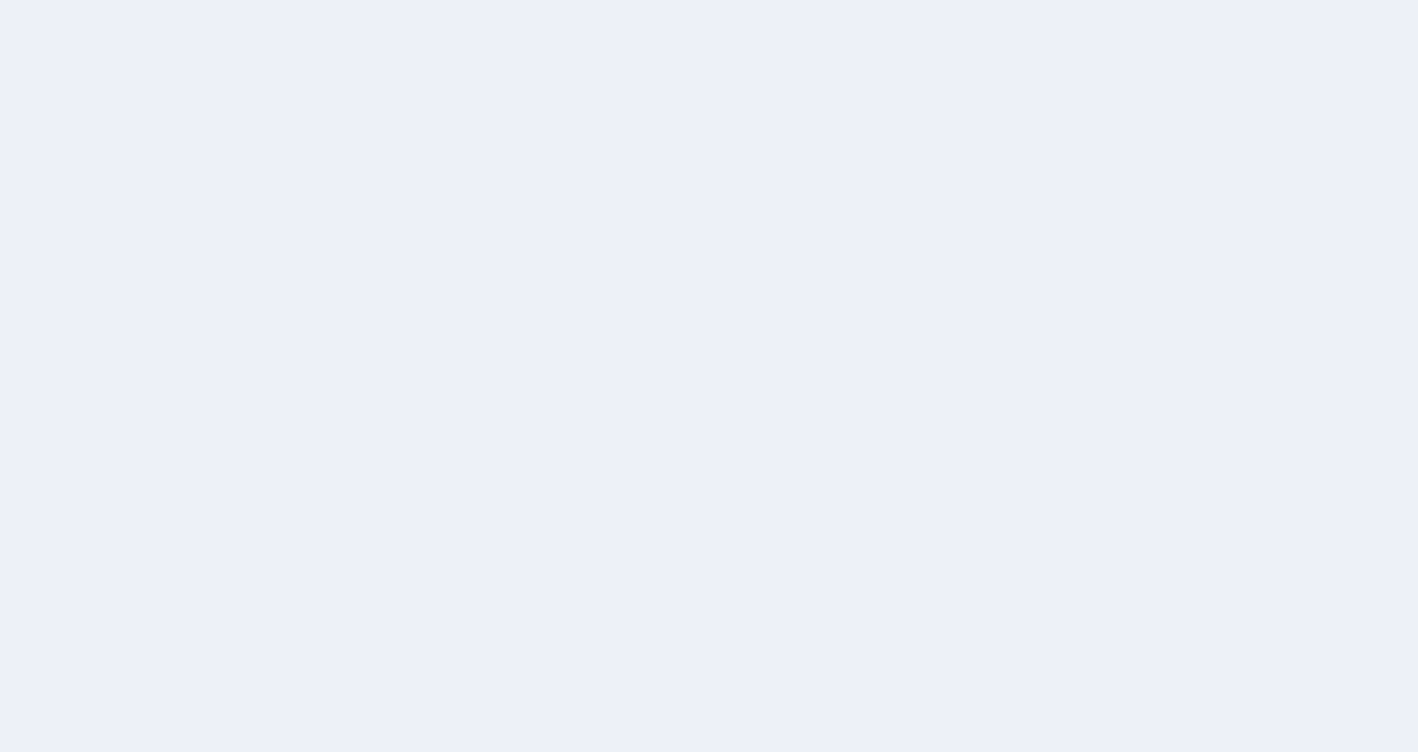 scroll, scrollTop: 0, scrollLeft: 0, axis: both 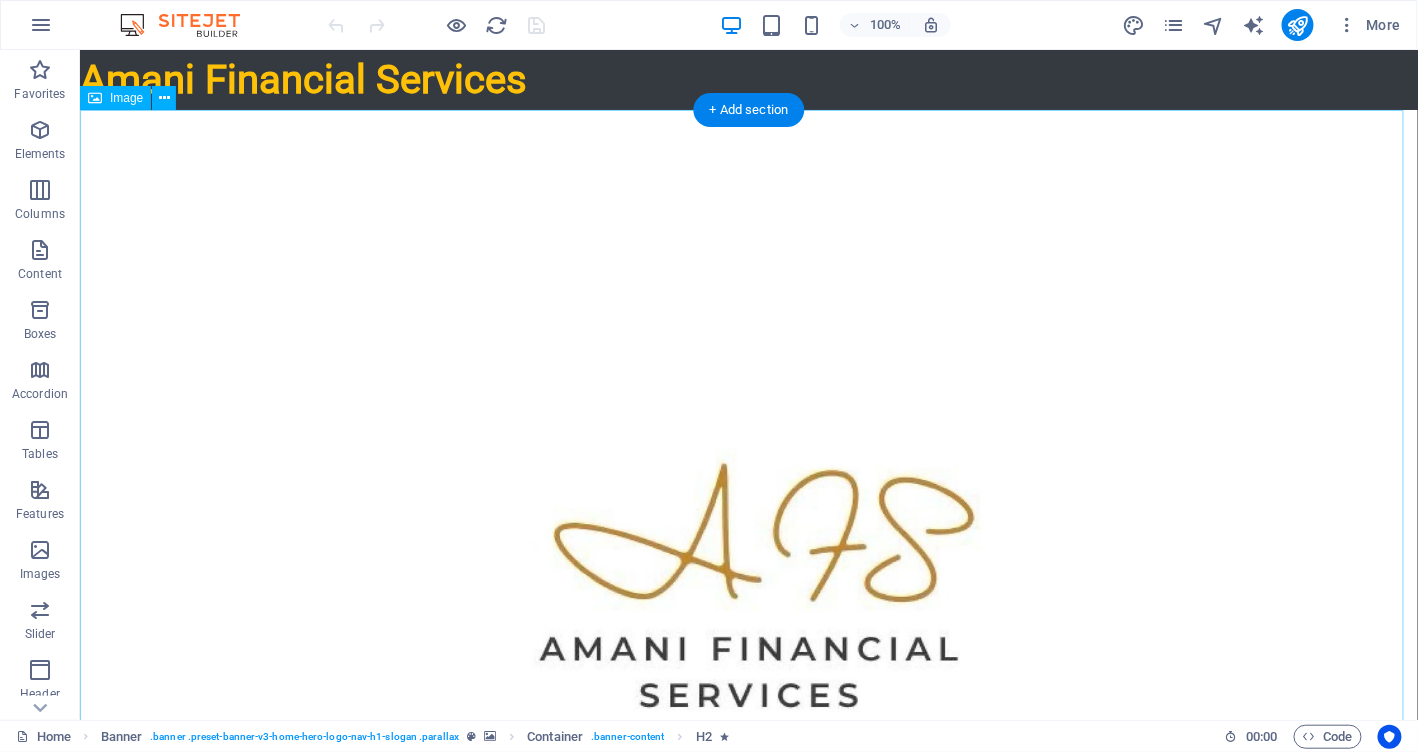 click at bounding box center [748, 621] 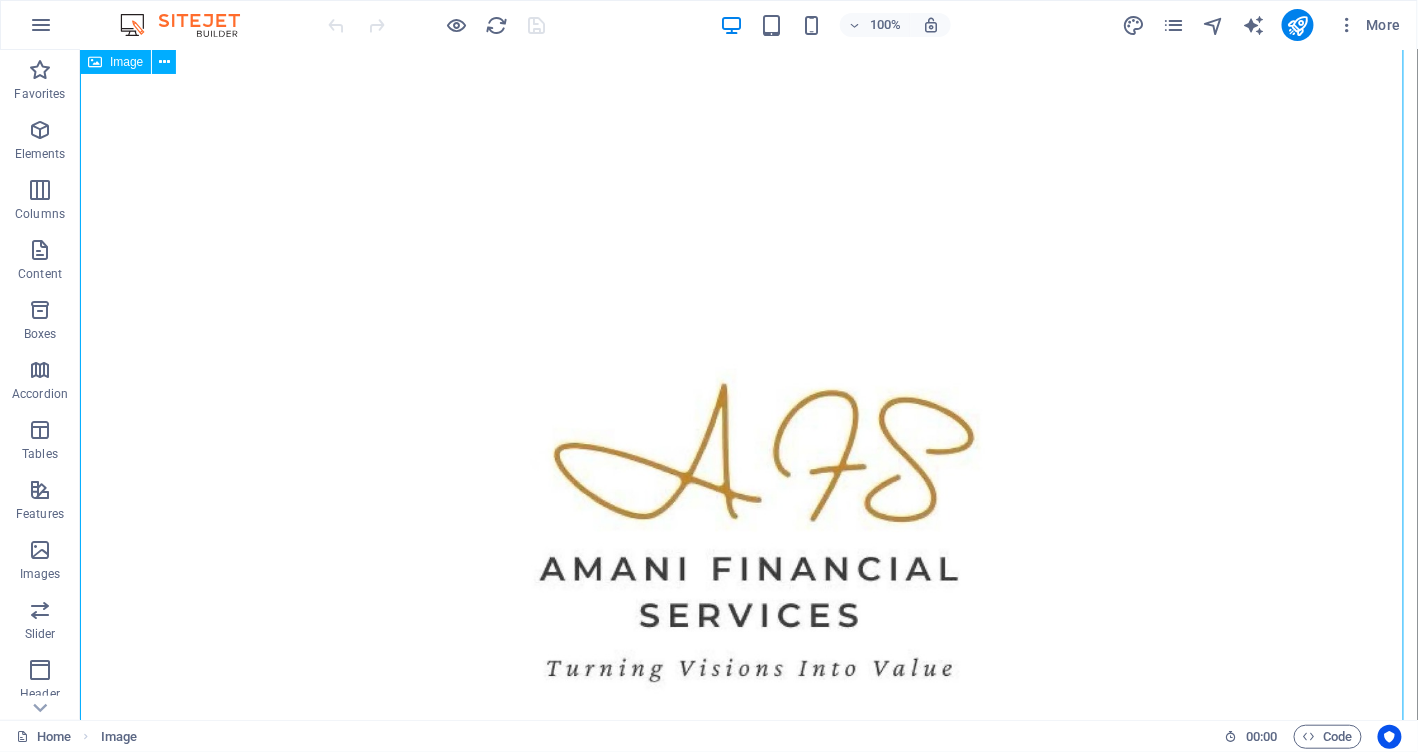 scroll, scrollTop: 0, scrollLeft: 0, axis: both 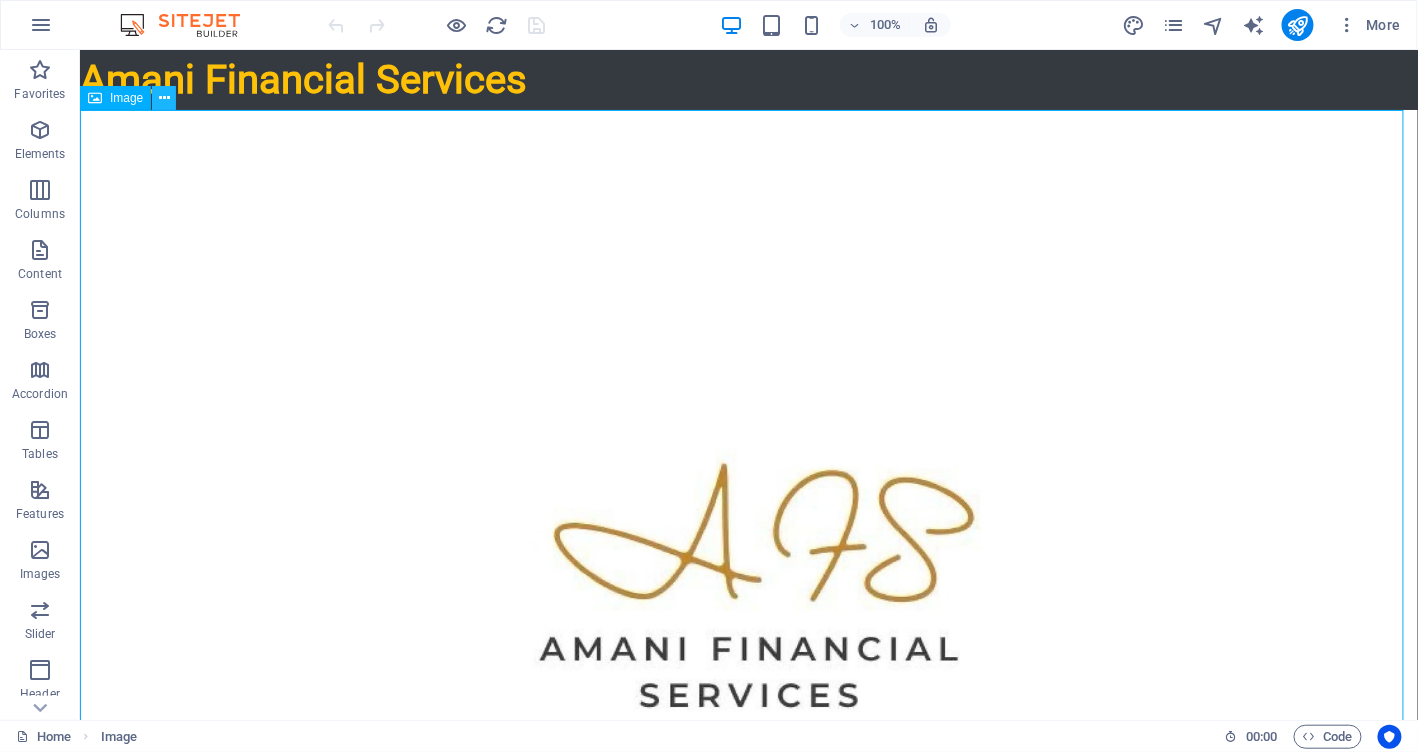 click at bounding box center (164, 98) 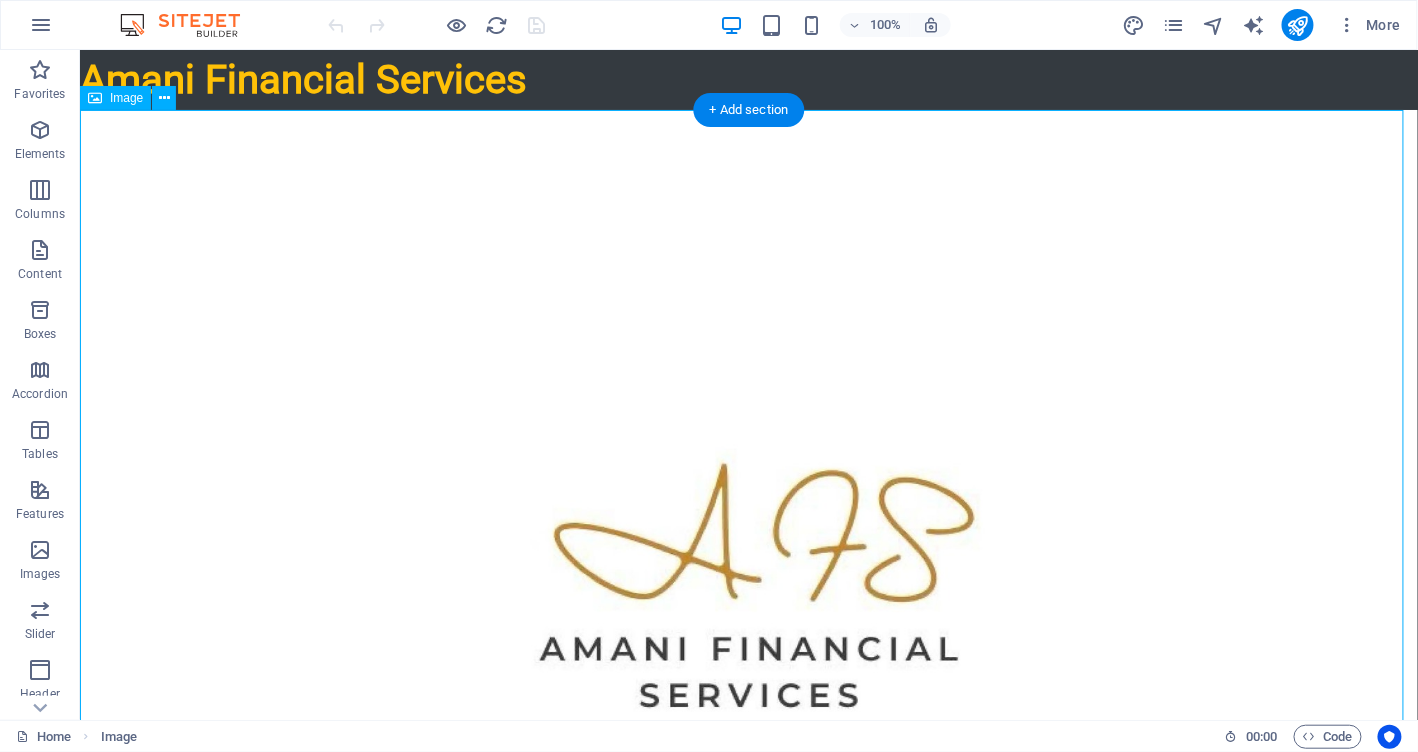 click at bounding box center [748, 621] 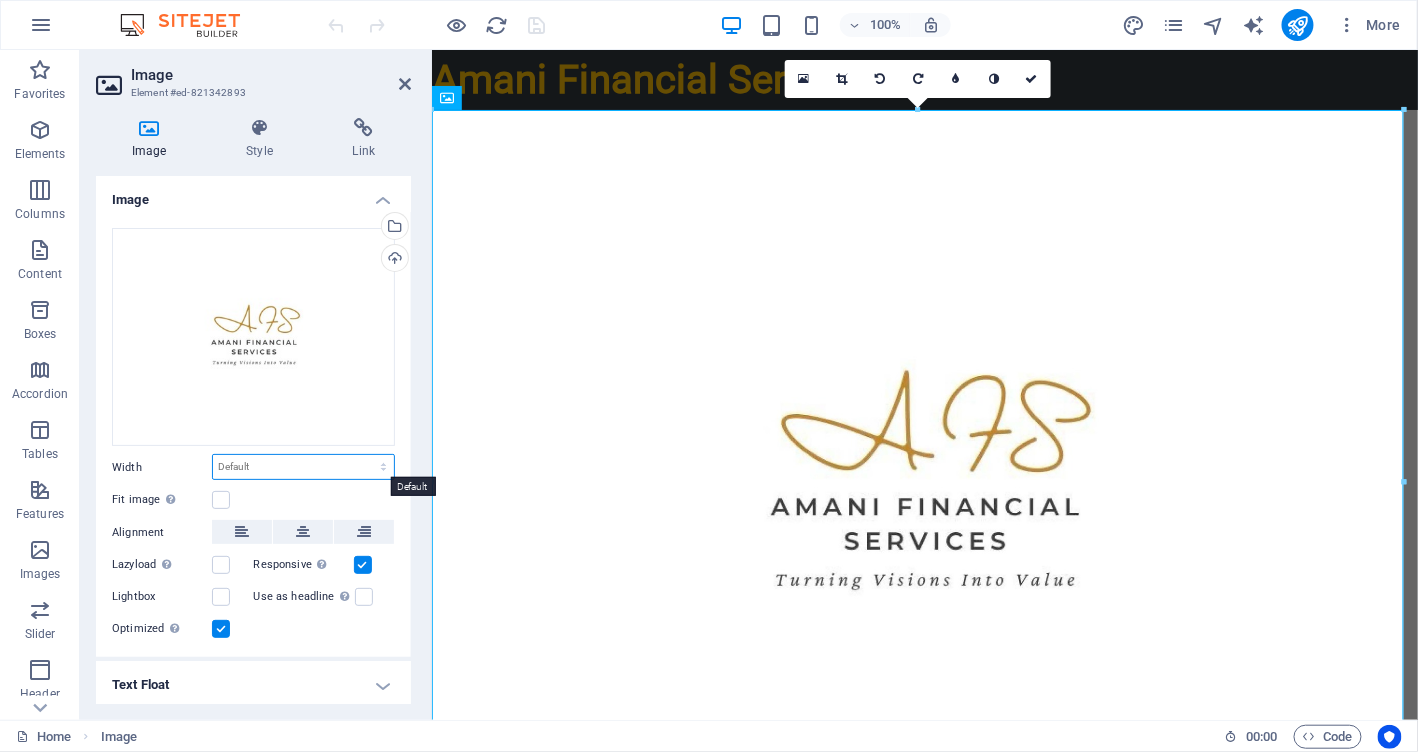 click on "Default auto px rem % em vh vw" at bounding box center [303, 467] 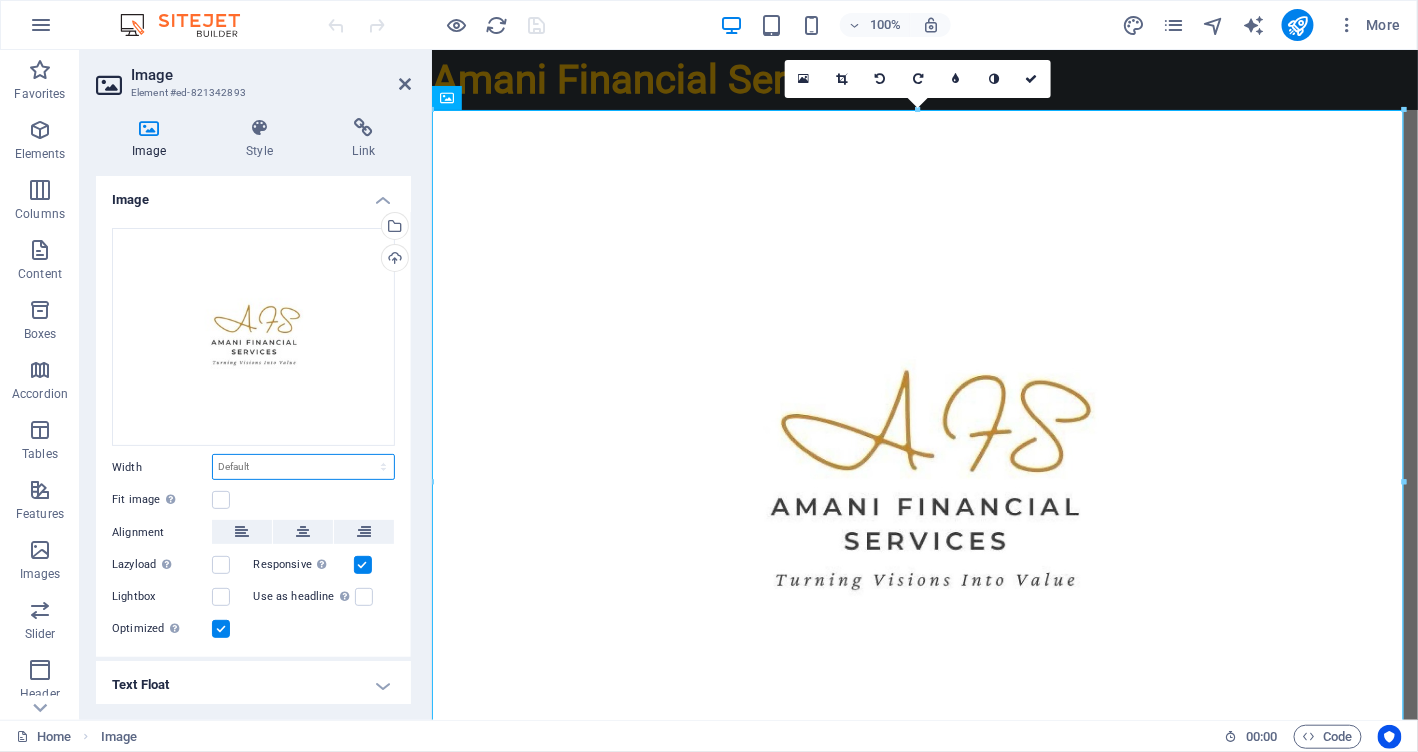 select on "em" 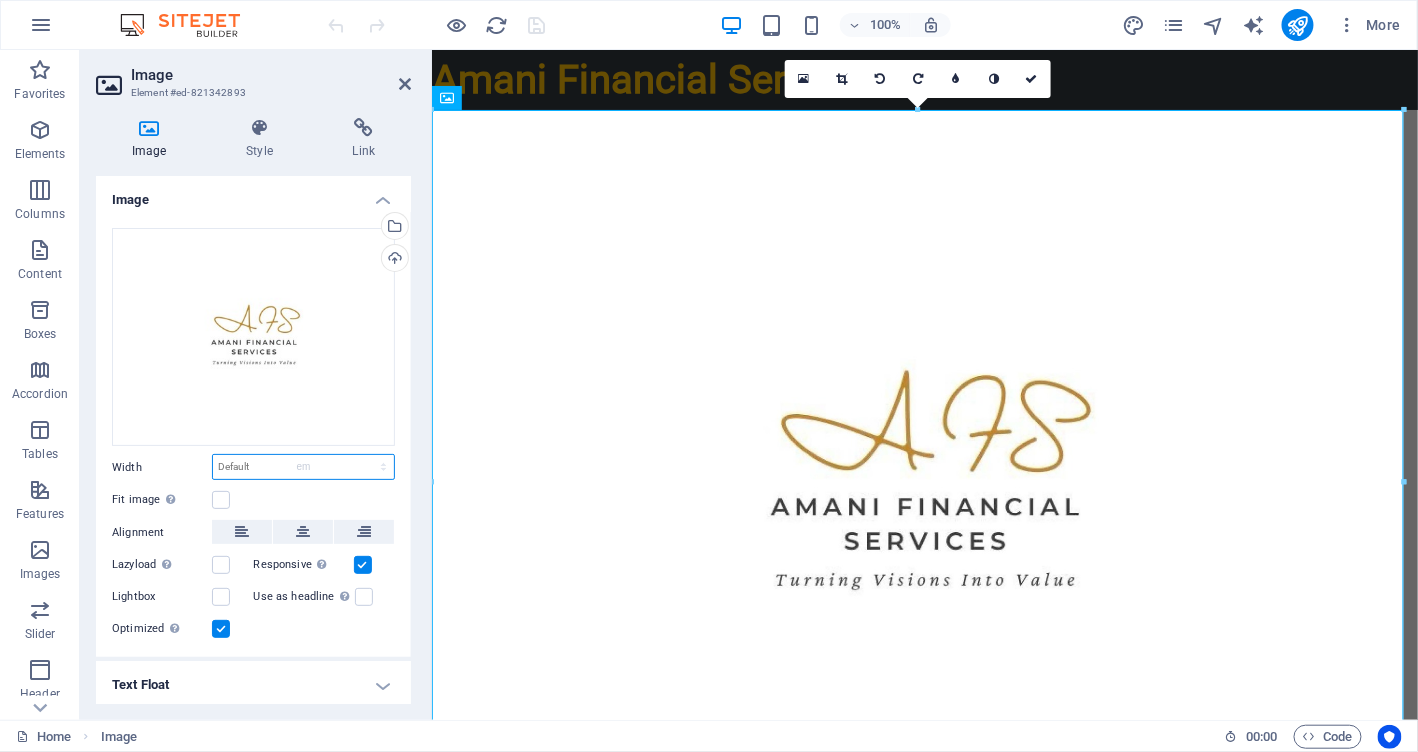 click on "Default auto px rem % em vh vw" at bounding box center (303, 467) 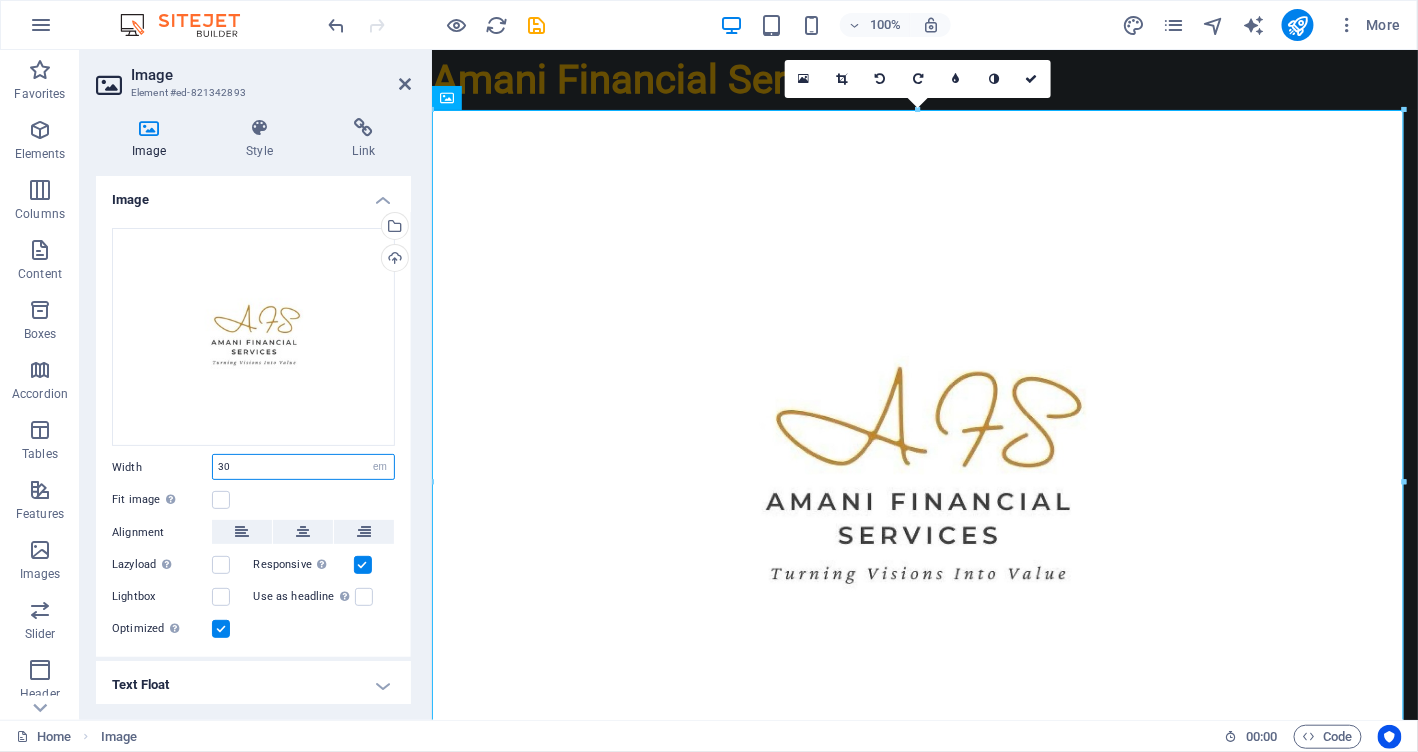 type on "30" 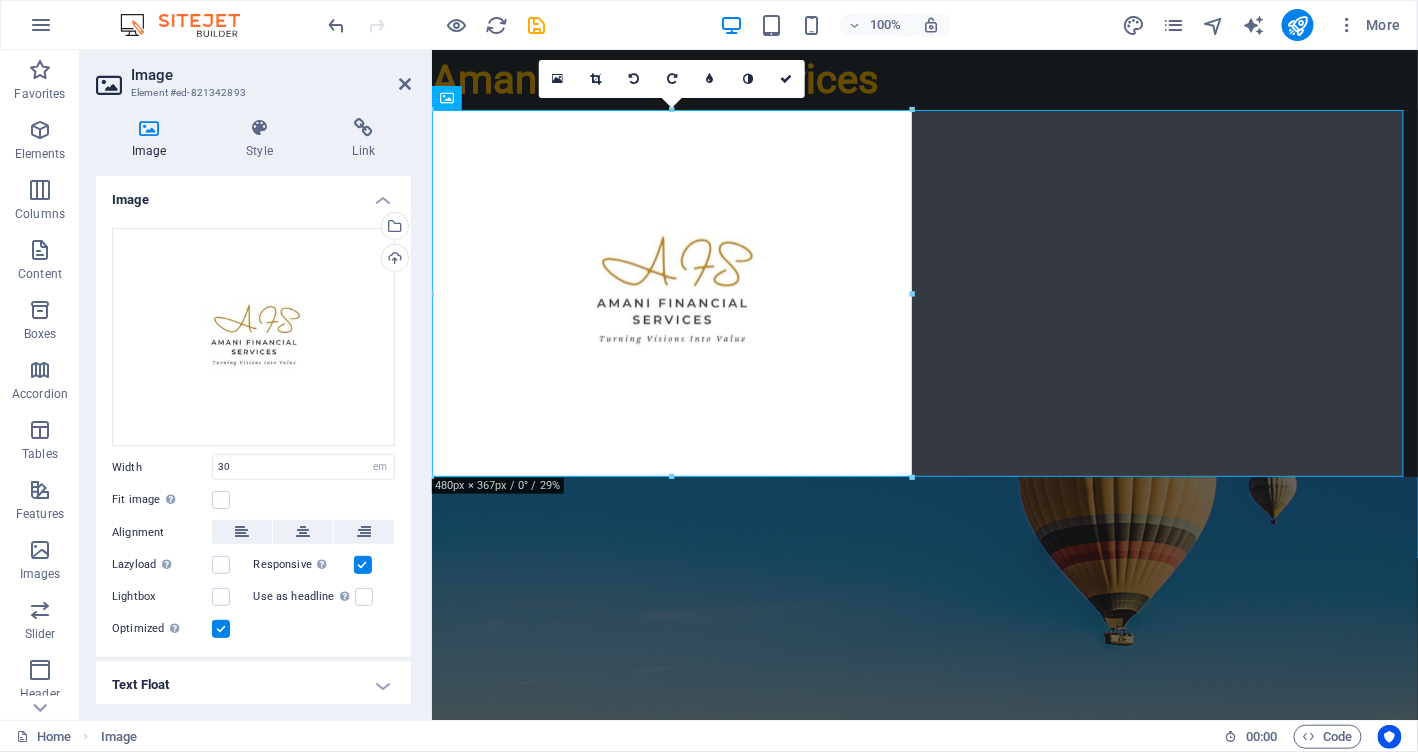 click at bounding box center (912, 293) 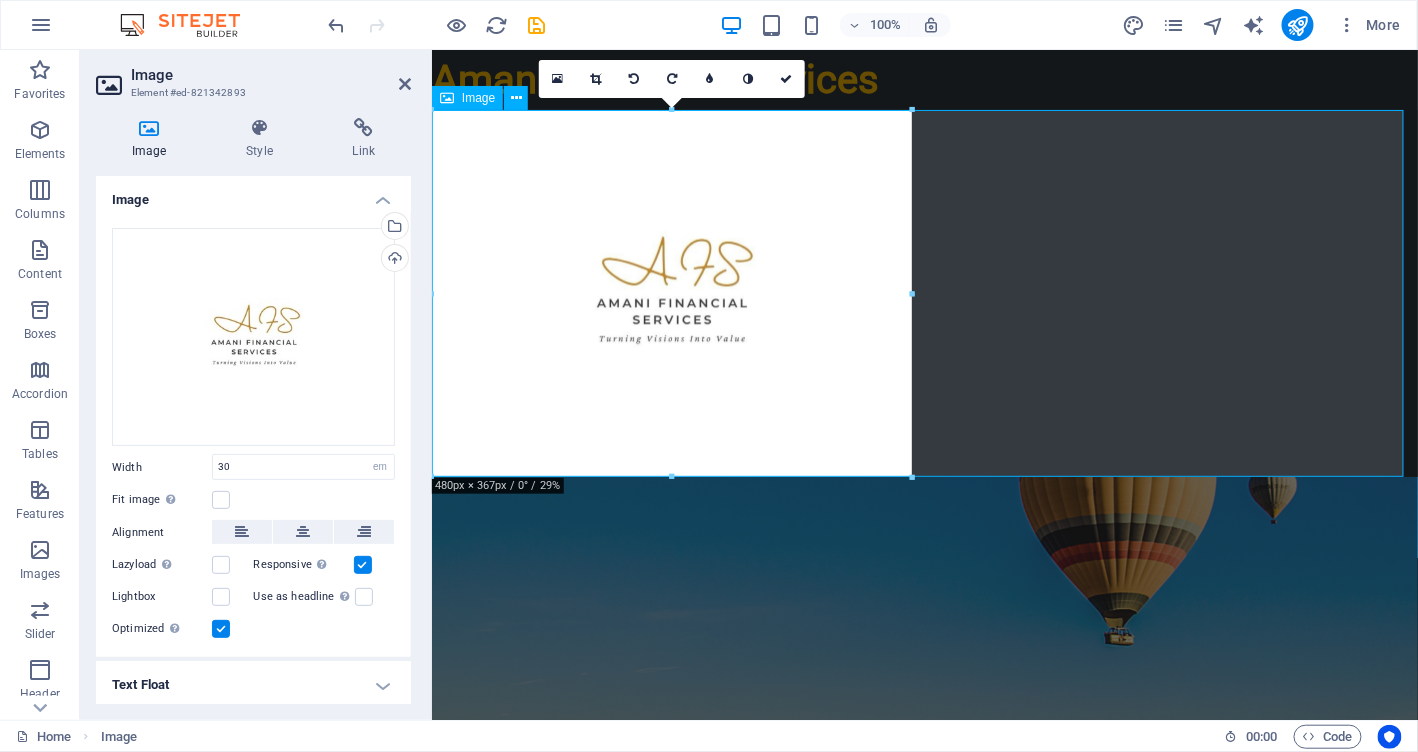 click at bounding box center (924, 292) 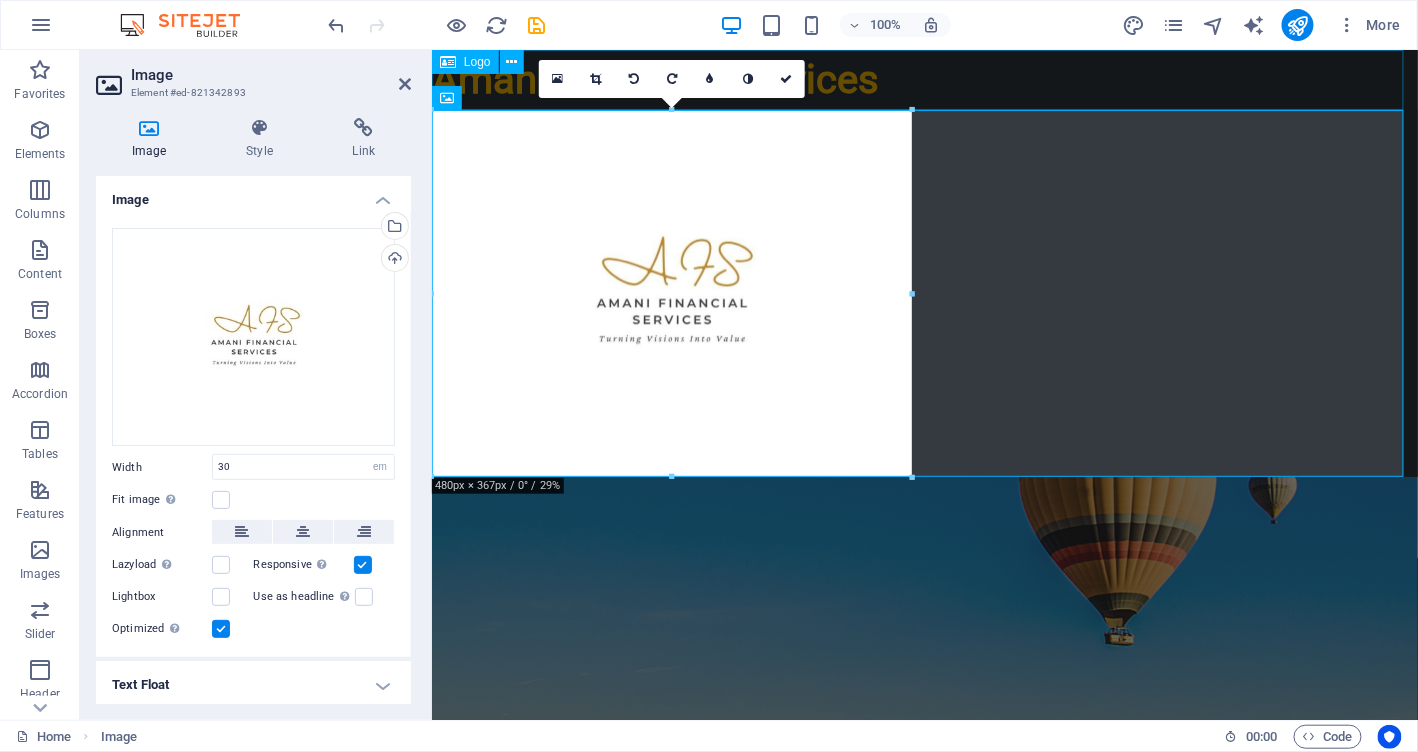 click on "Amani Financial Services" at bounding box center (924, 79) 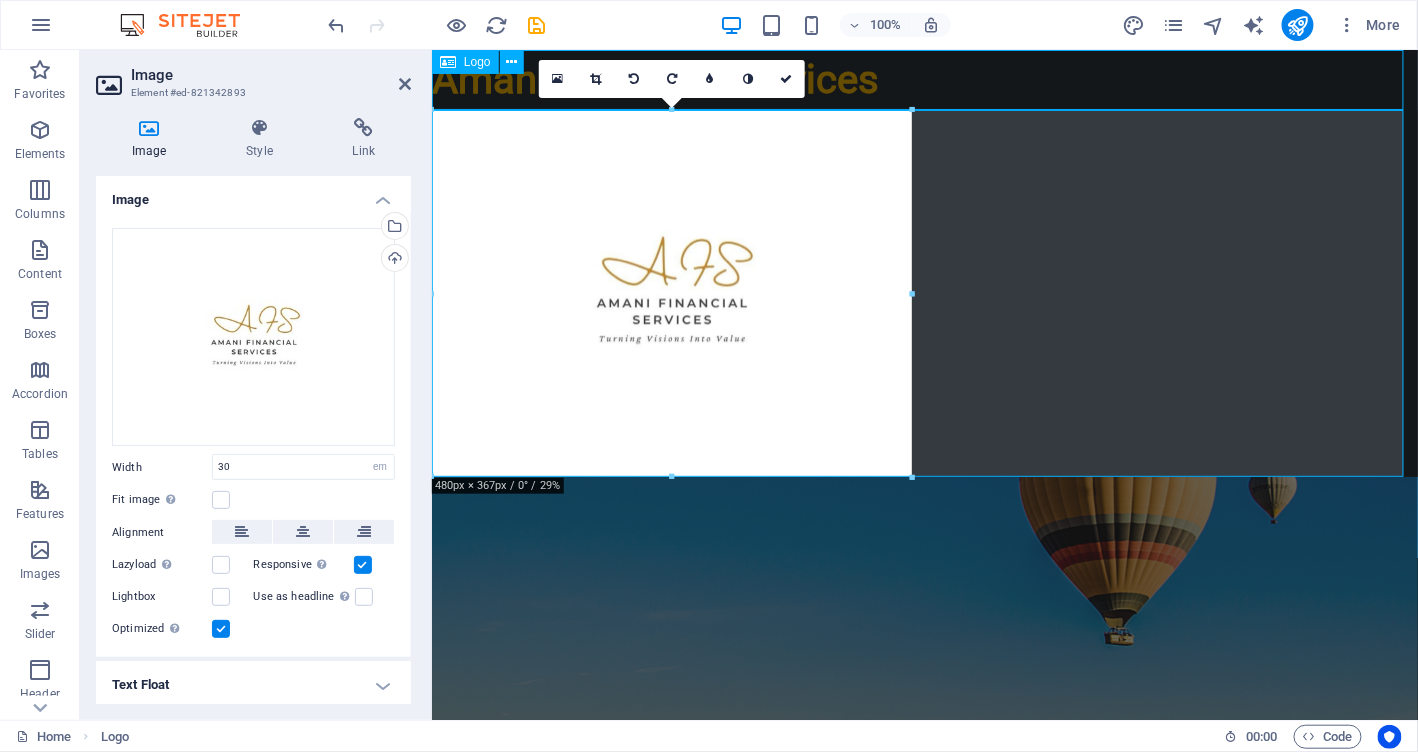 click on "Amani Financial Services" at bounding box center (924, 79) 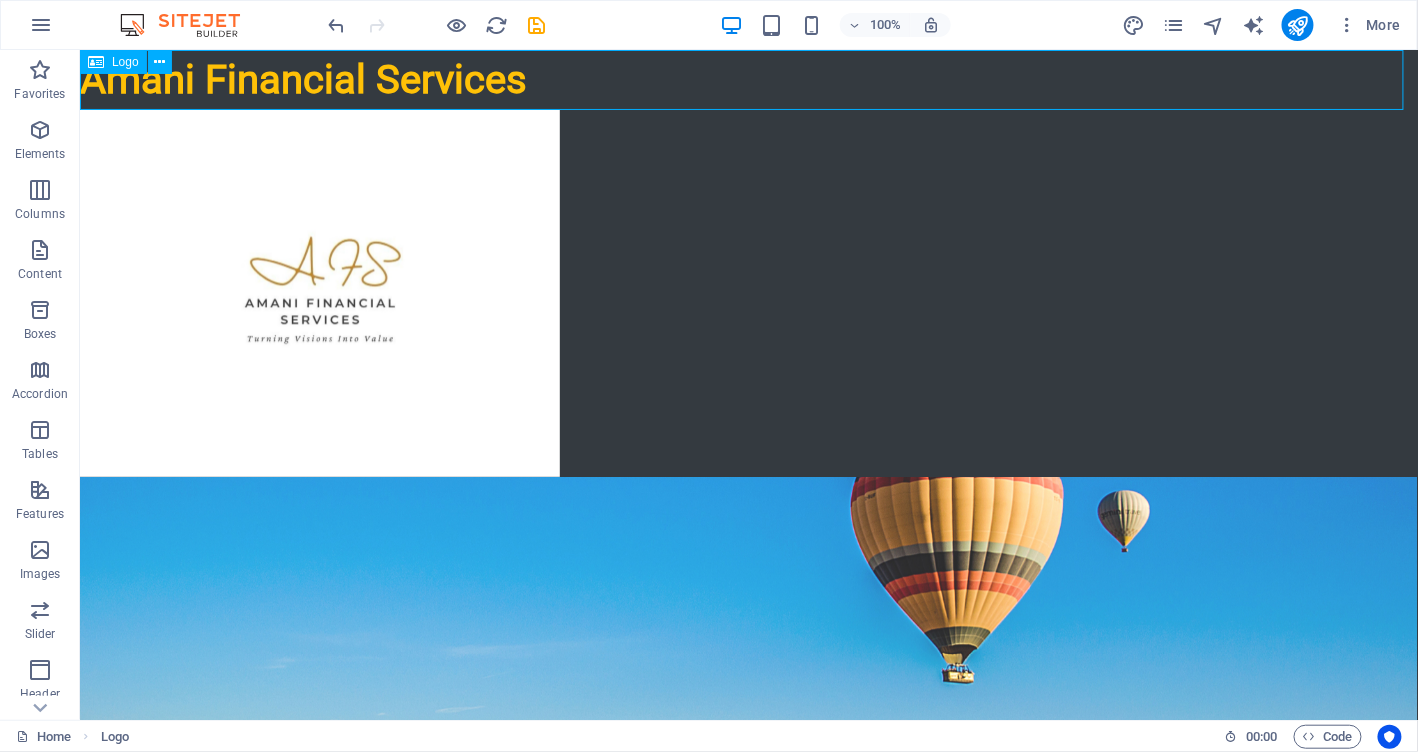click on "Amani Financial Services" at bounding box center [748, 79] 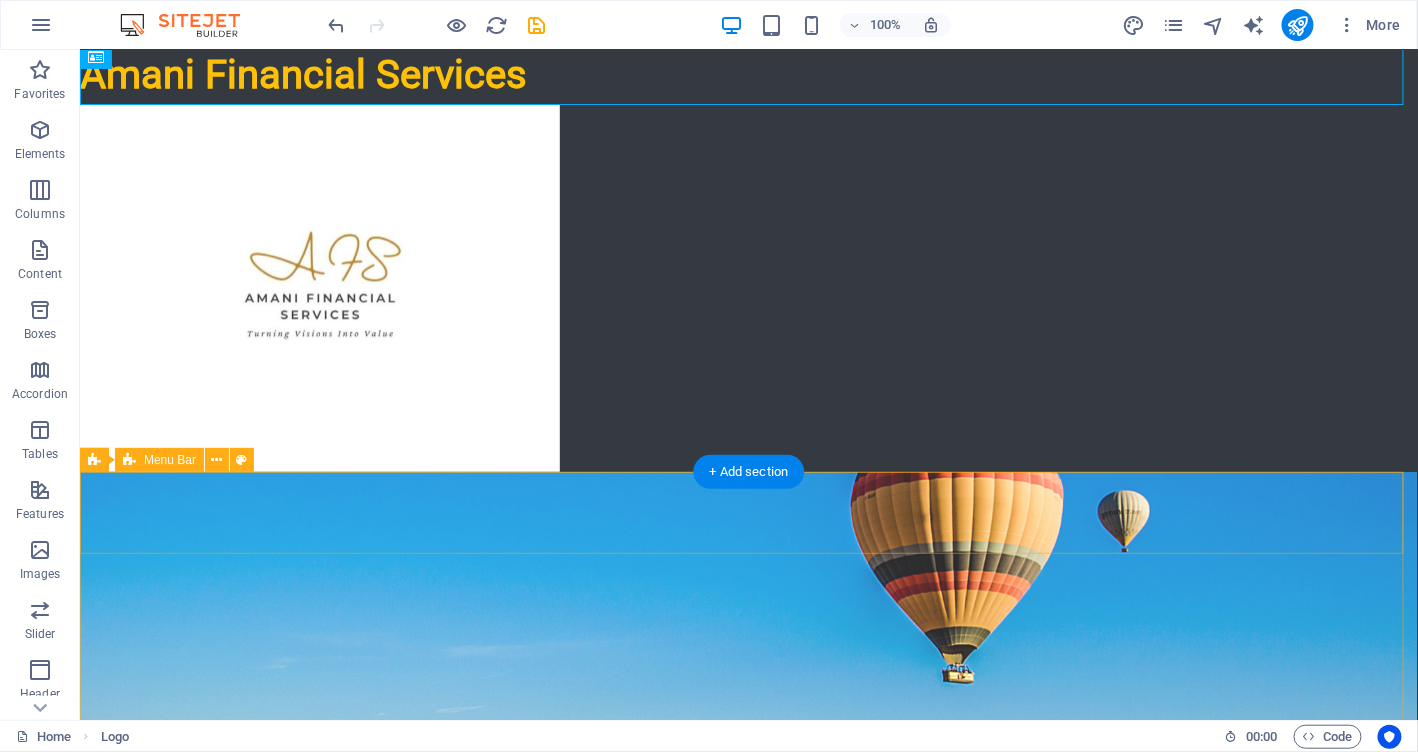 scroll, scrollTop: 0, scrollLeft: 0, axis: both 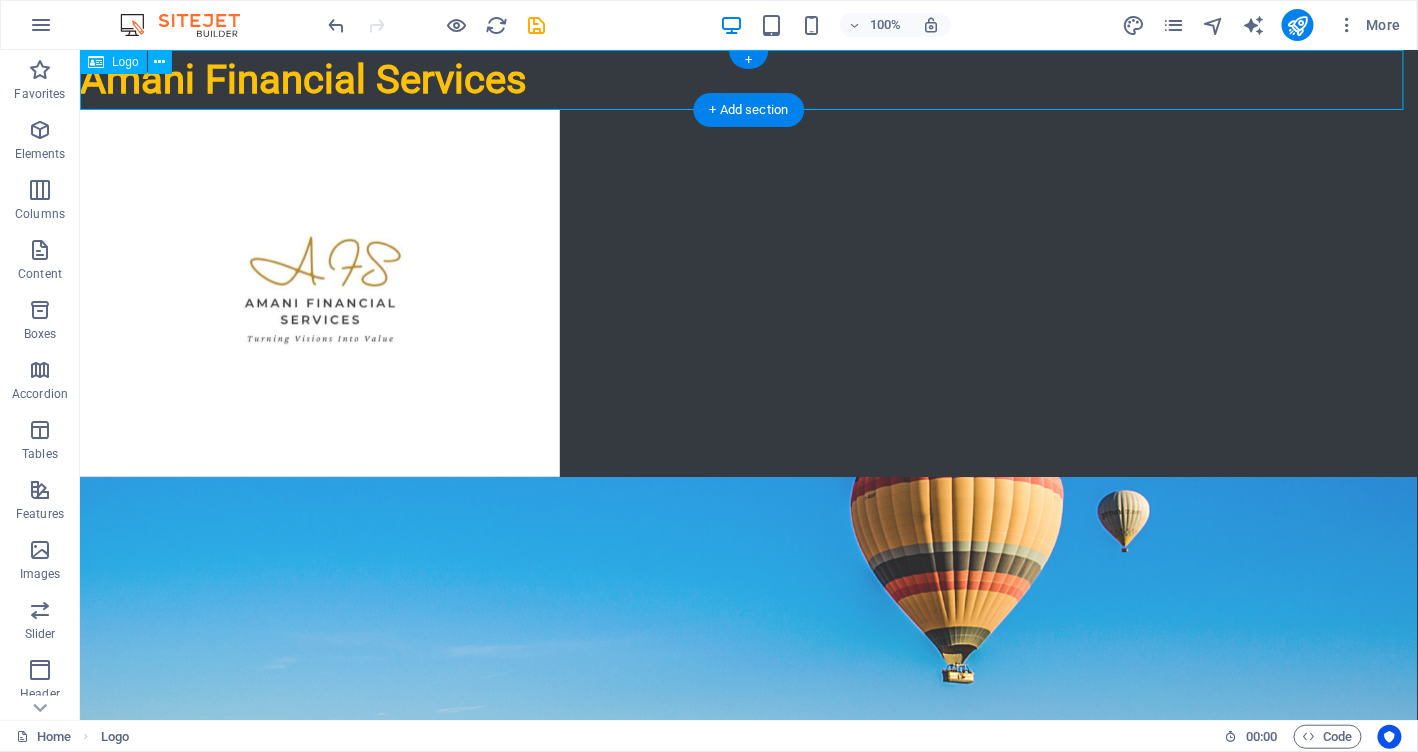 click on "Amani Financial Services" at bounding box center (748, 79) 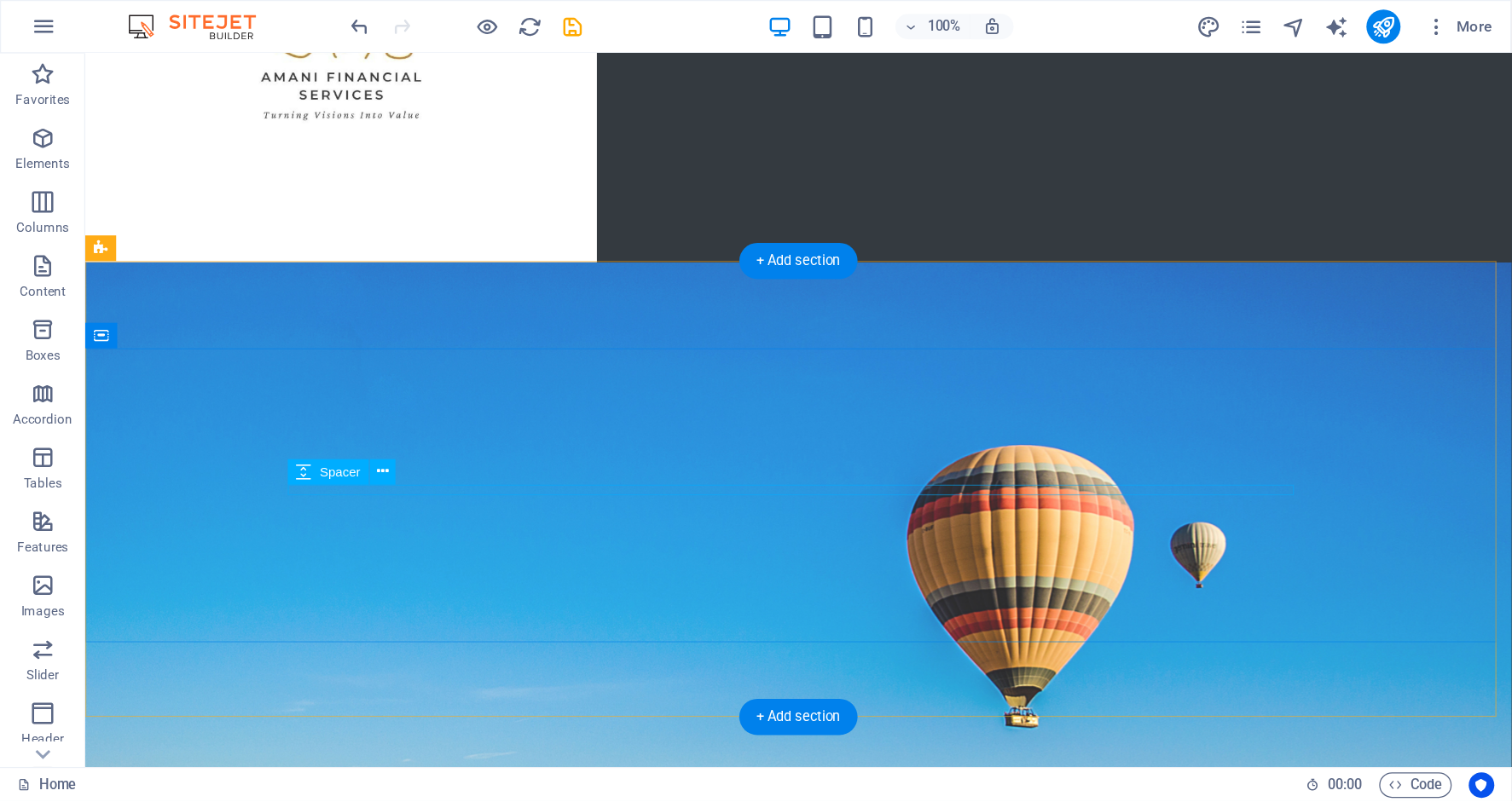 scroll, scrollTop: 0, scrollLeft: 0, axis: both 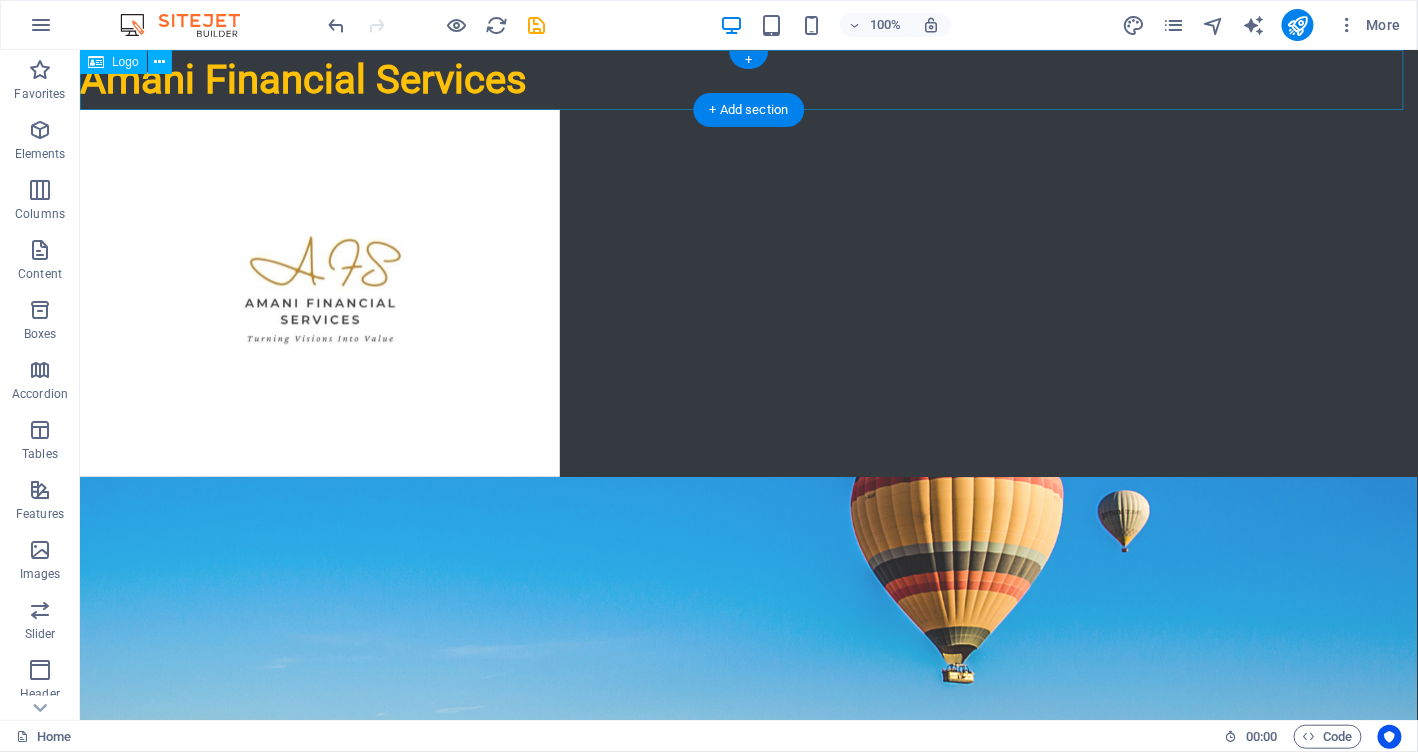 click on "Amani Financial Services" at bounding box center [748, 79] 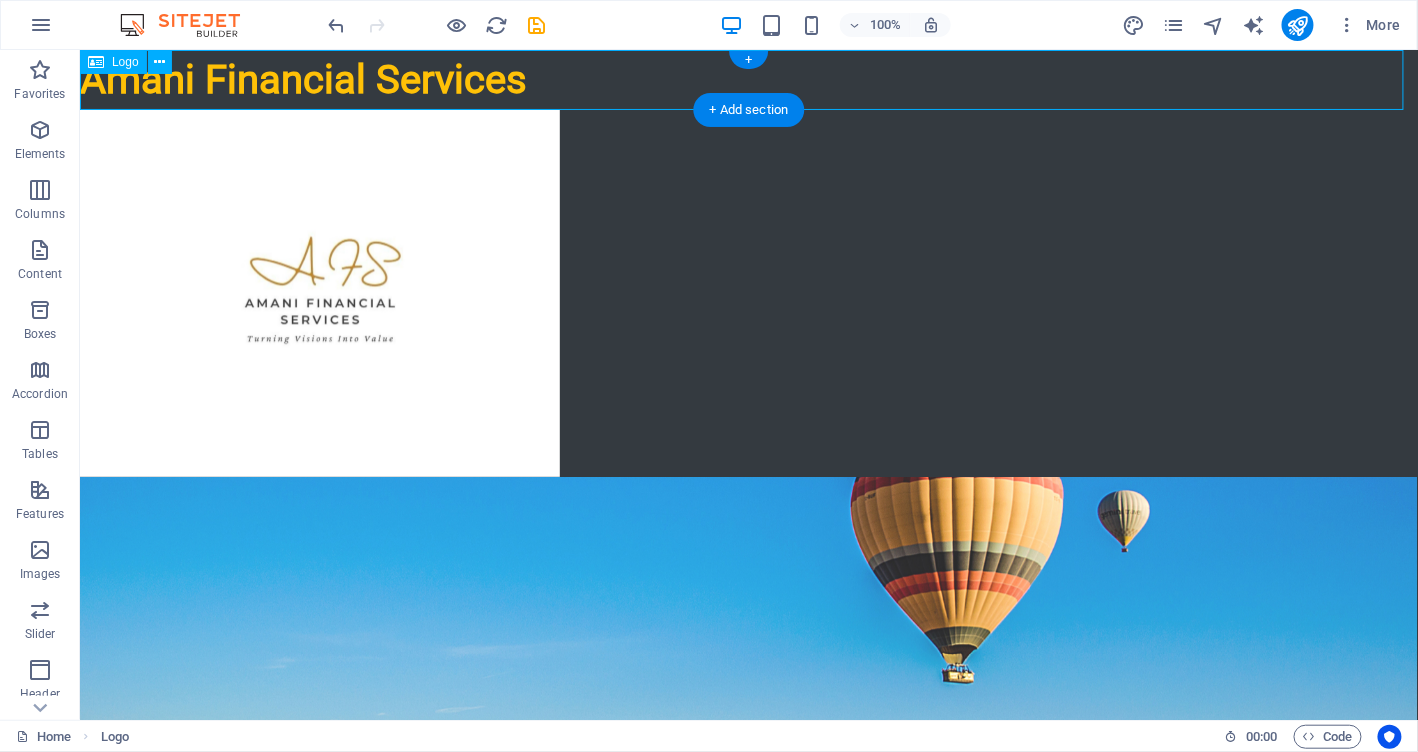 click on "Amani Financial Services" at bounding box center [748, 79] 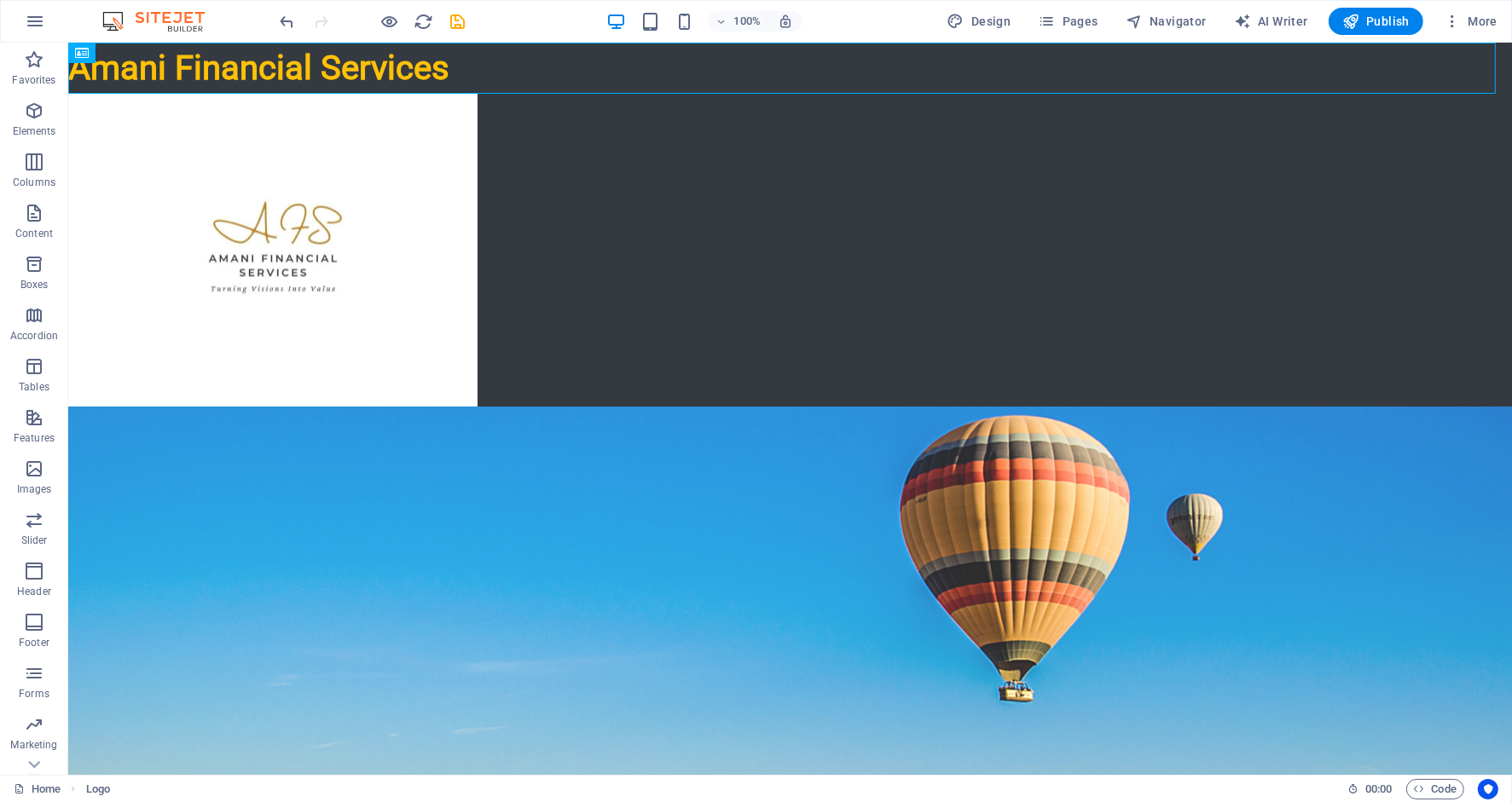 drag, startPoint x: 1208, startPoint y: 2, endPoint x: 1074, endPoint y: 787, distance: 796.3548 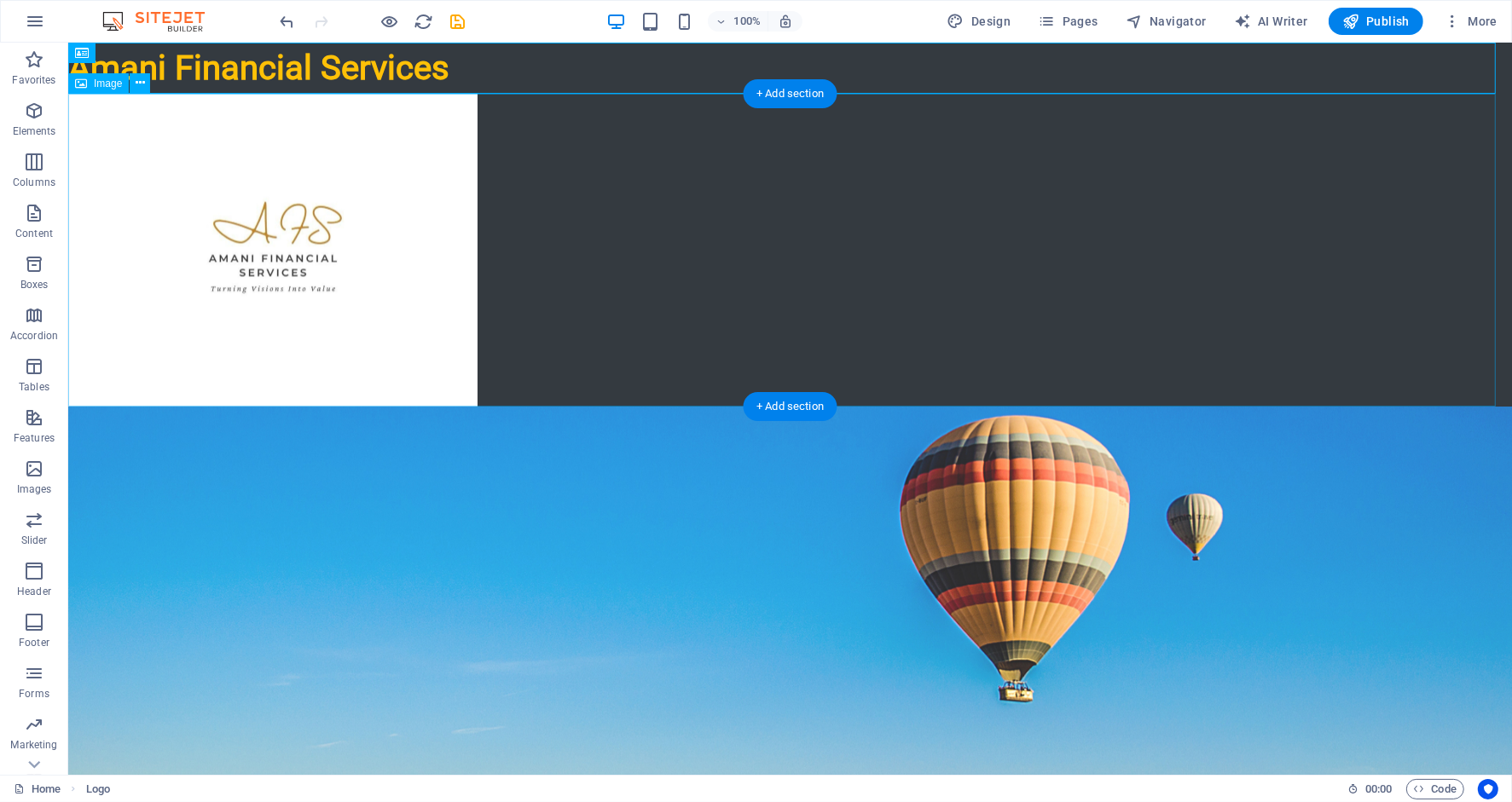click at bounding box center [789, 250] 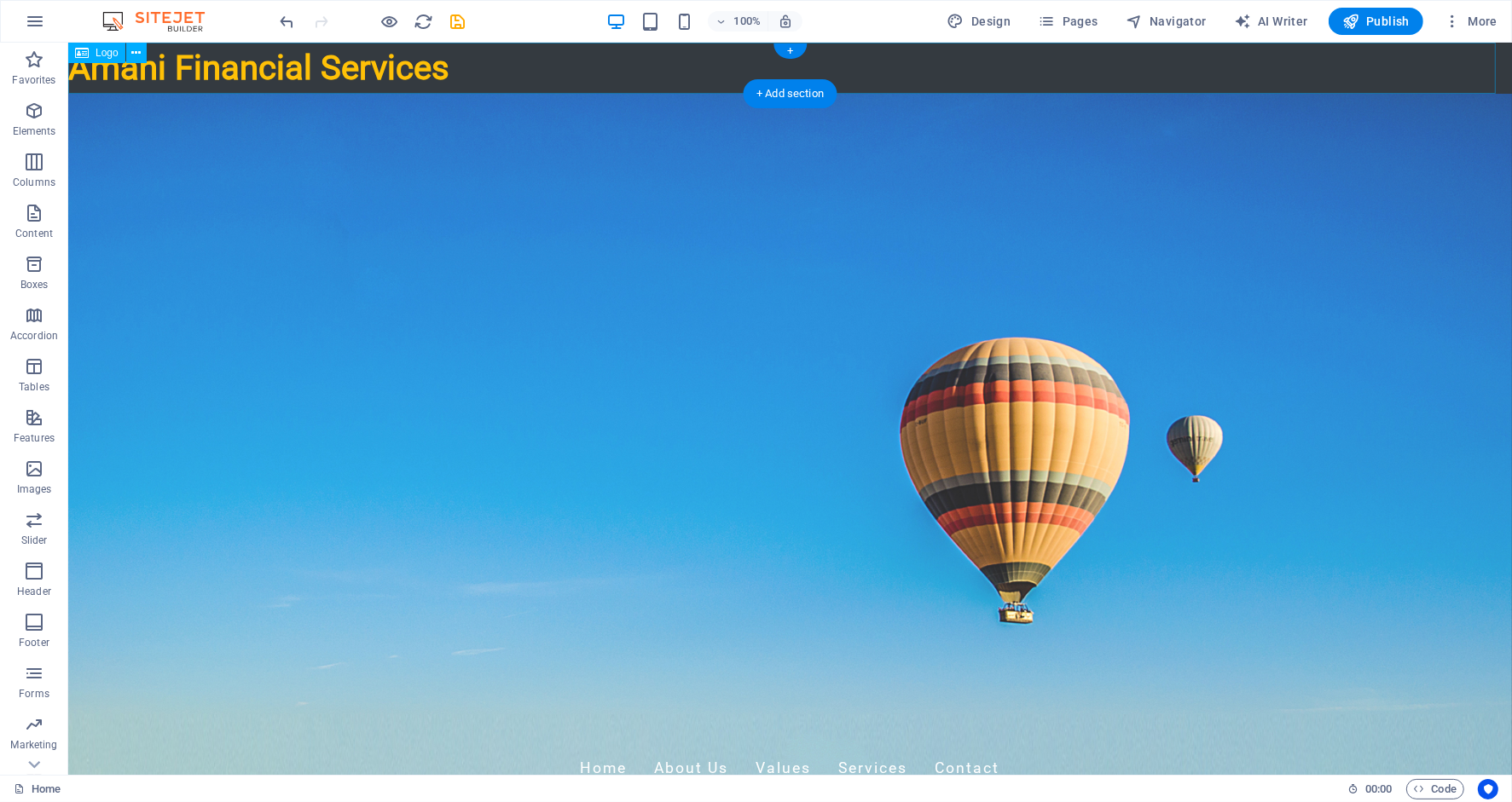 click on "Amani Financial Services" at bounding box center (789, 68) 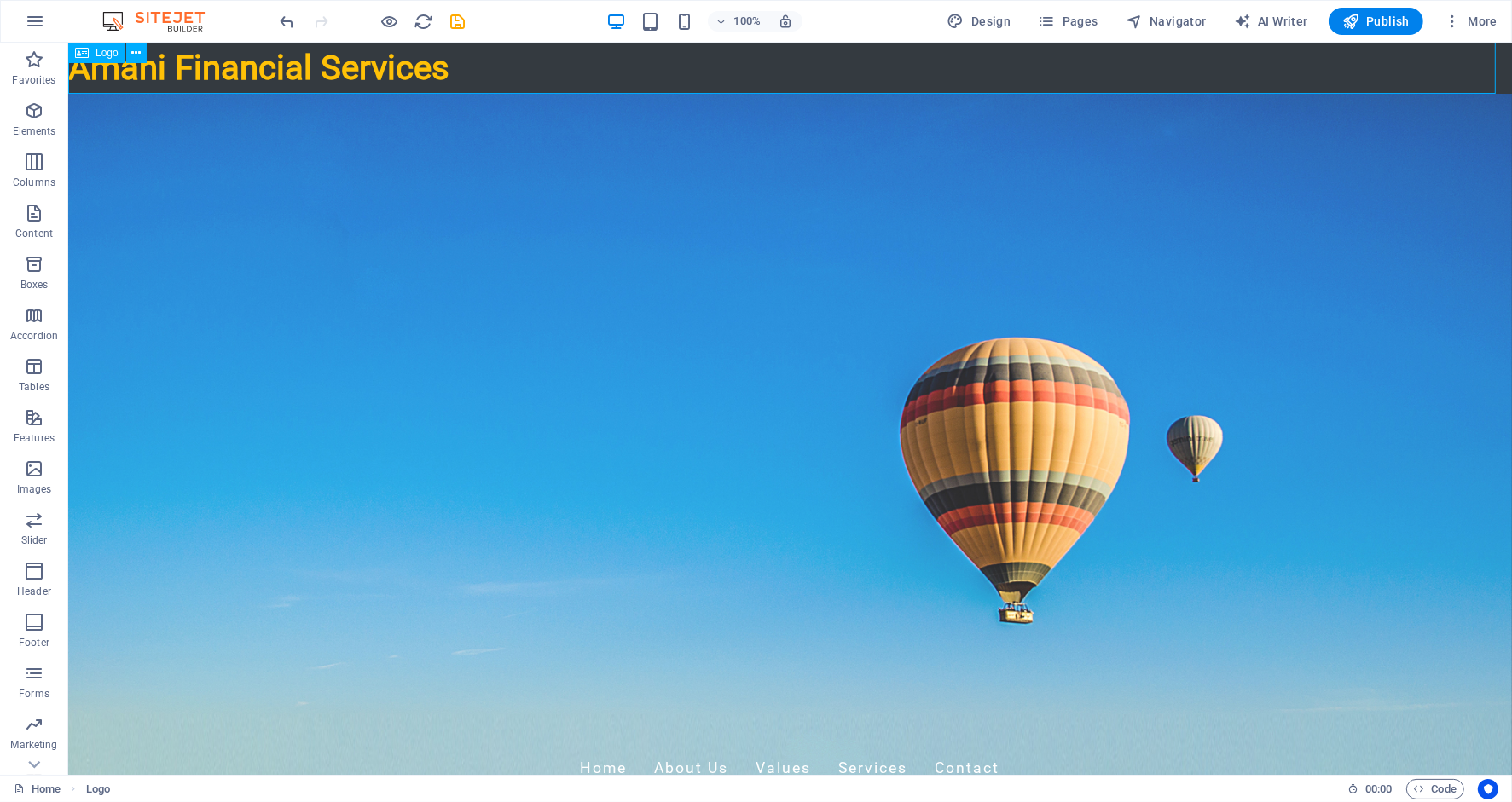 click on "Logo" at bounding box center (107, 53) 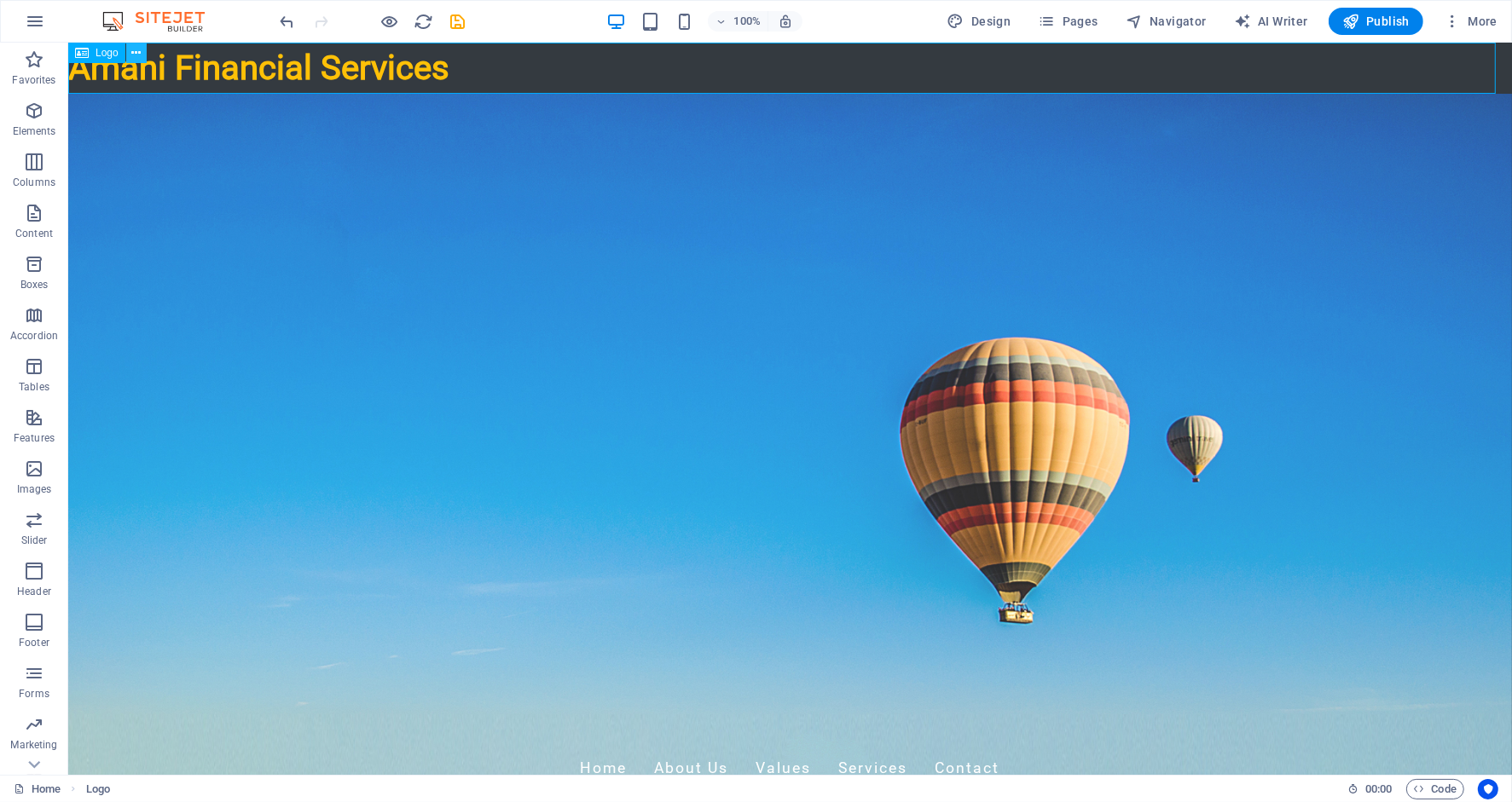 click at bounding box center [136, 53] 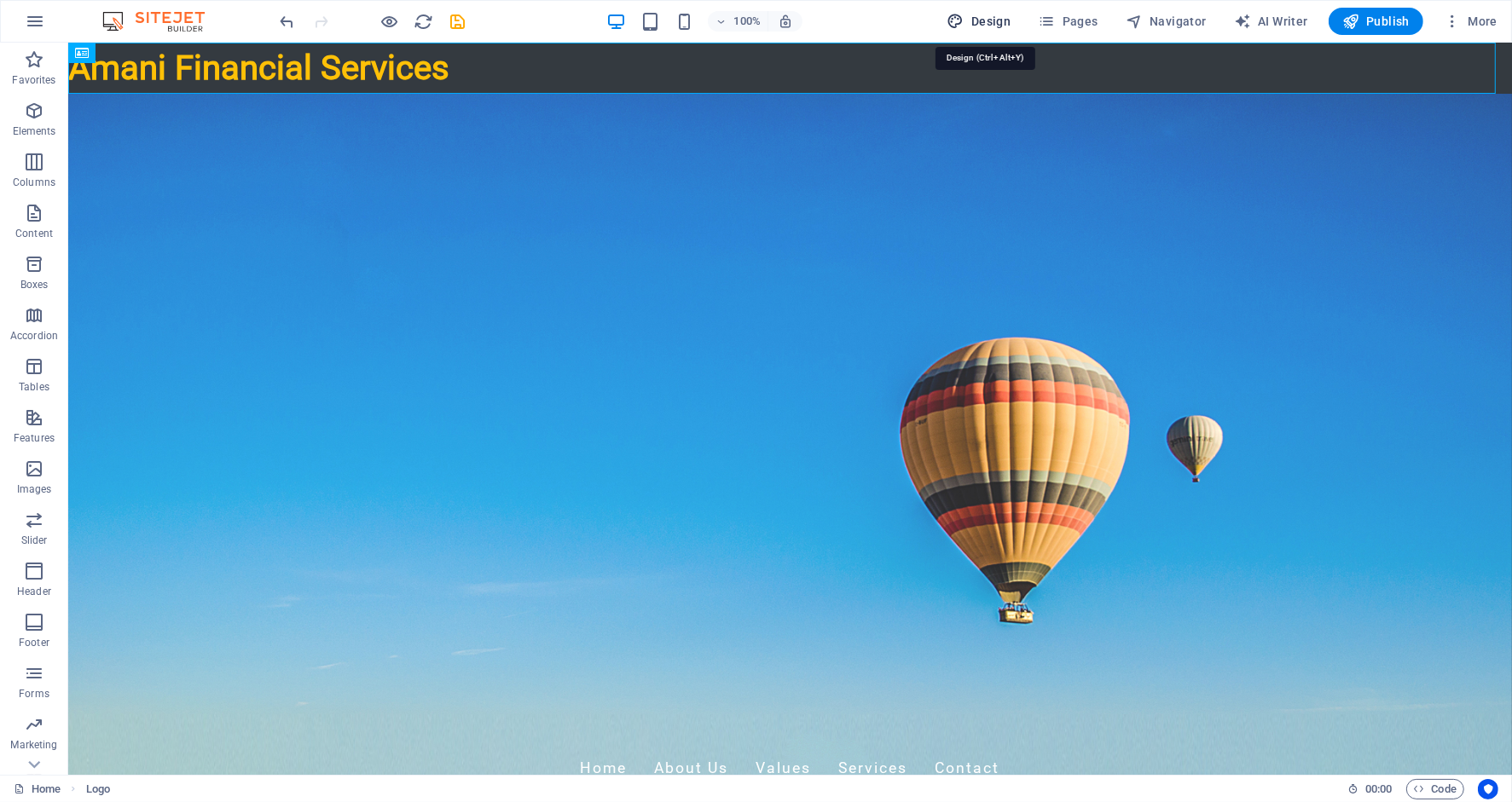 click on "Design" at bounding box center [979, 21] 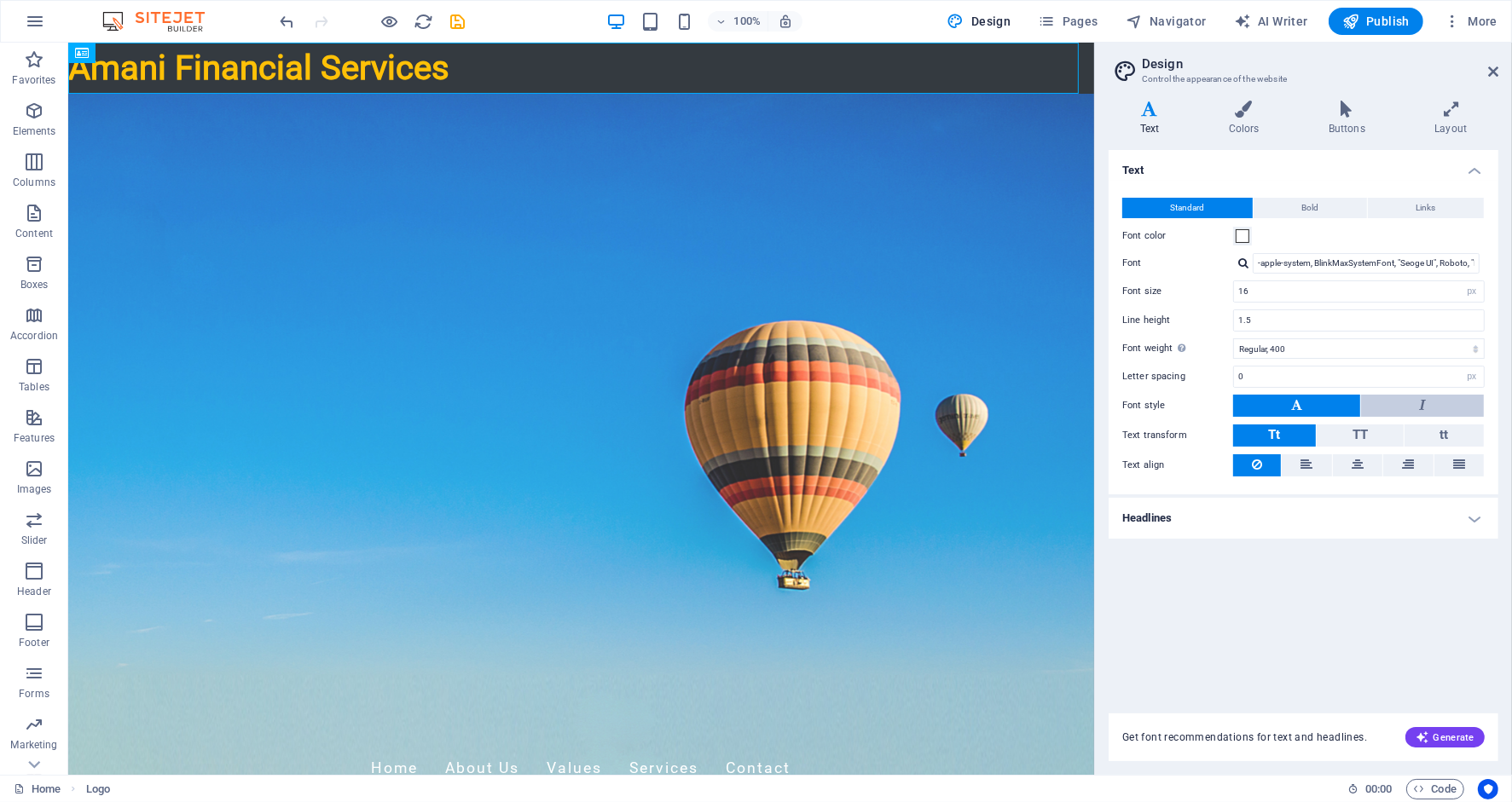 click at bounding box center (1422, 406) 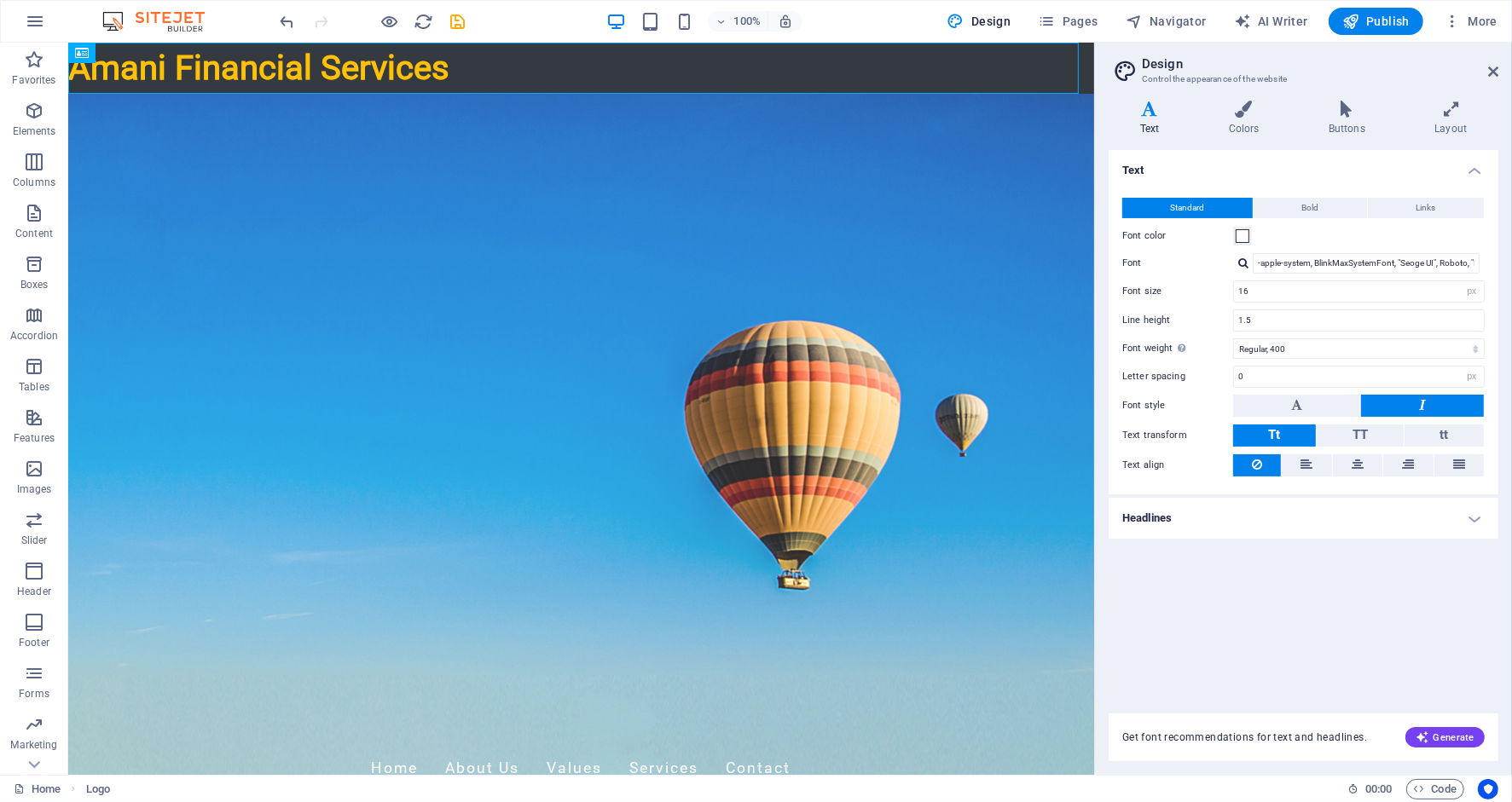 click at bounding box center (1422, 406) 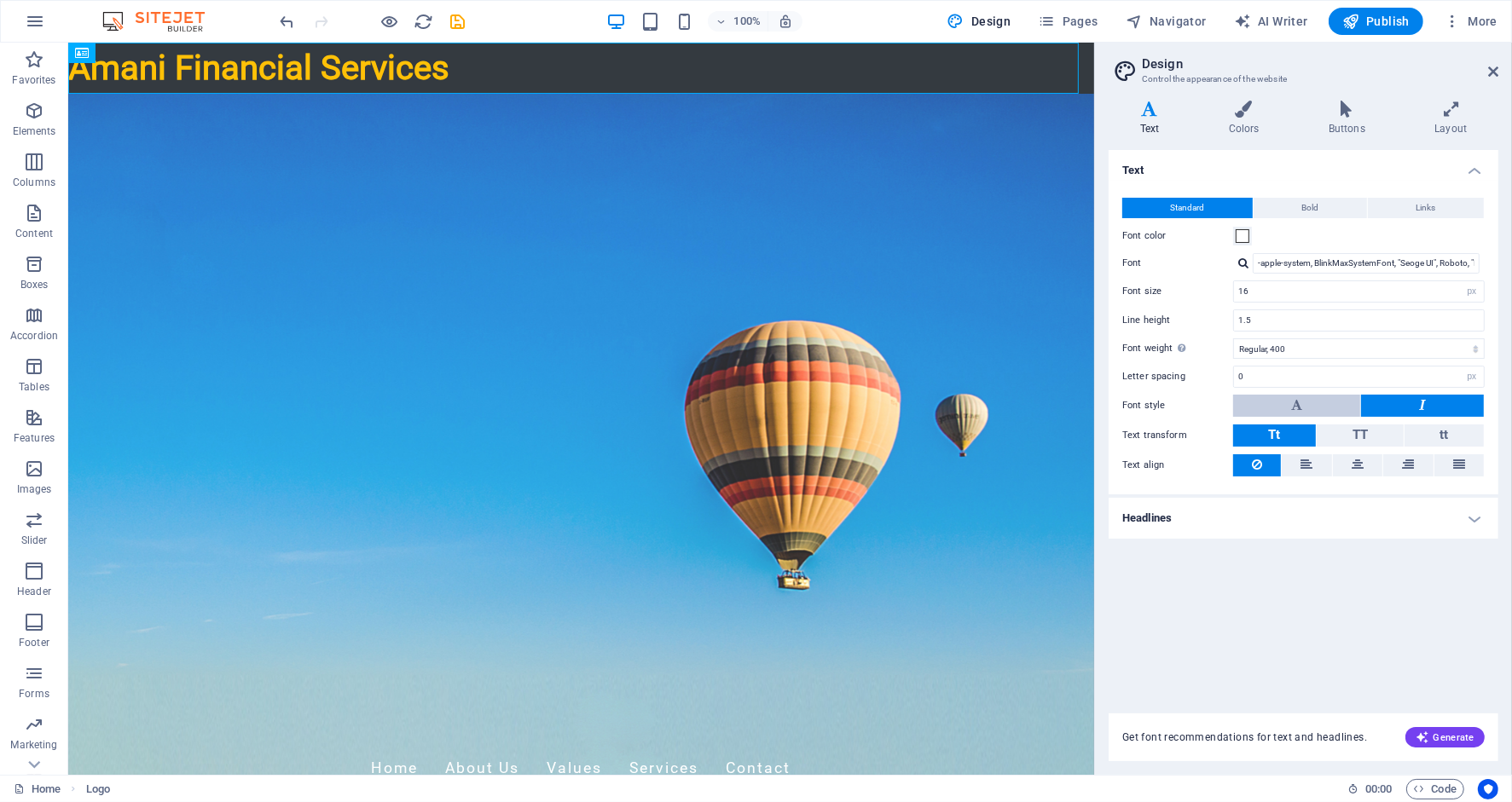 click at bounding box center [1296, 406] 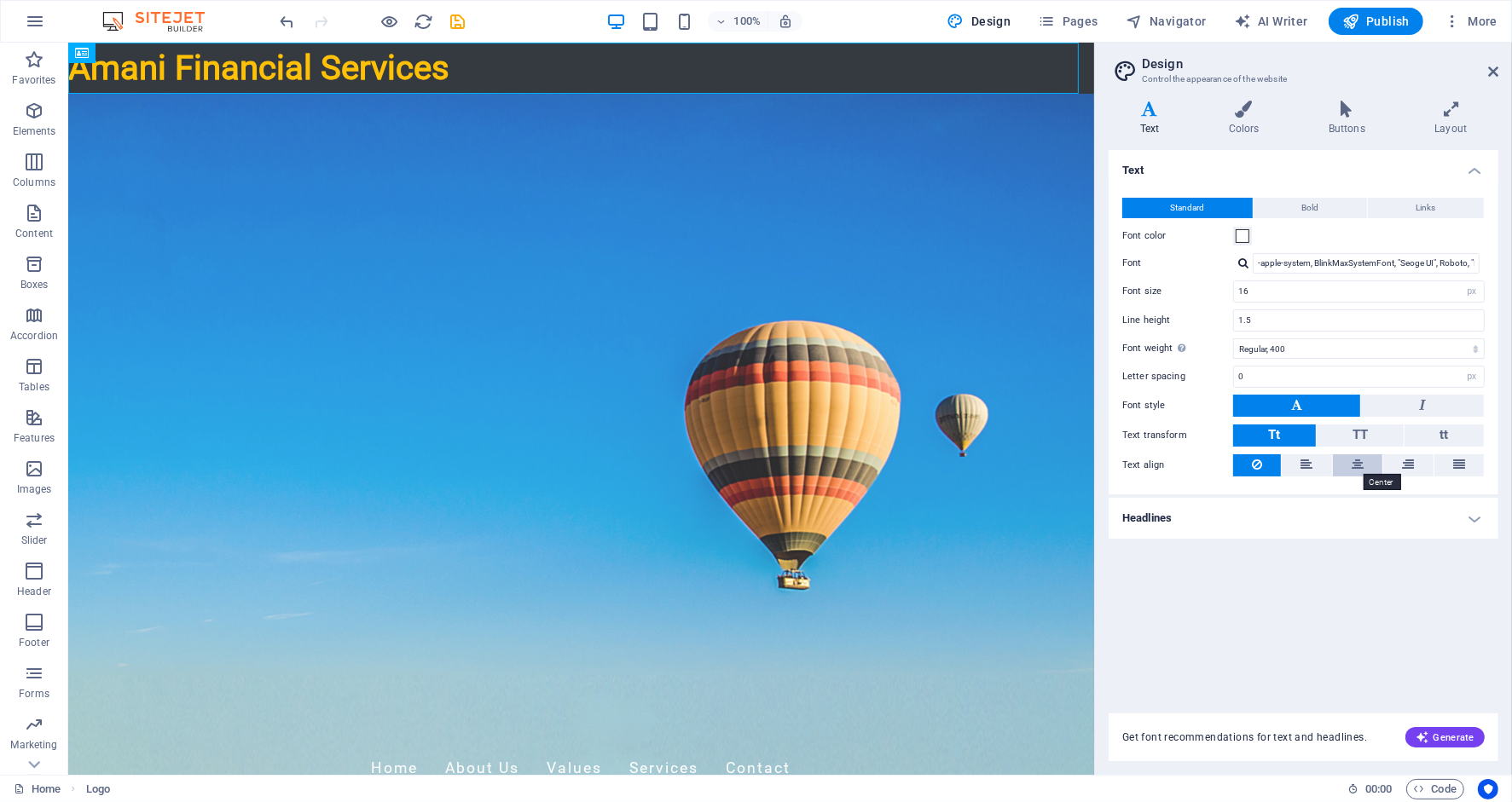 click at bounding box center [1358, 464] 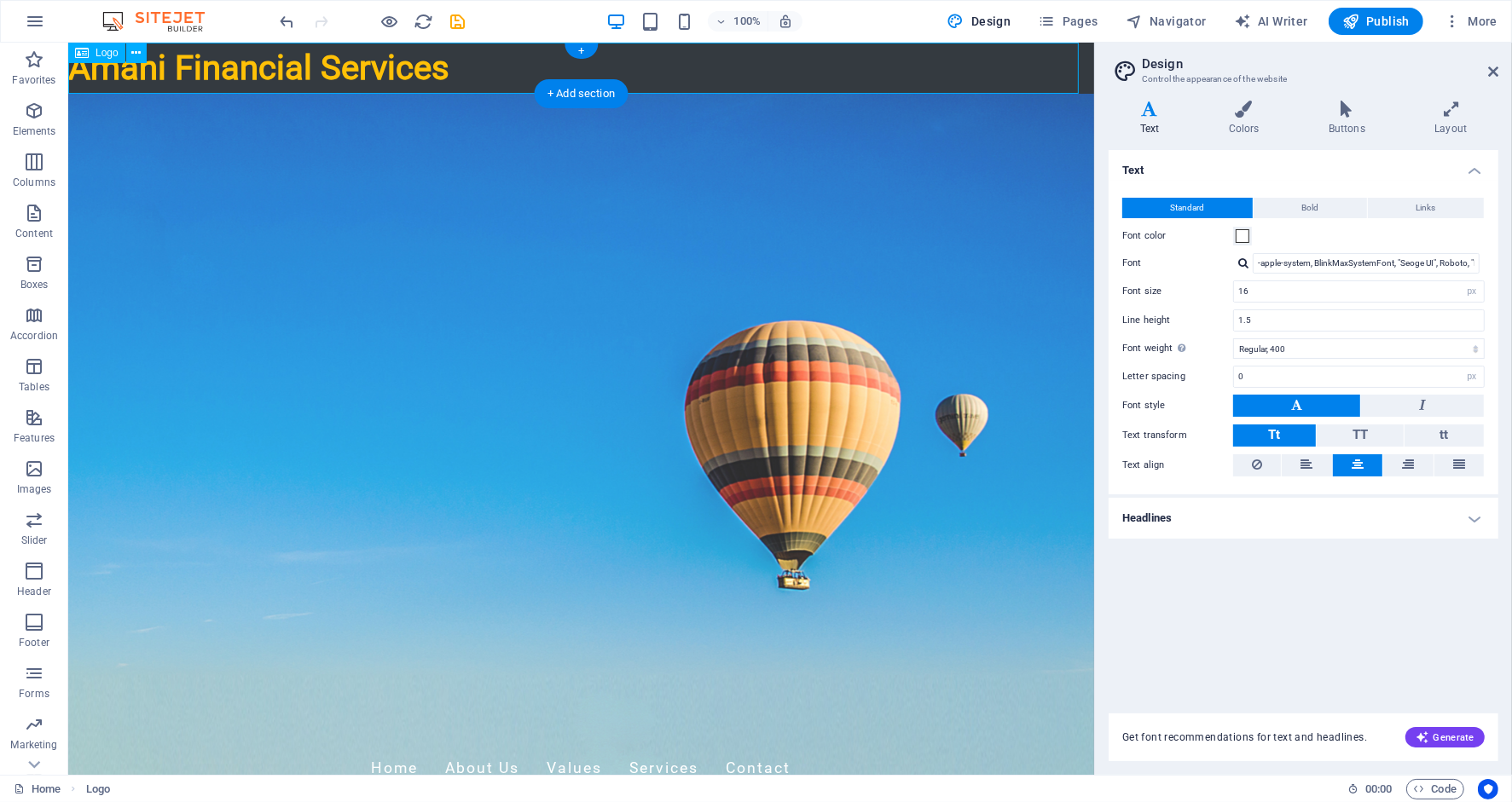 click on "Amani Financial Services" at bounding box center [580, 68] 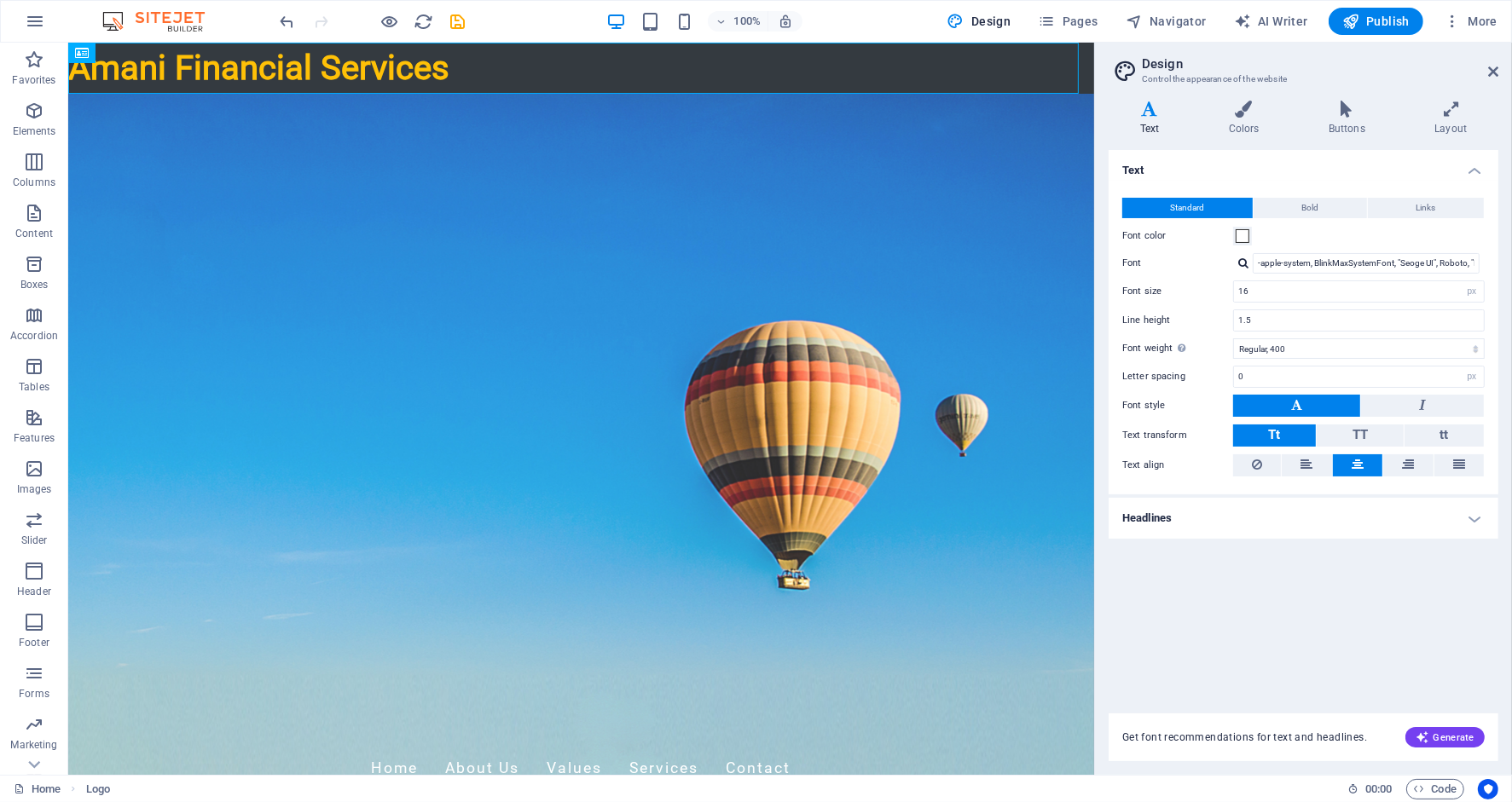 click at bounding box center (1358, 465) 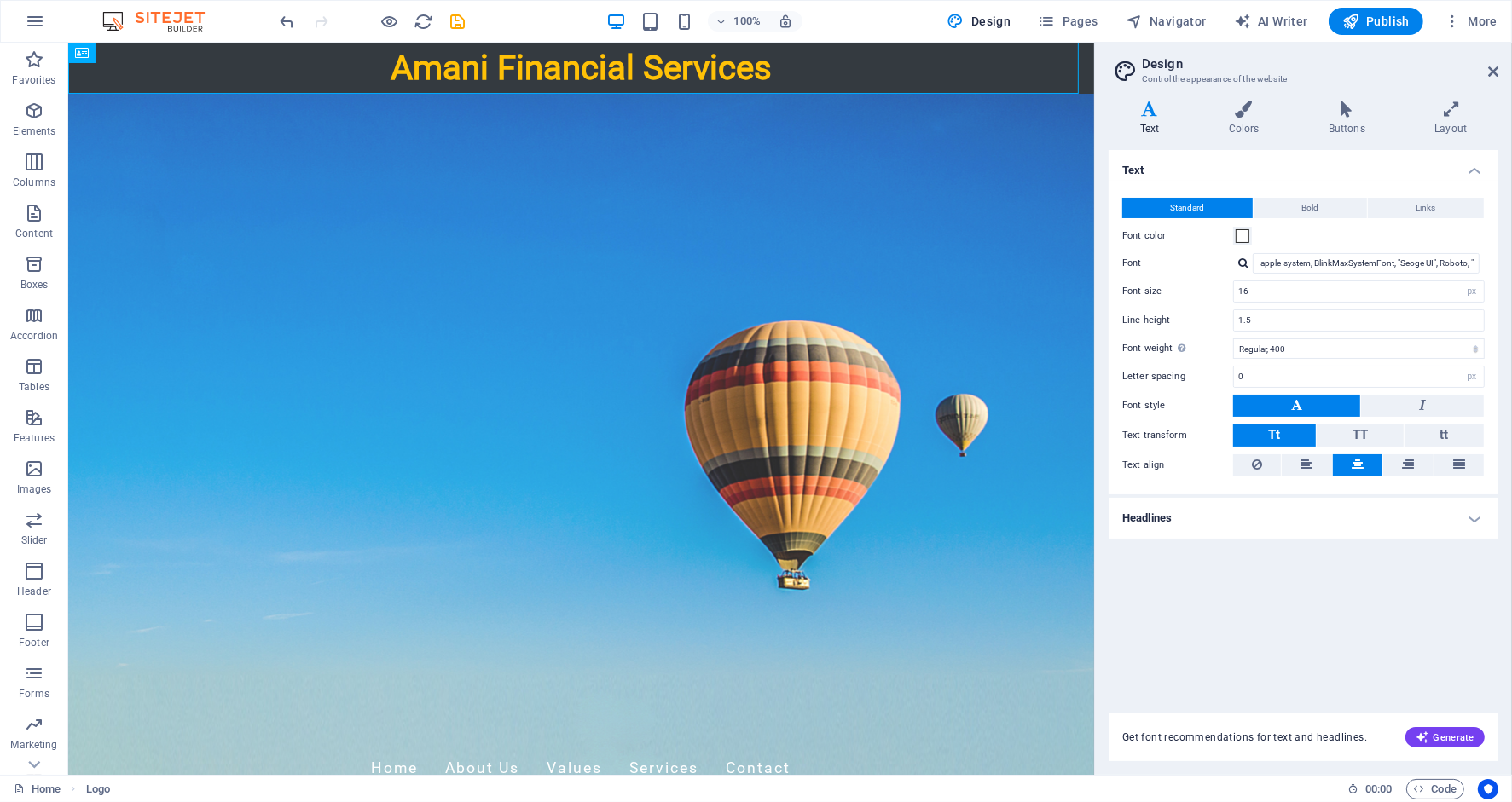 click on "Design" at bounding box center [1320, 64] 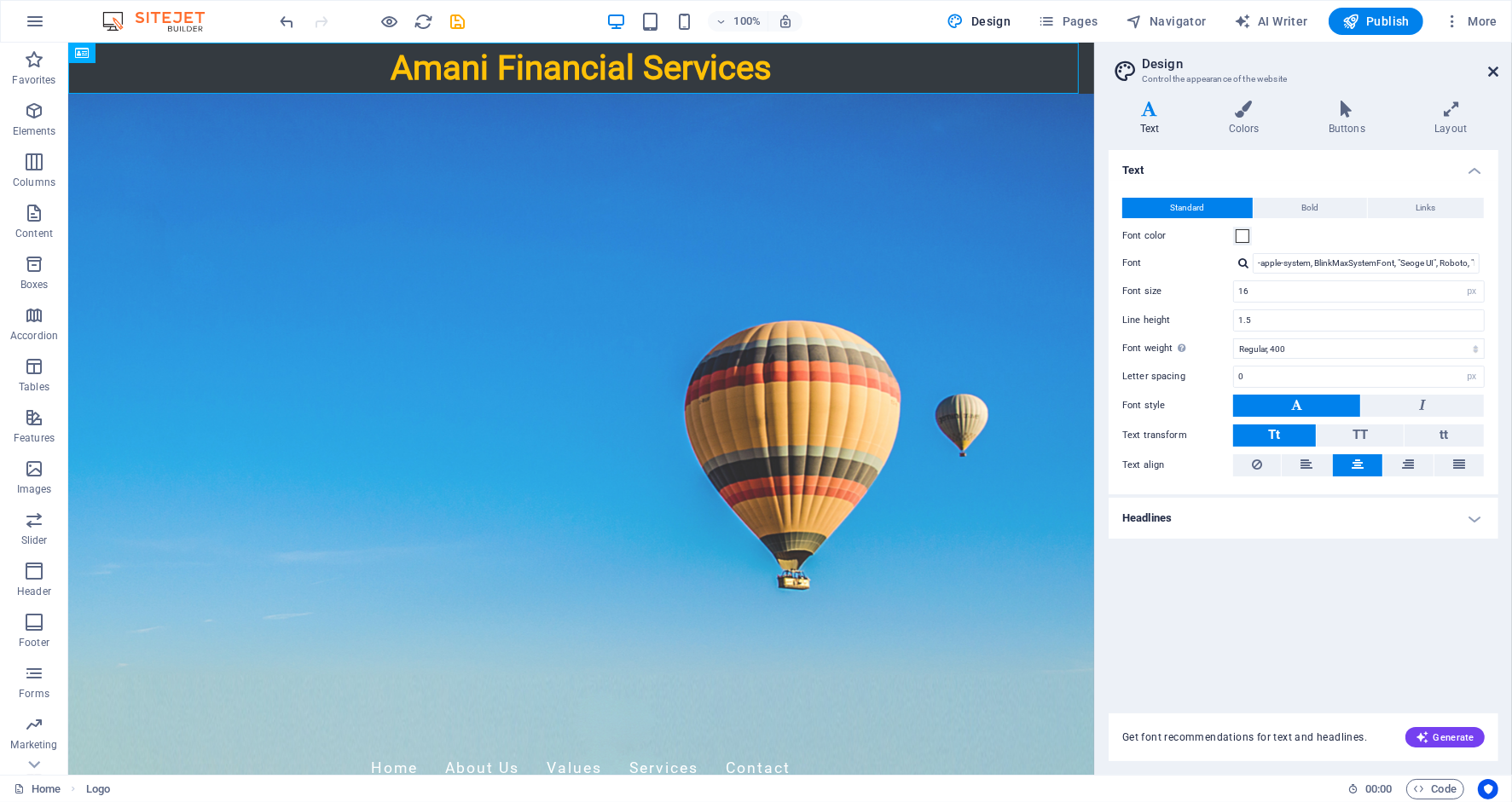 click at bounding box center (1493, 72) 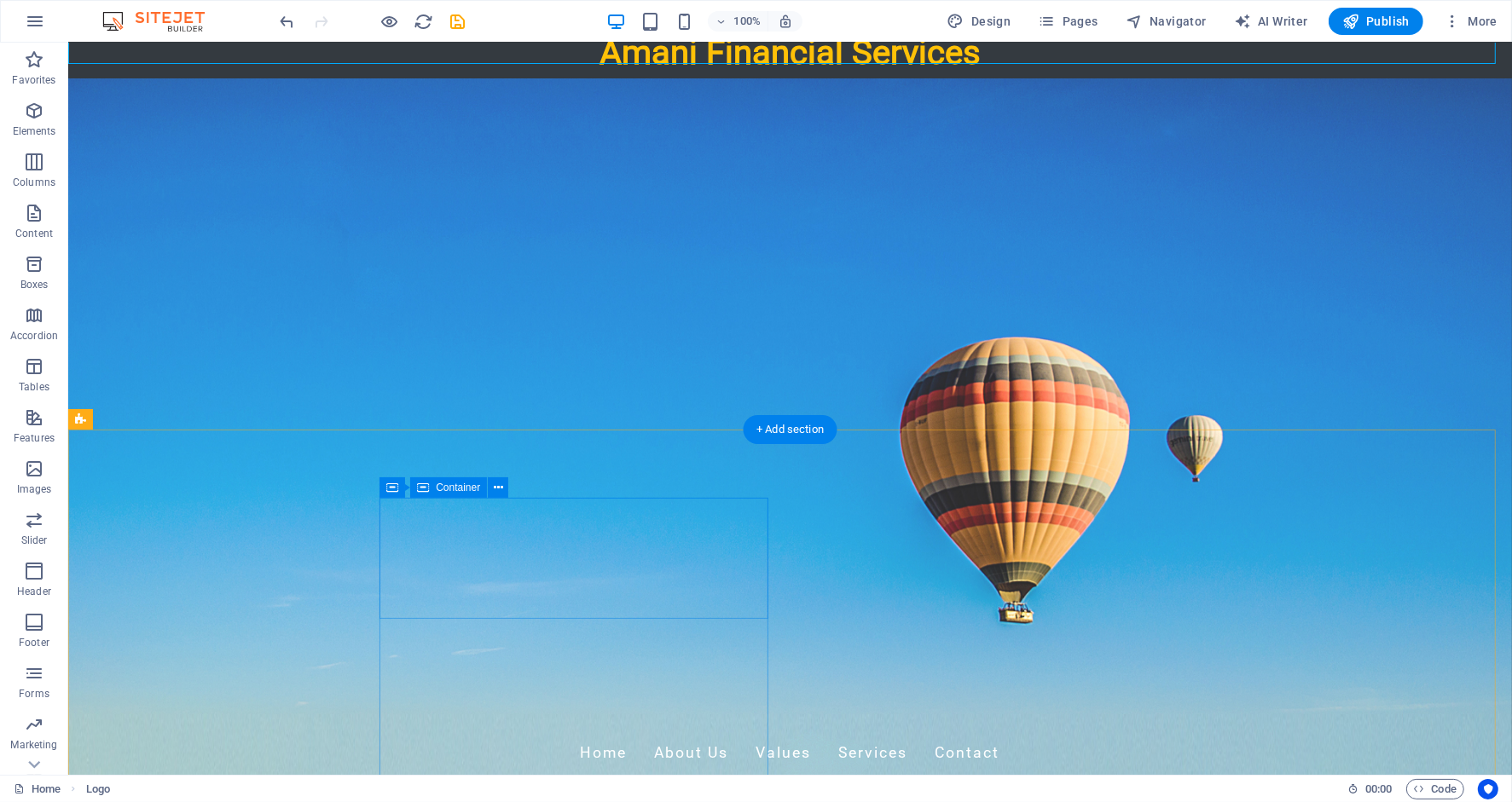 scroll, scrollTop: 0, scrollLeft: 0, axis: both 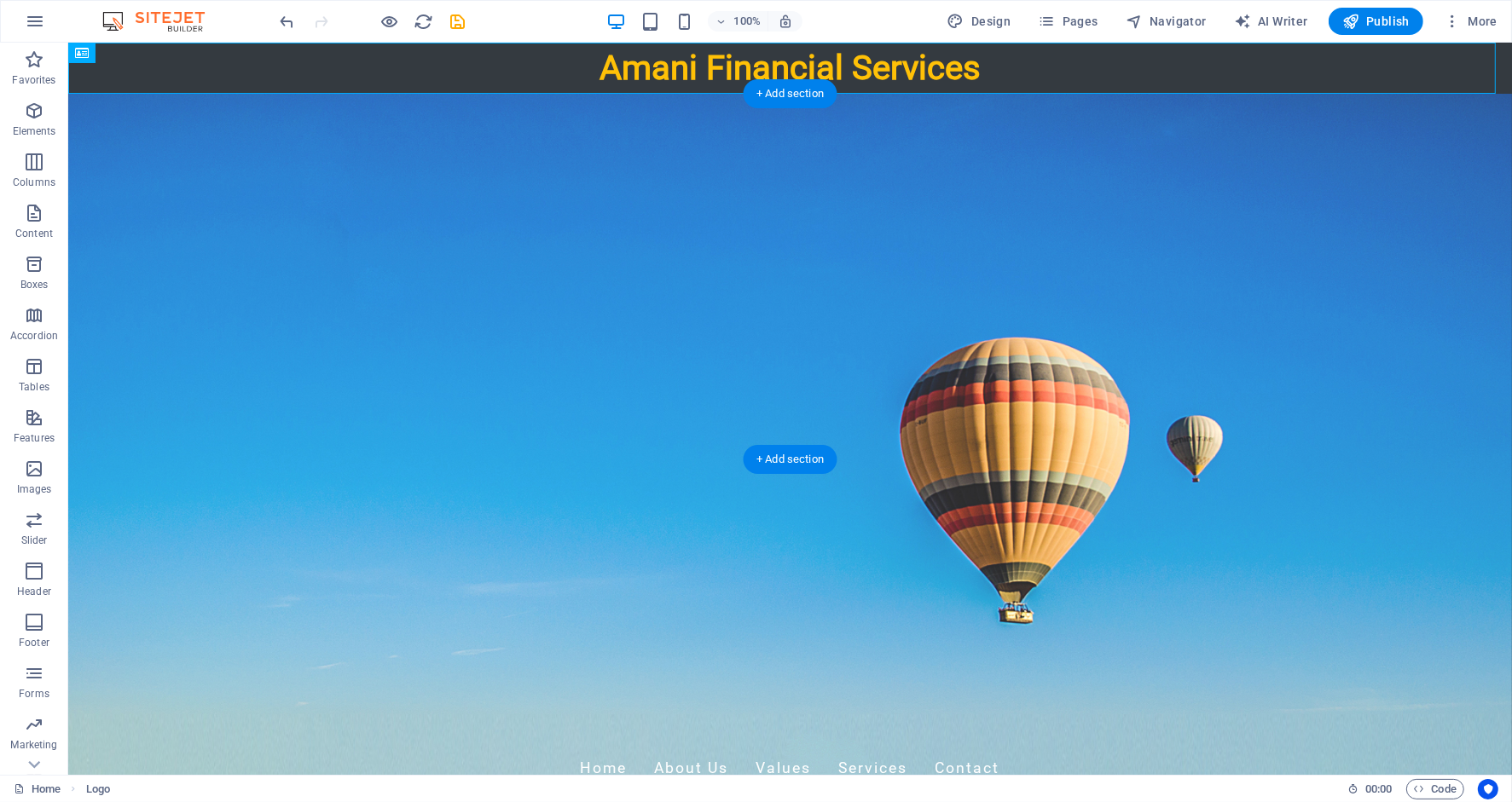click at bounding box center [789, 459] 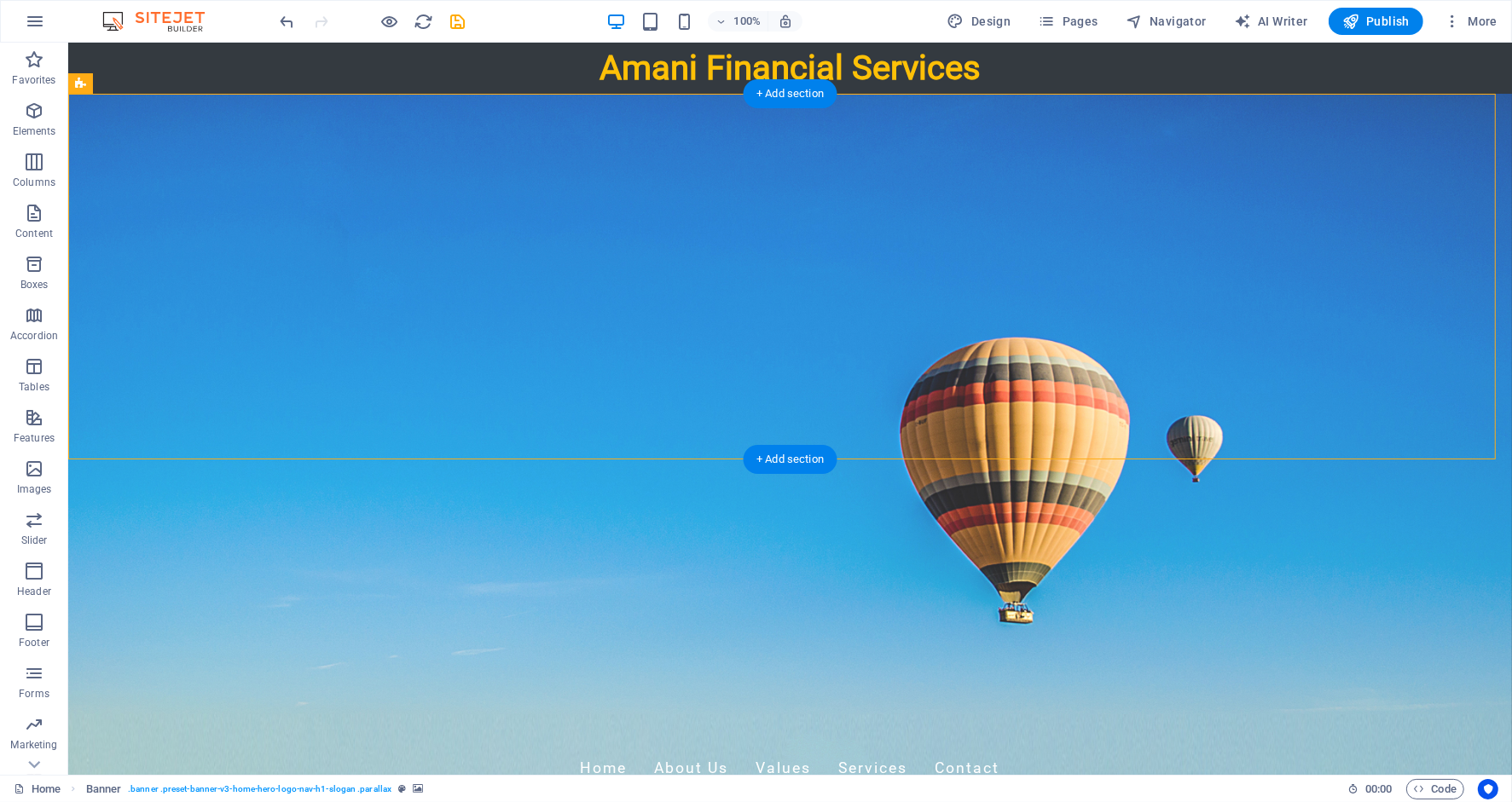 click at bounding box center (789, 459) 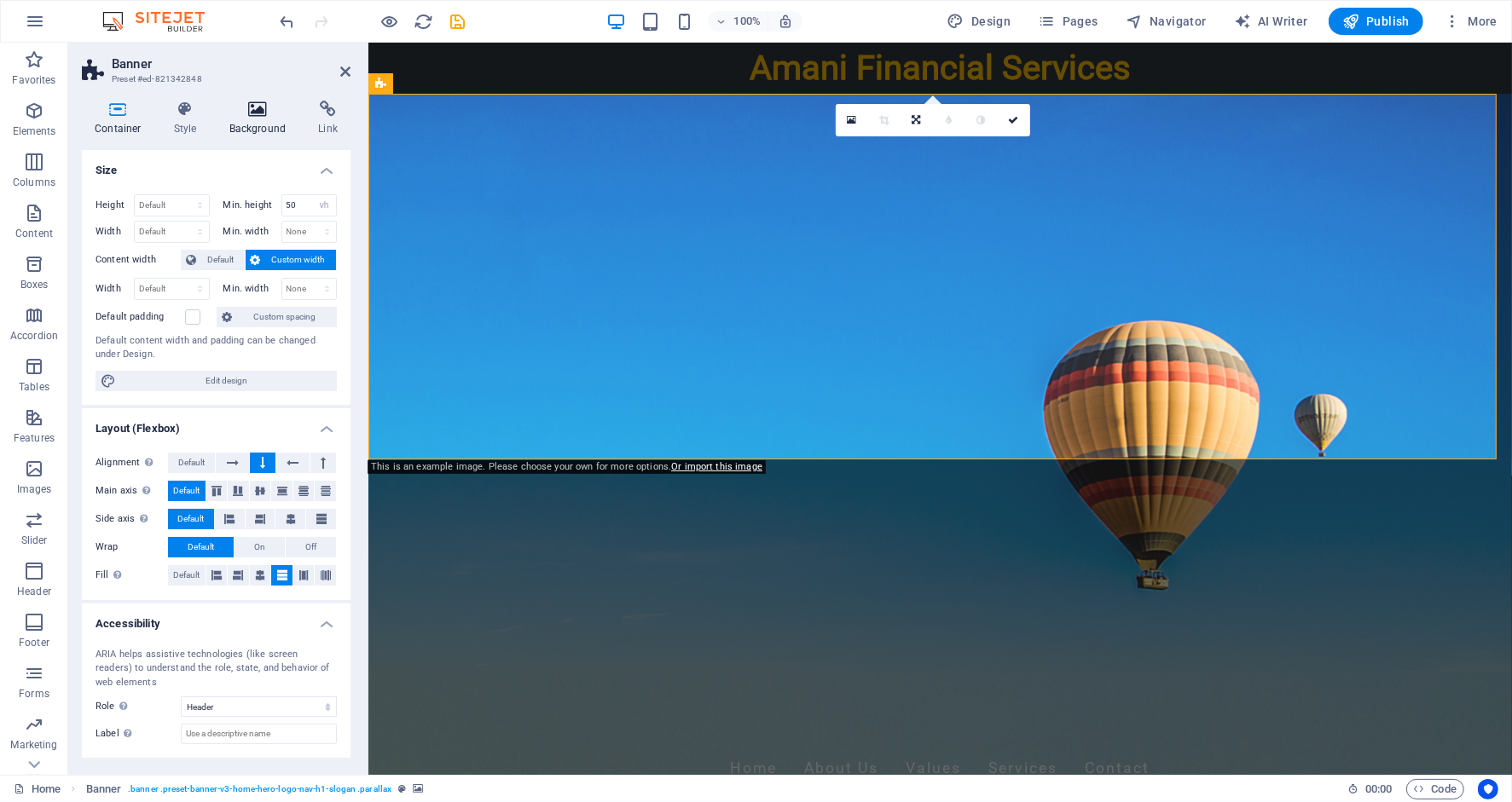 click at bounding box center (258, 109) 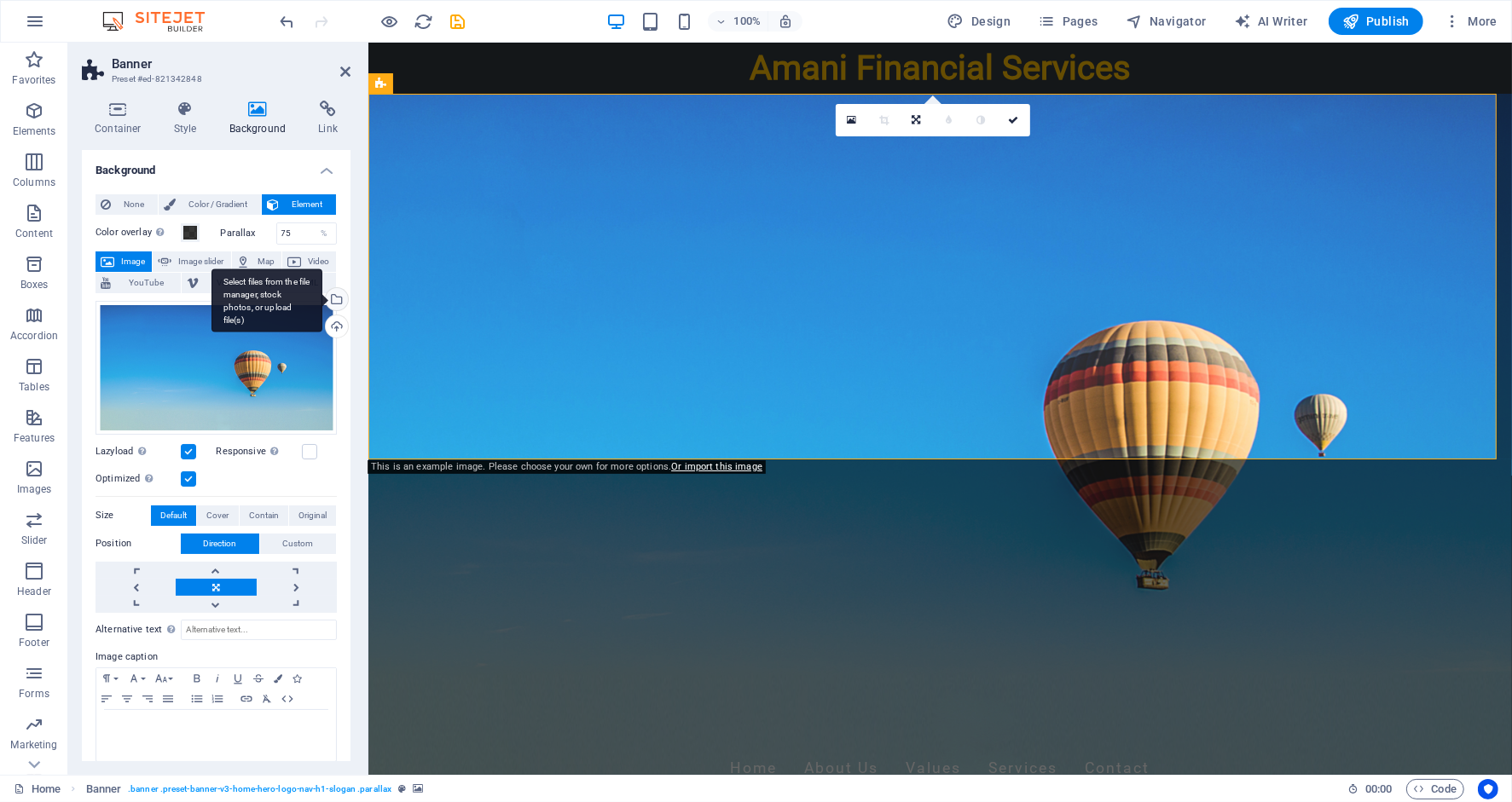 click on "Select files from the file manager, stock photos, or upload file(s)" at bounding box center (335, 301) 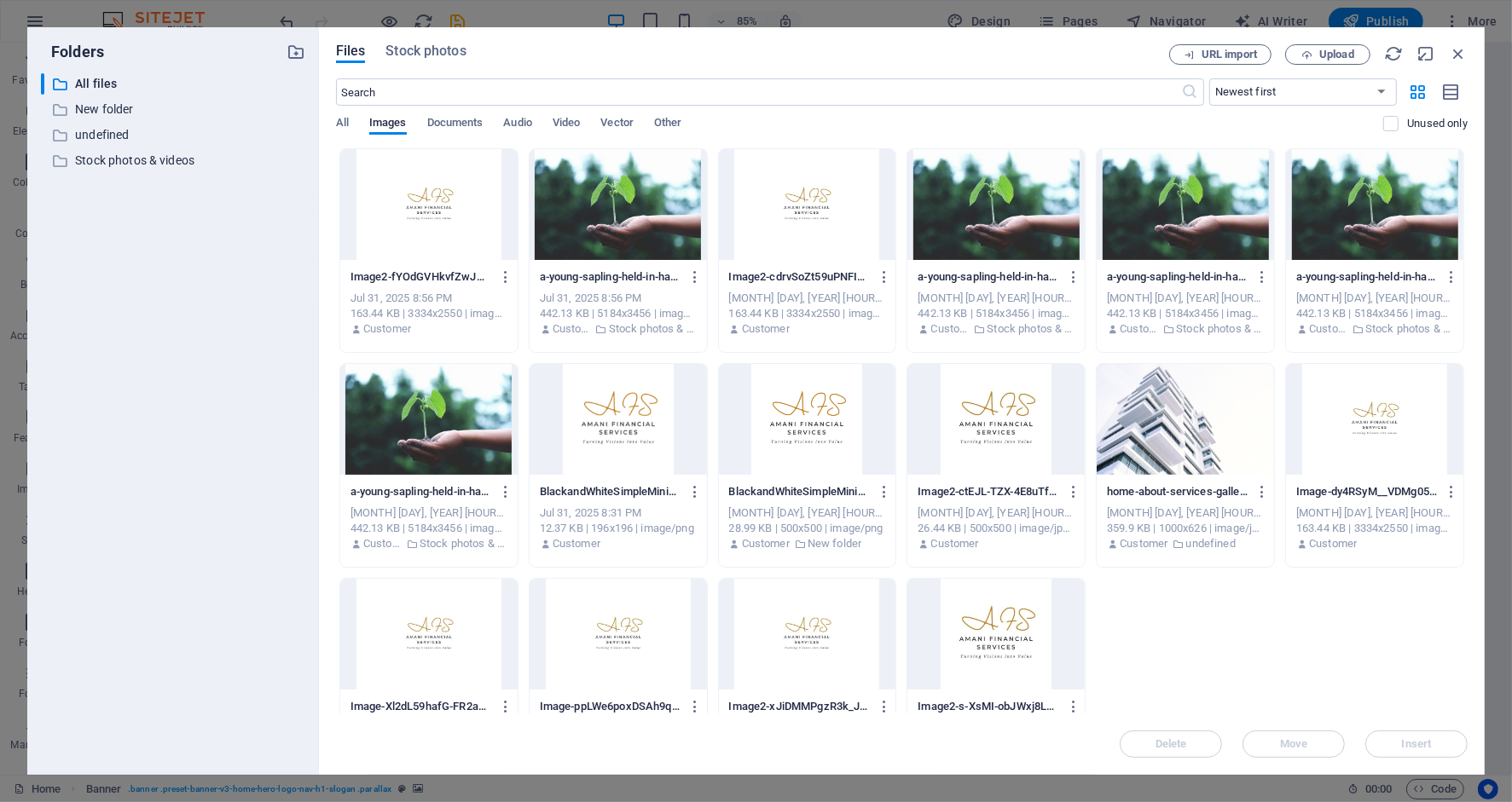 click on "[MONTH] [DAY], [YEAR] [HOUR]:[MINUTE] [AM/PM]" at bounding box center [429, 513] 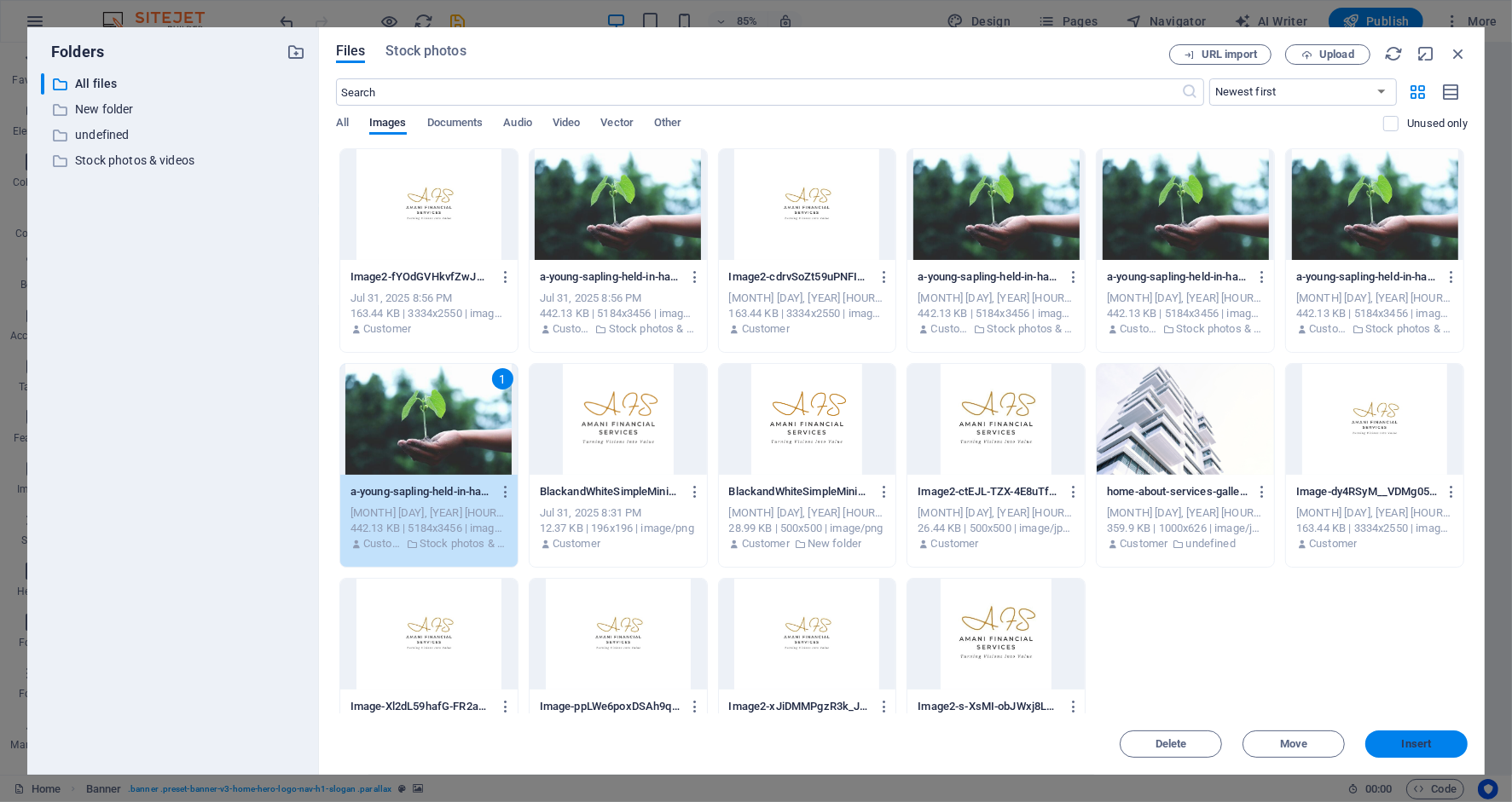 click on "Insert" at bounding box center (1416, 744) 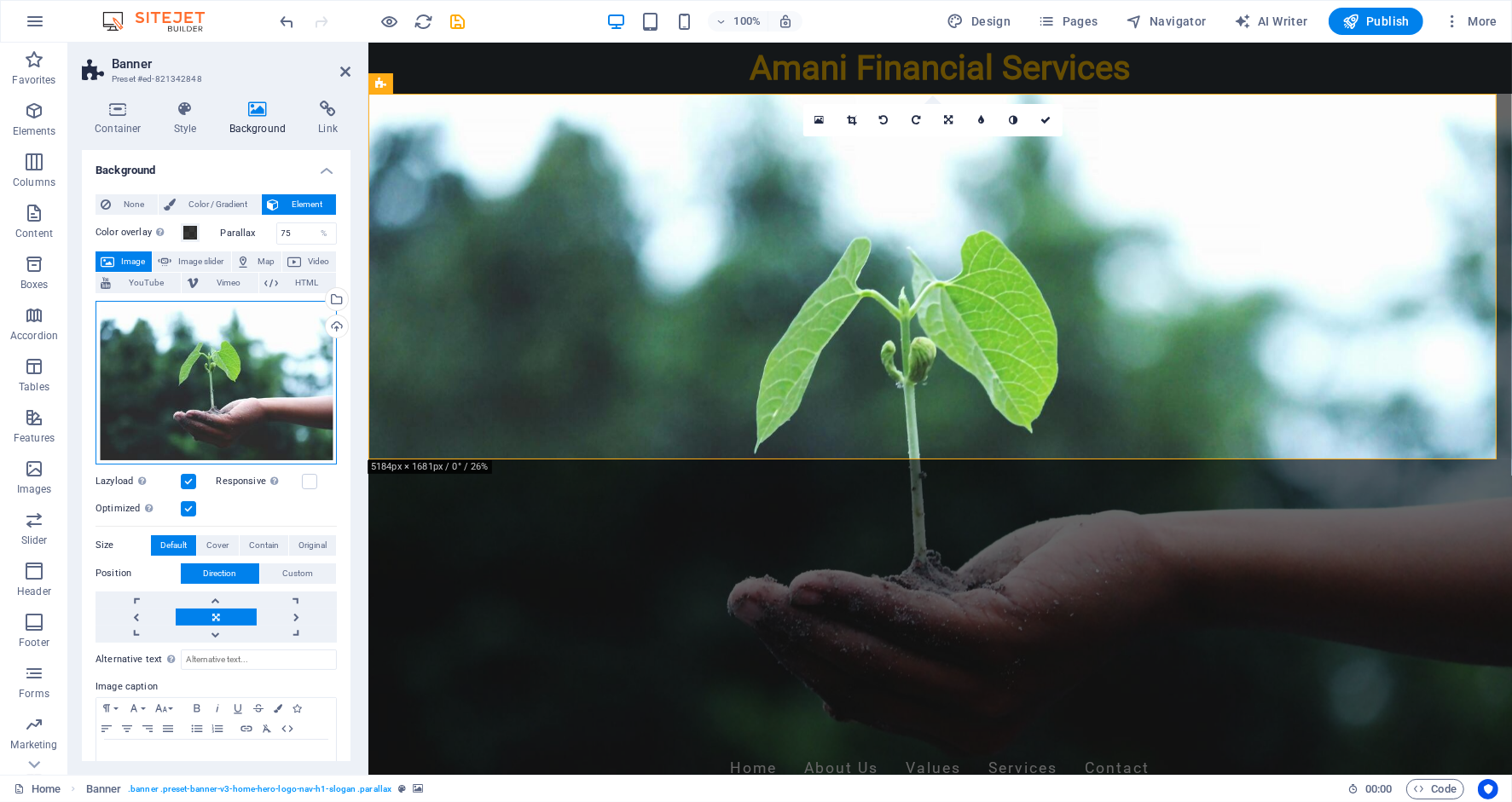 click on "Drag files here, click to choose files or select files from Files or our free stock photos & videos" at bounding box center (216, 383) 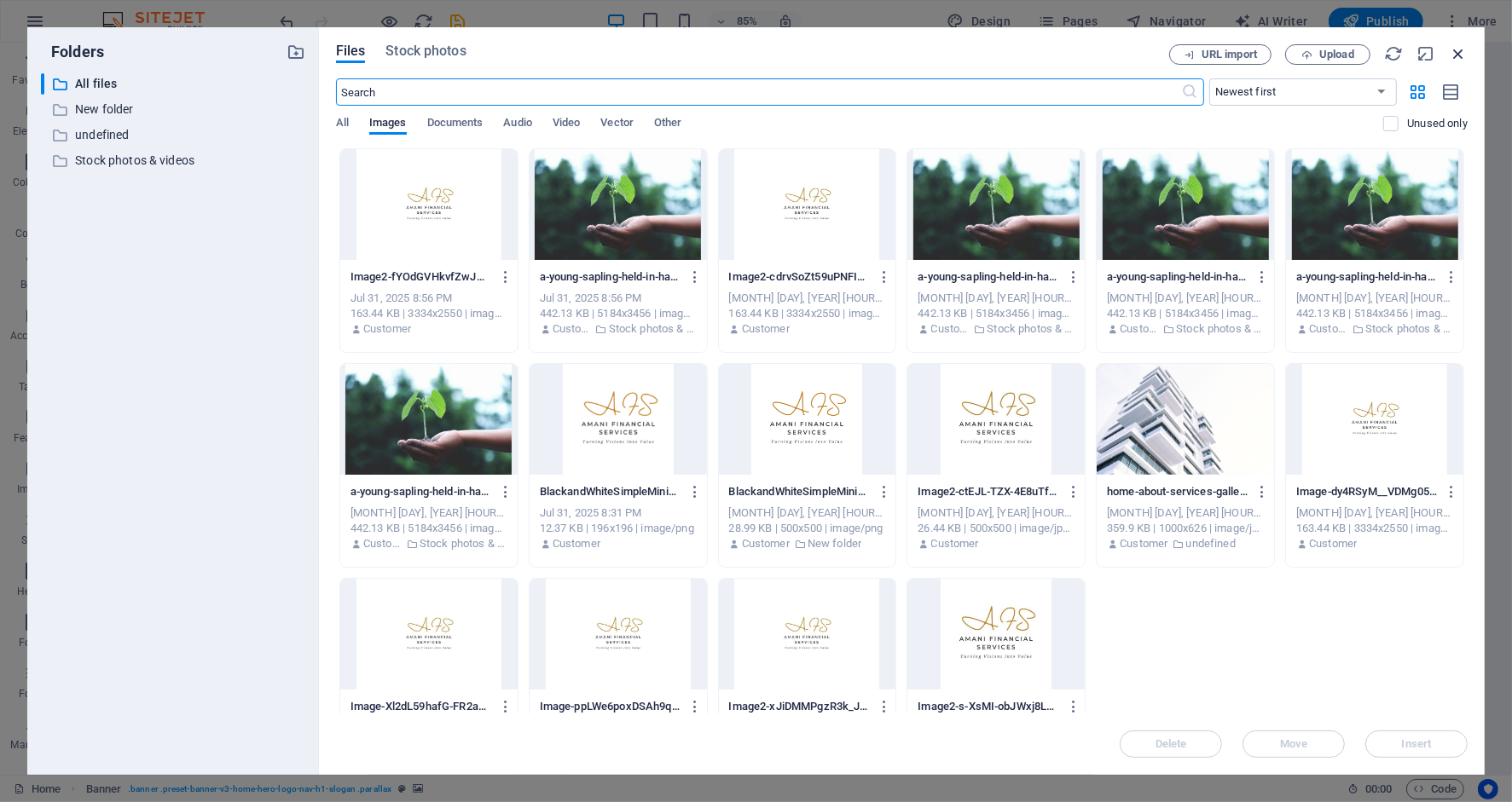 click at bounding box center [1458, 54] 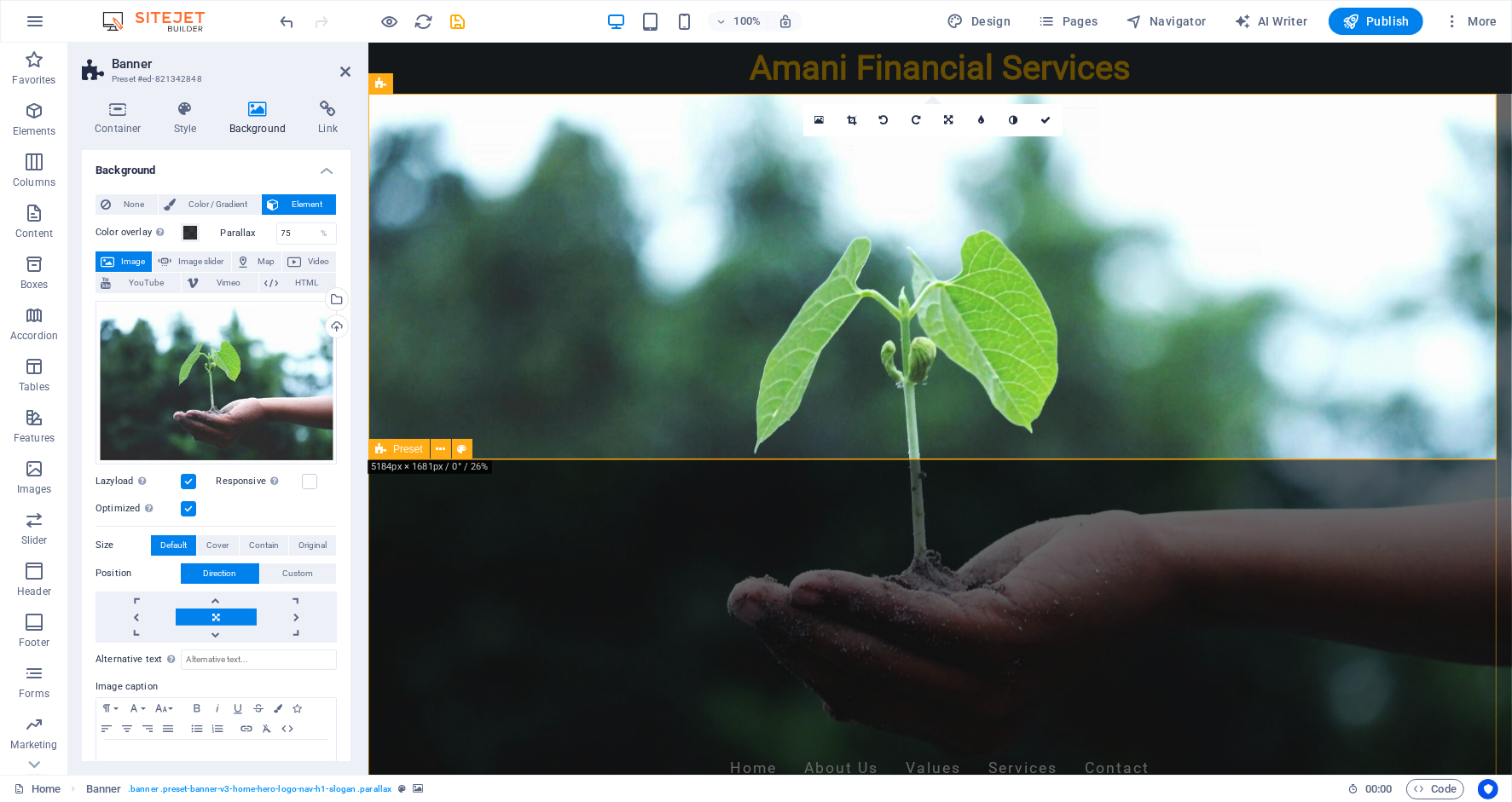 click on "Drop content here or  Add elements  Paste clipboard New headline Who We Are At Amani Financial Services, we specialize in providing personalized financial consulting tailored to meet the needs of individuals and businesses. We understand that financial challenges are unique, and our mission is to empower you with solutions that foster sustainable growth and clarity in your financial journey. Learn More" at bounding box center [939, 1505] 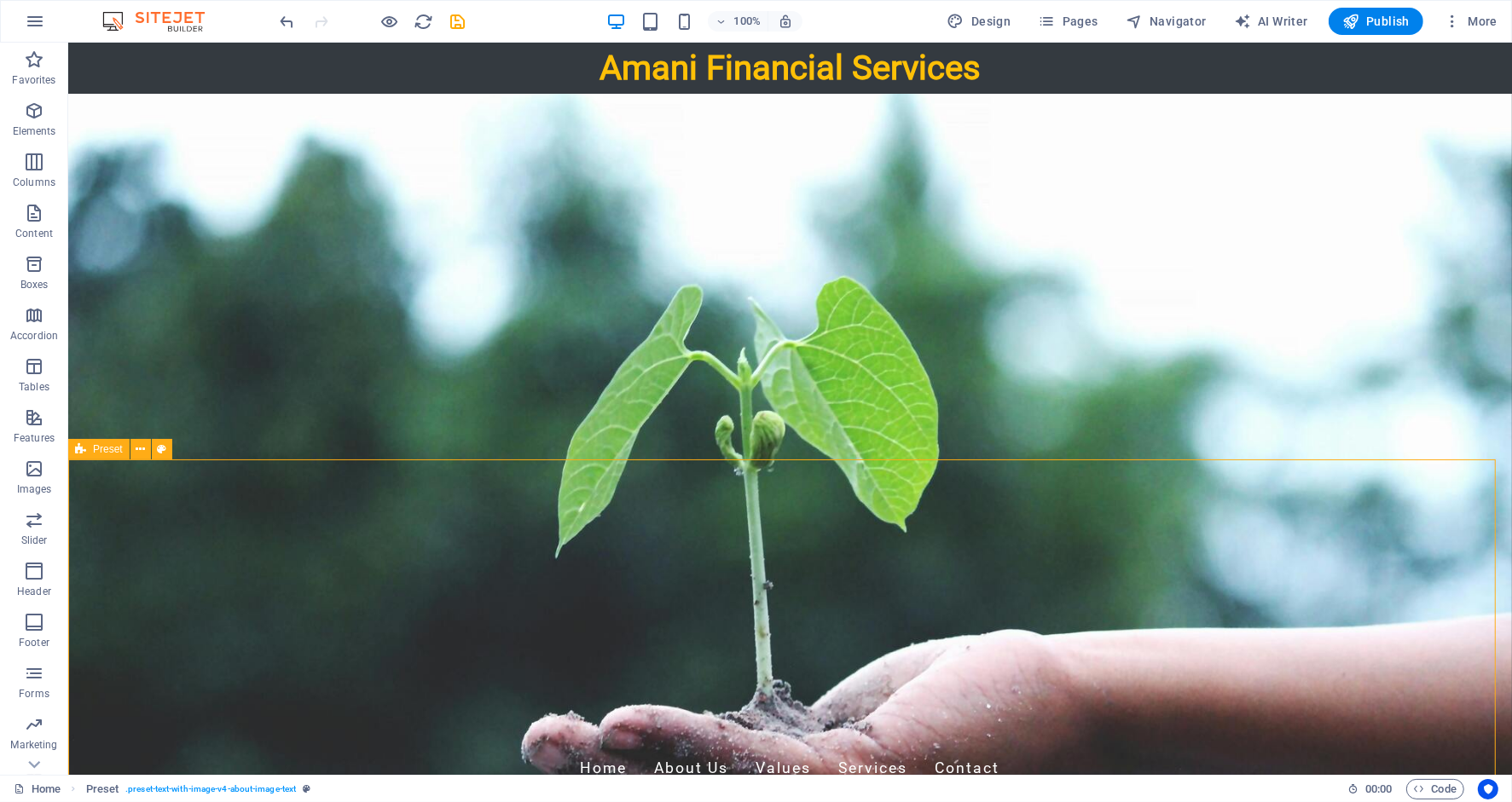 click on "Drop content here or  Add elements  Paste clipboard New headline Who We Are At Amani Financial Services, we specialize in providing personalized financial consulting tailored to meet the needs of individuals and businesses. We understand that financial challenges are unique, and our mission is to empower you with solutions that foster sustainable growth and clarity in your financial journey. Learn More" at bounding box center [789, 1505] 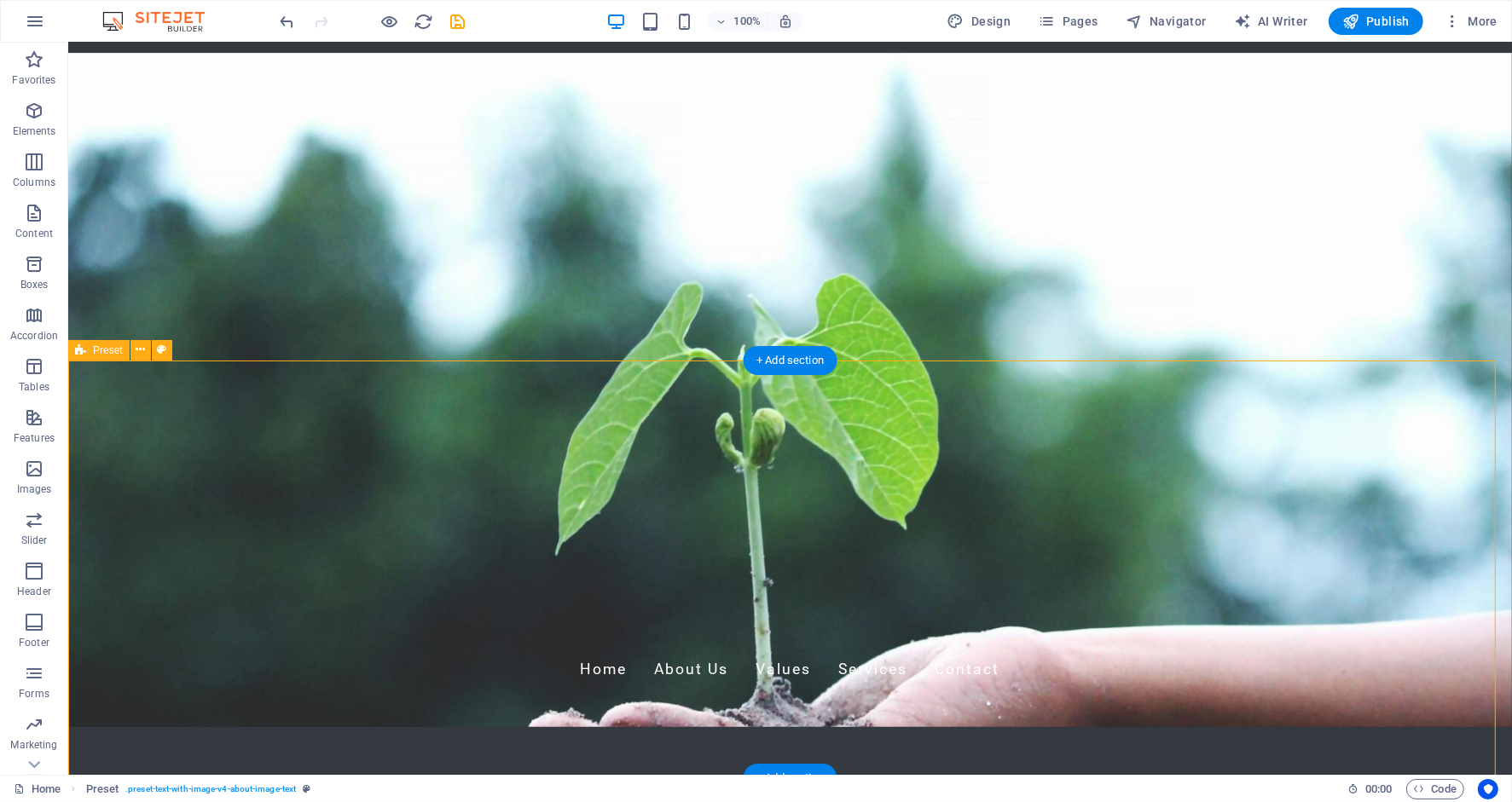 scroll, scrollTop: 0, scrollLeft: 0, axis: both 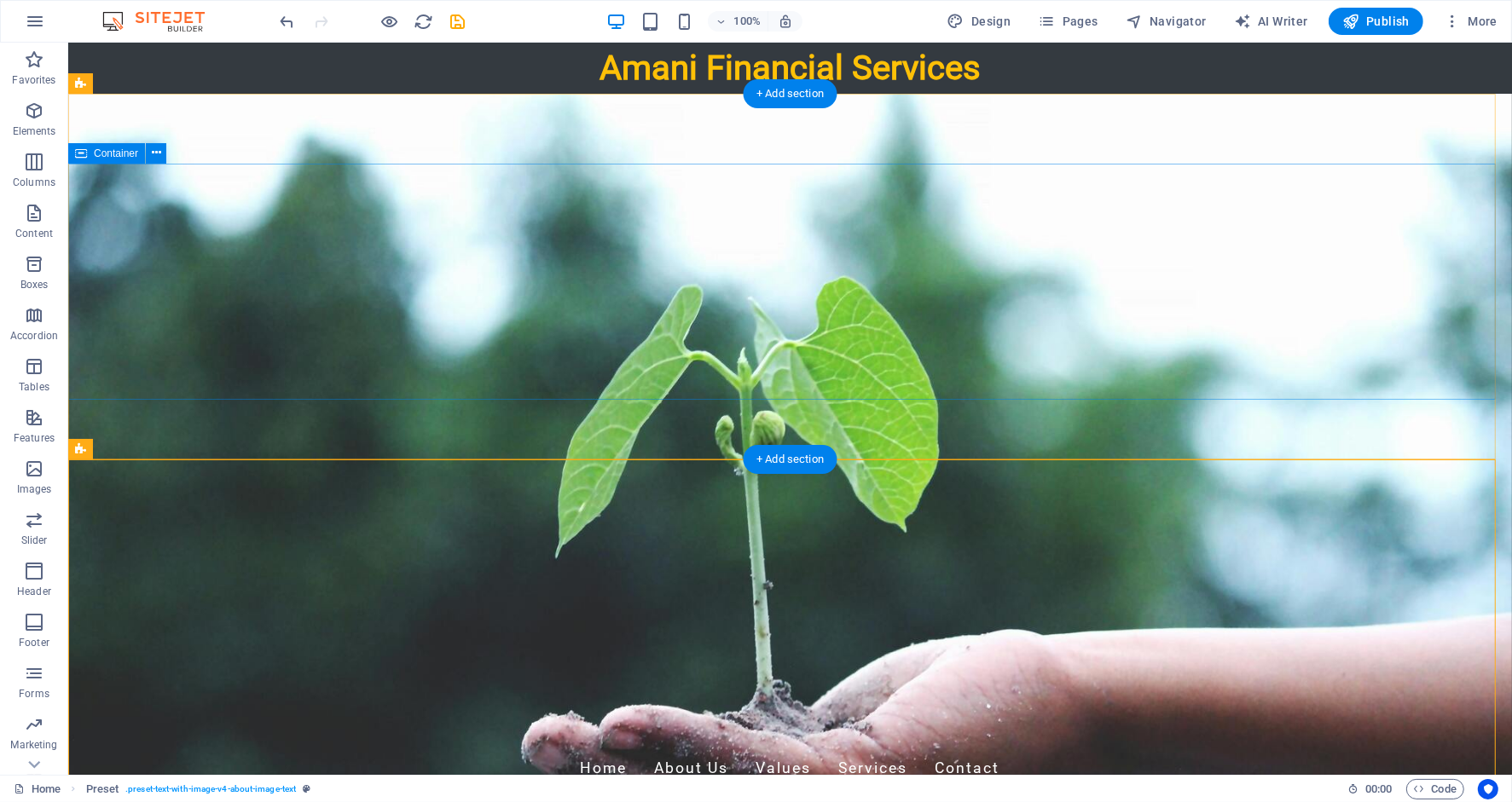click on "Welcome to Amani Financial Services Your partner in financial growth" at bounding box center [789, 921] 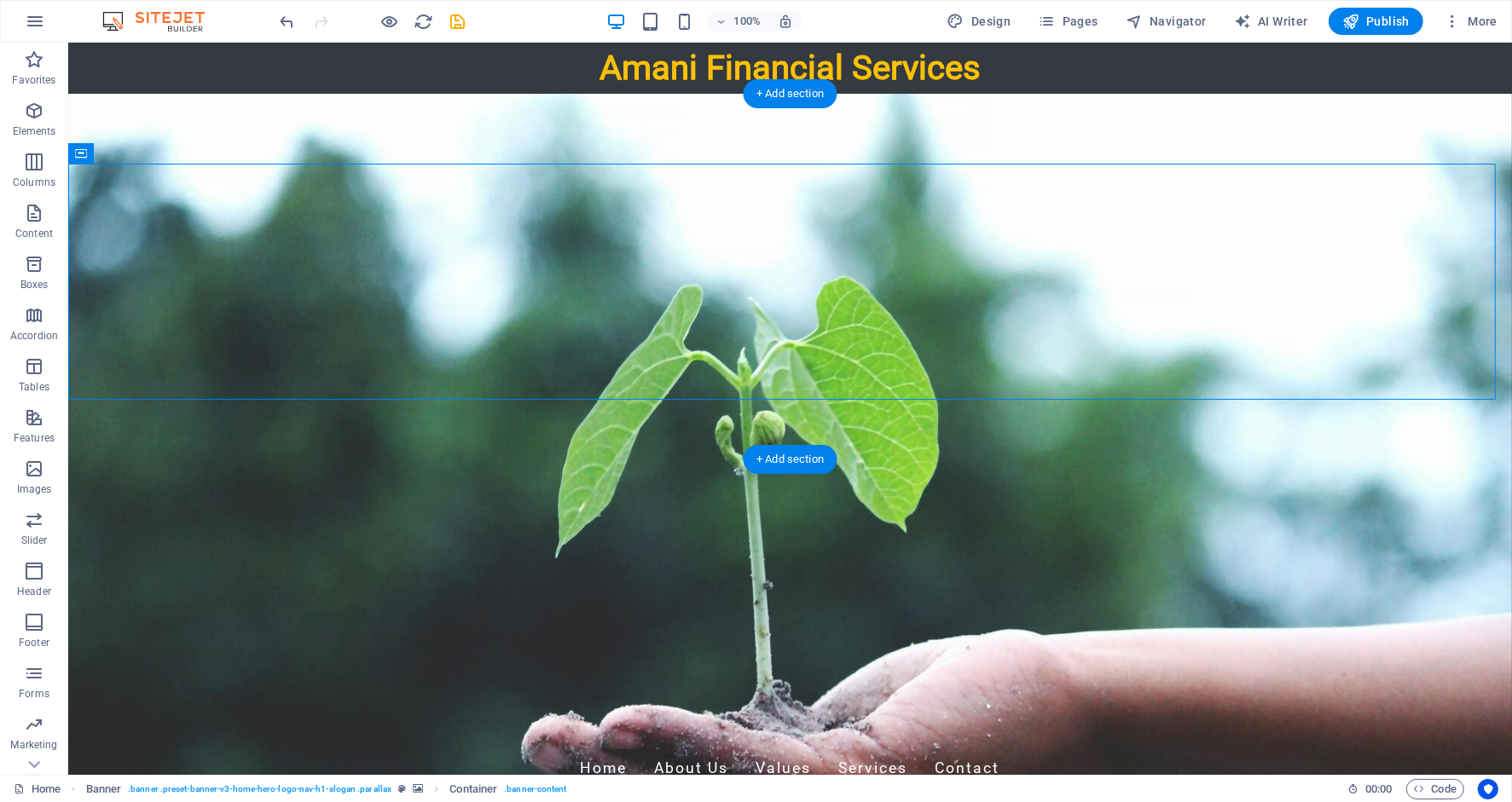 click at bounding box center (789, 459) 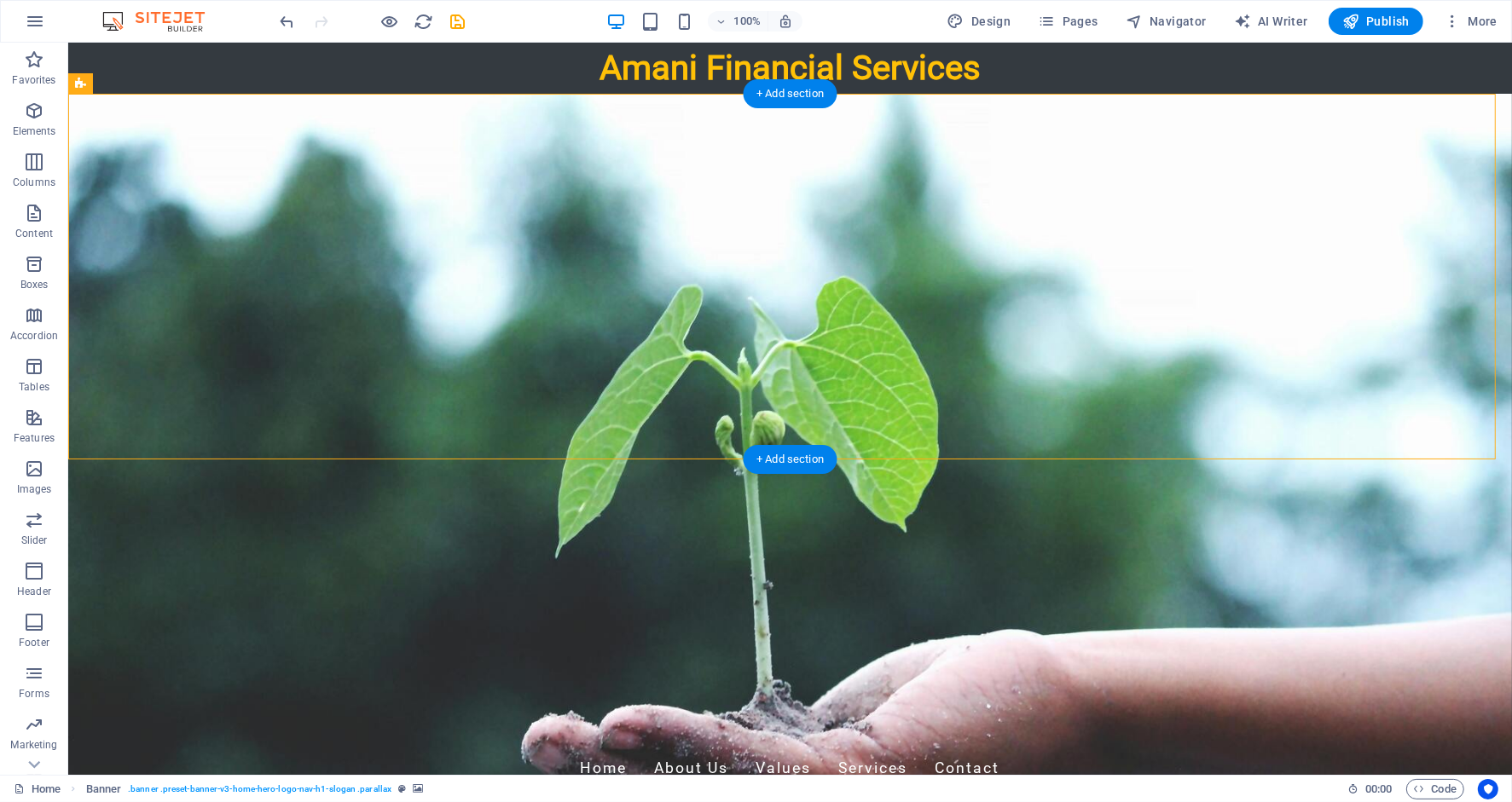 click at bounding box center (789, 459) 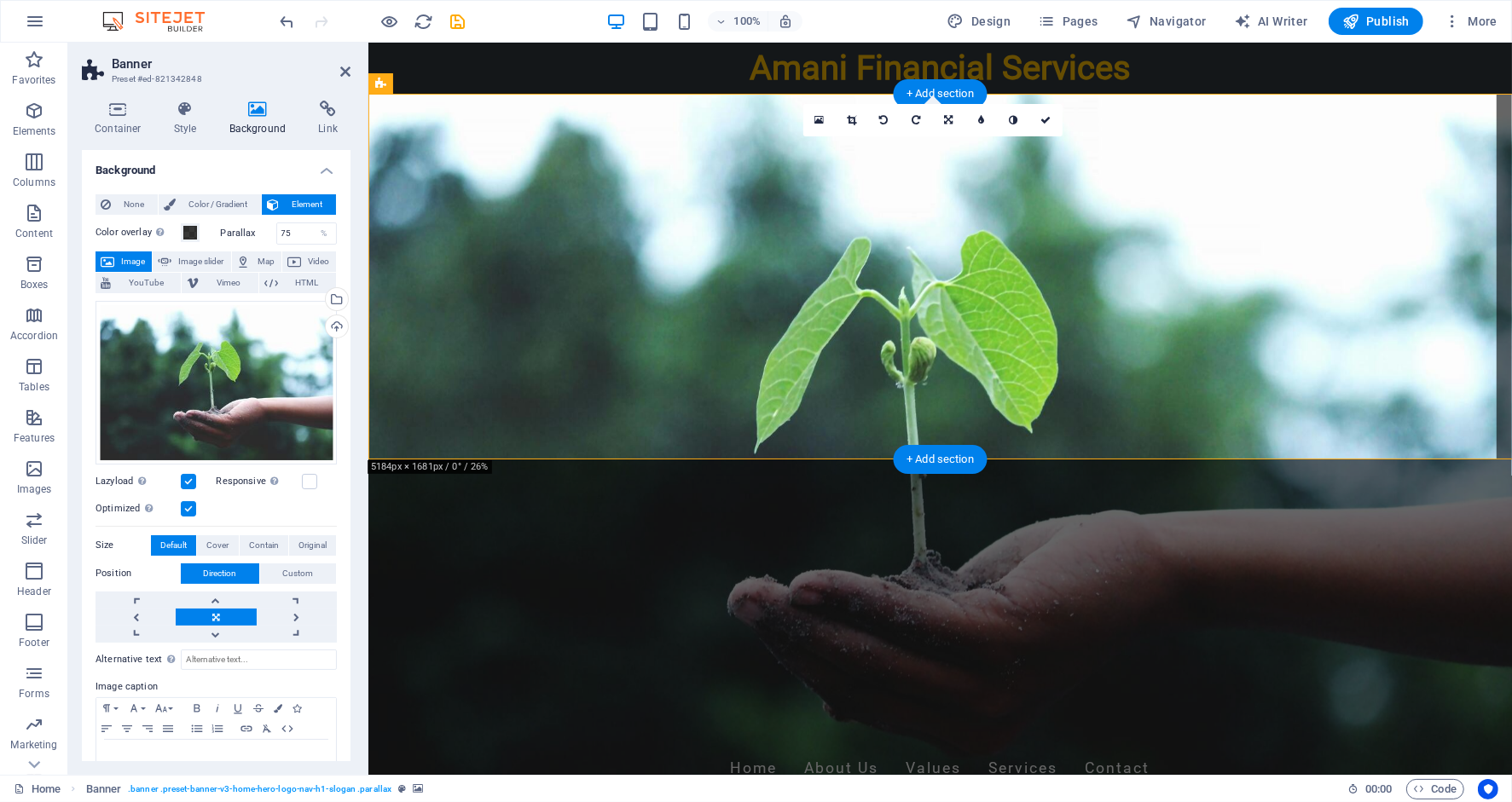 click at bounding box center [939, 459] 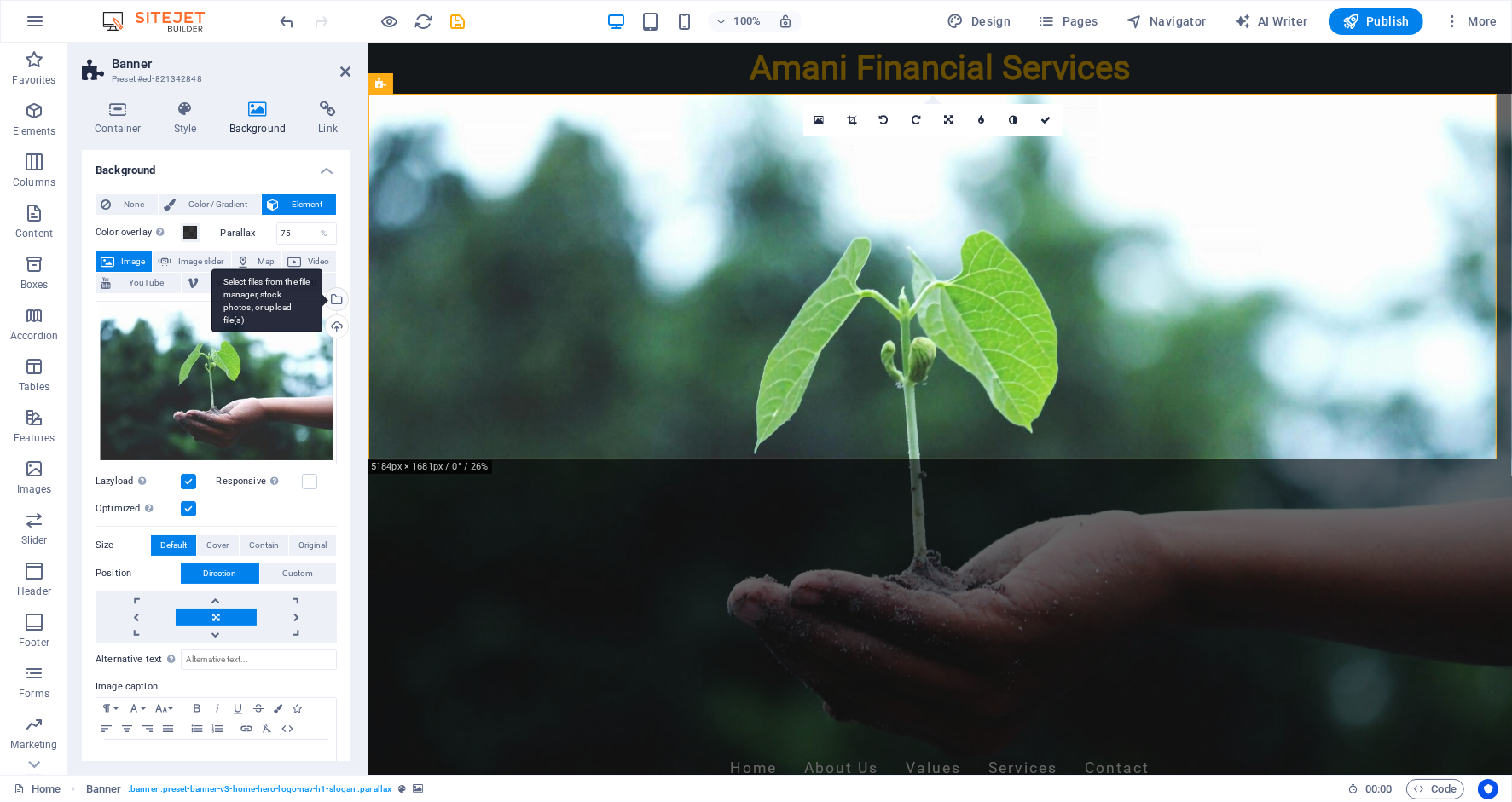 click on "Select files from the file manager, stock photos, or upload file(s)" at bounding box center [335, 301] 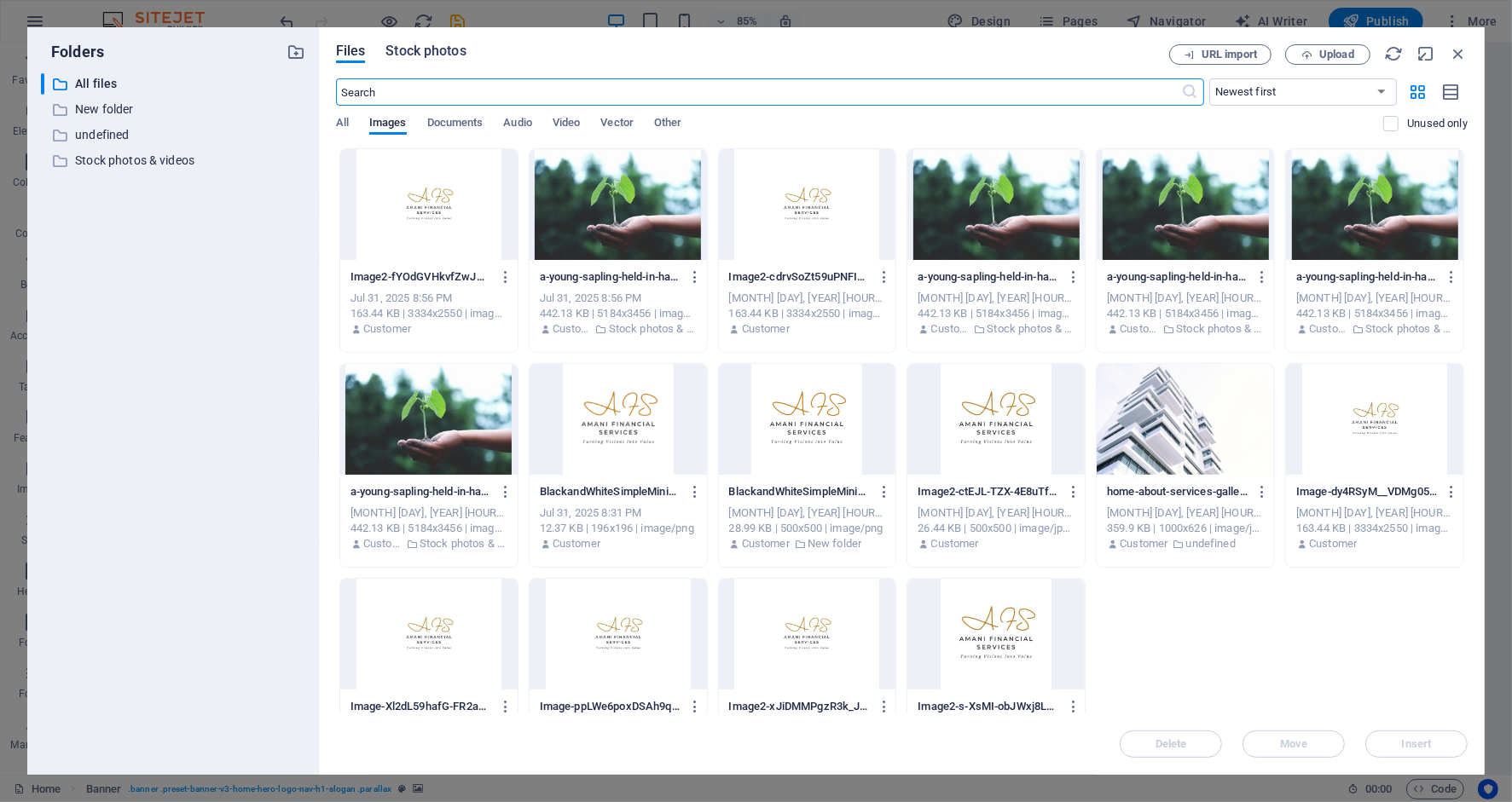 click on "Stock photos" at bounding box center [426, 51] 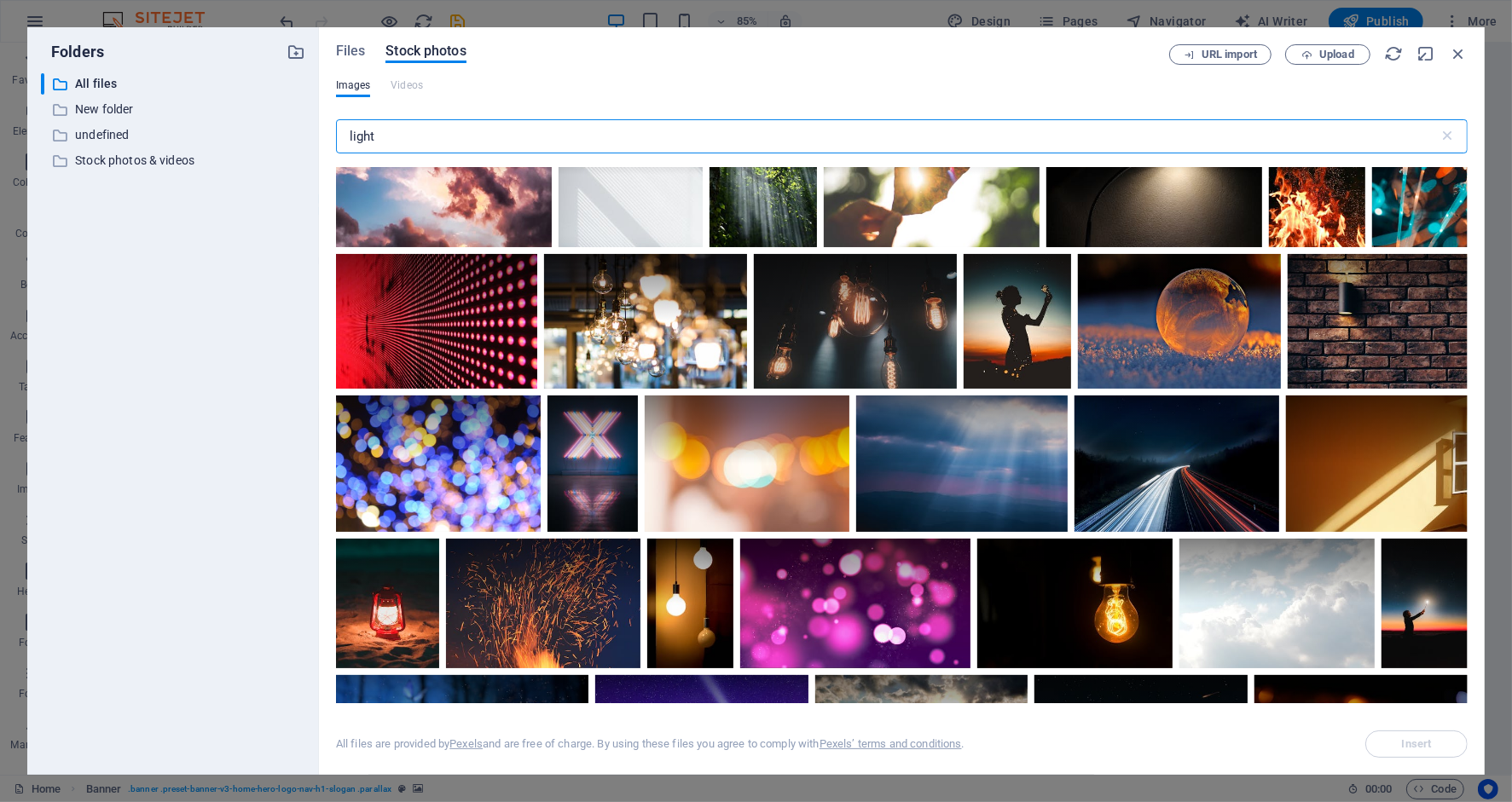 scroll, scrollTop: 504, scrollLeft: 0, axis: vertical 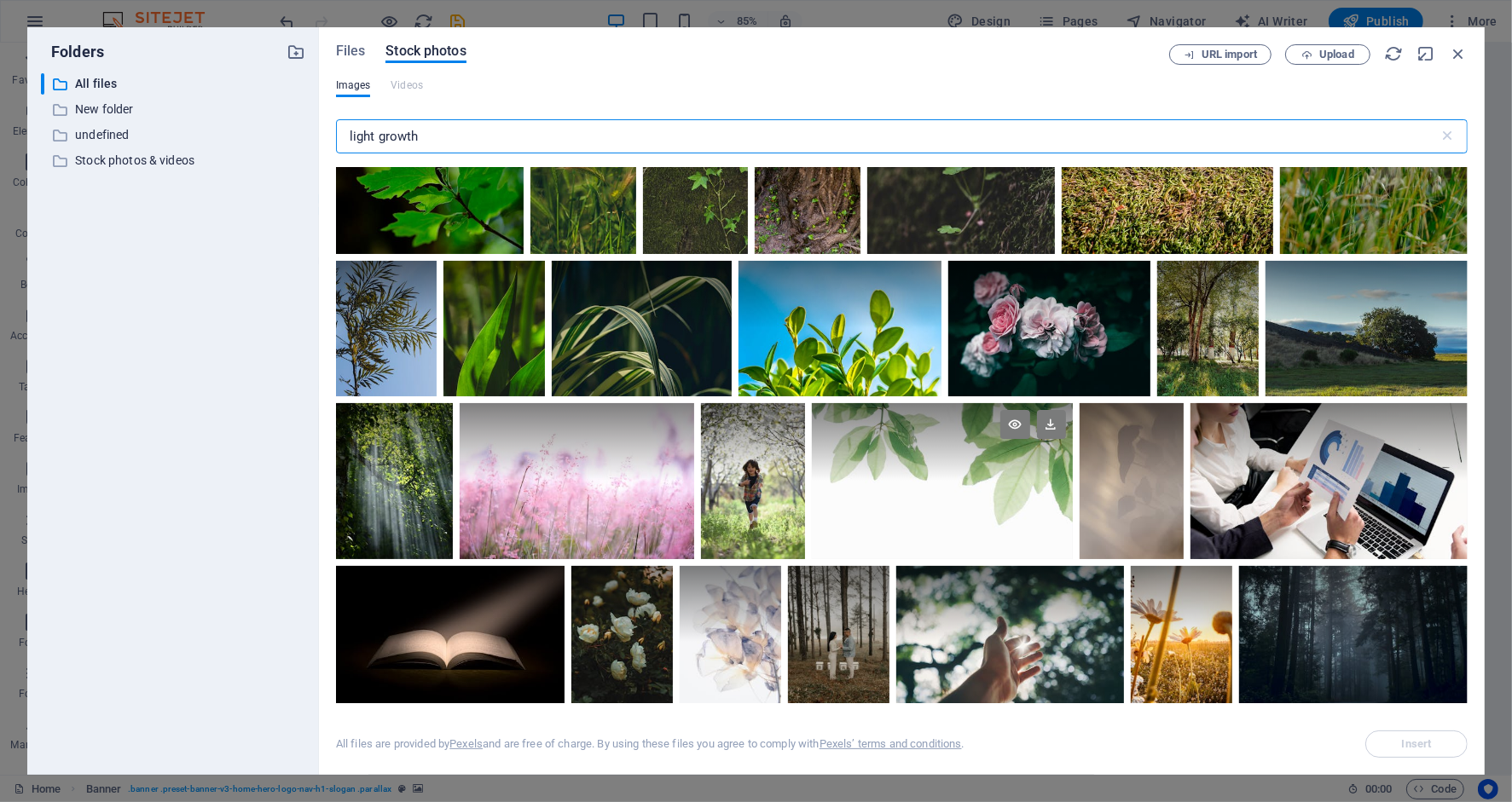 type on "light growth" 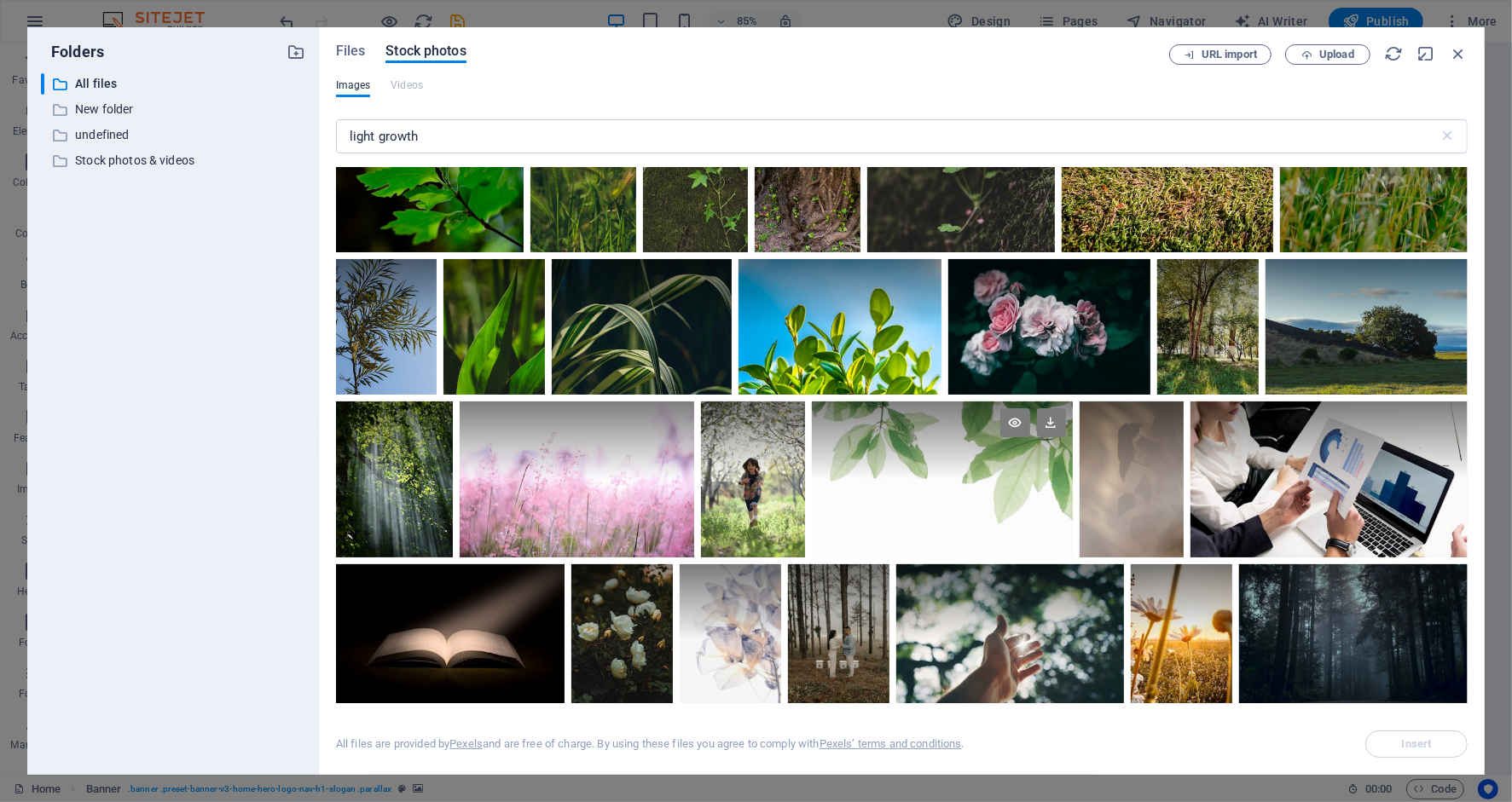 click at bounding box center (942, 441) 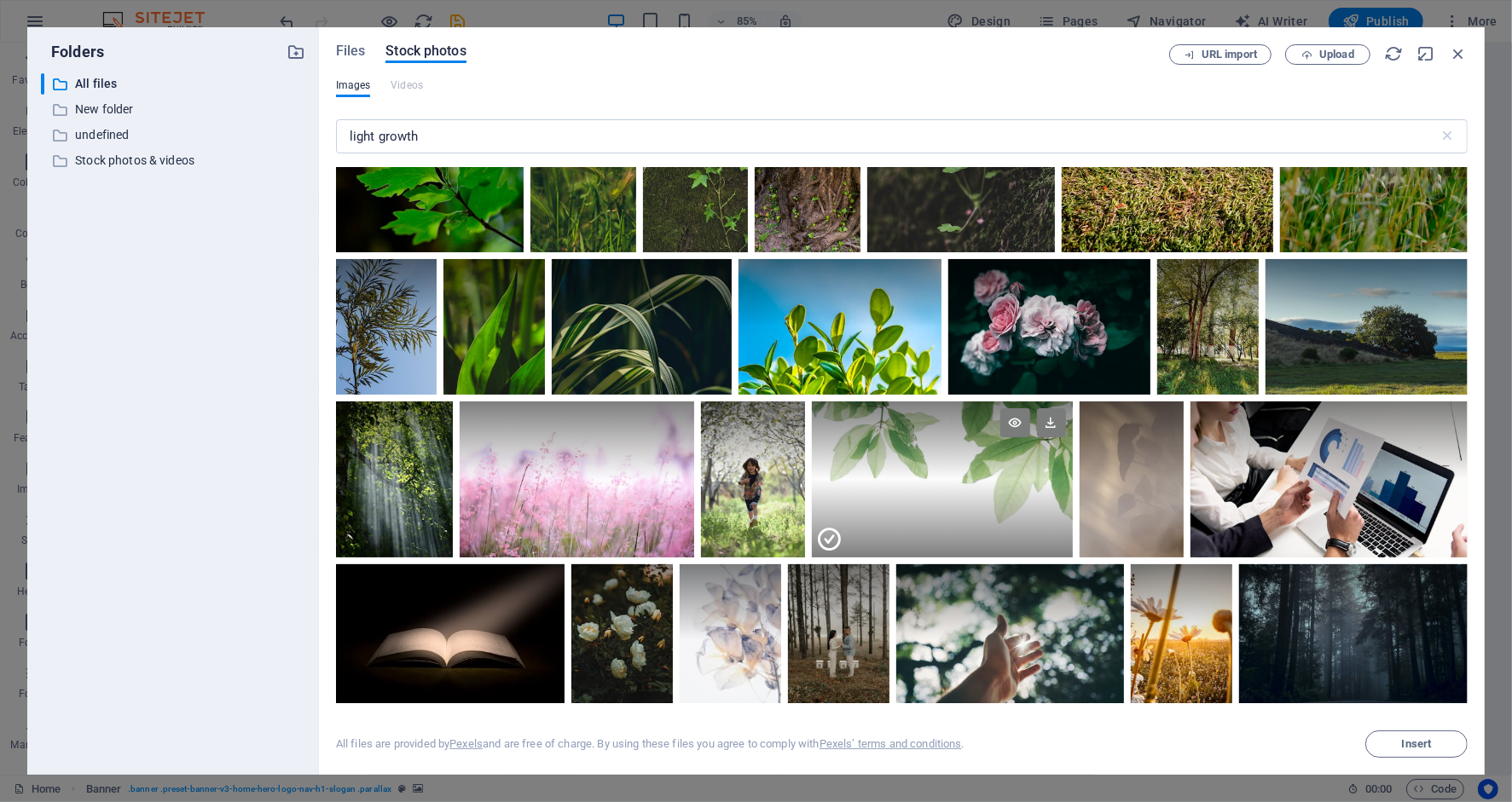 scroll, scrollTop: 1049, scrollLeft: 0, axis: vertical 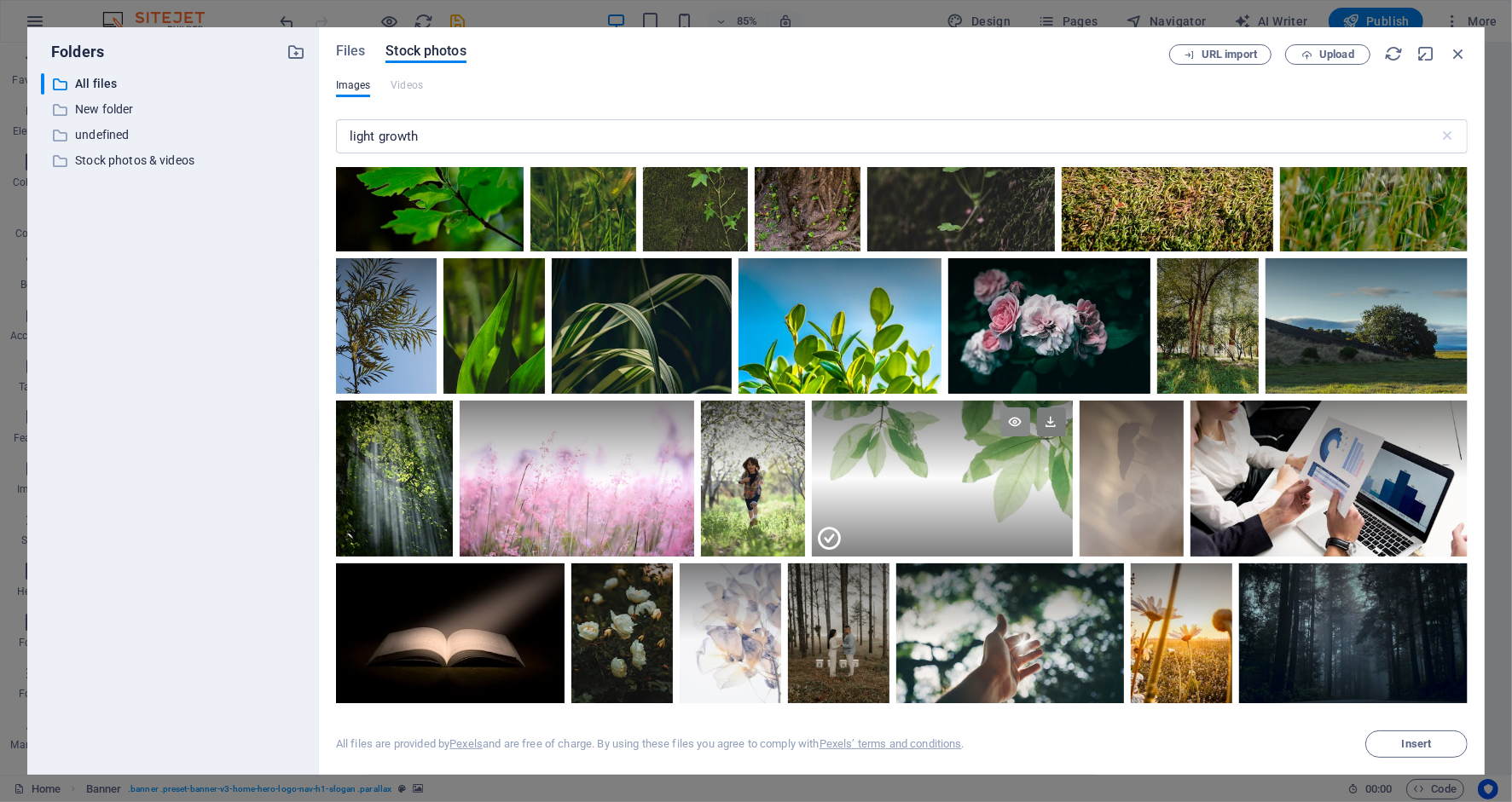 click at bounding box center [1015, 422] 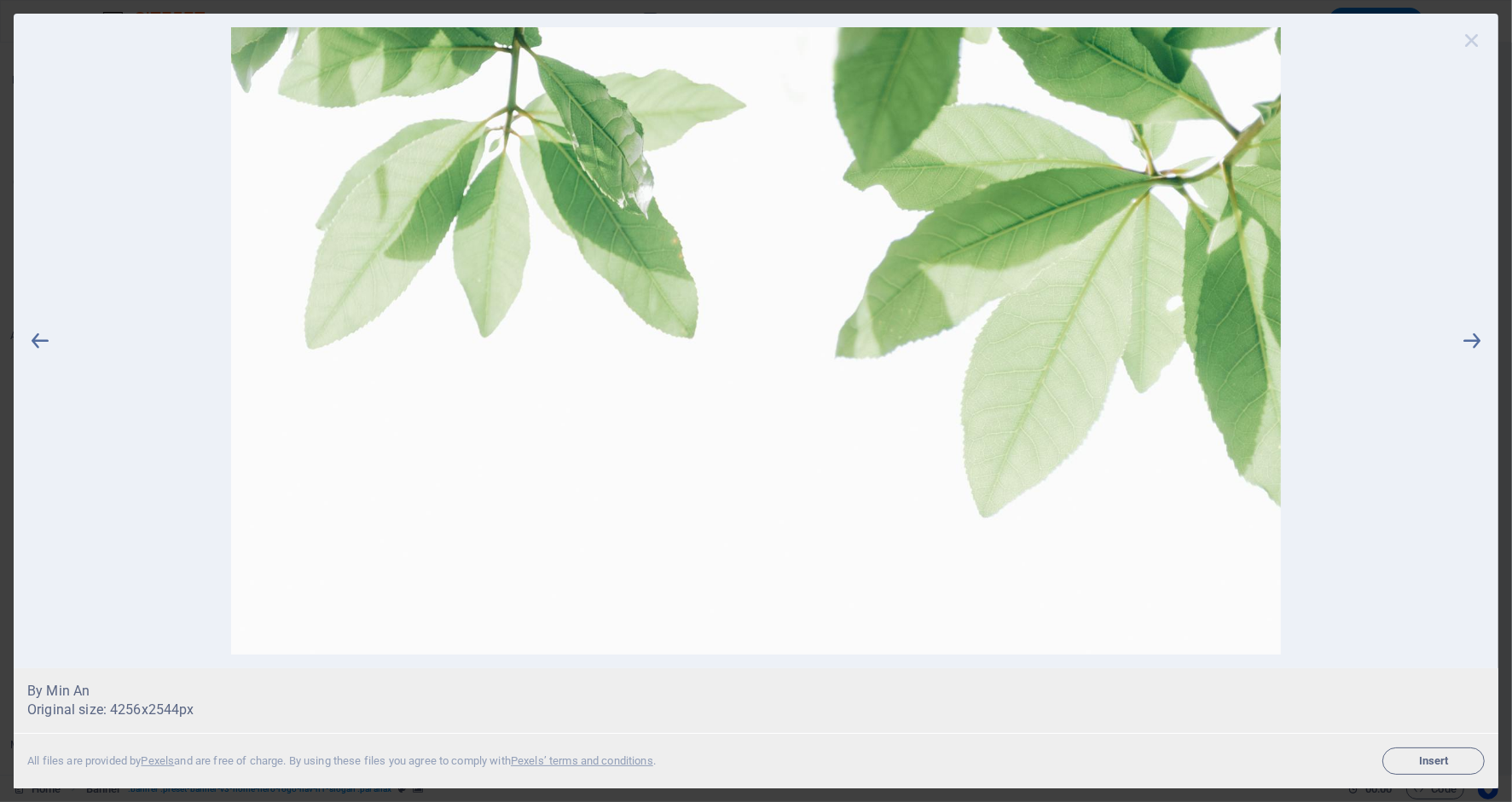 click at bounding box center [1472, 40] 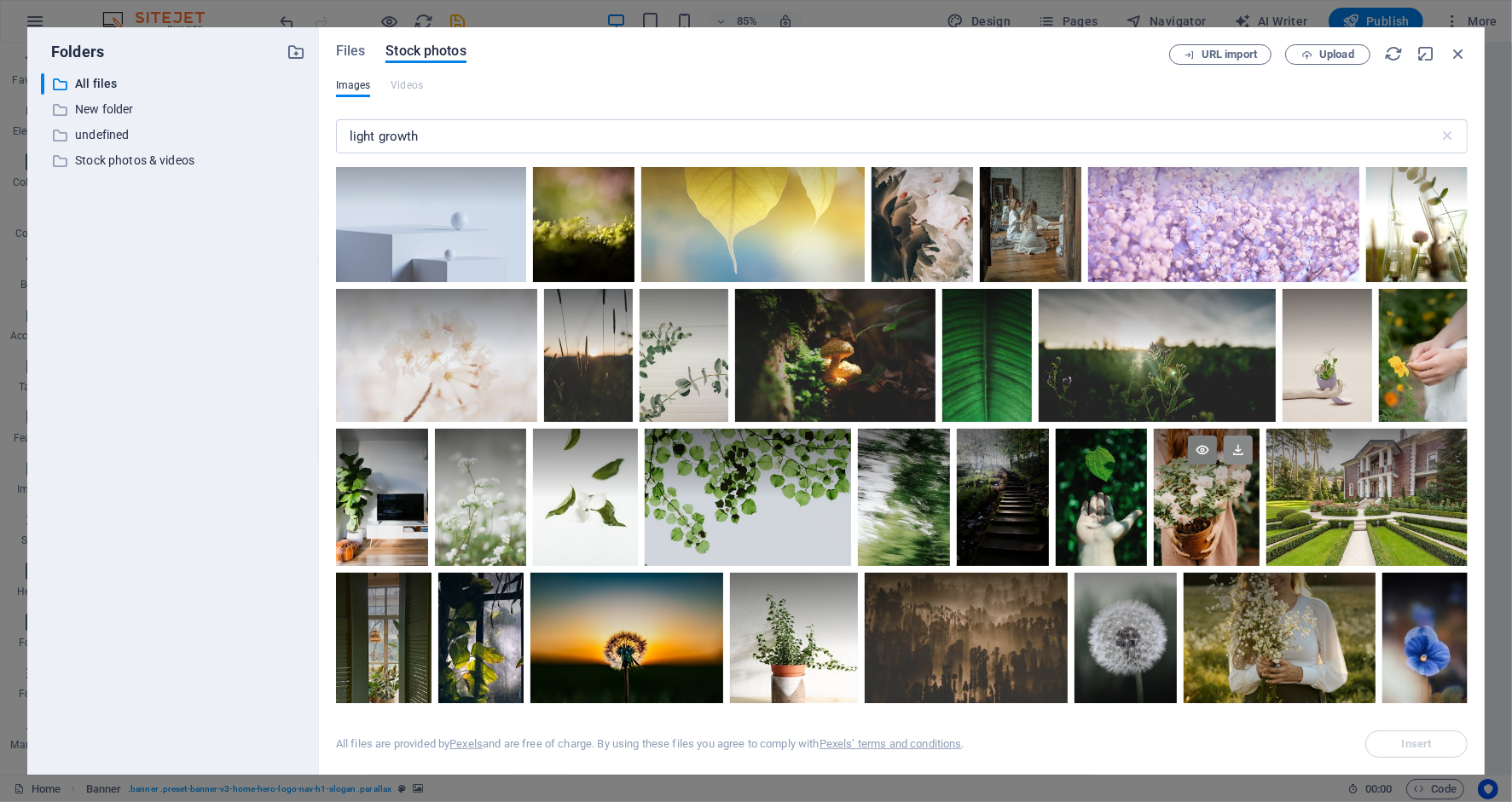 scroll, scrollTop: 2395, scrollLeft: 0, axis: vertical 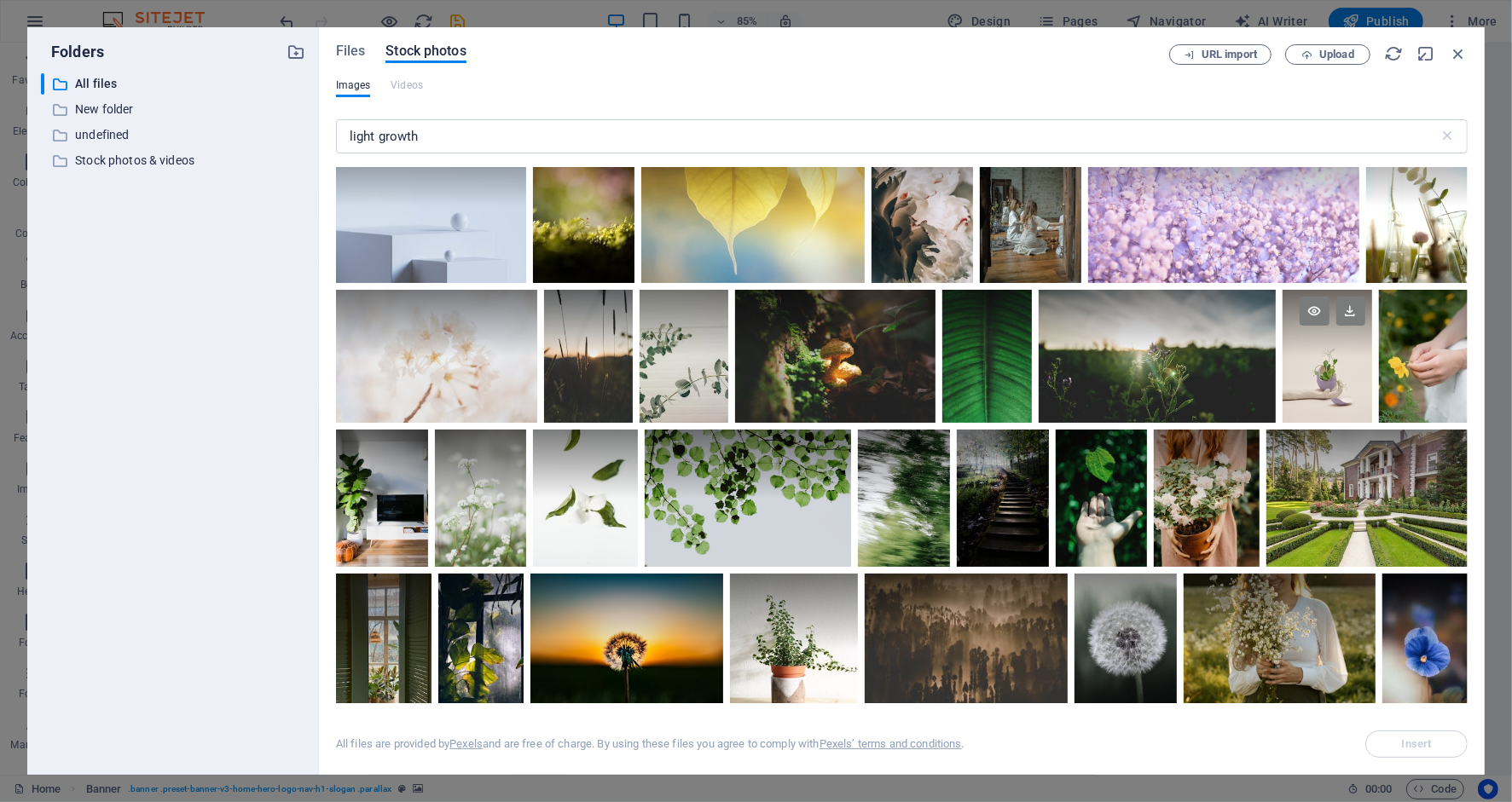click at bounding box center (1327, 356) 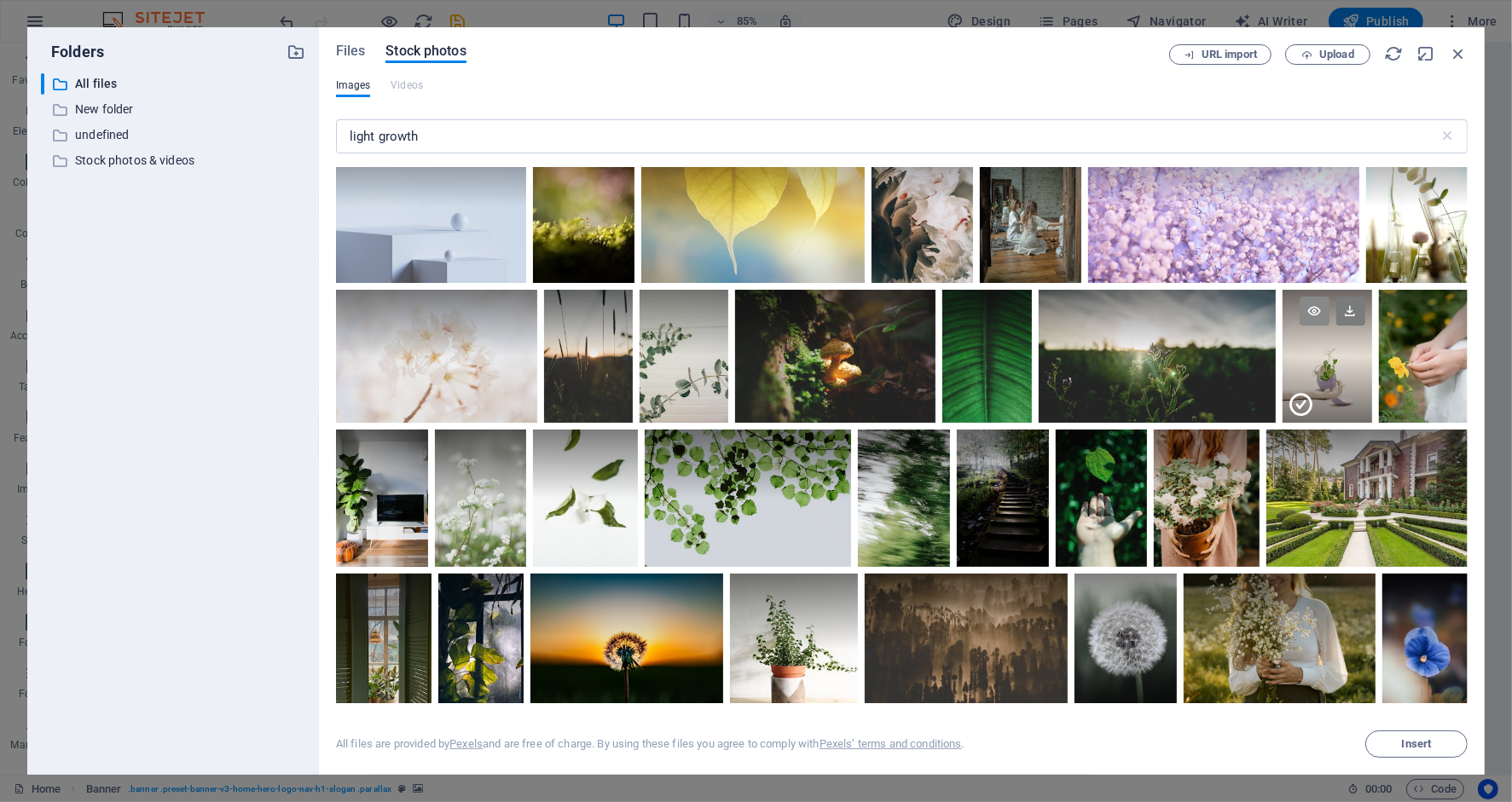 click at bounding box center [1314, 311] 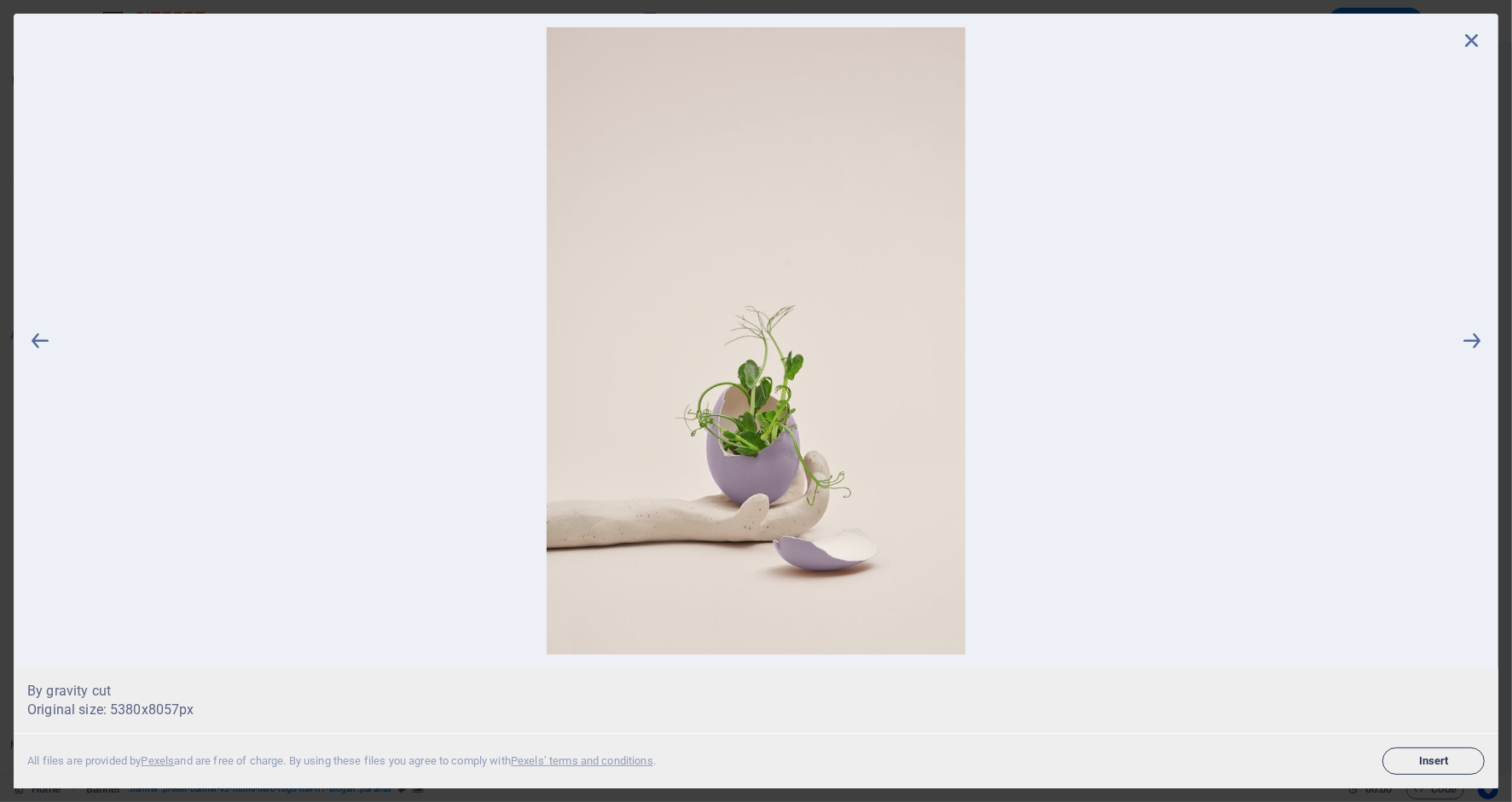 click on "Insert" at bounding box center (1434, 761) 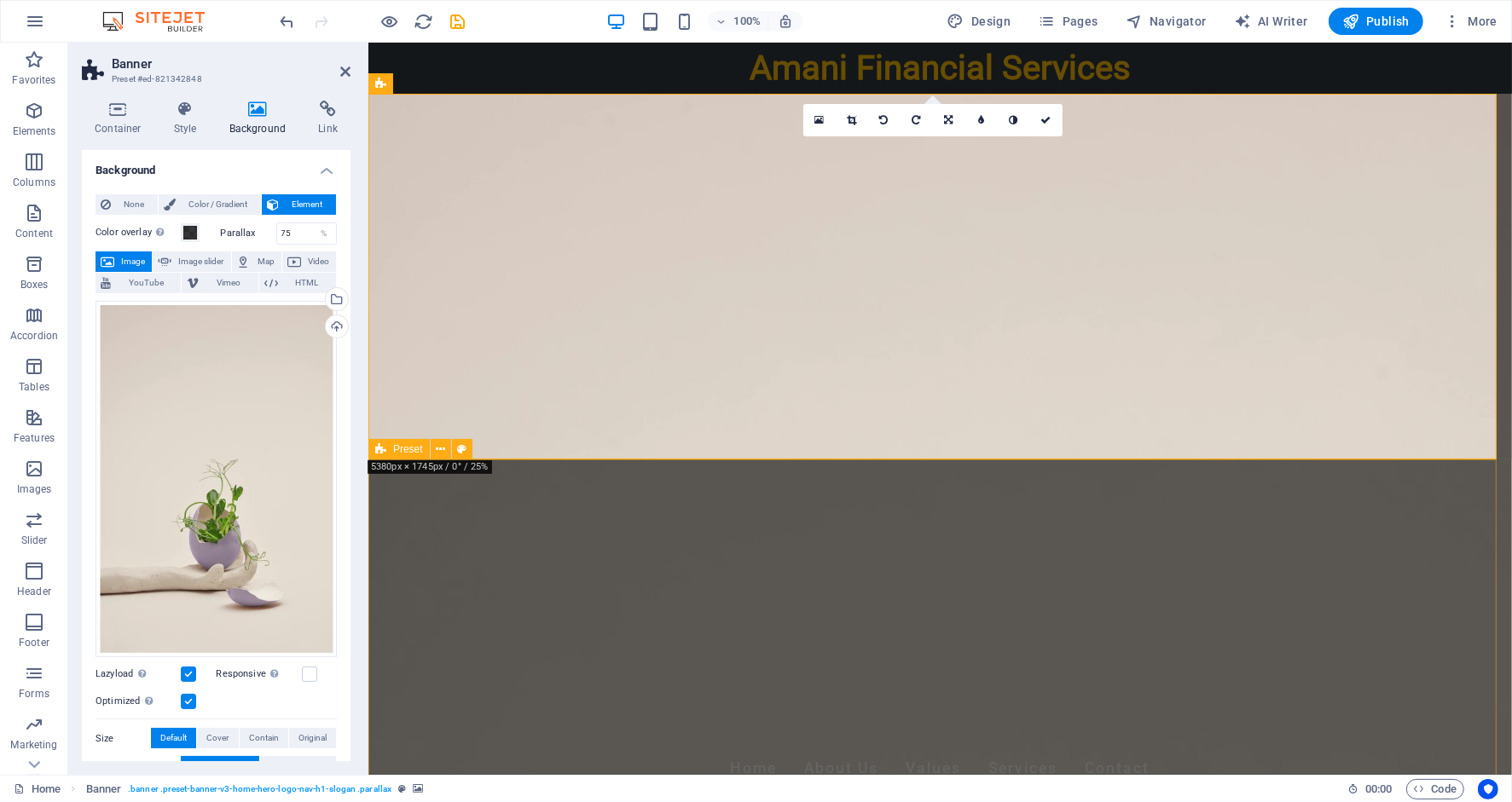 click on "Drop content here or  Add elements  Paste clipboard New headline Who We Are At Amani Financial Services, we specialize in providing personalized financial consulting tailored to meet the needs of individuals and businesses. We understand that financial challenges are unique, and our mission is to empower you with solutions that foster sustainable growth and clarity in your financial journey. Learn More" at bounding box center [939, 1505] 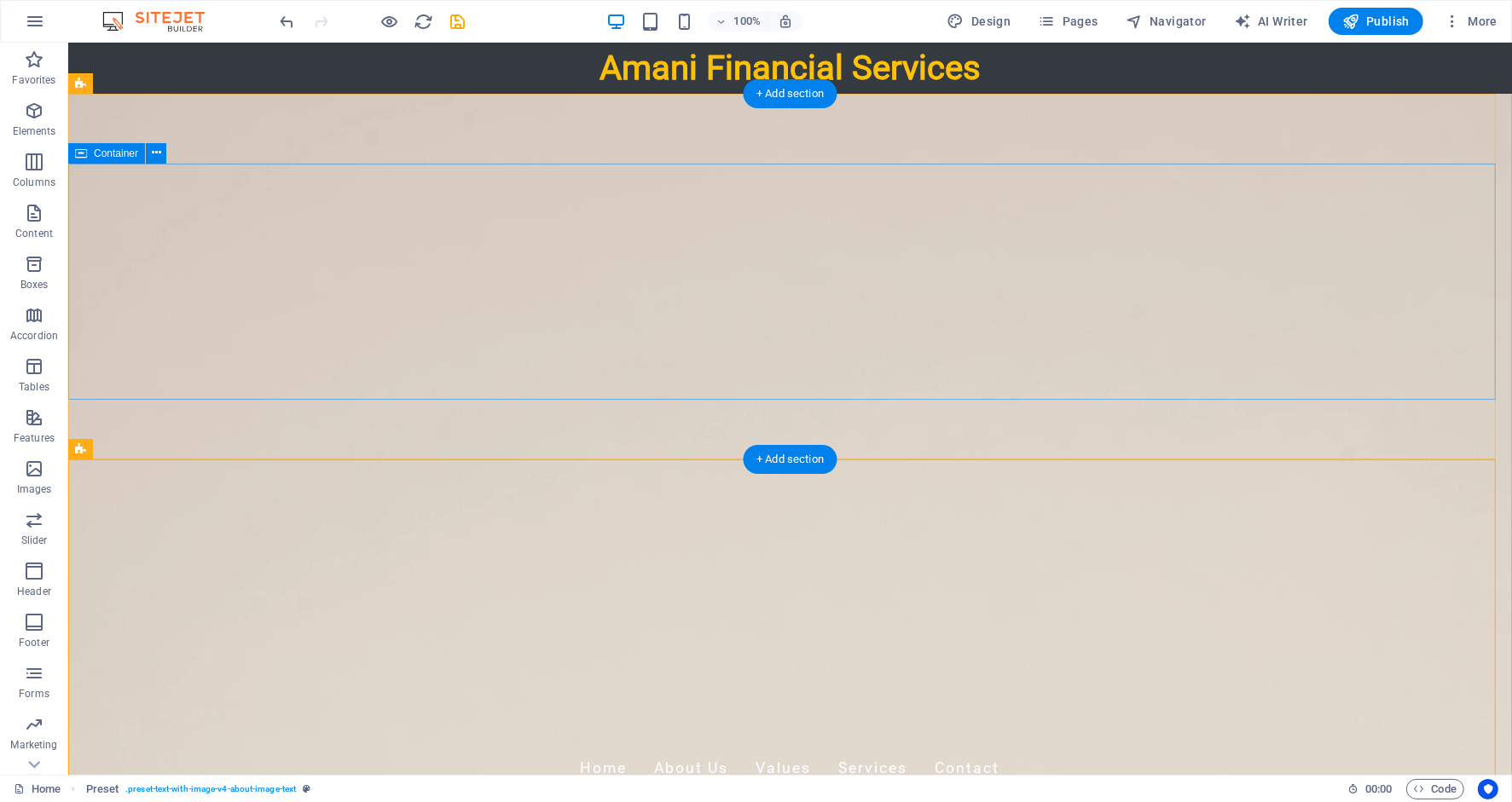 click on "Welcome to Amani Financial Services Your partner in financial growth" at bounding box center (789, 921) 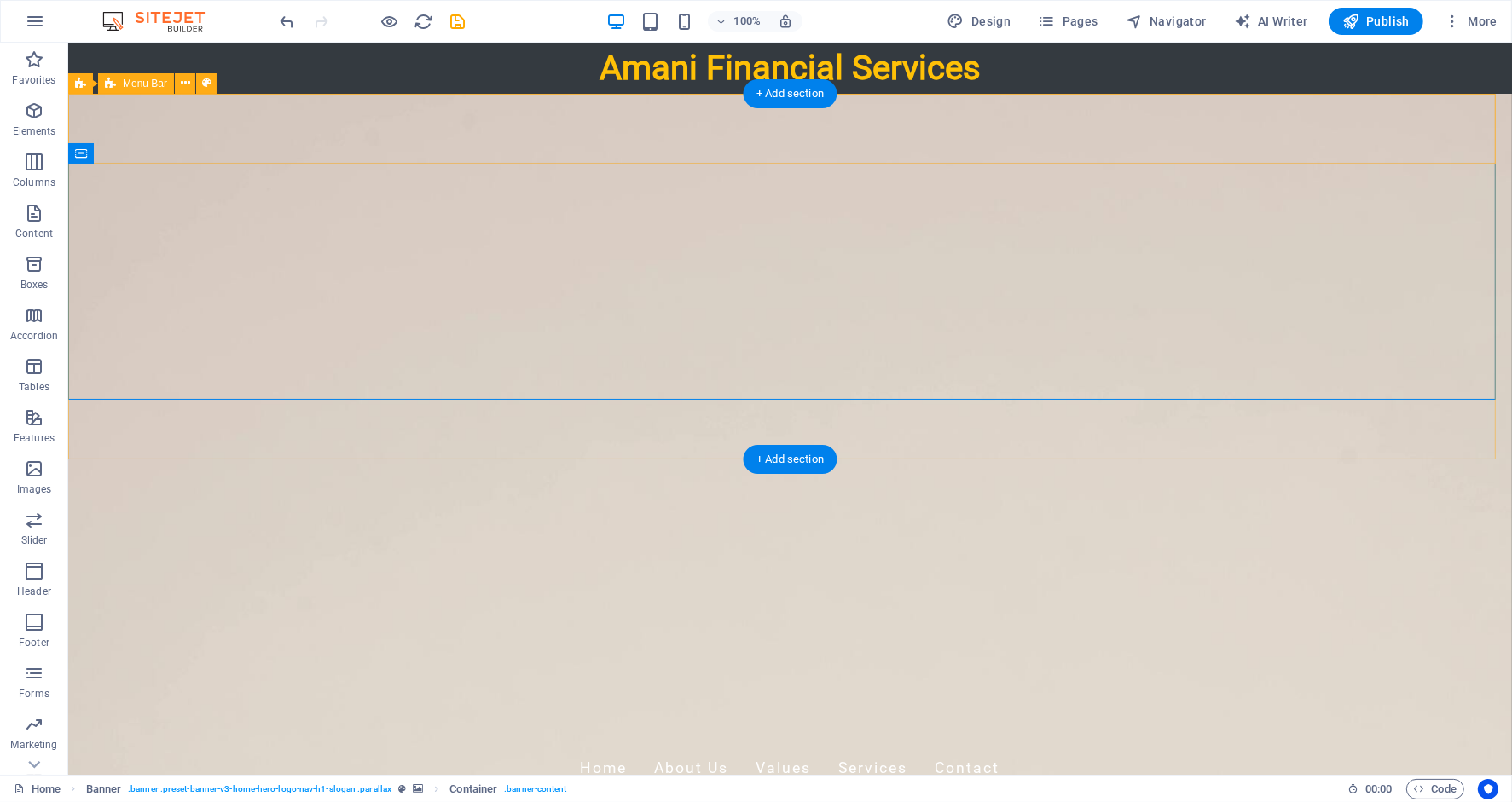 click on "Home About Us Values Services Contact" at bounding box center [789, 769] 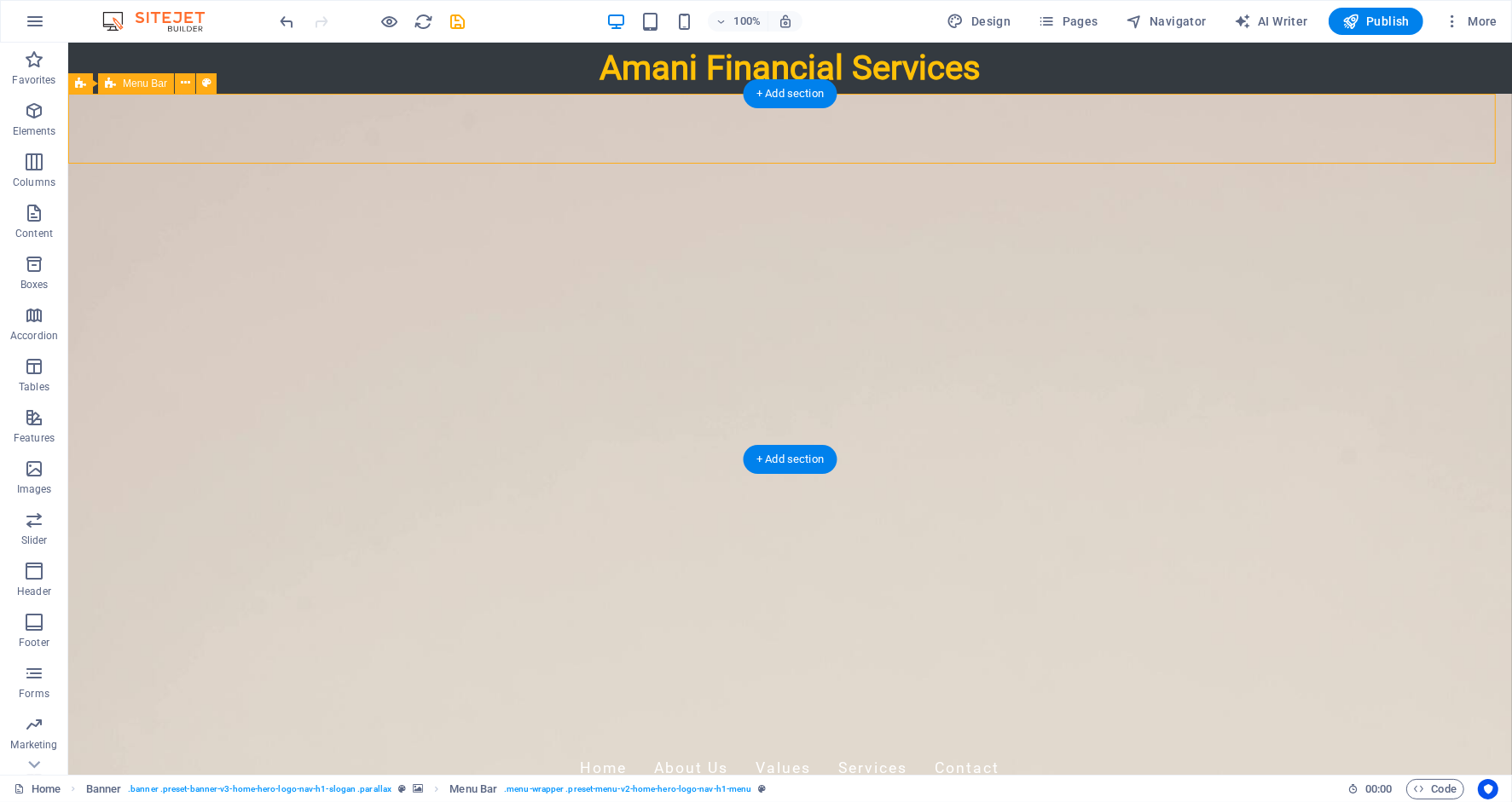 click on "Home About Us Values Services Contact" at bounding box center (789, 769) 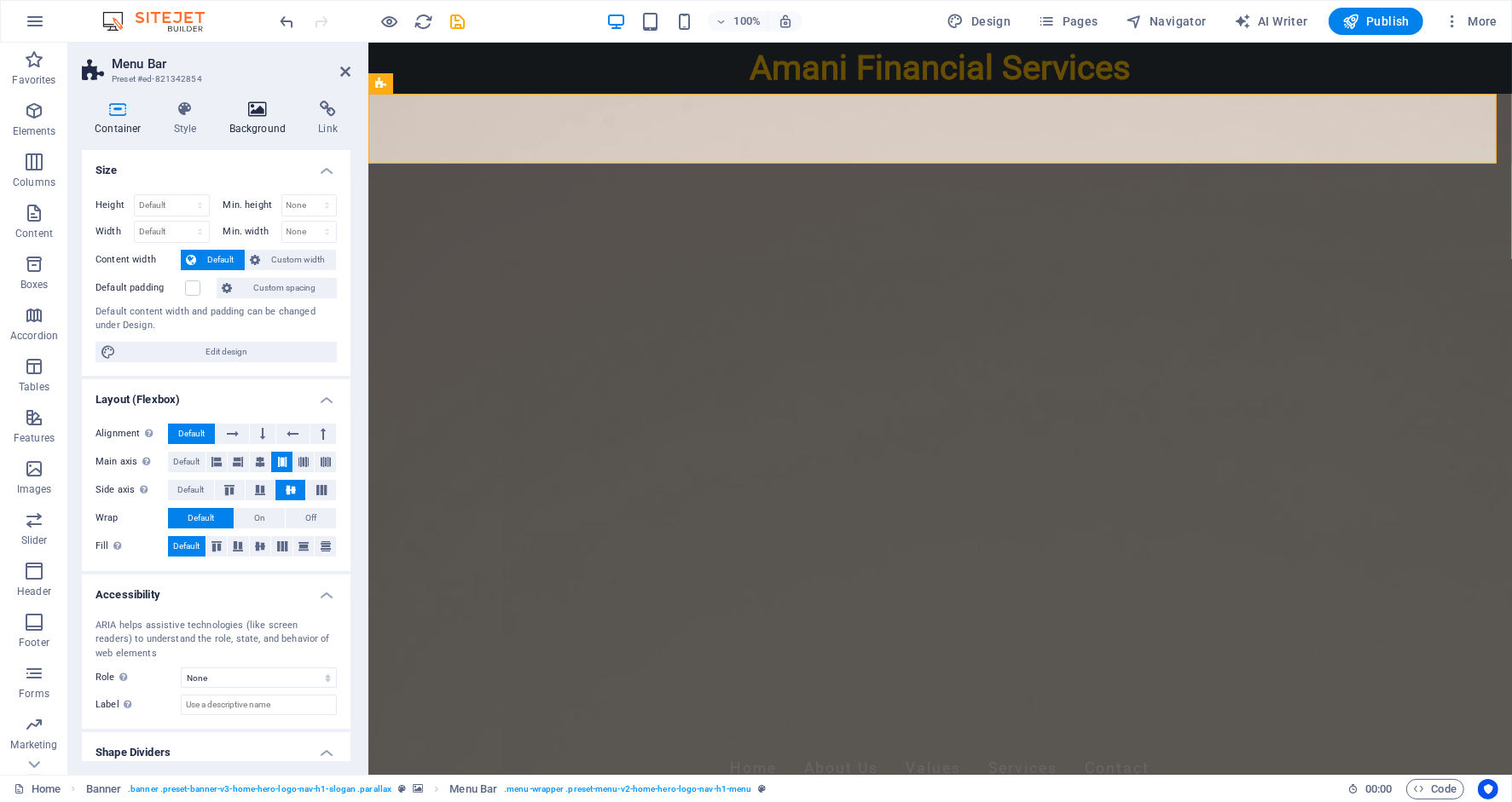 click at bounding box center [258, 109] 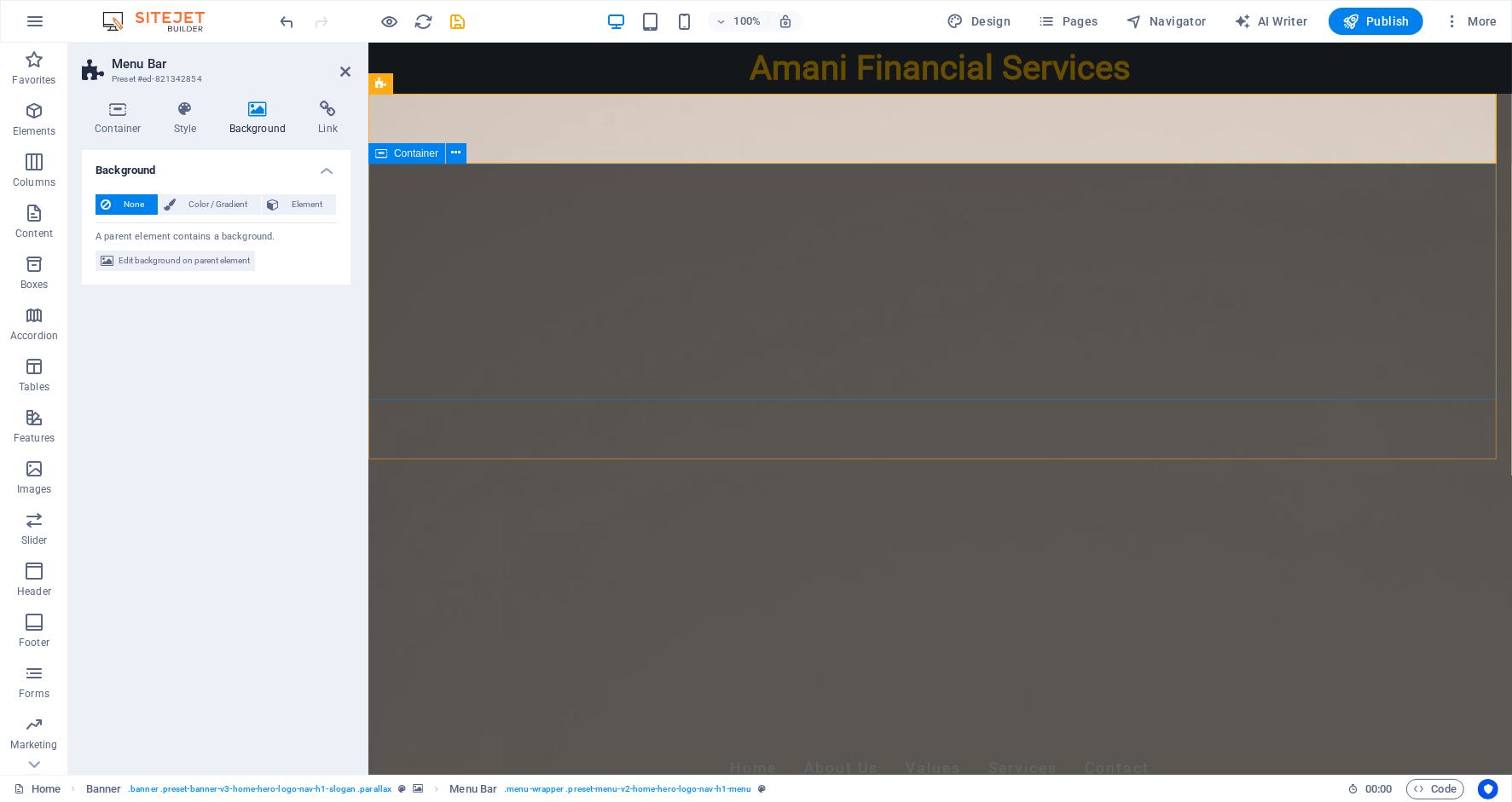 click on "Welcome to Amani Financial Services Your partner in financial growth" at bounding box center [939, 921] 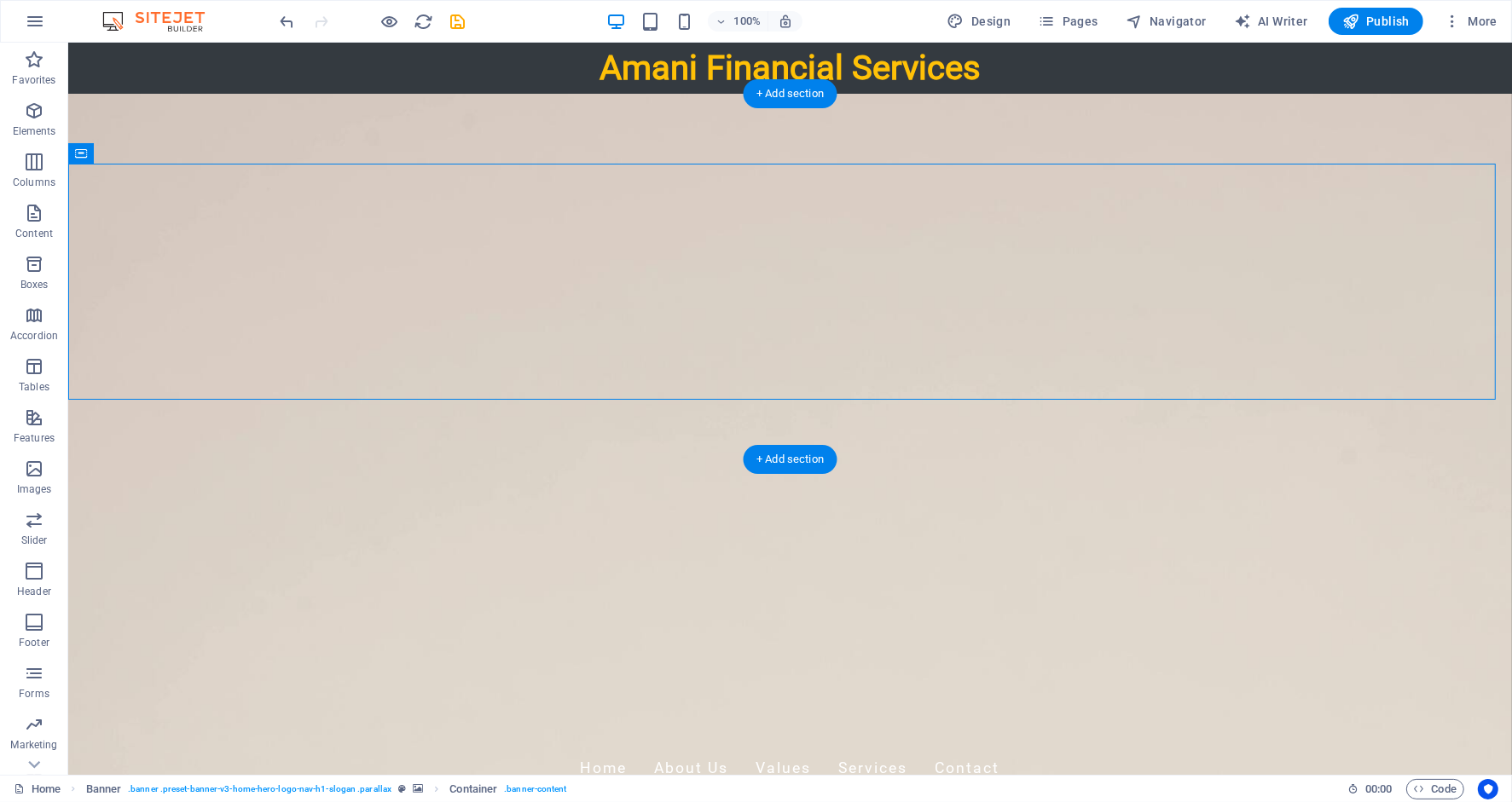 click at bounding box center (789, 459) 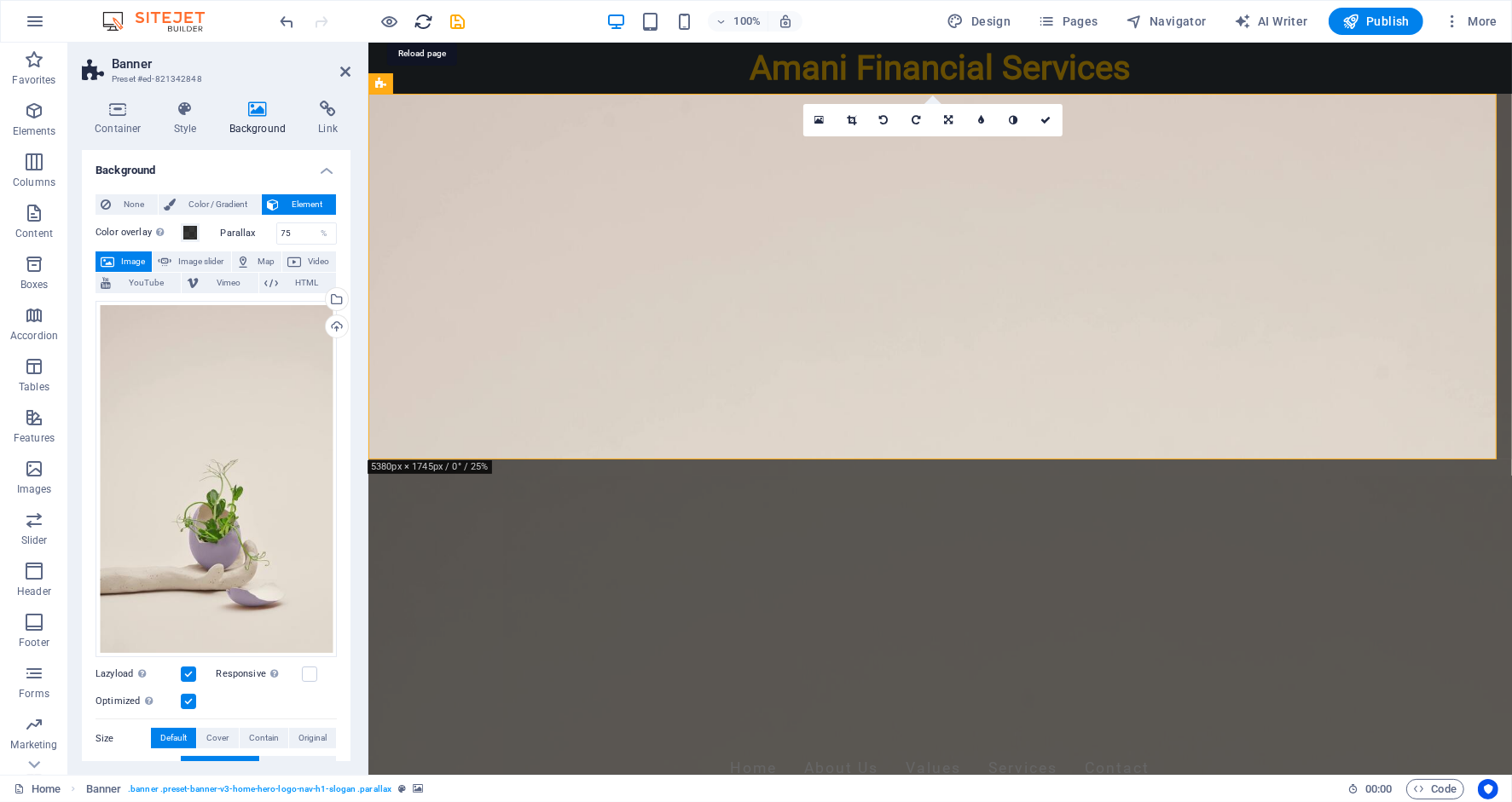 click at bounding box center [424, 21] 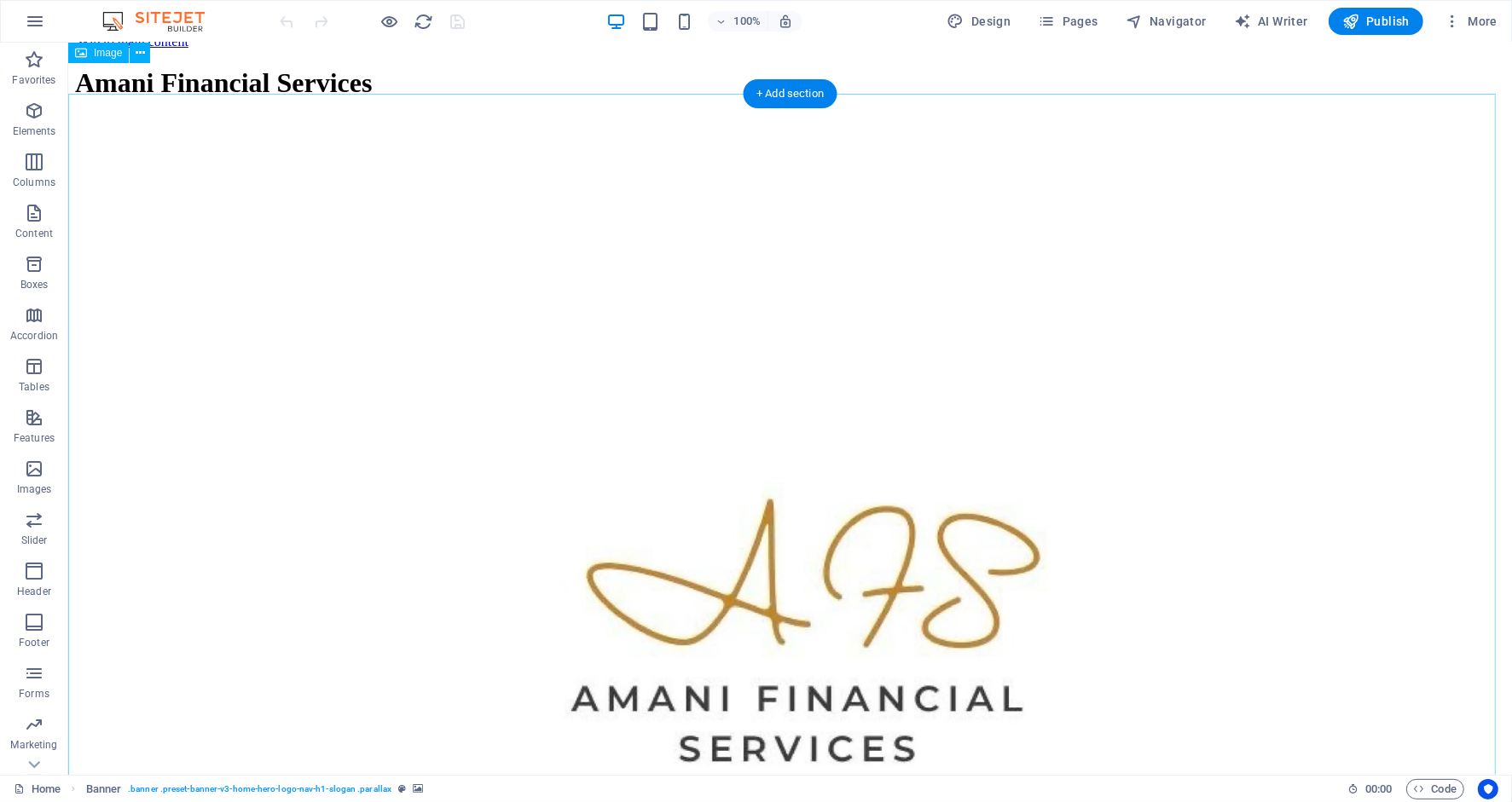 scroll, scrollTop: 0, scrollLeft: 0, axis: both 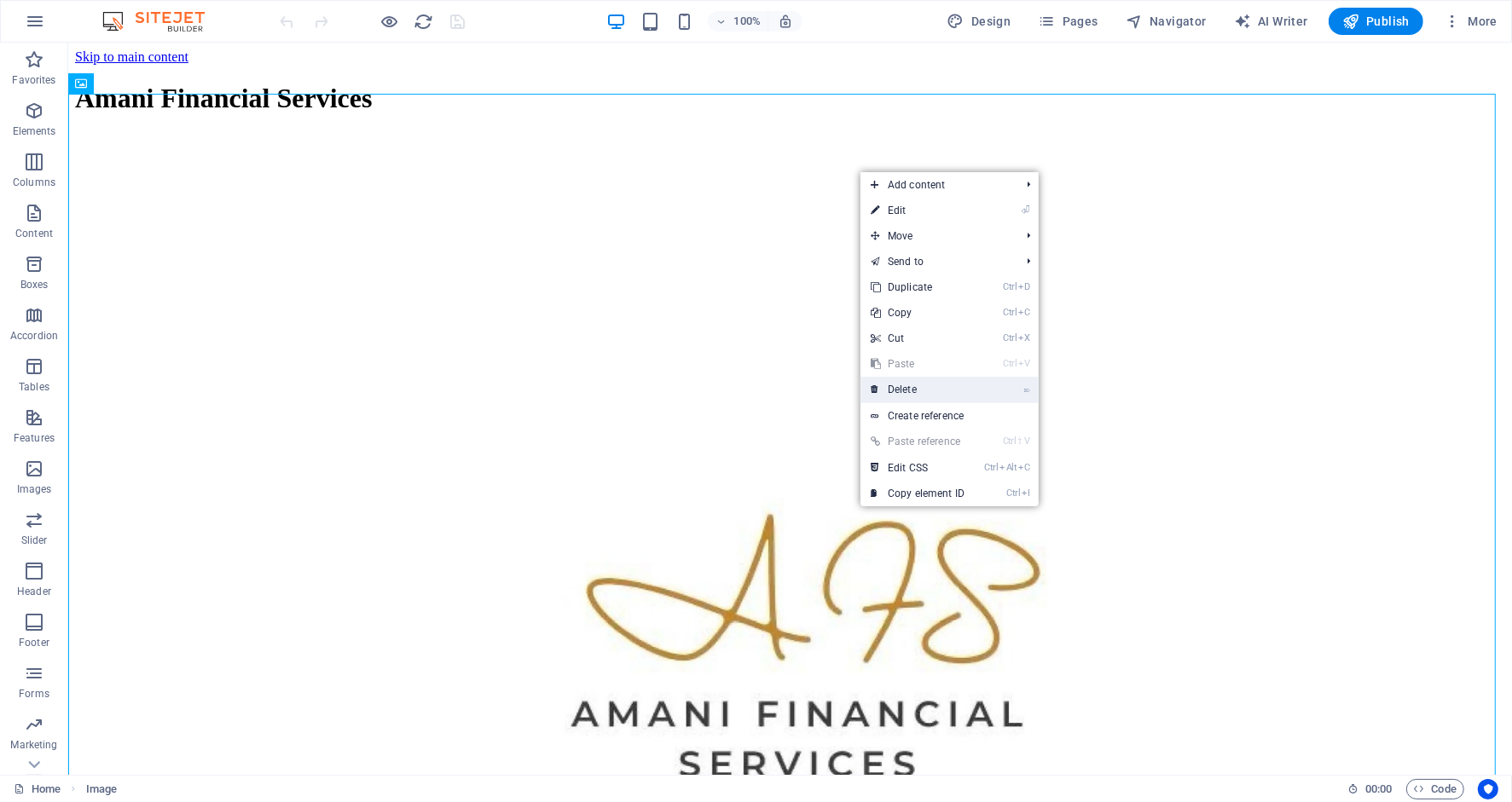 click on "⌦  Delete" at bounding box center [918, 389] 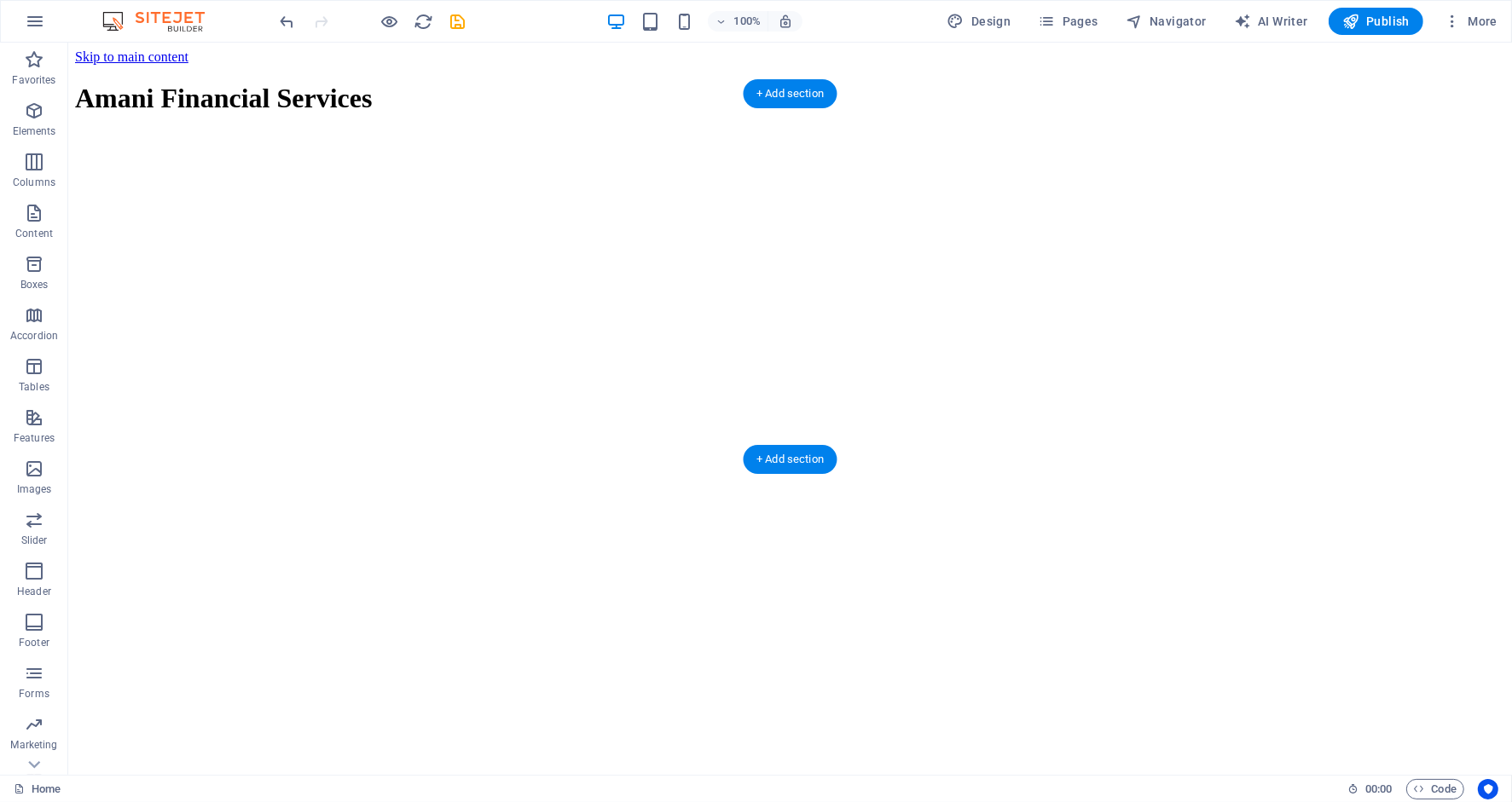 click at bounding box center (789, 133) 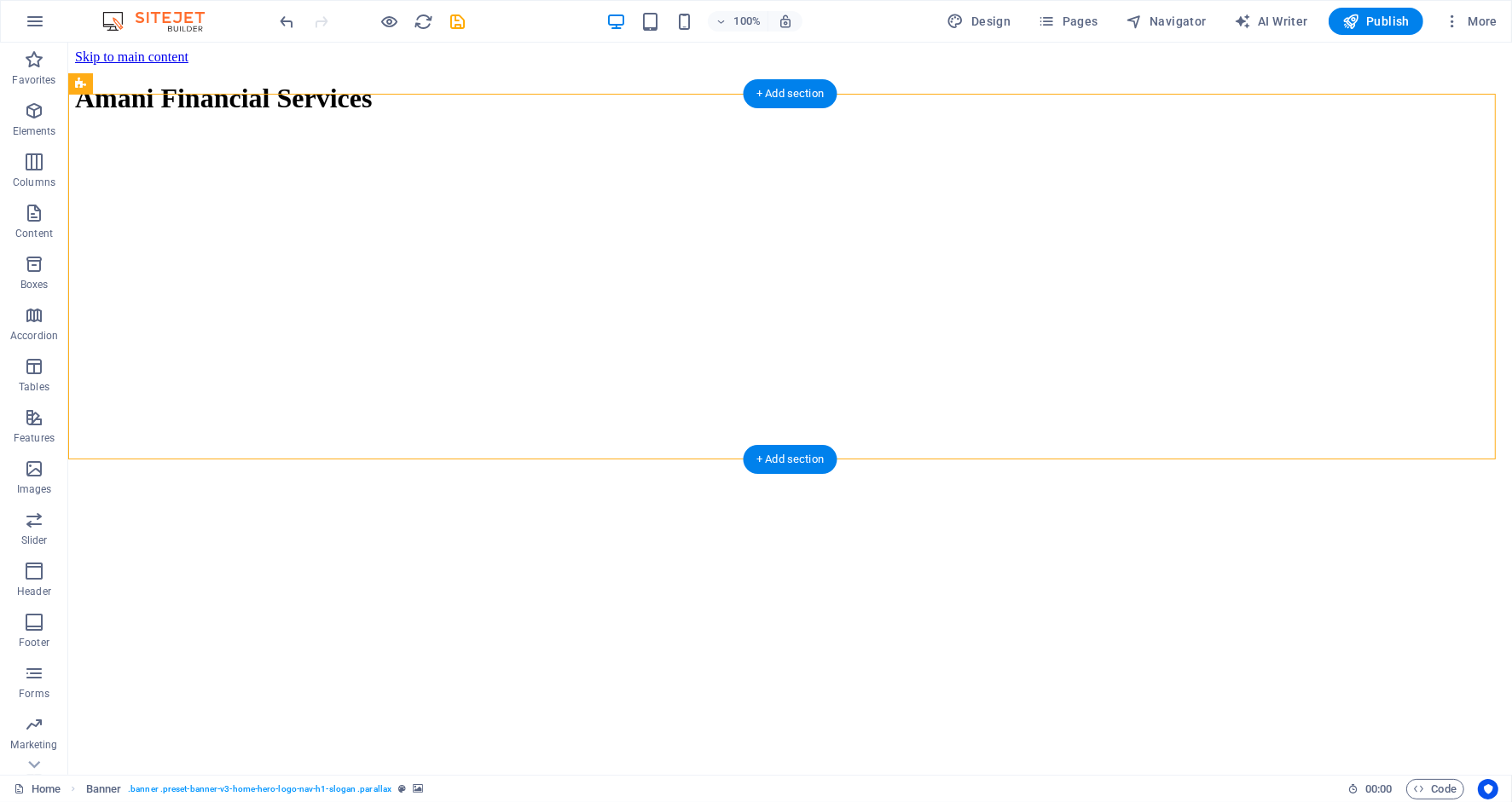 click at bounding box center (789, 133) 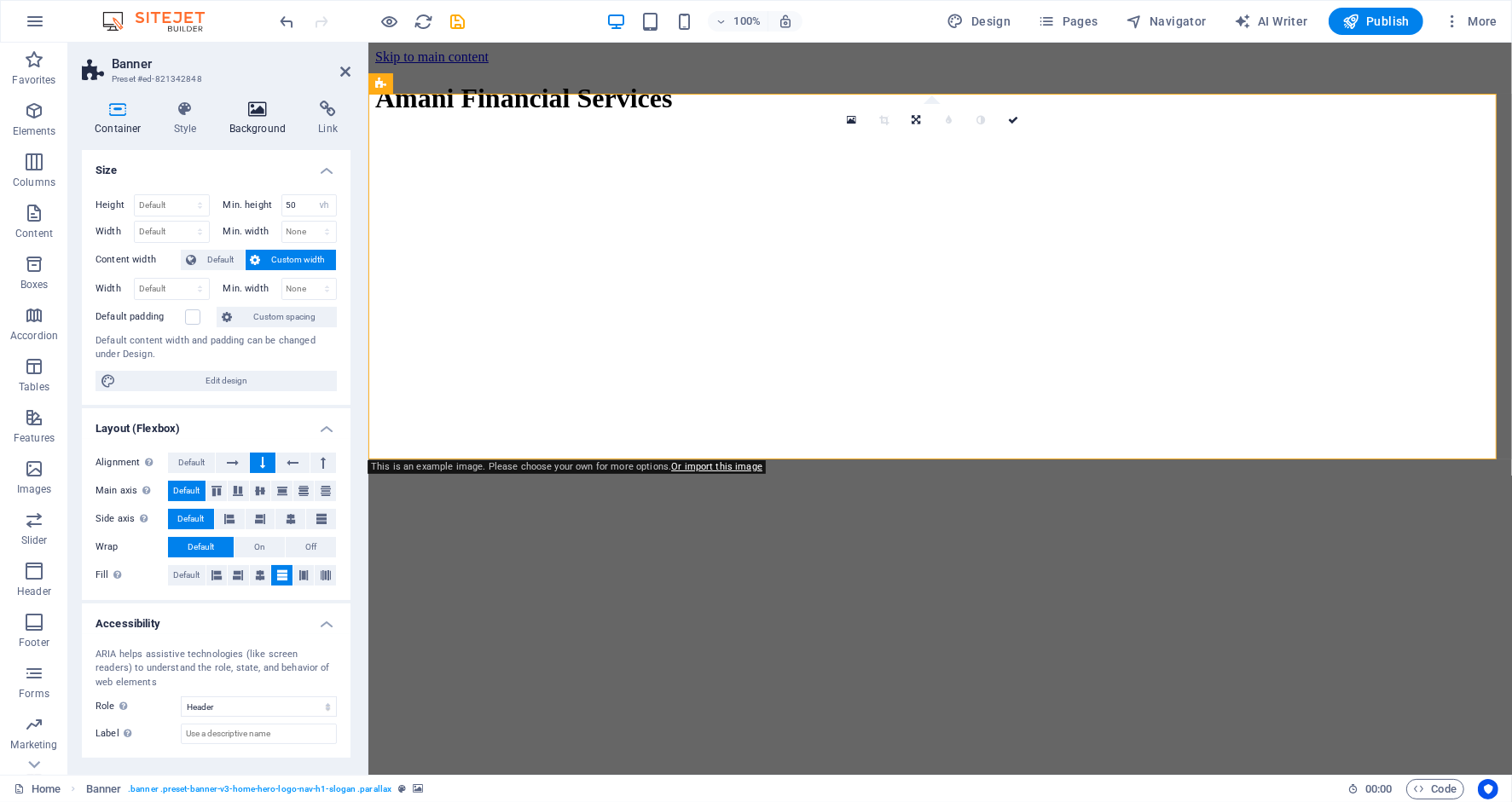 click at bounding box center [258, 109] 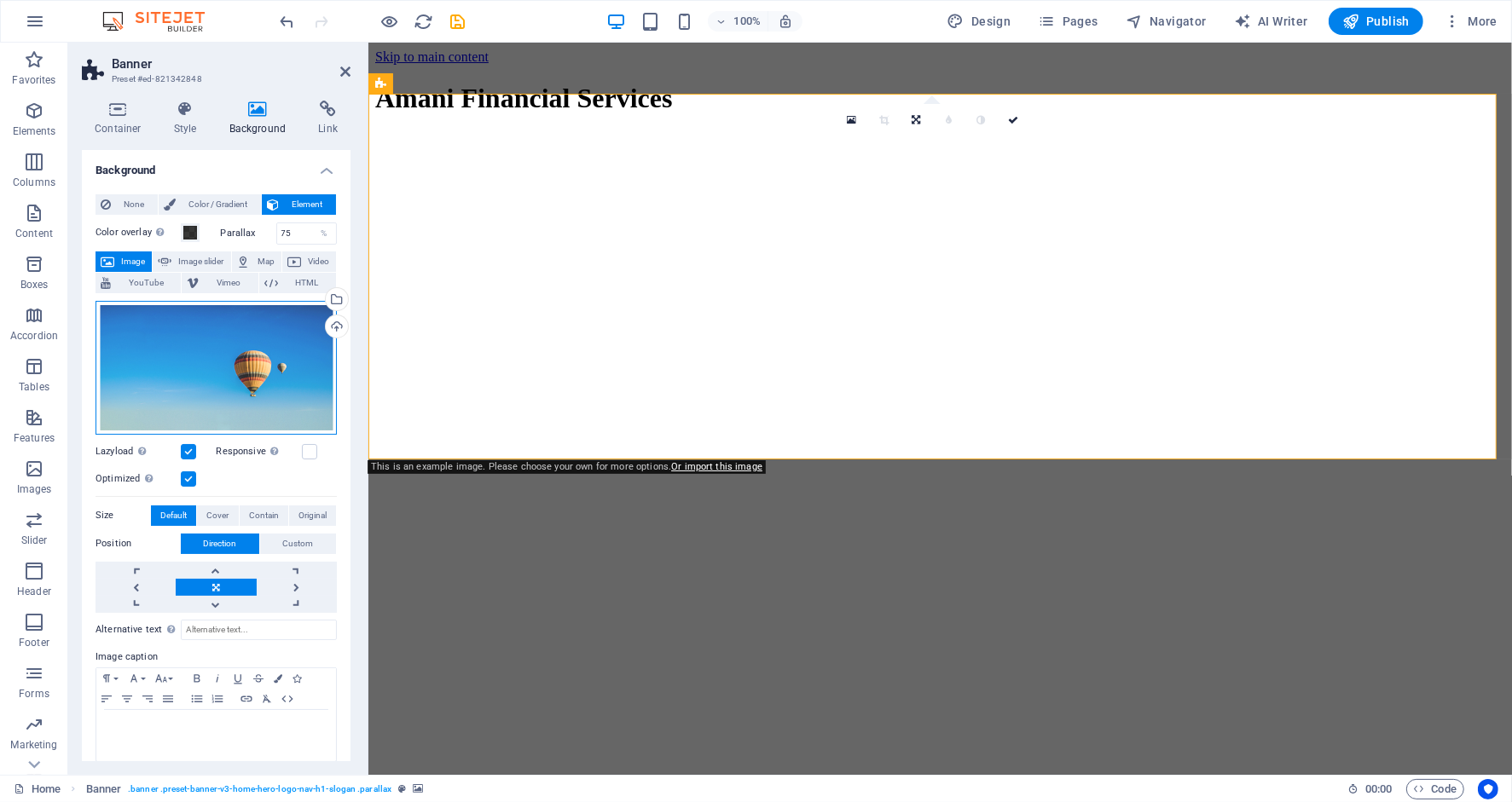 click on "Drag files here, click to choose files or select files from Files or our free stock photos & videos" at bounding box center (216, 367) 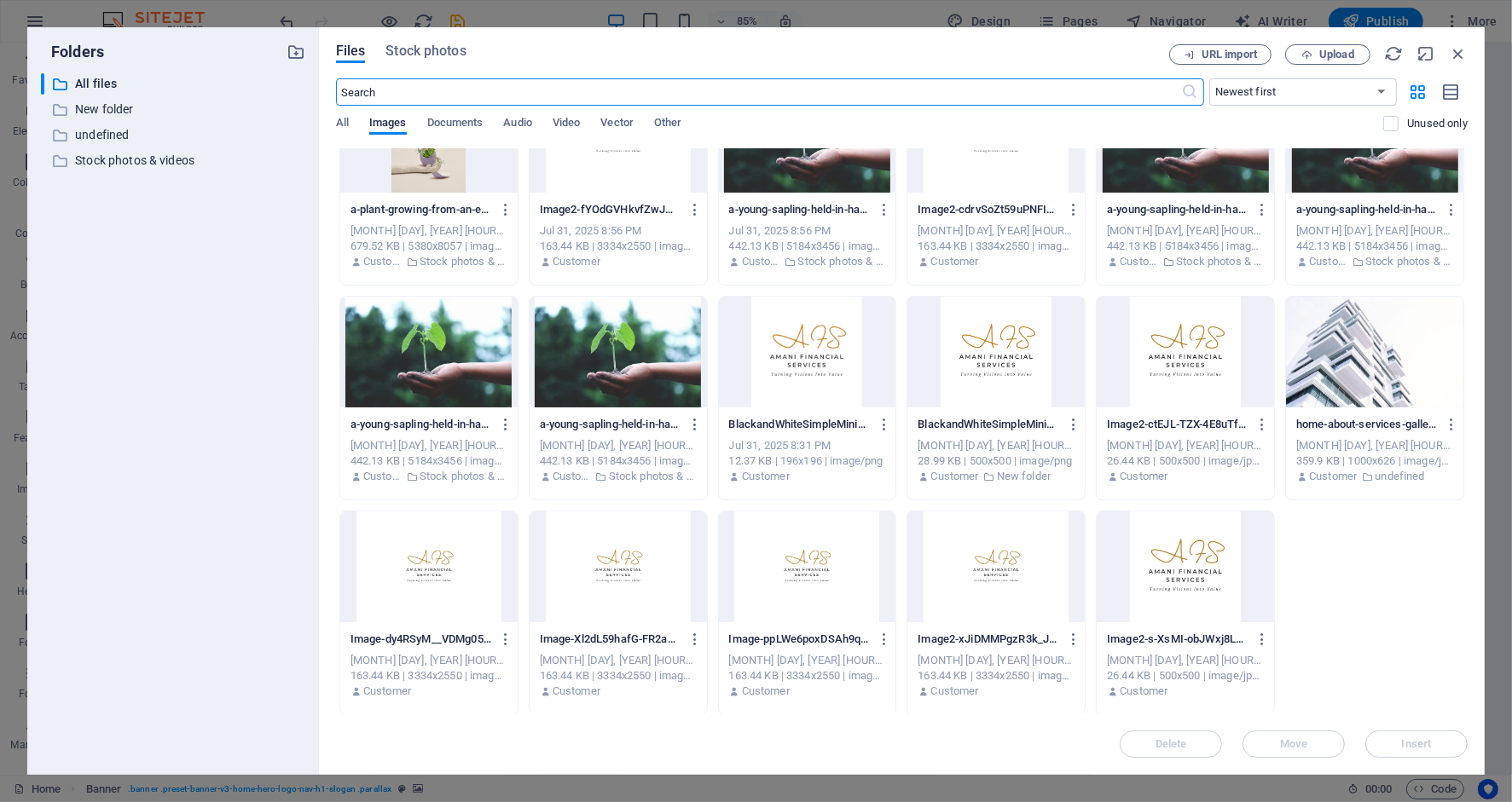 scroll, scrollTop: 69, scrollLeft: 0, axis: vertical 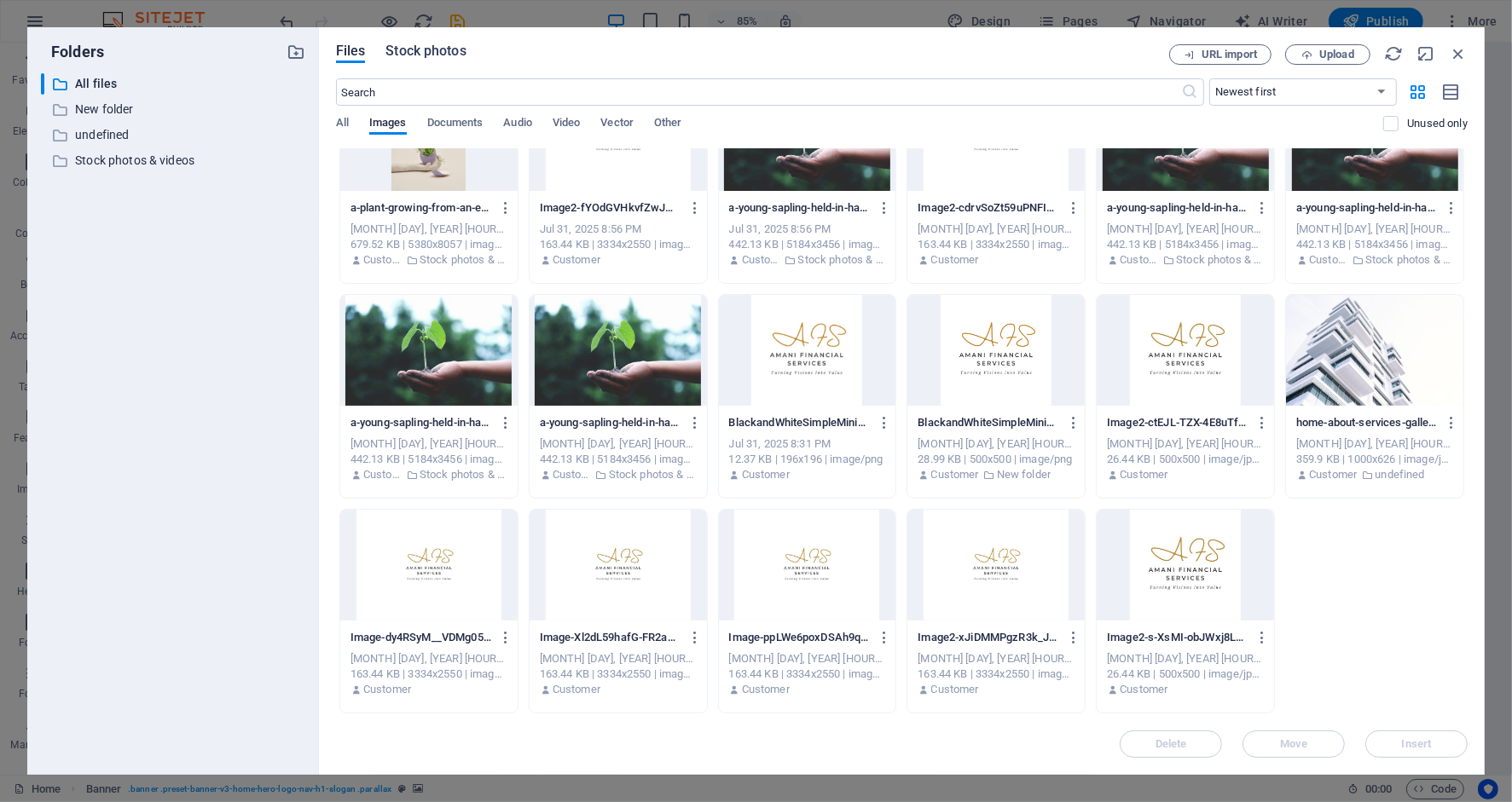 click on "Stock photos" at bounding box center (426, 51) 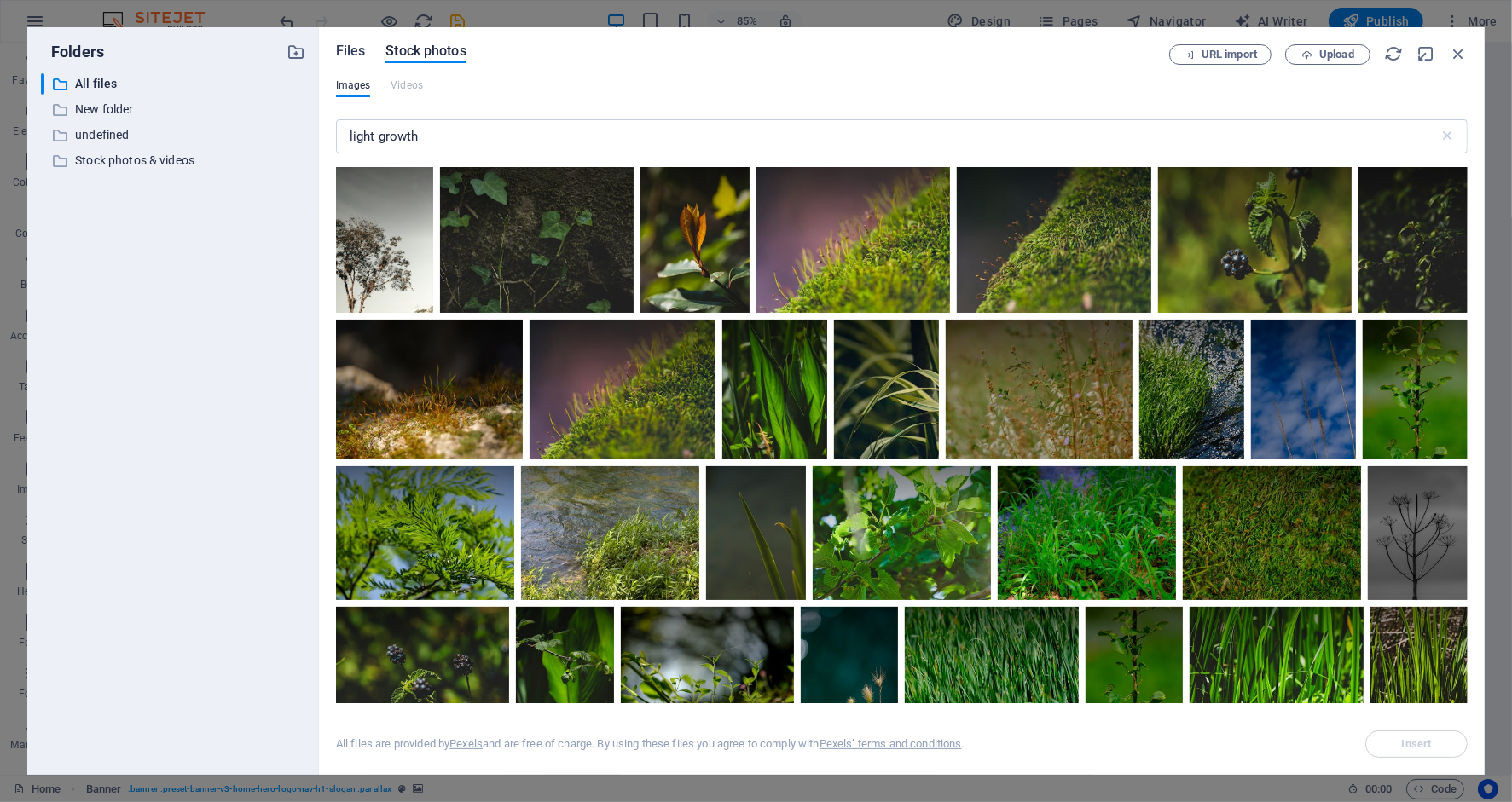 click on "Files" at bounding box center [350, 51] 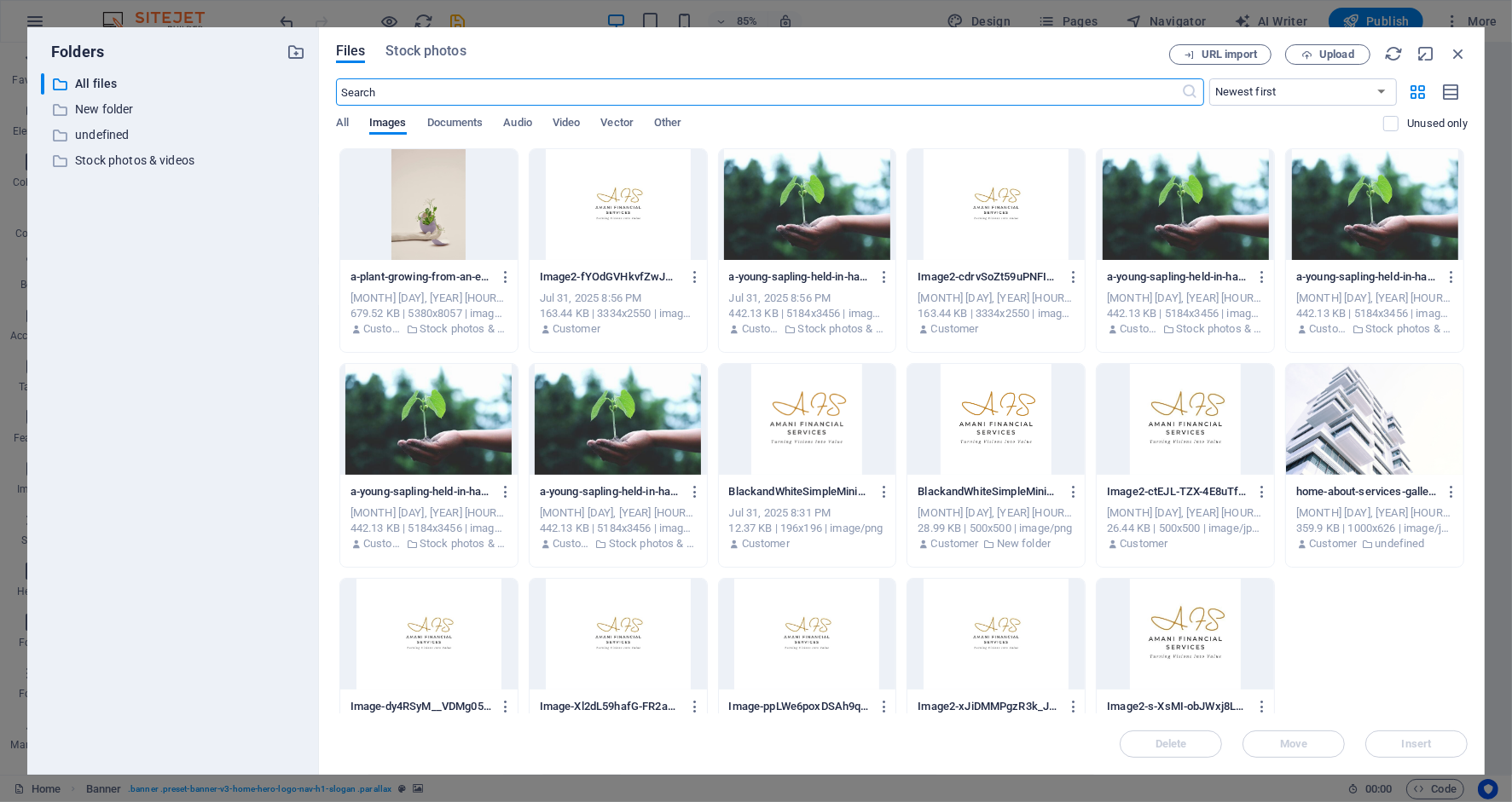 click at bounding box center (429, 205) 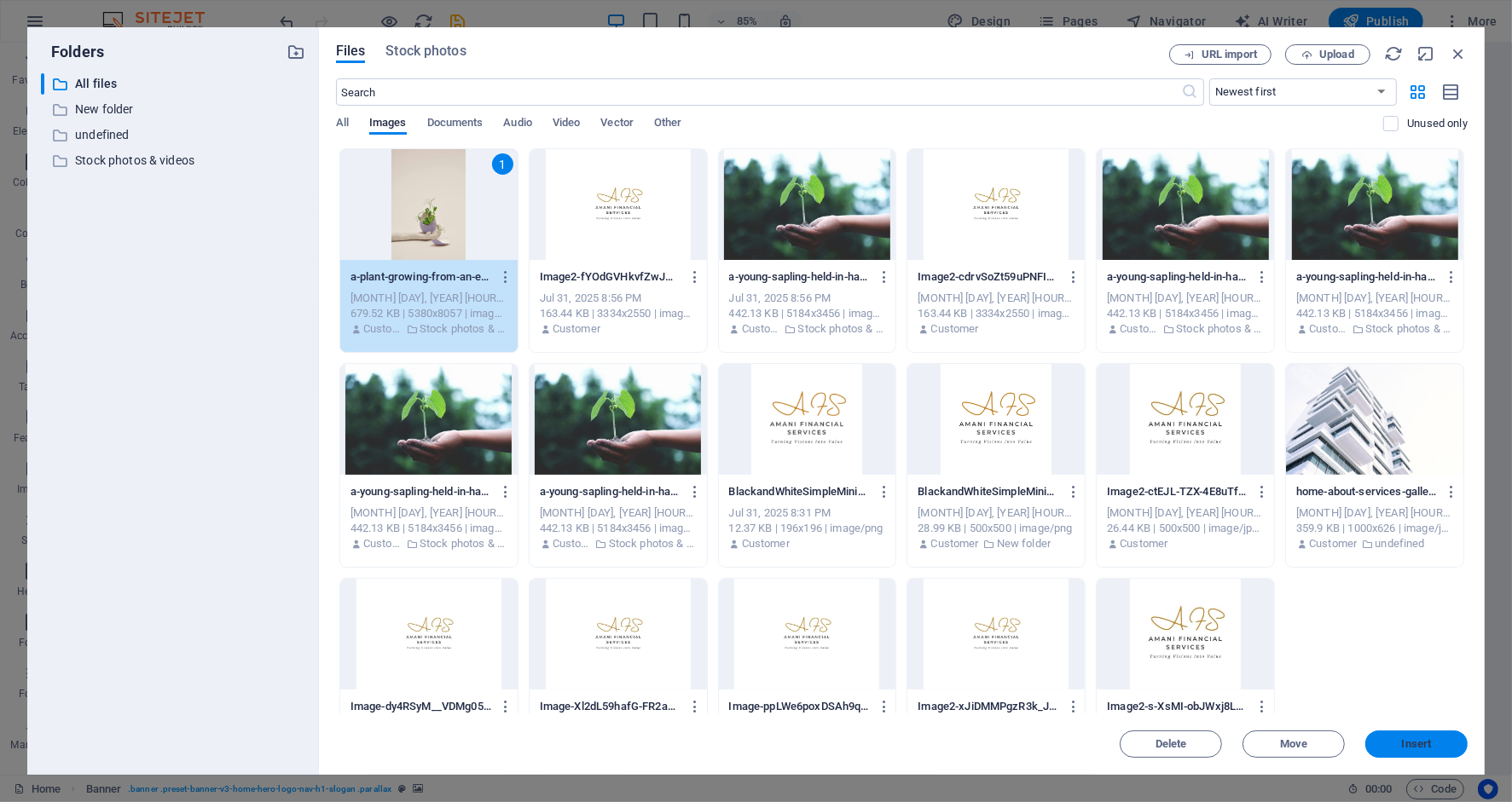 click on "Insert" at bounding box center (1416, 744) 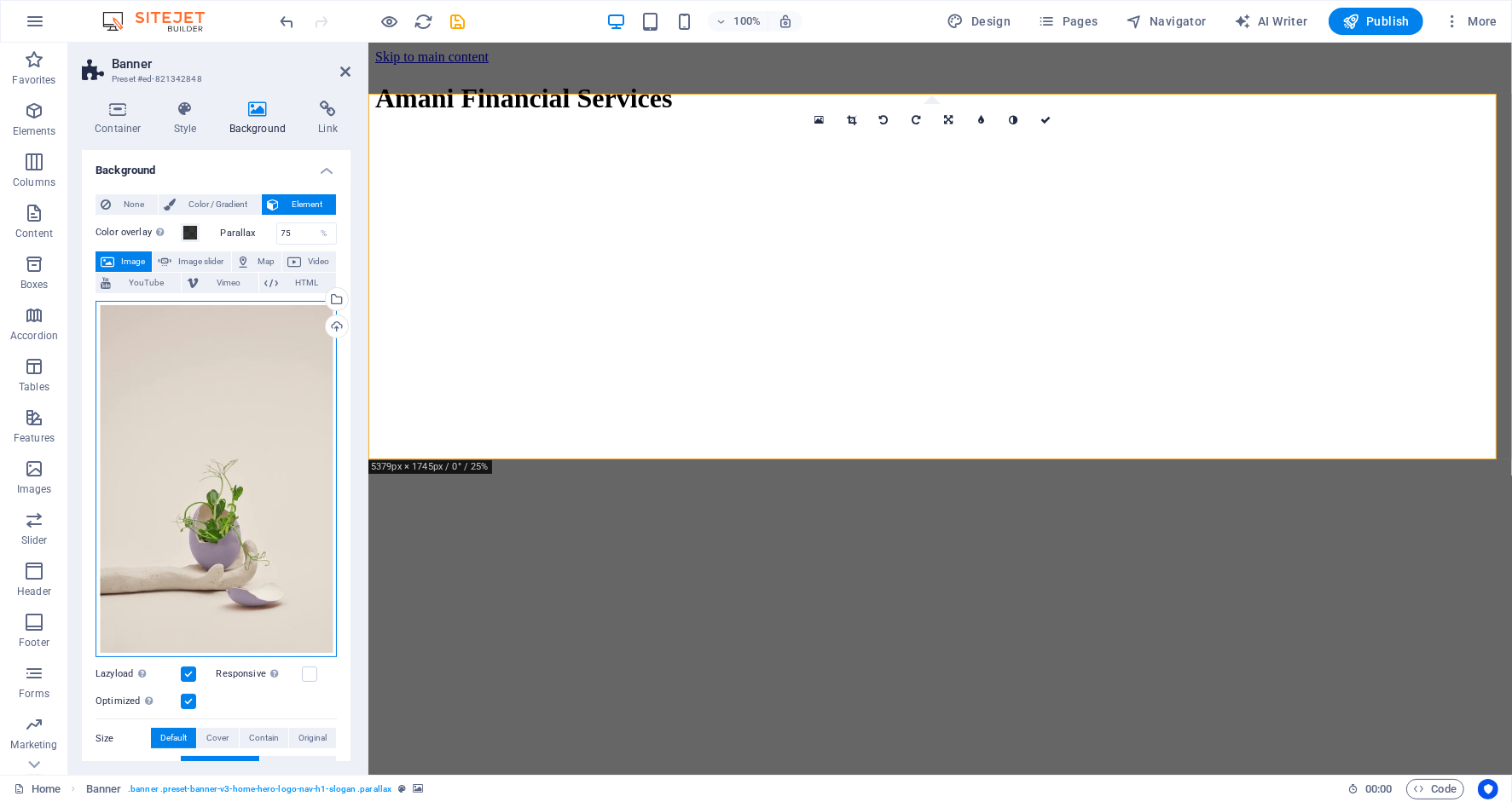 click on "Drag files here, click to choose files or select files from Files or our free stock photos & videos" at bounding box center [216, 479] 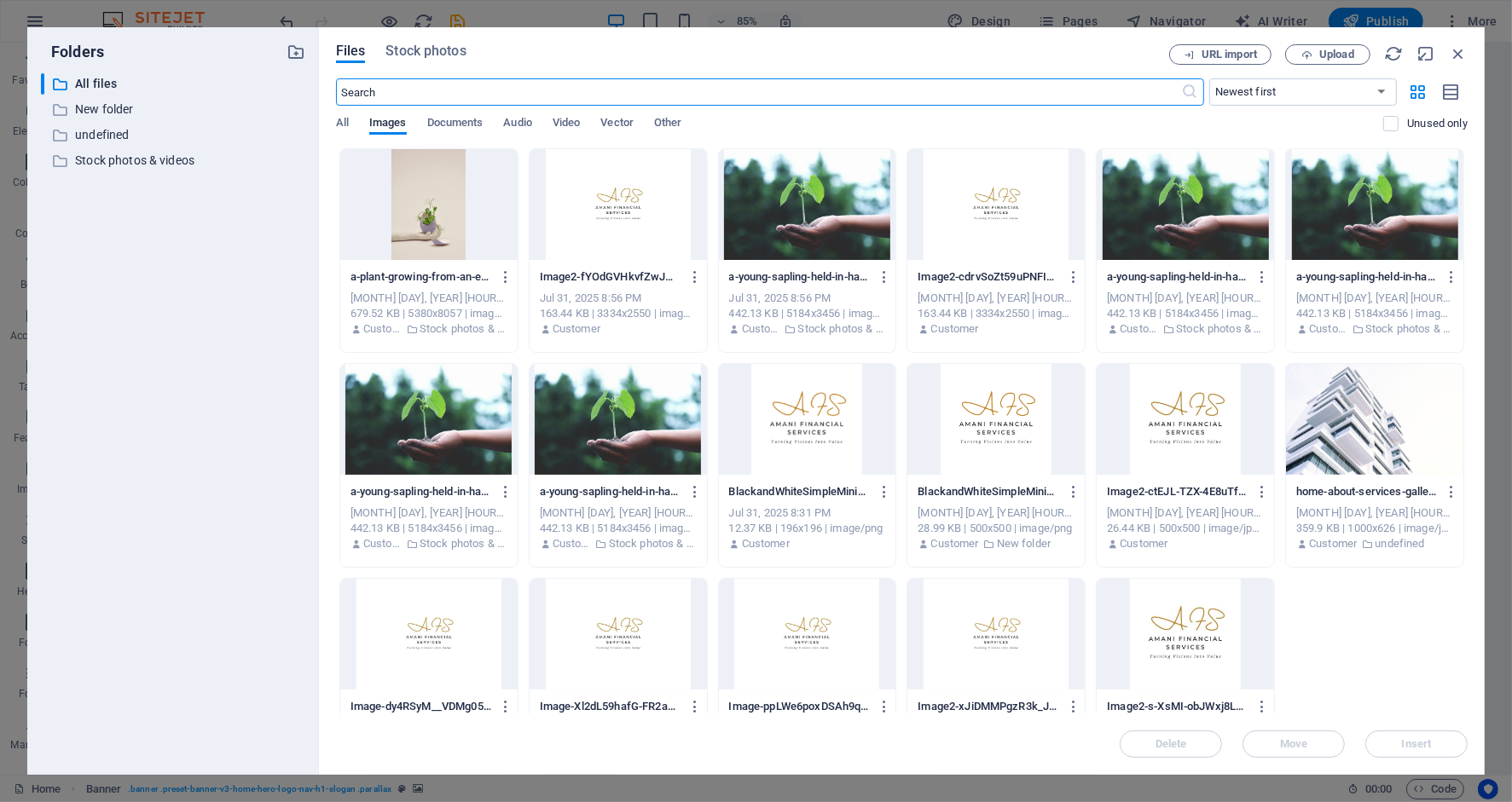 click on "URL import Upload" at bounding box center (1318, 55) 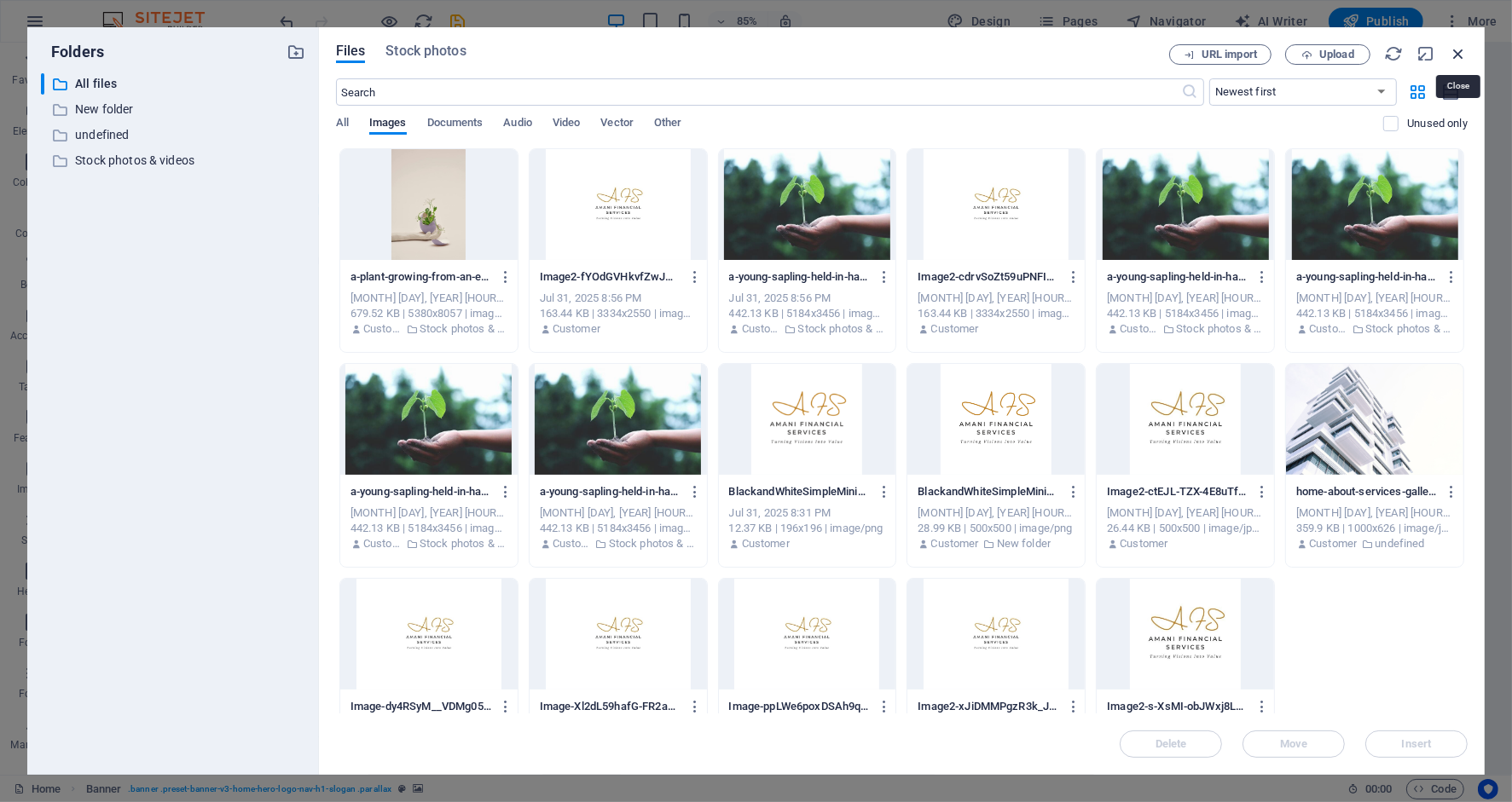 click at bounding box center (1458, 54) 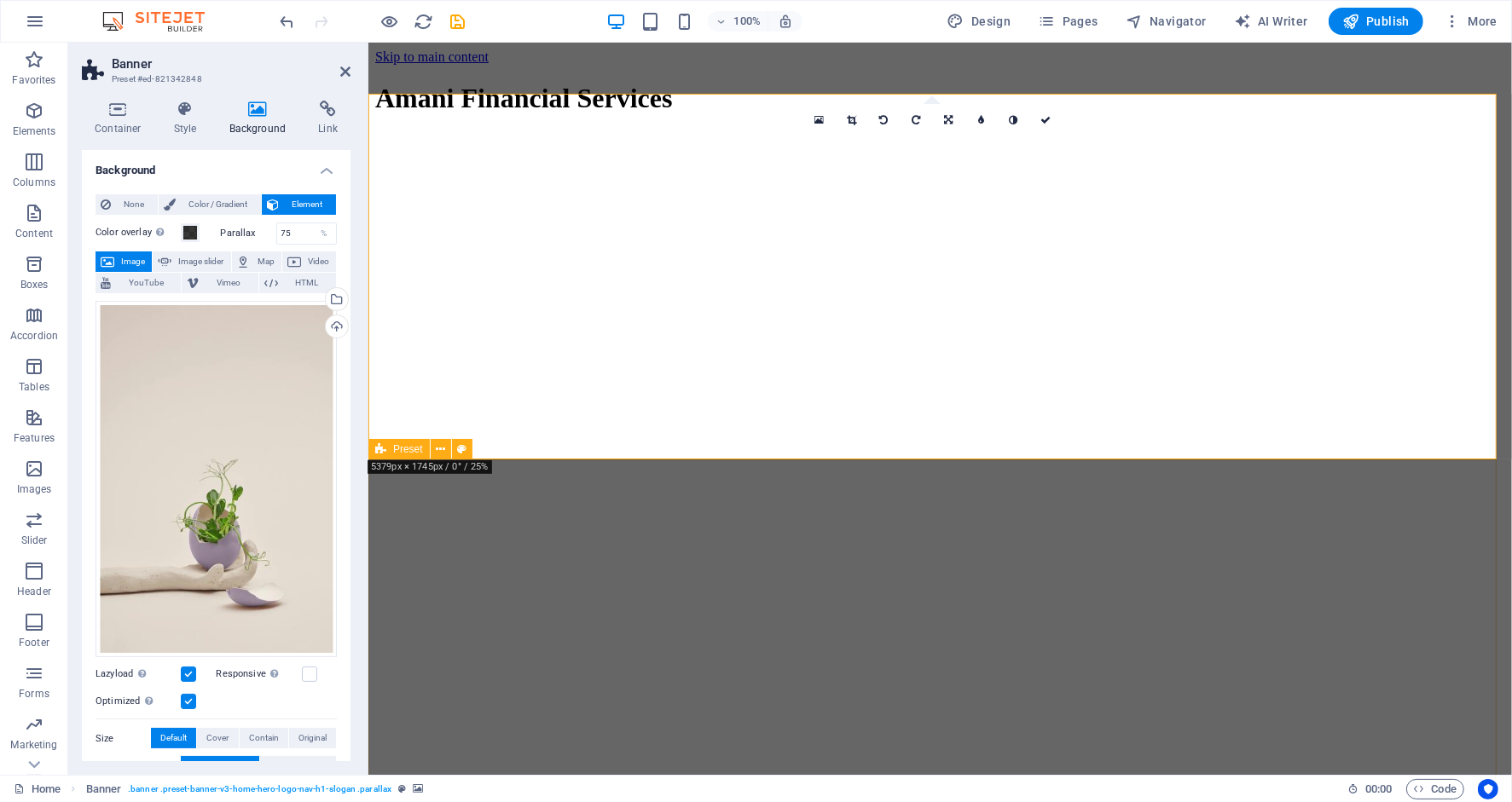 click on "Drop content here or  Add elements  Paste clipboard New headline Who We Are At Amani Financial Services, we specialize in providing personalized financial consulting tailored to meet the needs of individuals and businesses. We understand that financial challenges are unique, and our mission is to empower you with solutions that foster sustainable growth and clarity in your financial journey. Learn More" at bounding box center [939, 2851] 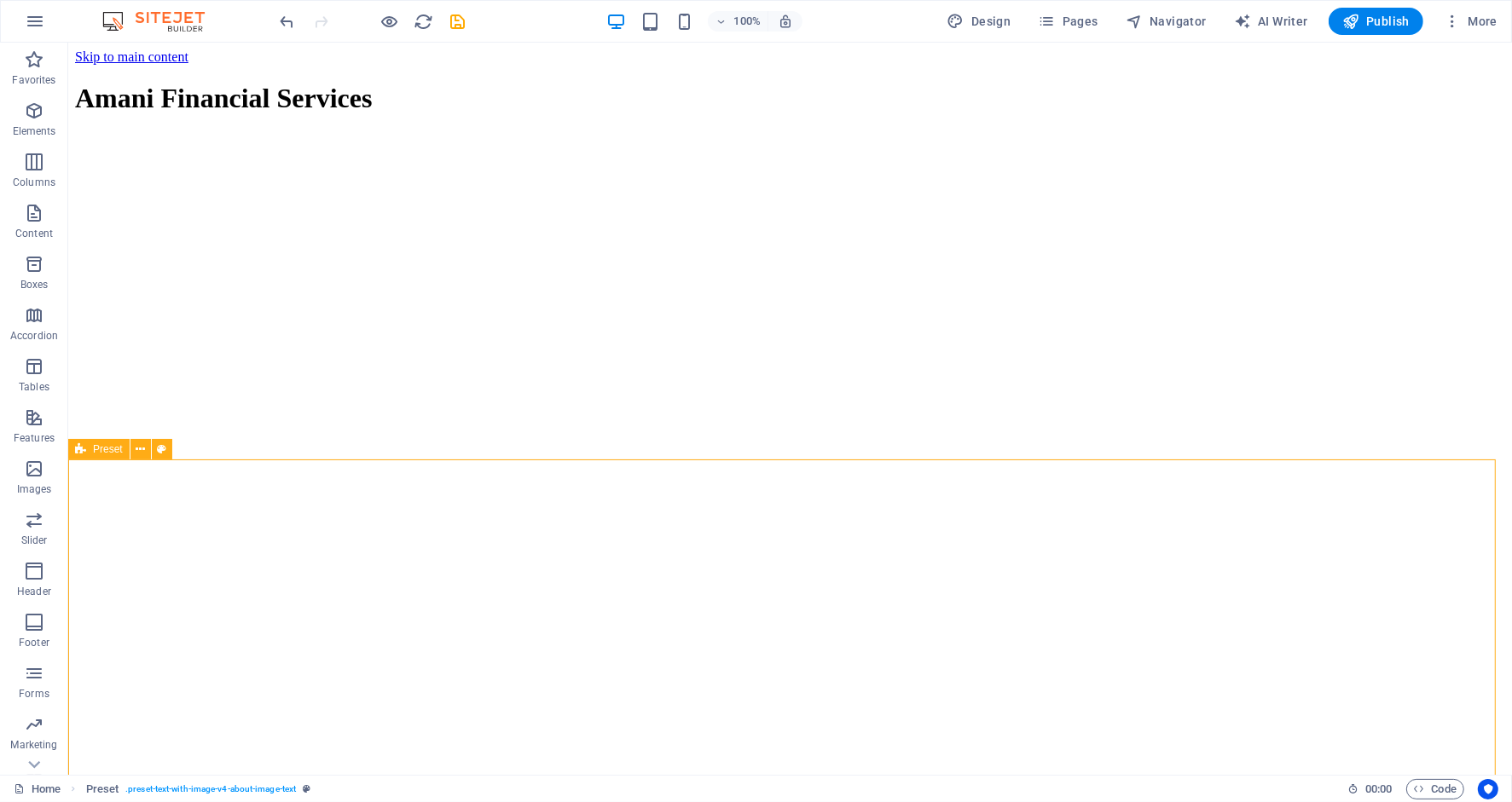 click on "Drop content here or  Add elements  Paste clipboard New headline Who We Are At Amani Financial Services, we specialize in providing personalized financial consulting tailored to meet the needs of individuals and businesses. We understand that financial challenges are unique, and our mission is to empower you with solutions that foster sustainable growth and clarity in your financial journey. Learn More" at bounding box center [789, 3250] 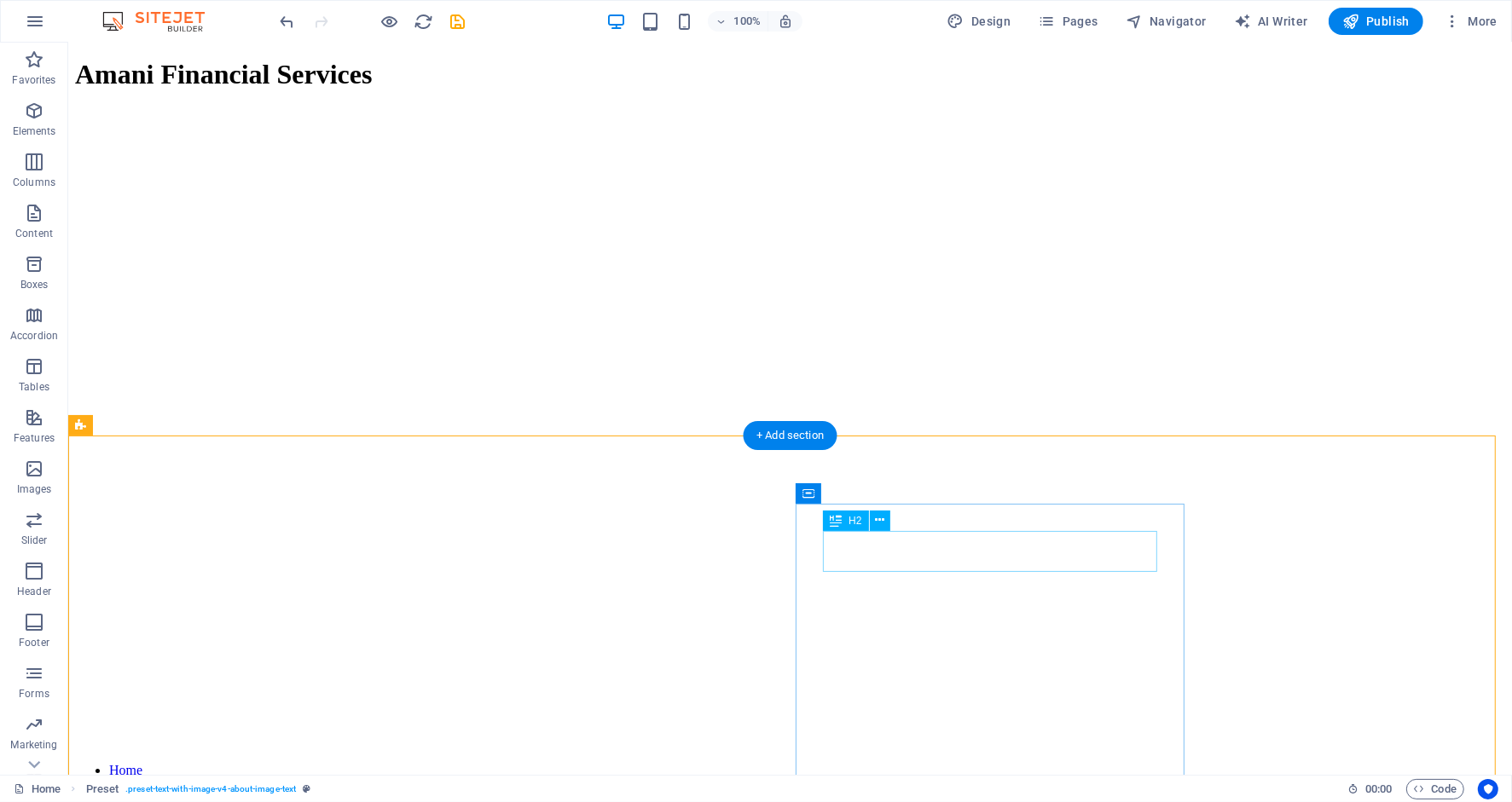 scroll, scrollTop: 0, scrollLeft: 0, axis: both 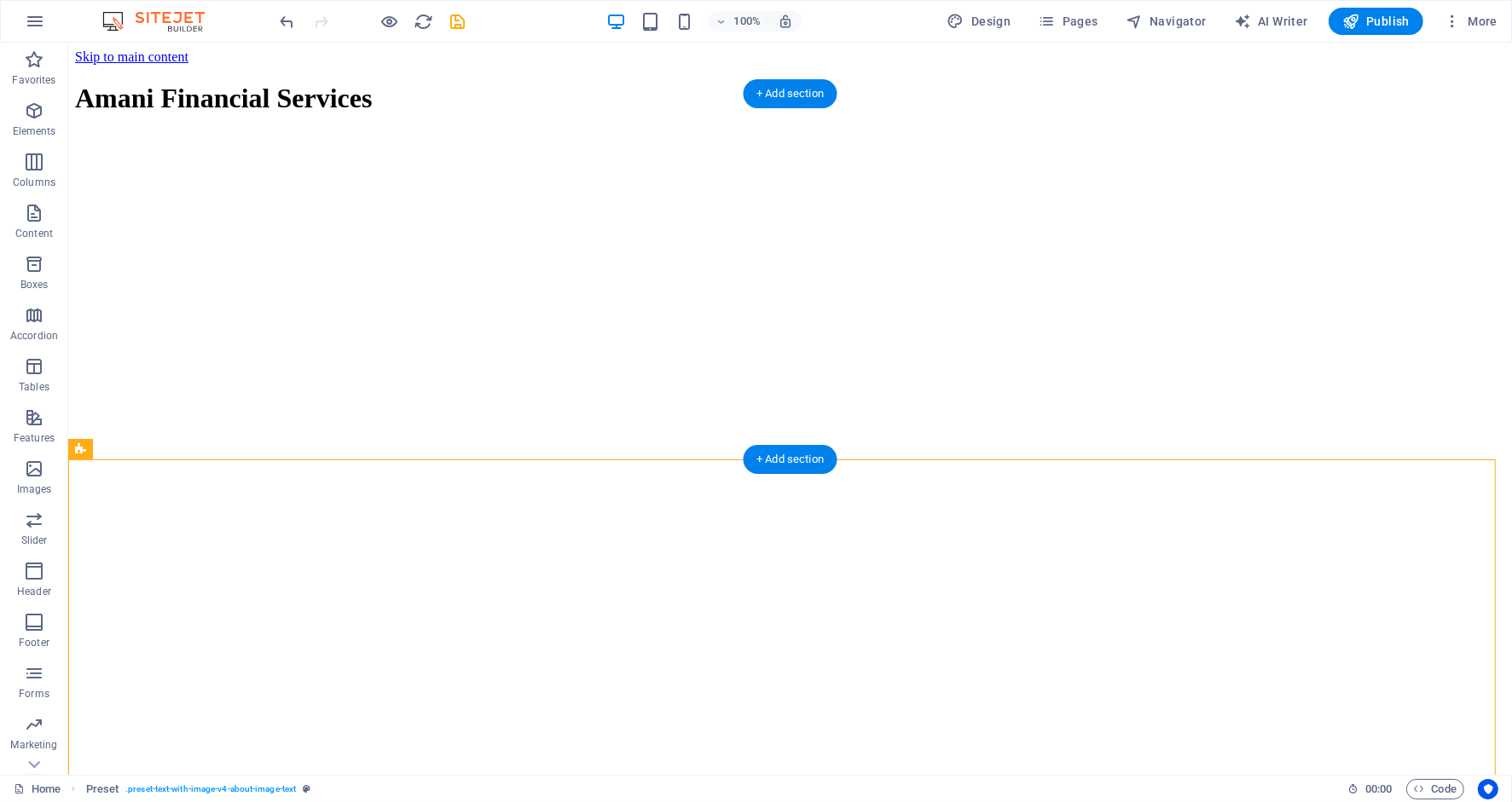 click at bounding box center [789, 133] 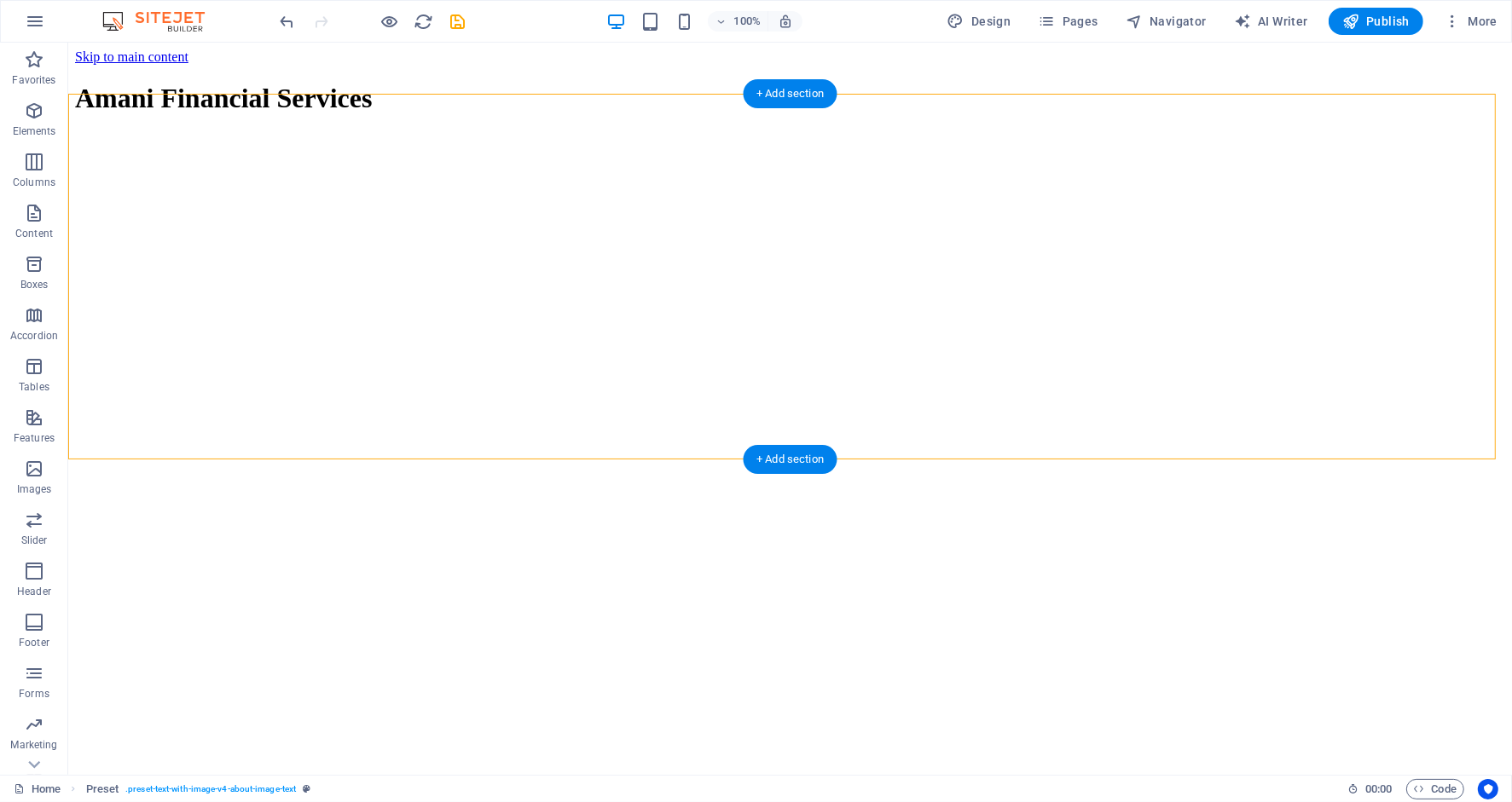 click at bounding box center (789, 133) 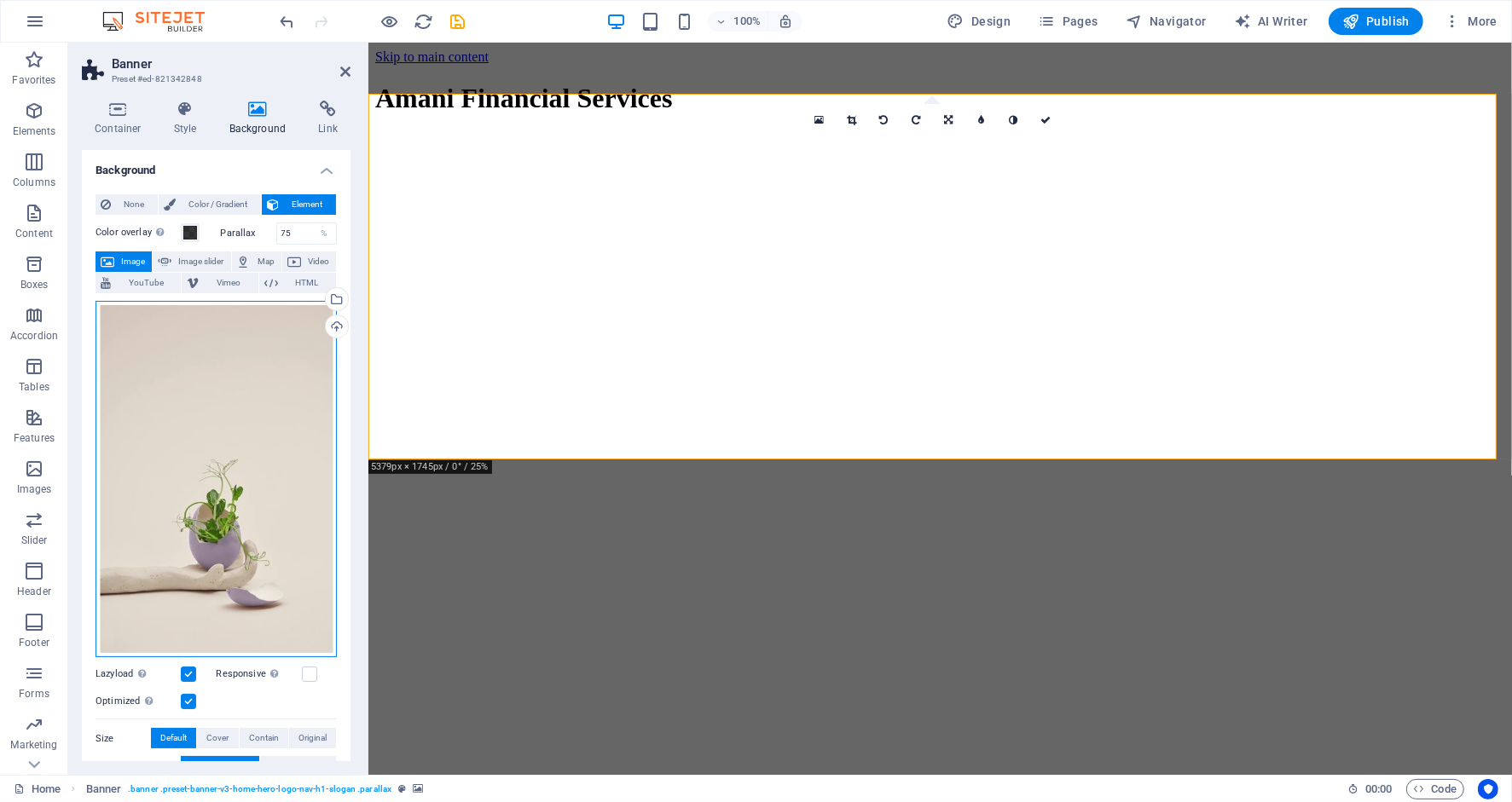 click on "Drag files here, click to choose files or select files from Files or our free stock photos & videos" at bounding box center [216, 479] 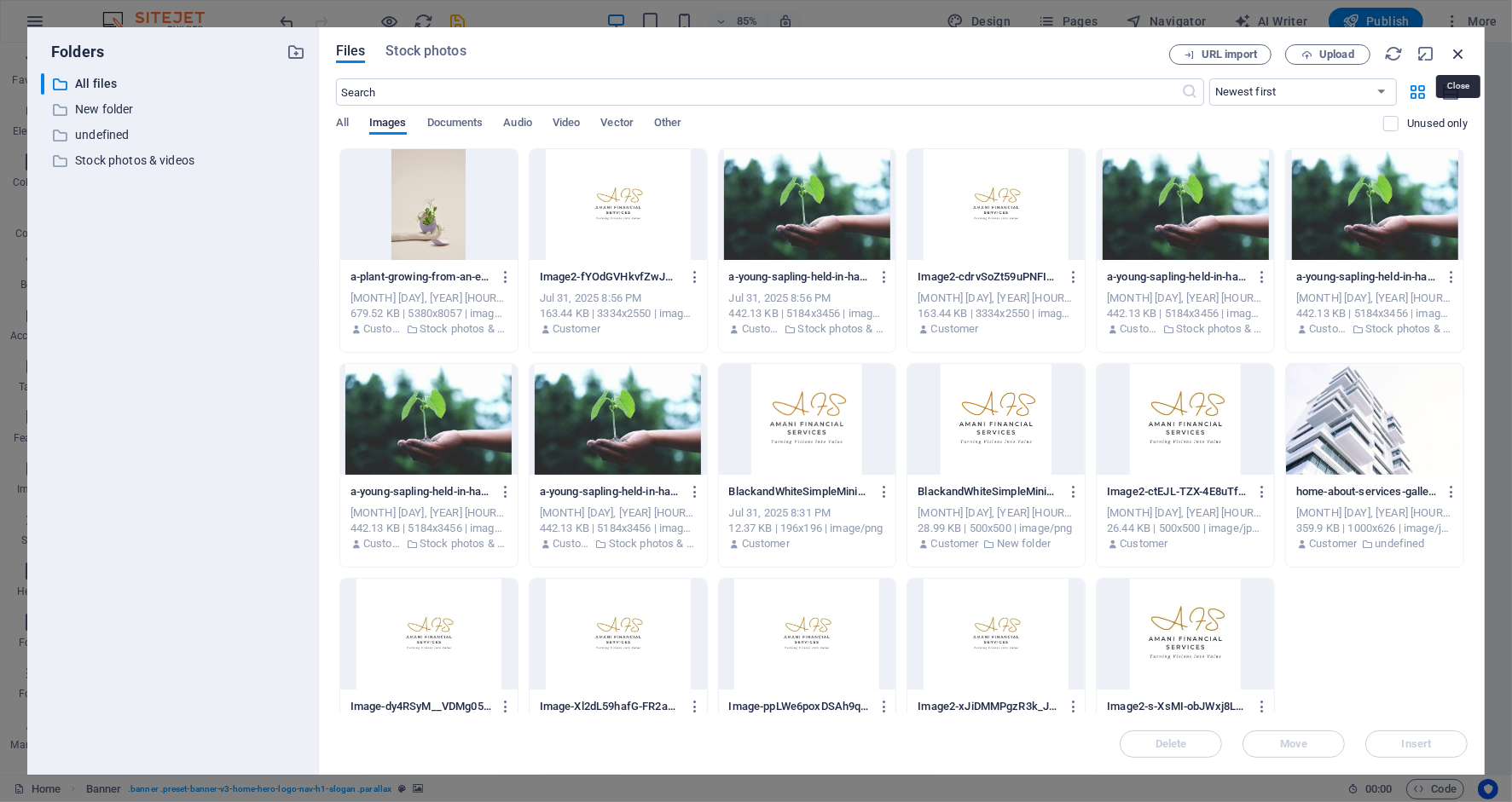 drag, startPoint x: 1465, startPoint y: 61, endPoint x: 1095, endPoint y: 18, distance: 372.4903 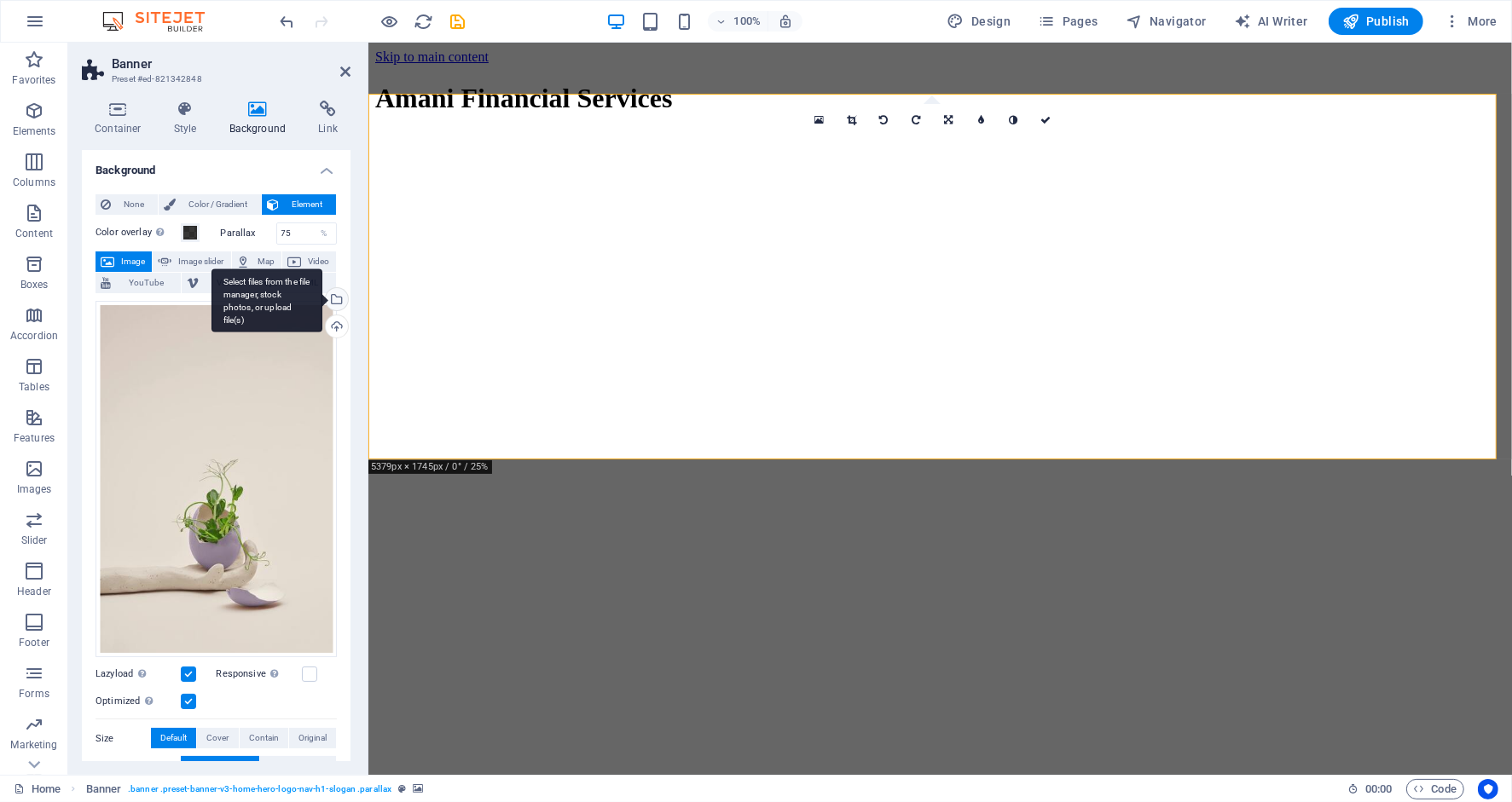 click on "Select files from the file manager, stock photos, or upload file(s)" at bounding box center (335, 301) 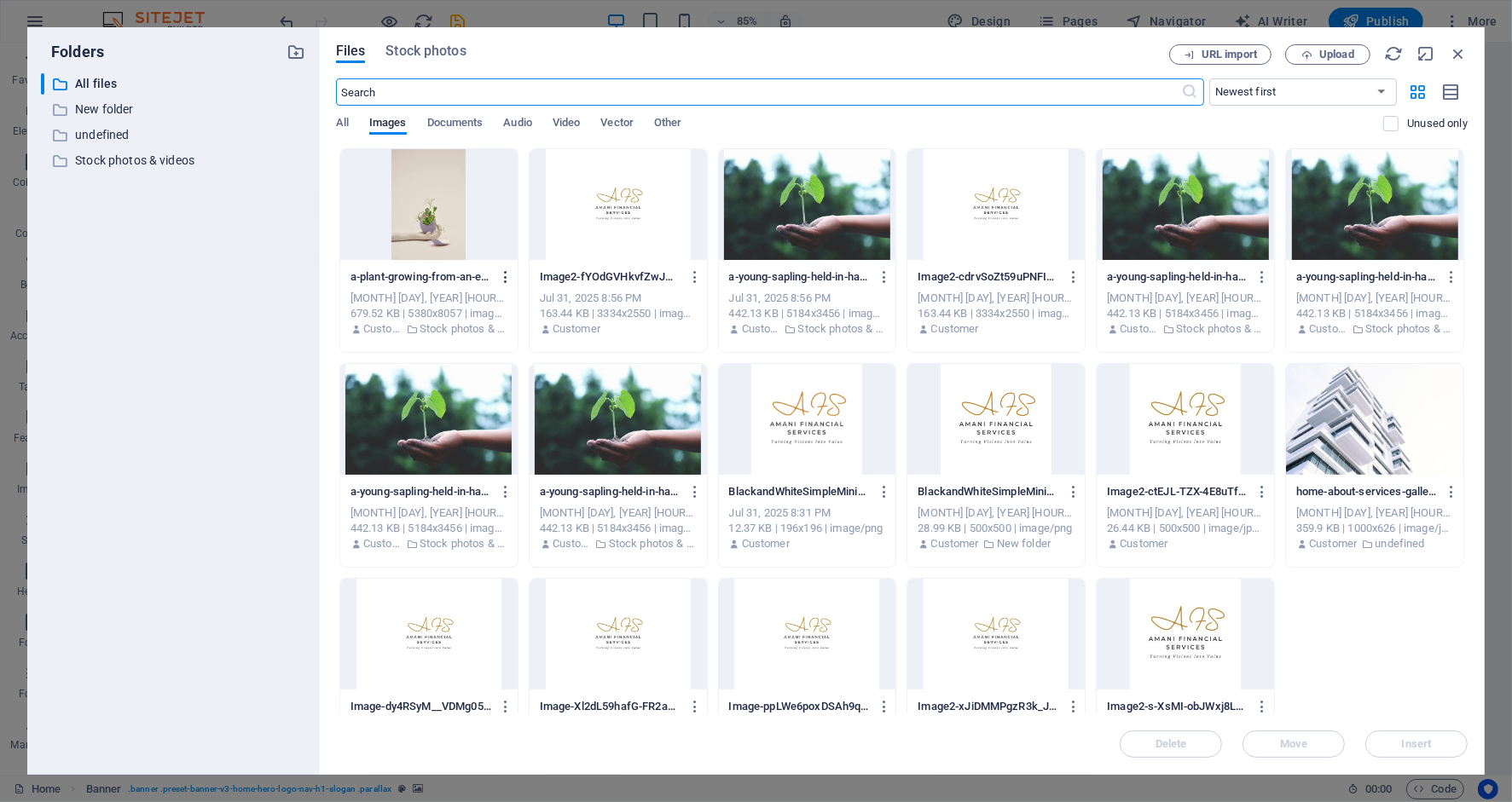 click at bounding box center (506, 277) 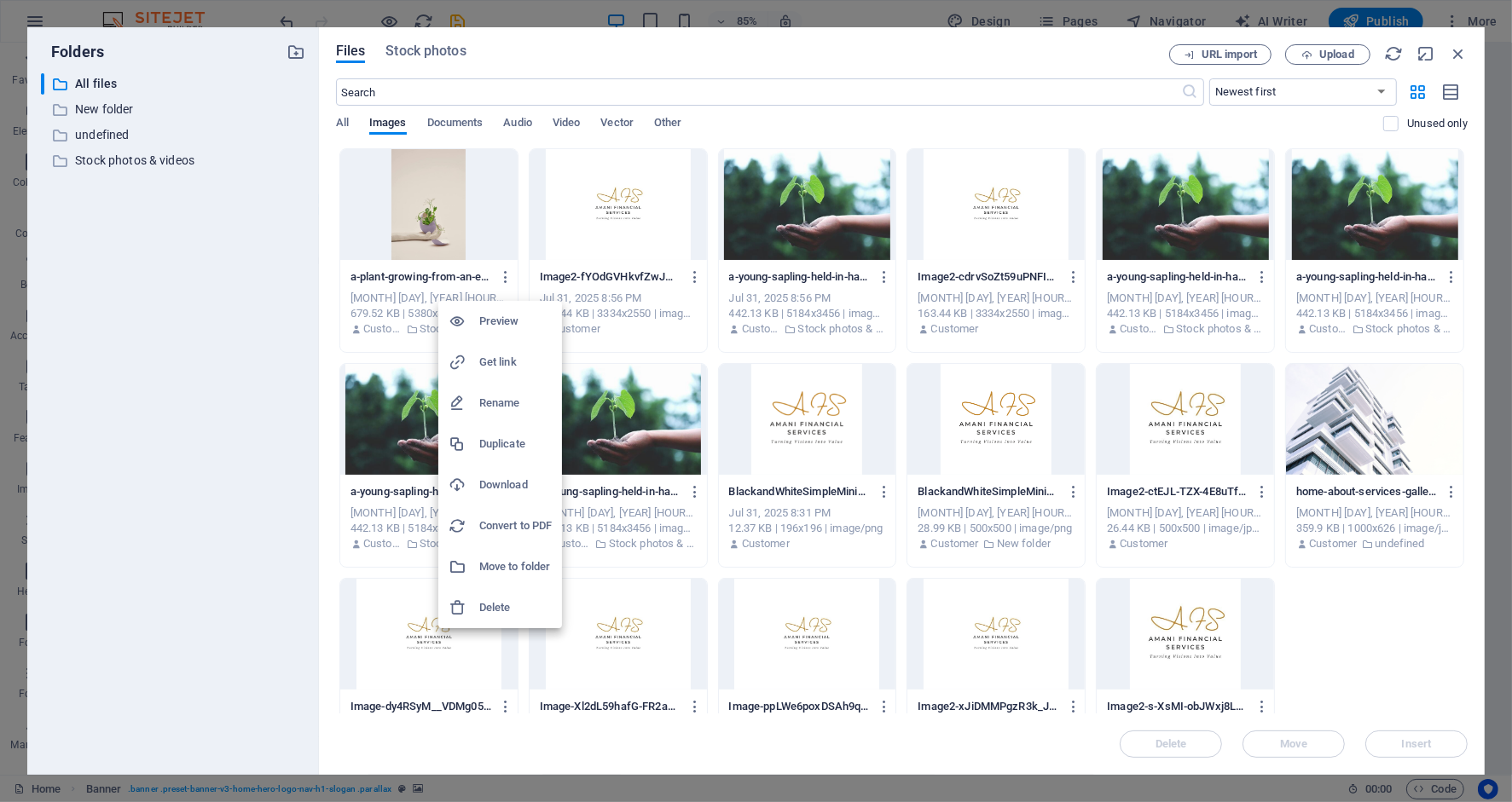 click at bounding box center (756, 401) 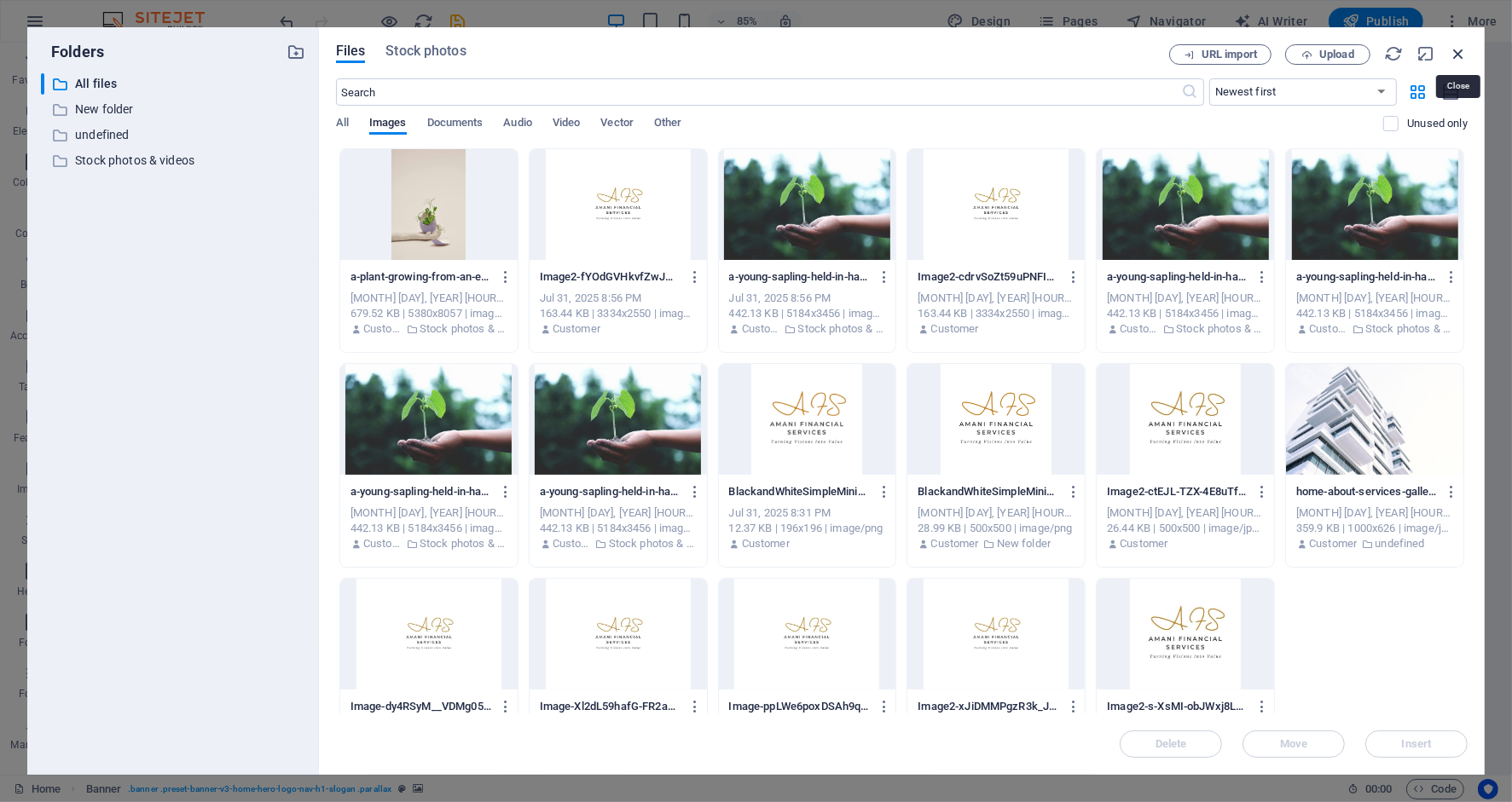 drag, startPoint x: 1455, startPoint y: 53, endPoint x: 1086, endPoint y: 9, distance: 372 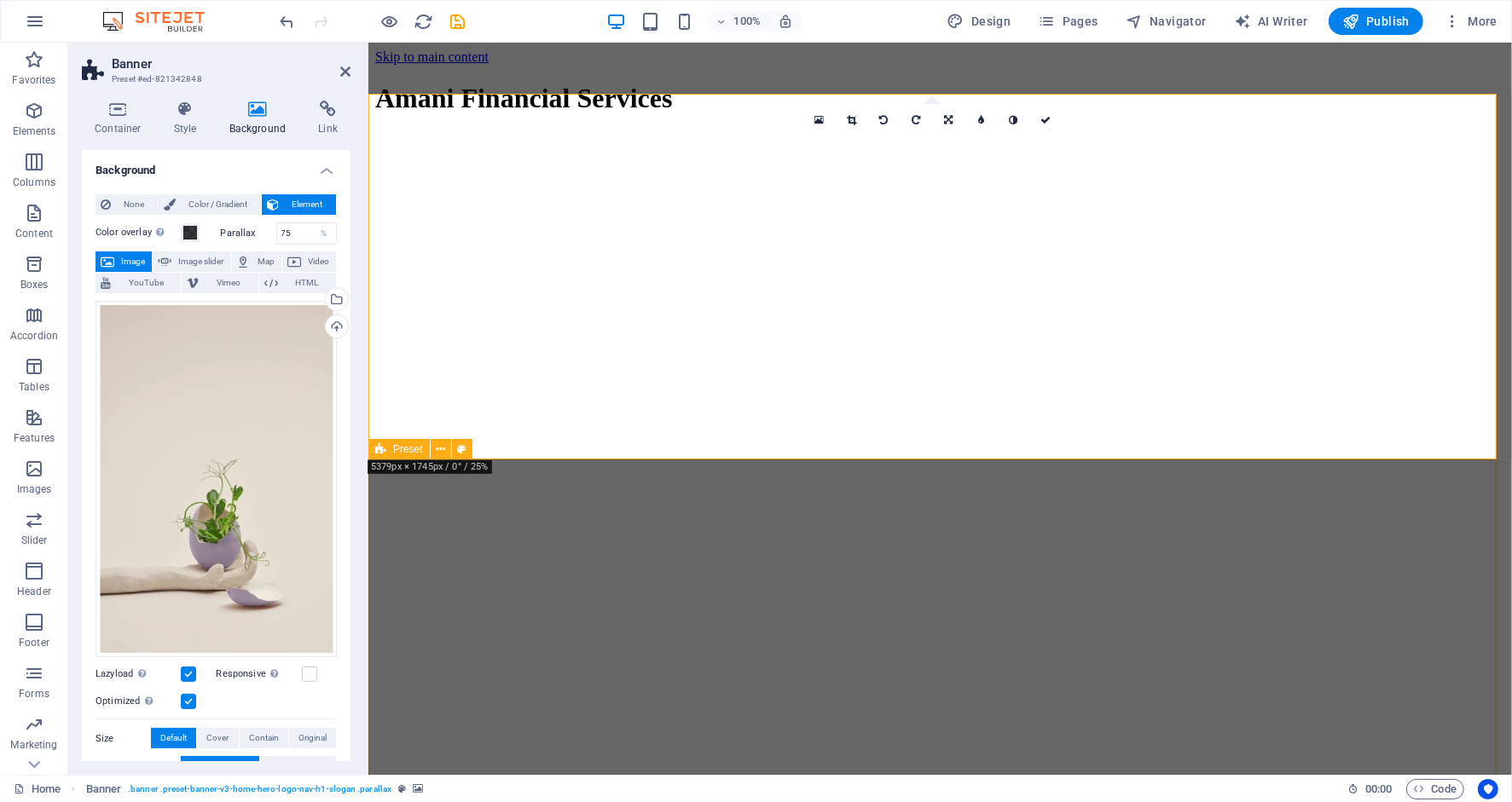 click on "Drop content here or  Add elements  Paste clipboard New headline Who We Are At Amani Financial Services, we specialize in providing personalized financial consulting tailored to meet the needs of individuals and businesses. We understand that financial challenges are unique, and our mission is to empower you with solutions that foster sustainable growth and clarity in your financial journey. Learn More" at bounding box center (939, 2851) 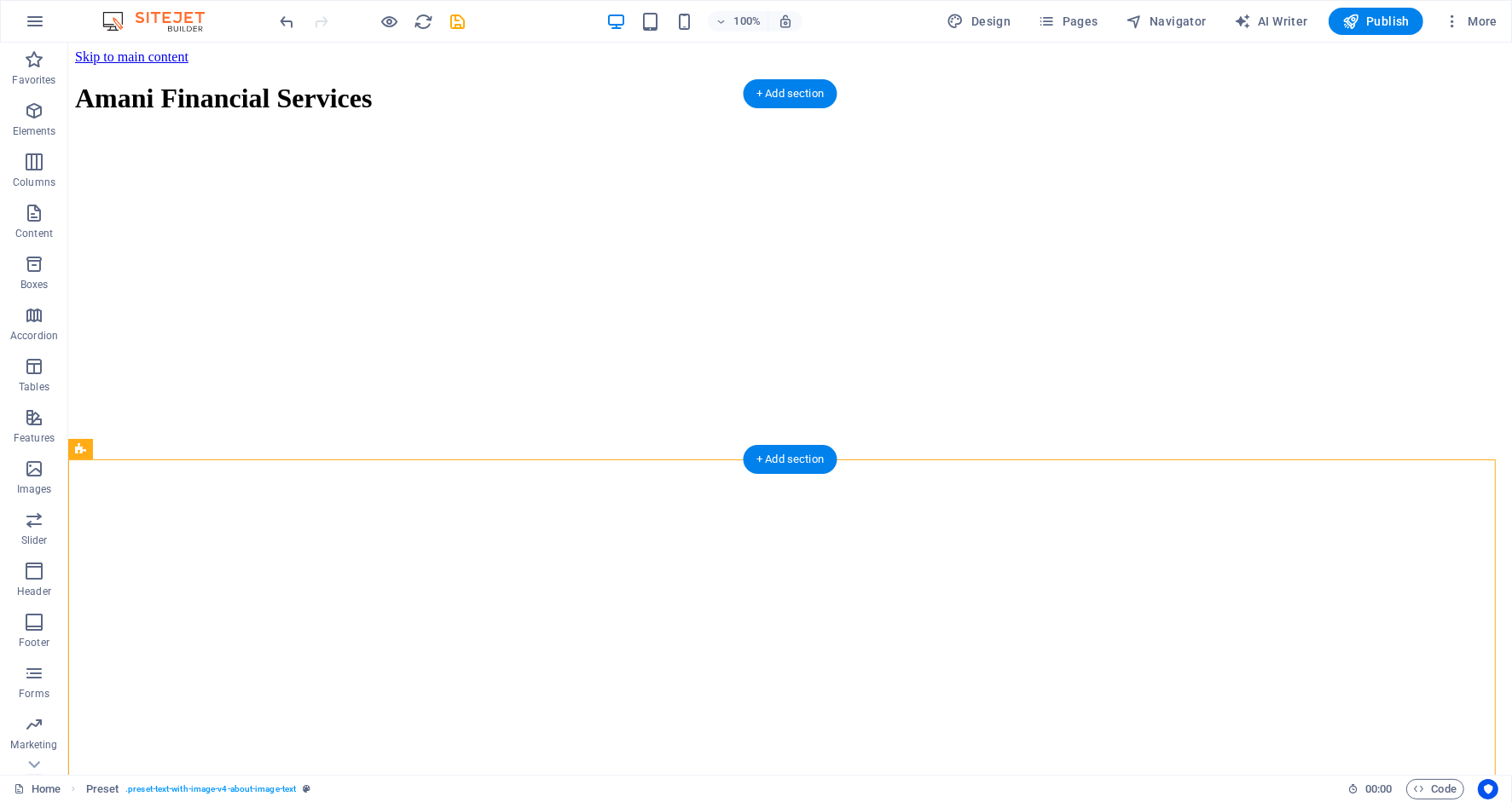 click at bounding box center [789, 133] 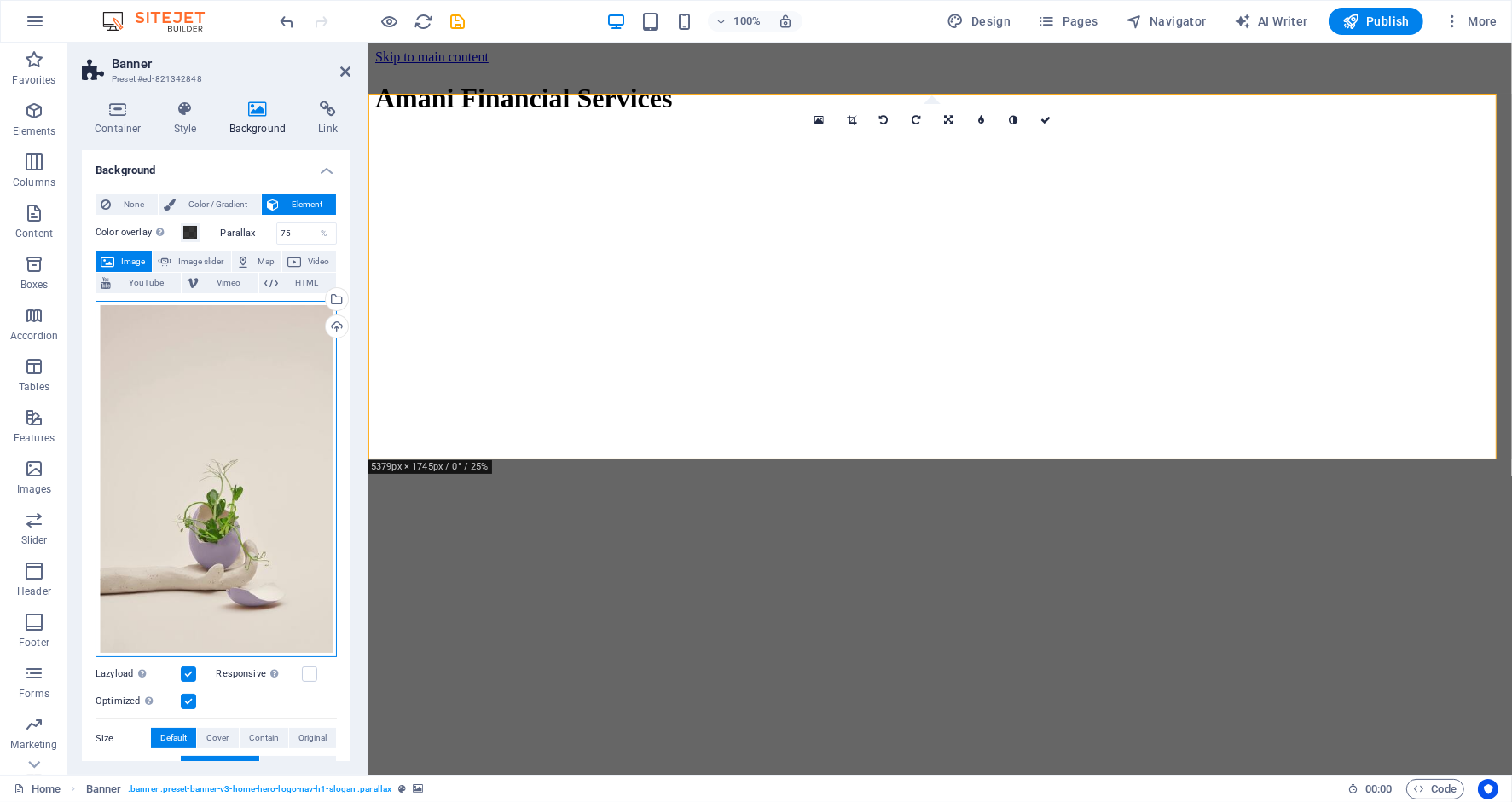 click on "Drag files here, click to choose files or select files from Files or our free stock photos & videos" at bounding box center (216, 479) 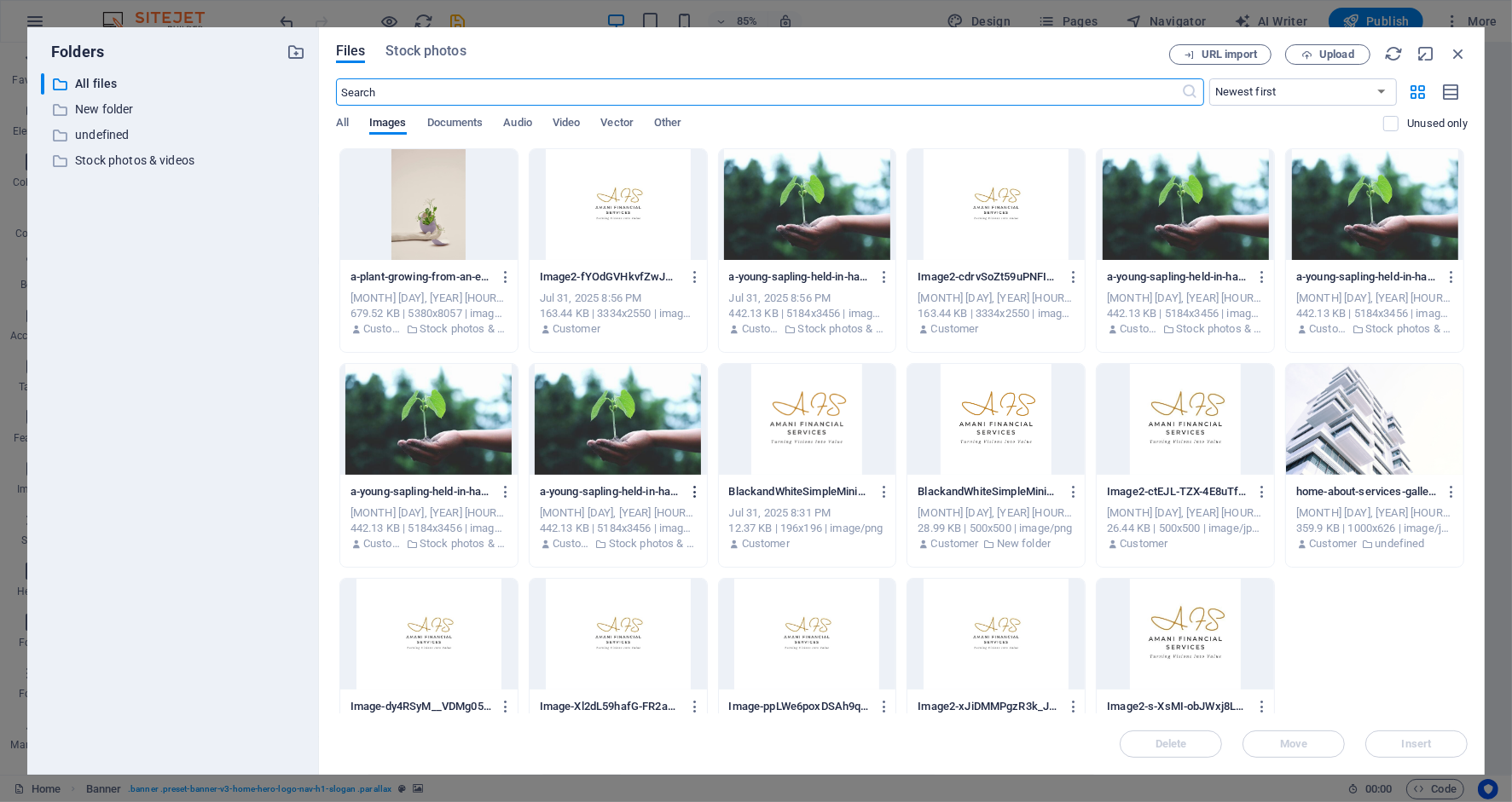 click at bounding box center [695, 492] 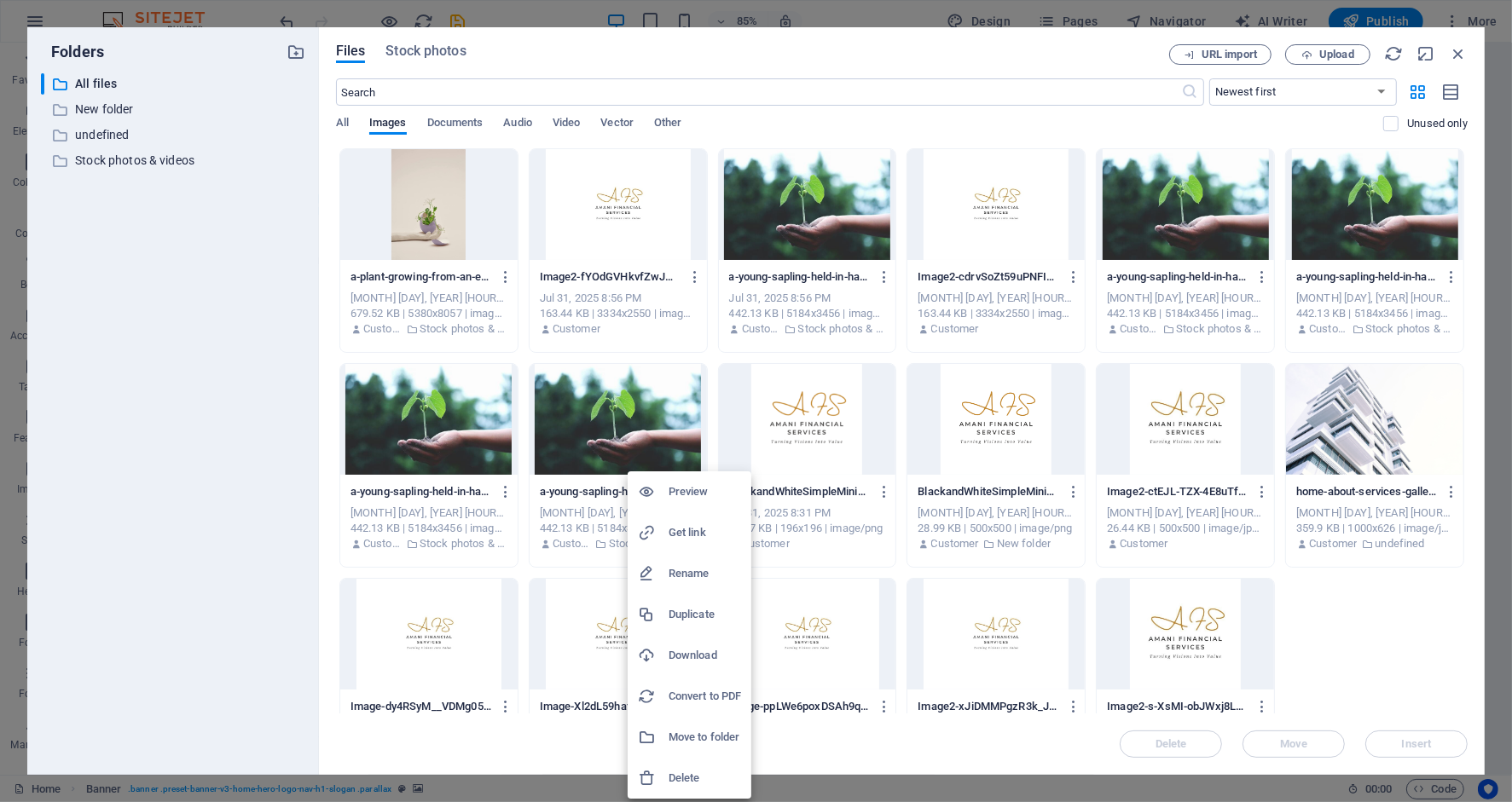 click at bounding box center (756, 401) 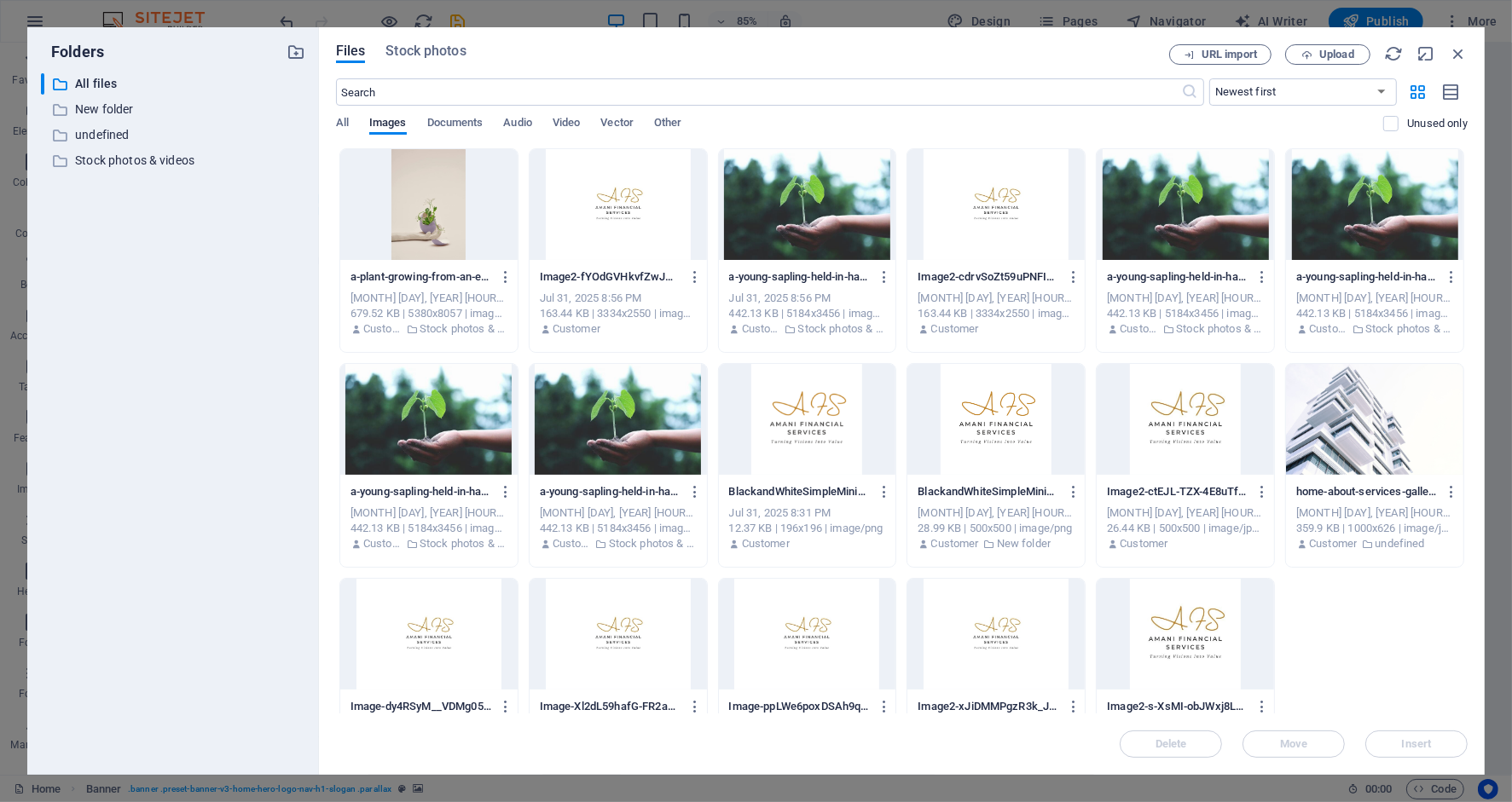 click on "[MONTH] [DAY], [YEAR] [HOUR]:[MINUTE] [AM/PM]" at bounding box center [618, 513] 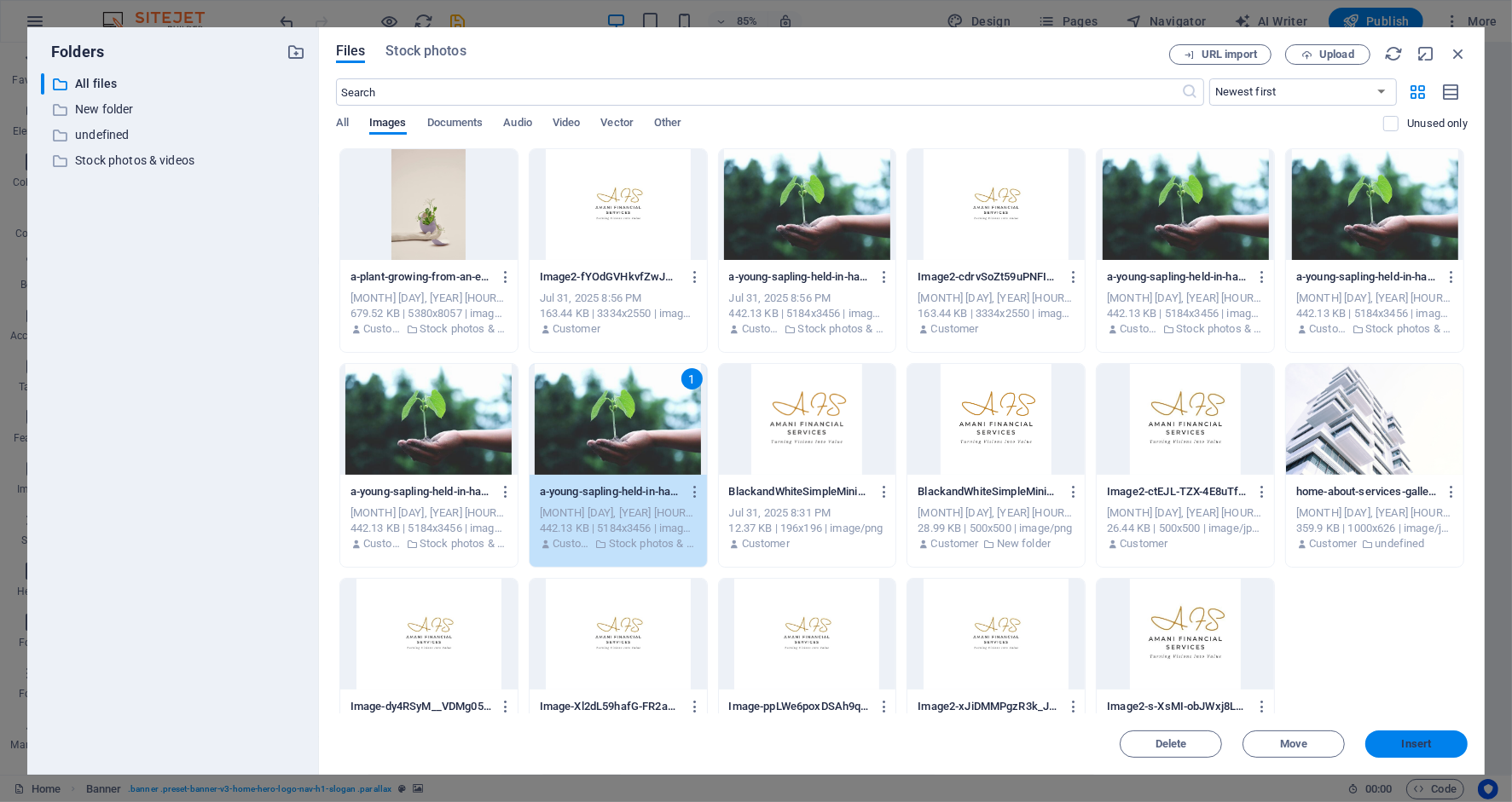 click on "Insert" at bounding box center [1416, 744] 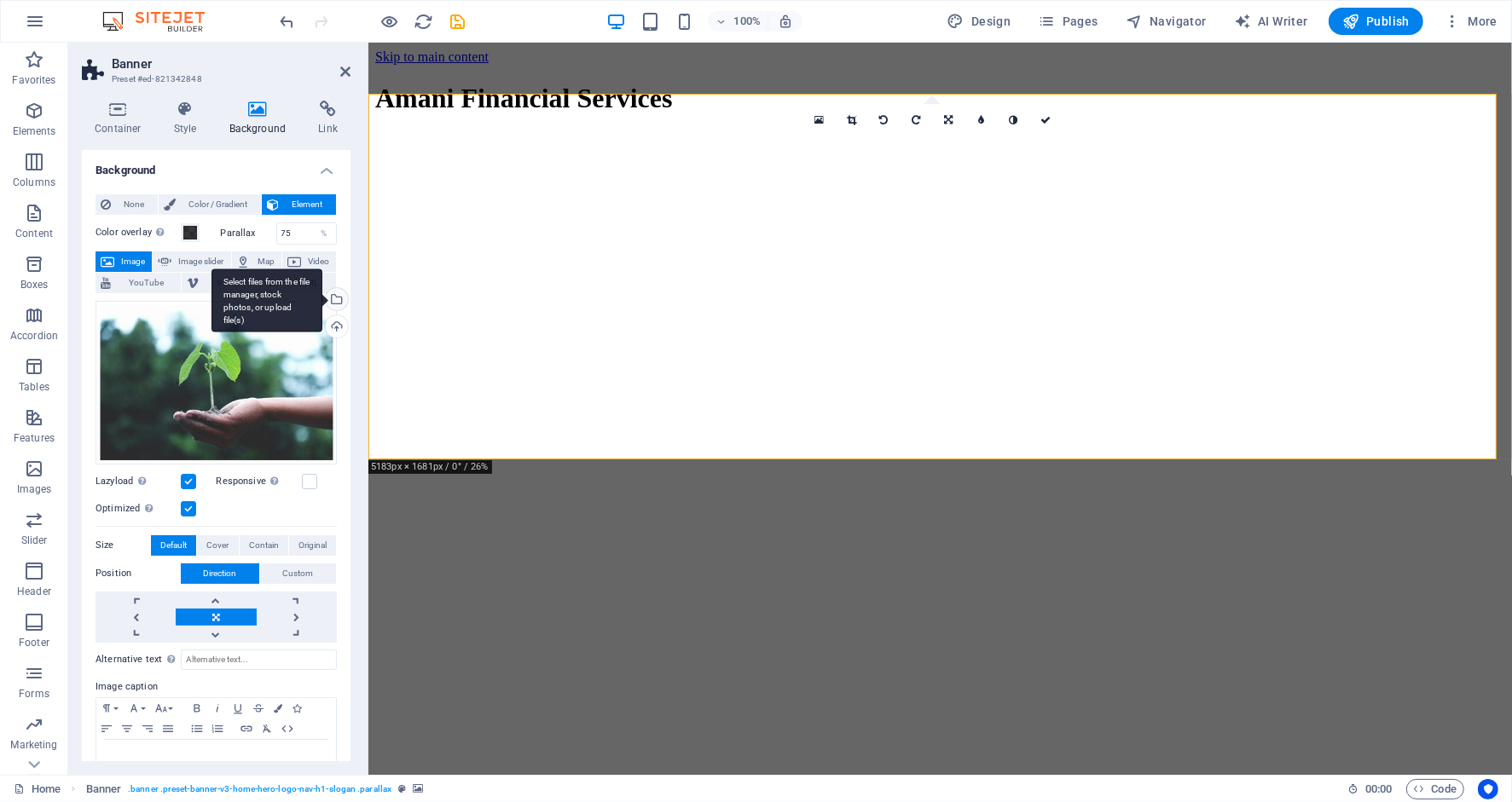 click on "Select files from the file manager, stock photos, or upload file(s)" at bounding box center [267, 300] 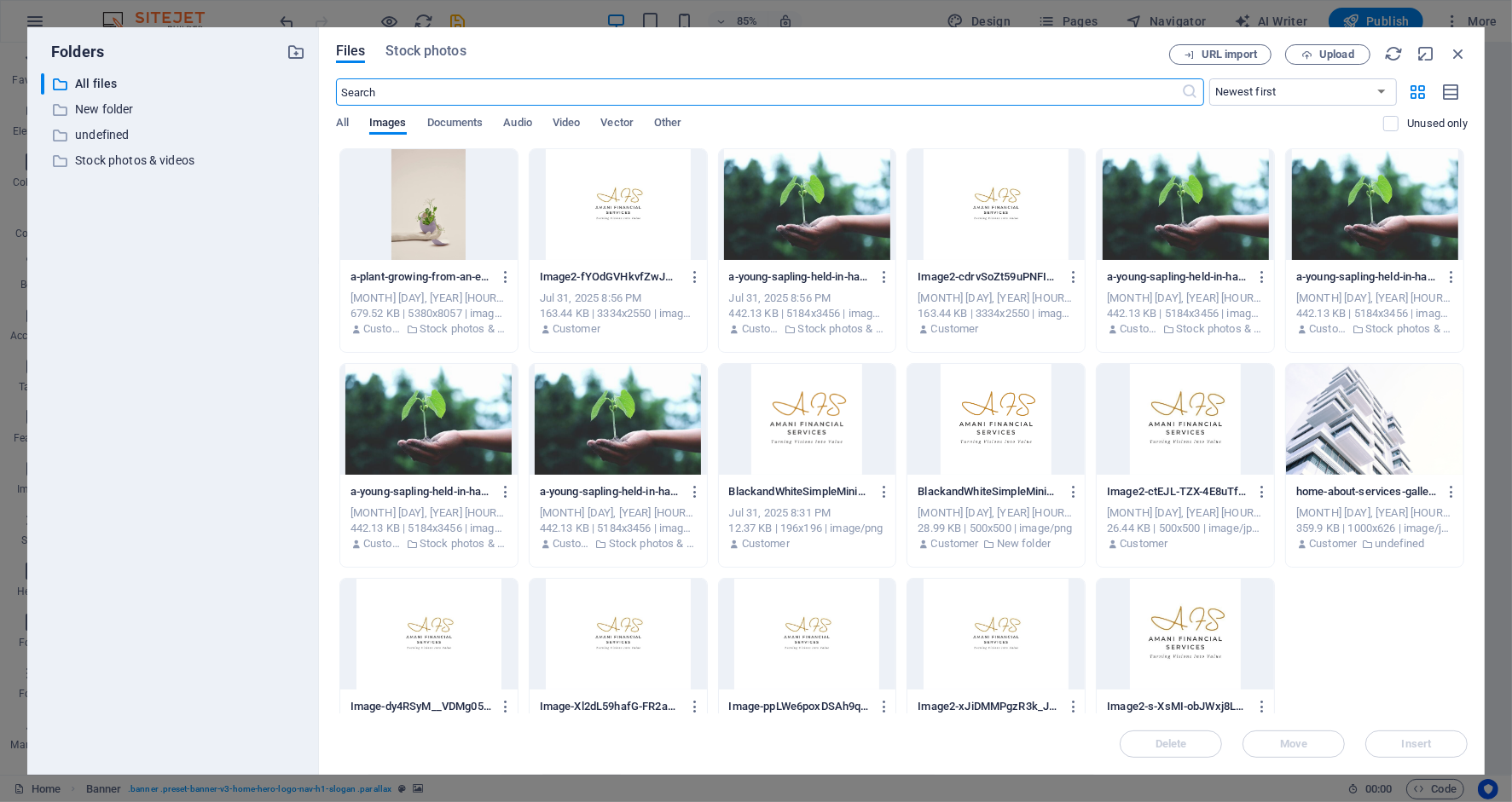click on "[MONTH] [DAY], [YEAR] [HOUR]:[MINUTE] [AM/PM]" at bounding box center [429, 298] 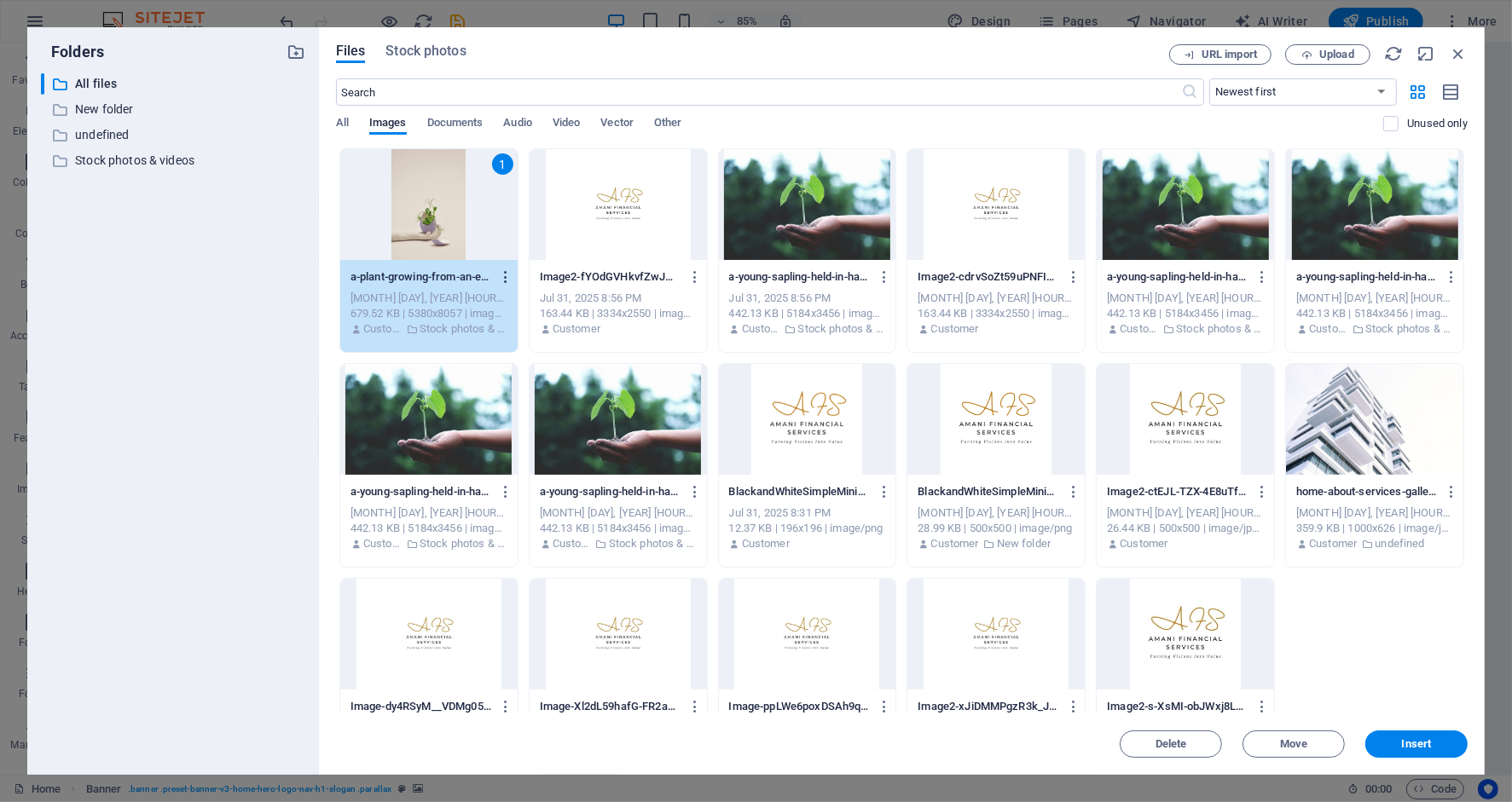 click at bounding box center (506, 277) 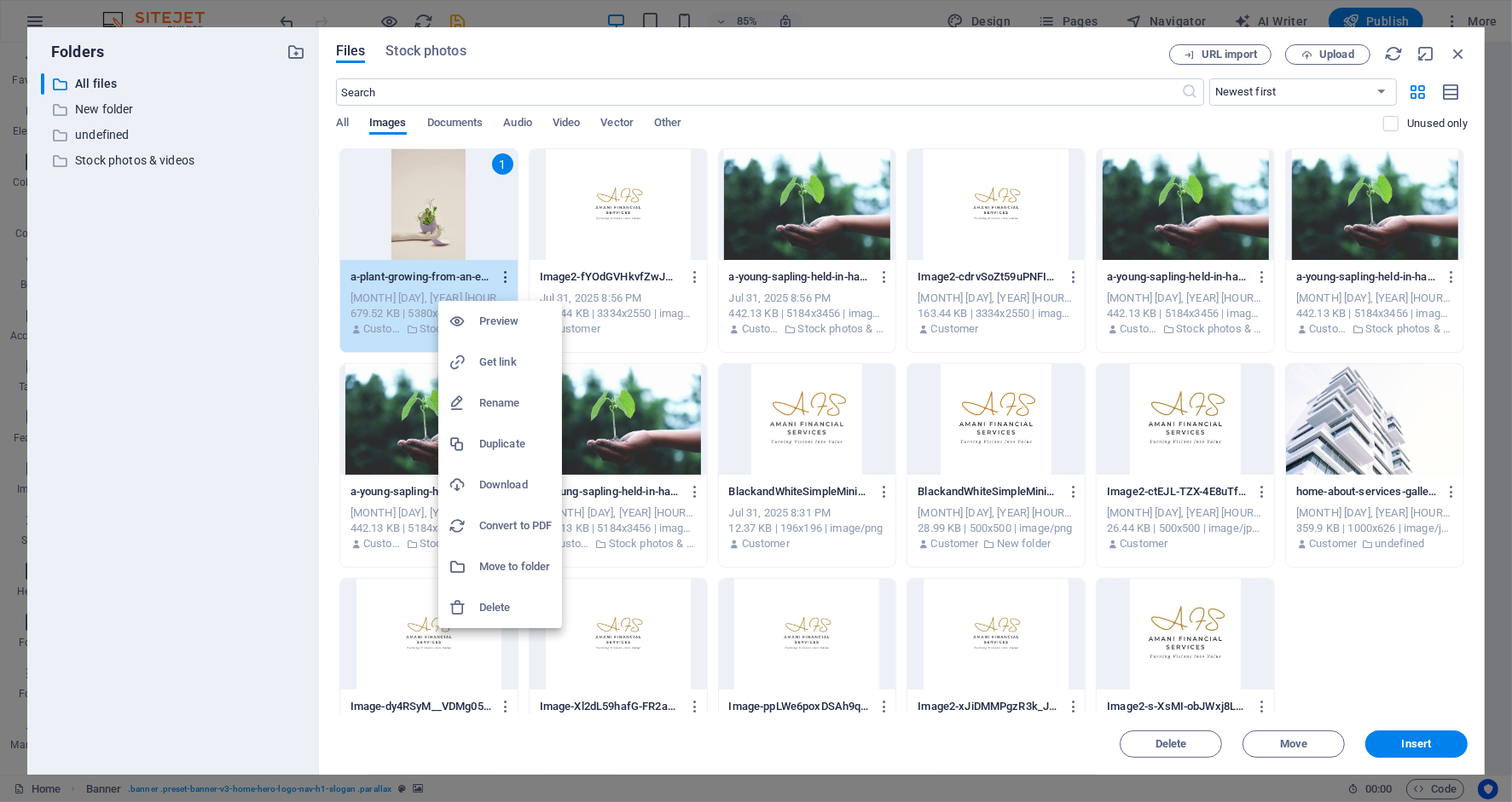 click at bounding box center [756, 401] 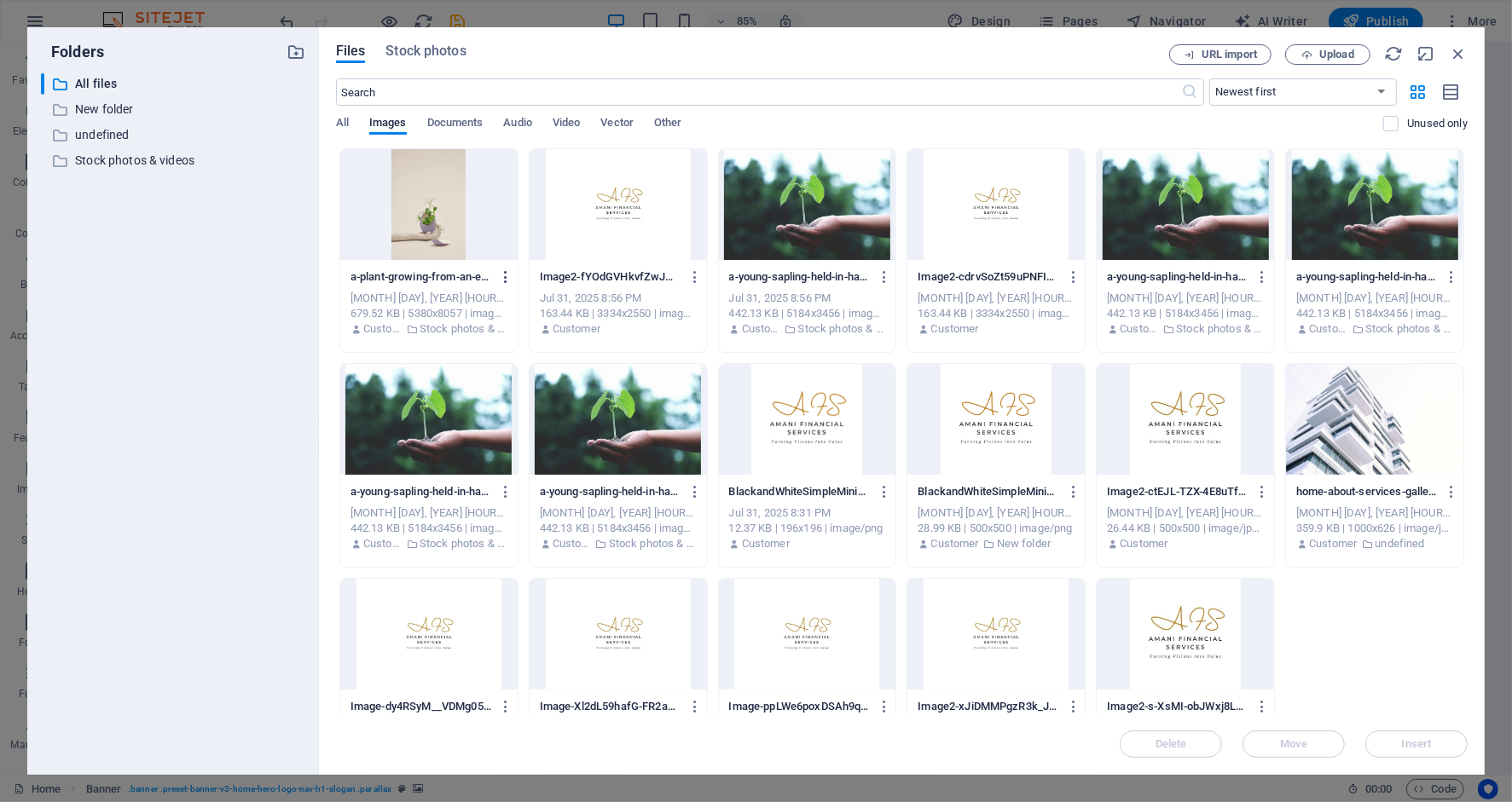 click at bounding box center (506, 277) 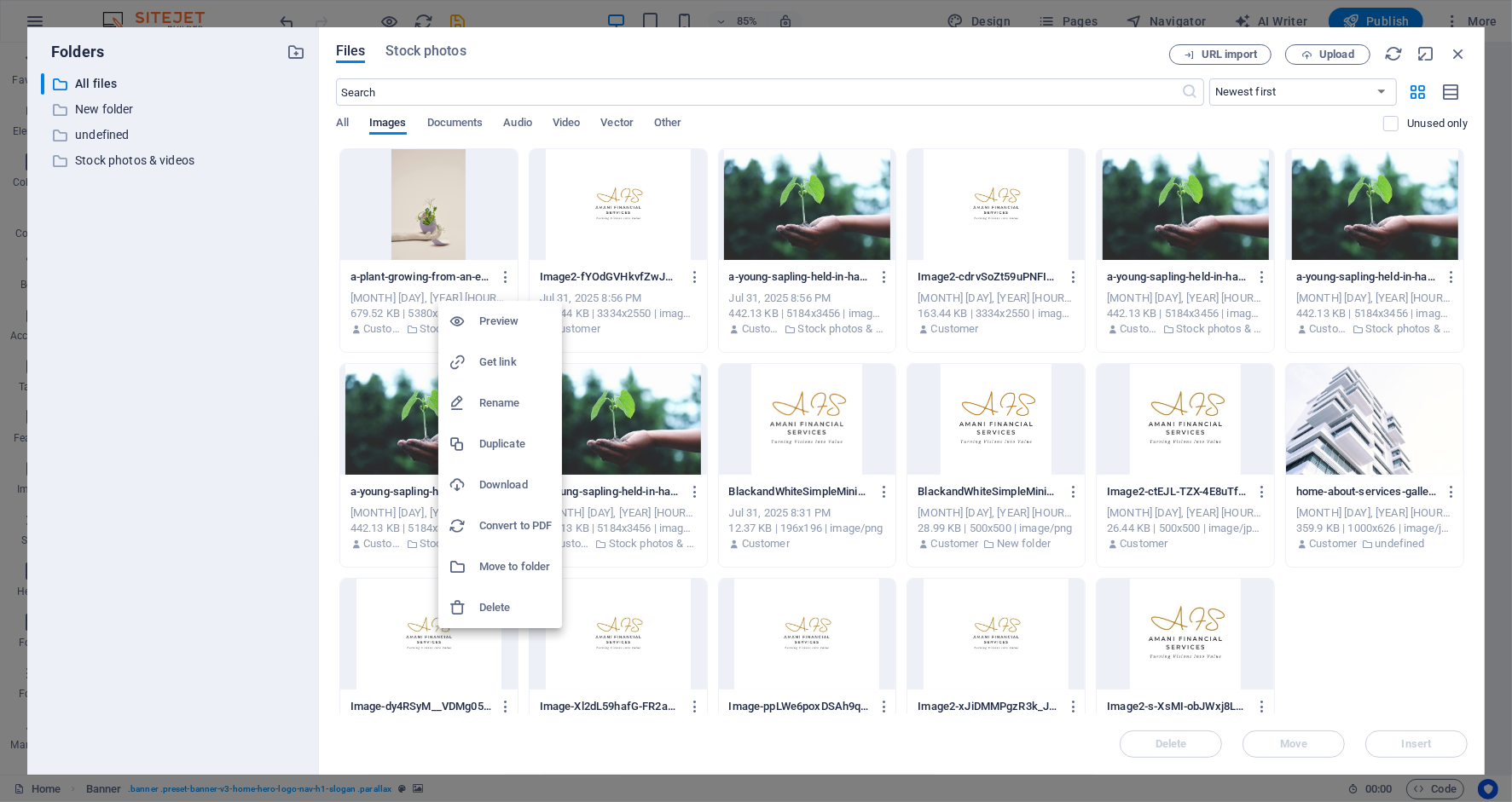 click at bounding box center [756, 401] 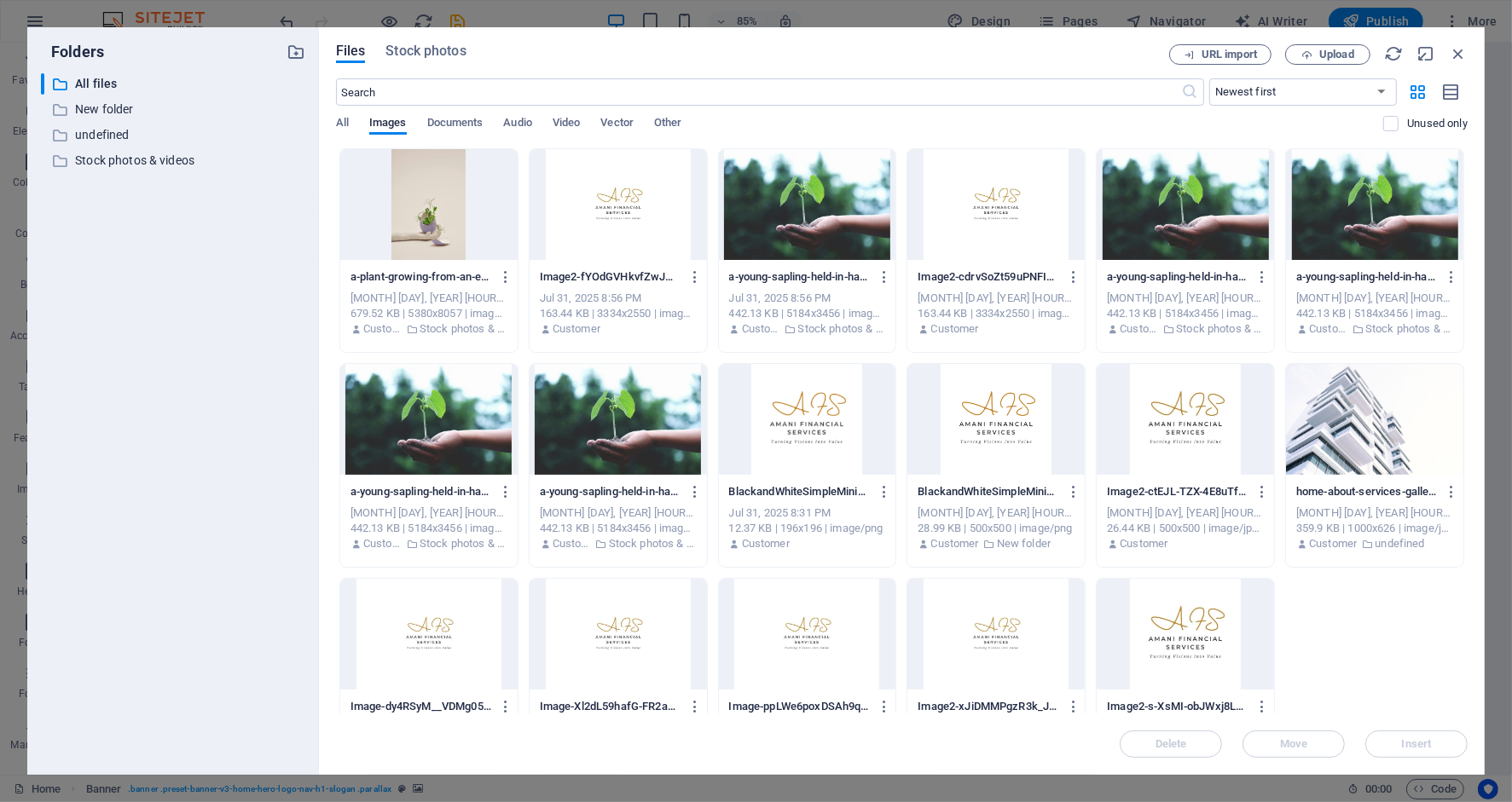 click on "679.52 KB | 5380x8057 | image/jpeg" at bounding box center (429, 314) 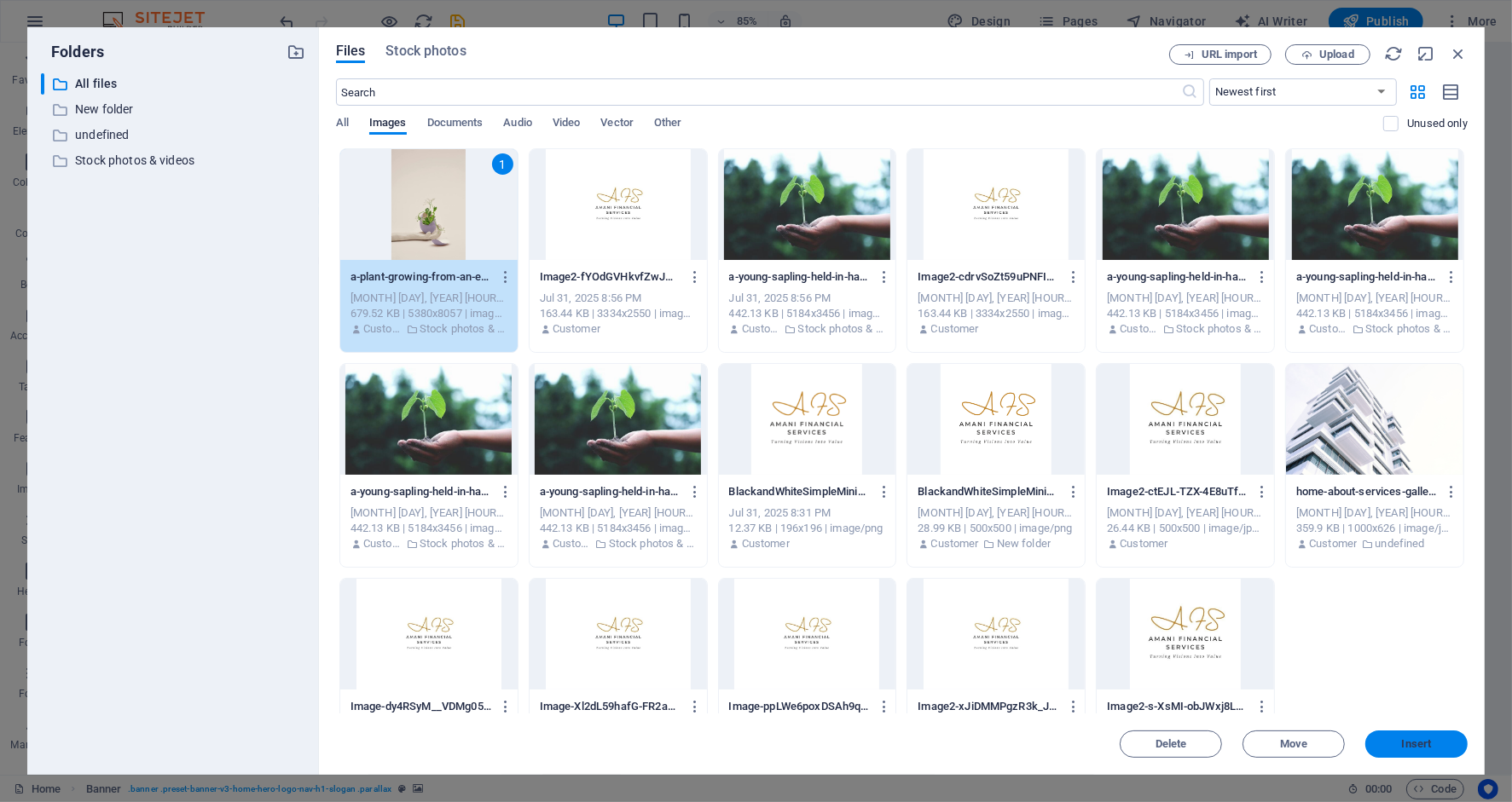 click on "Insert" at bounding box center (1416, 744) 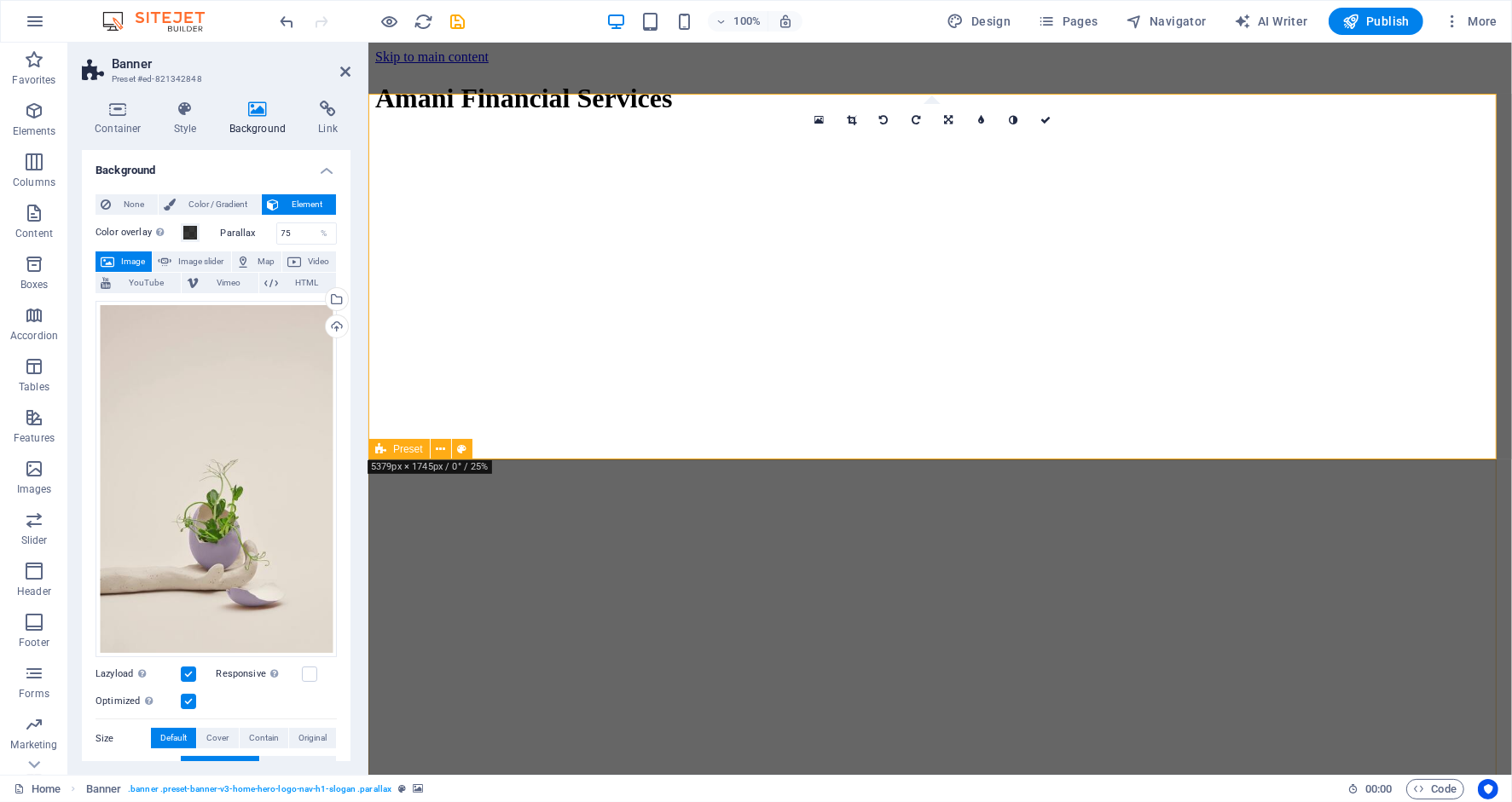 click on "Preset" at bounding box center [408, 449] 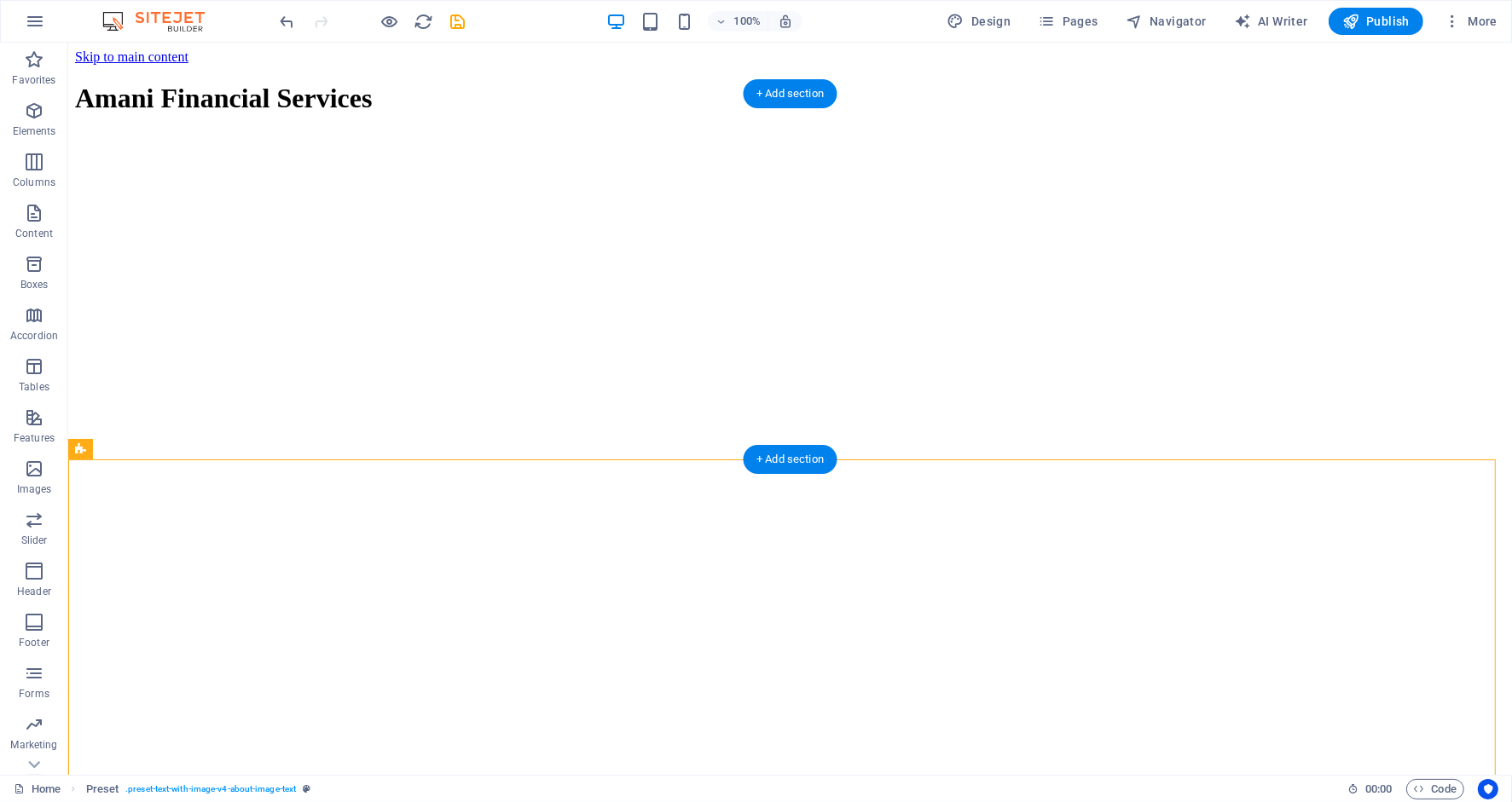 click at bounding box center (789, 133) 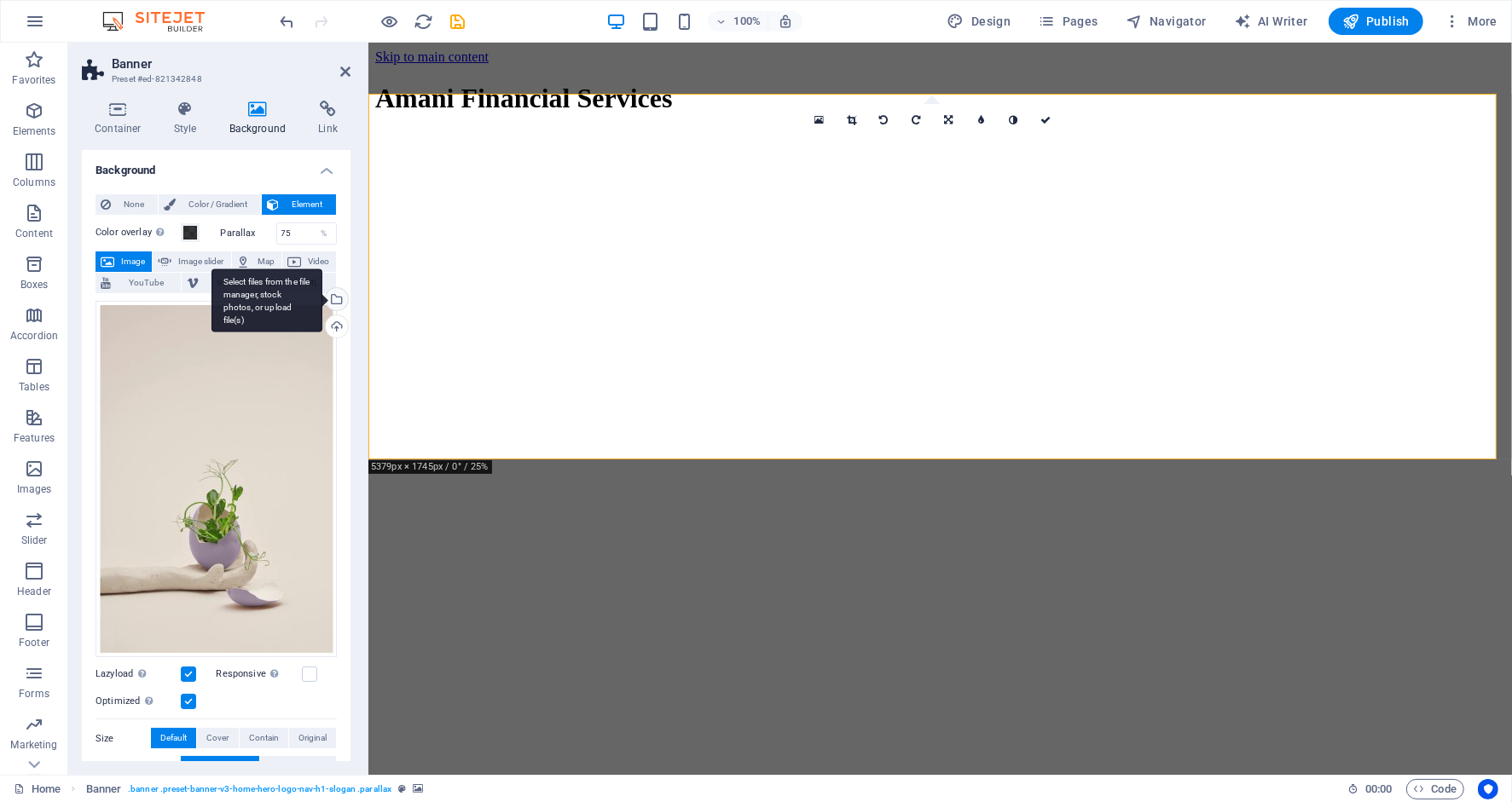 click on "Select files from the file manager, stock photos, or upload file(s)" at bounding box center (335, 301) 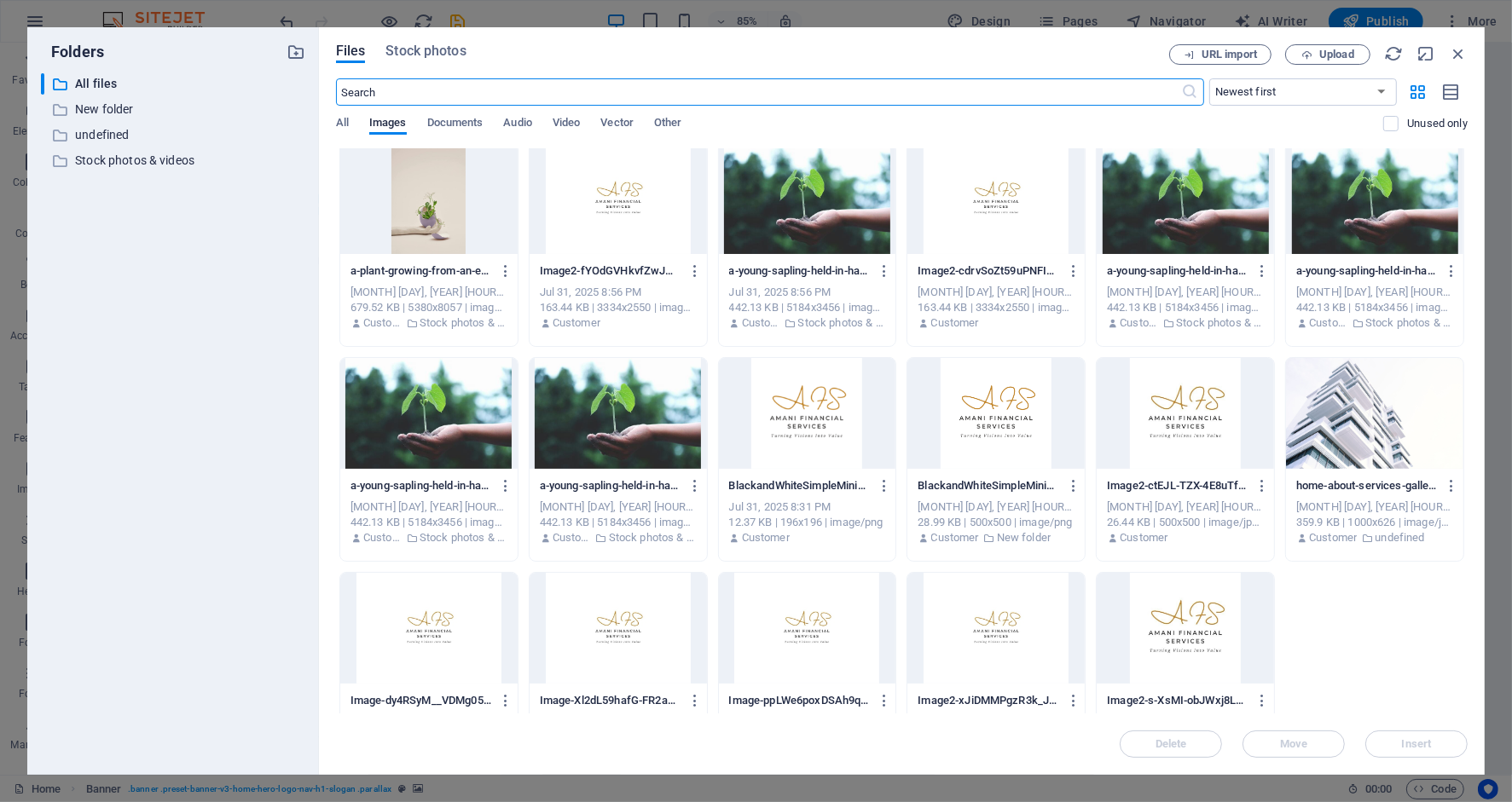 scroll, scrollTop: 0, scrollLeft: 0, axis: both 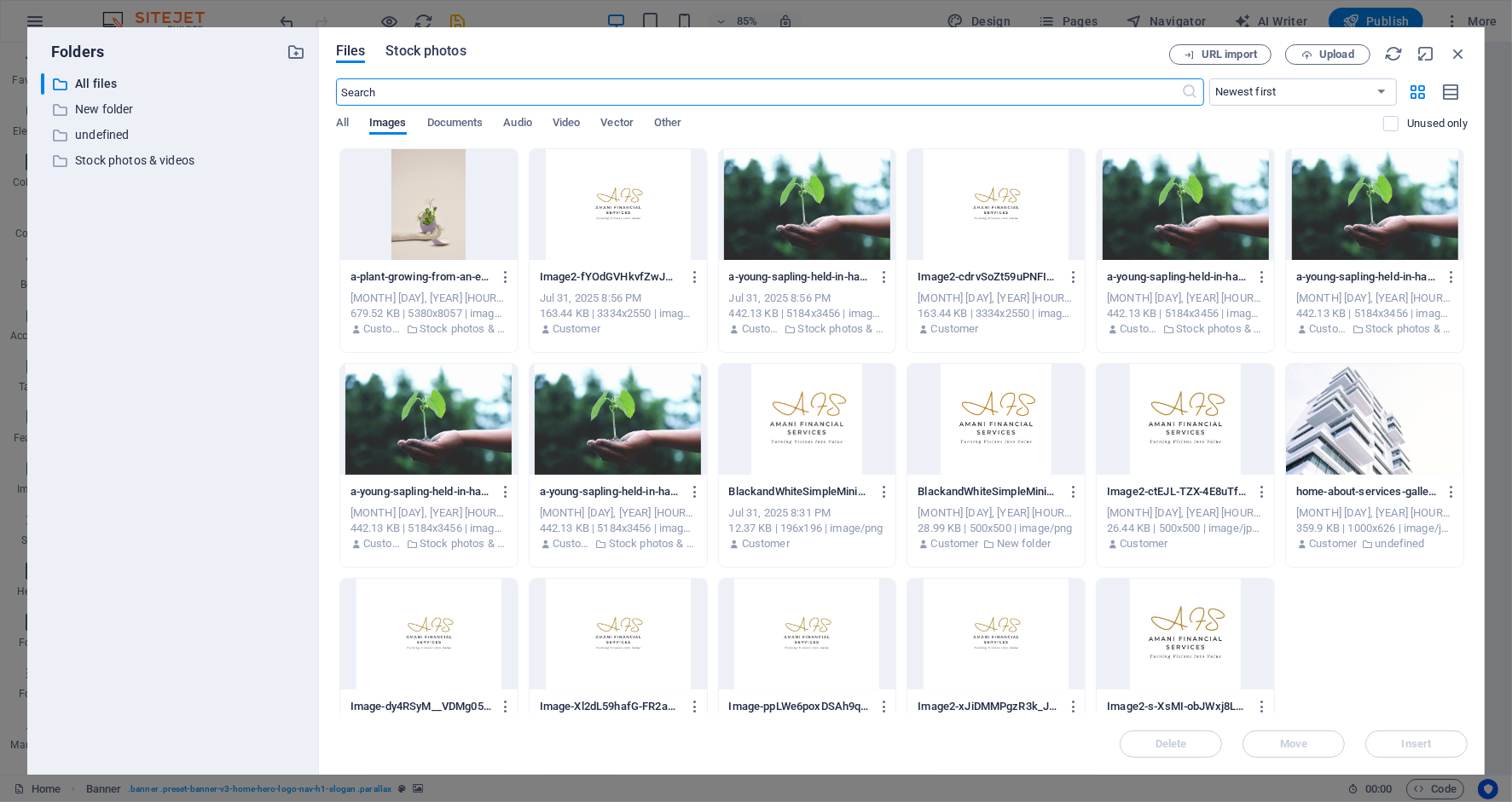click on "Stock photos" at bounding box center [426, 51] 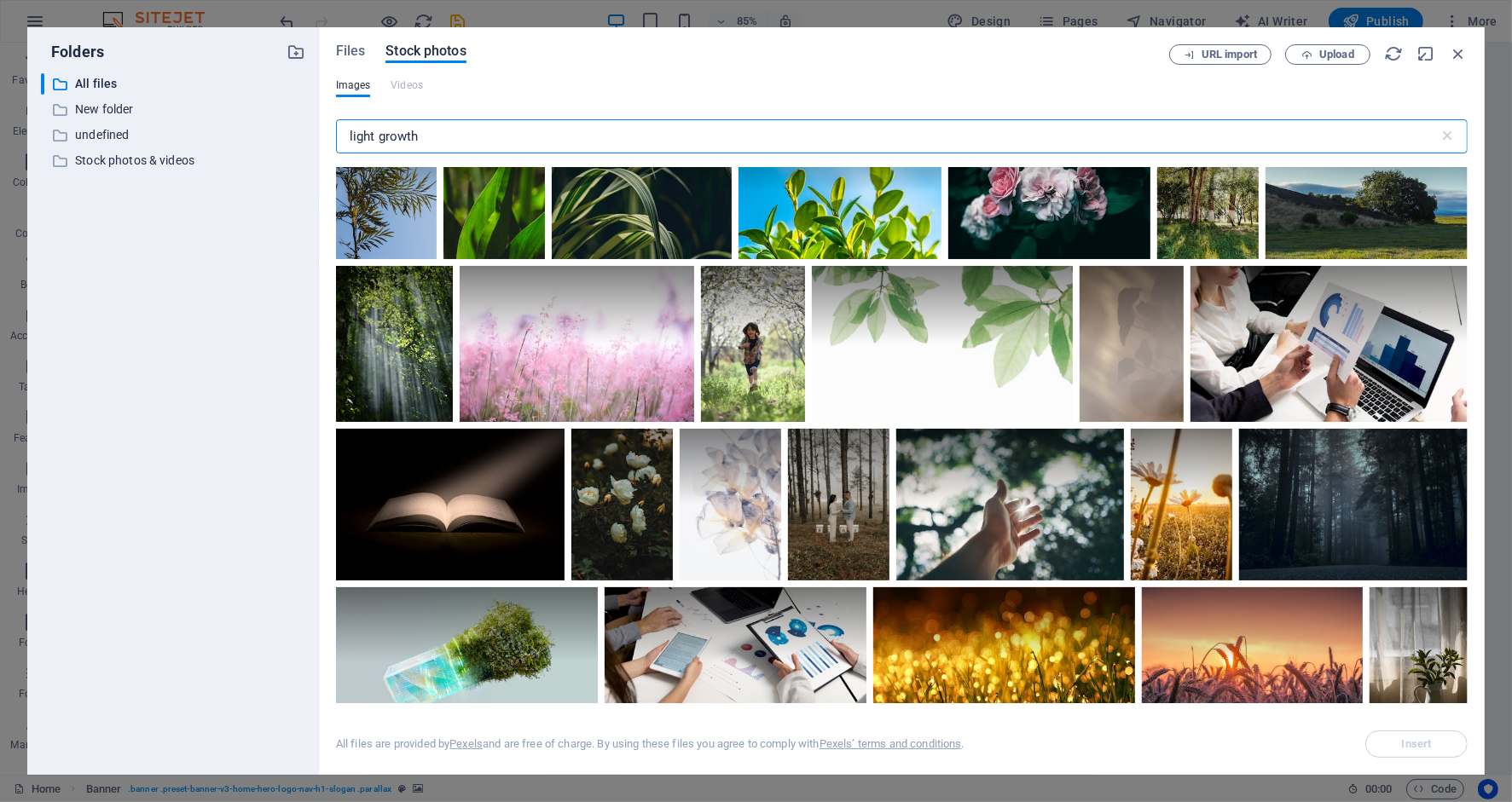 scroll, scrollTop: 1183, scrollLeft: 0, axis: vertical 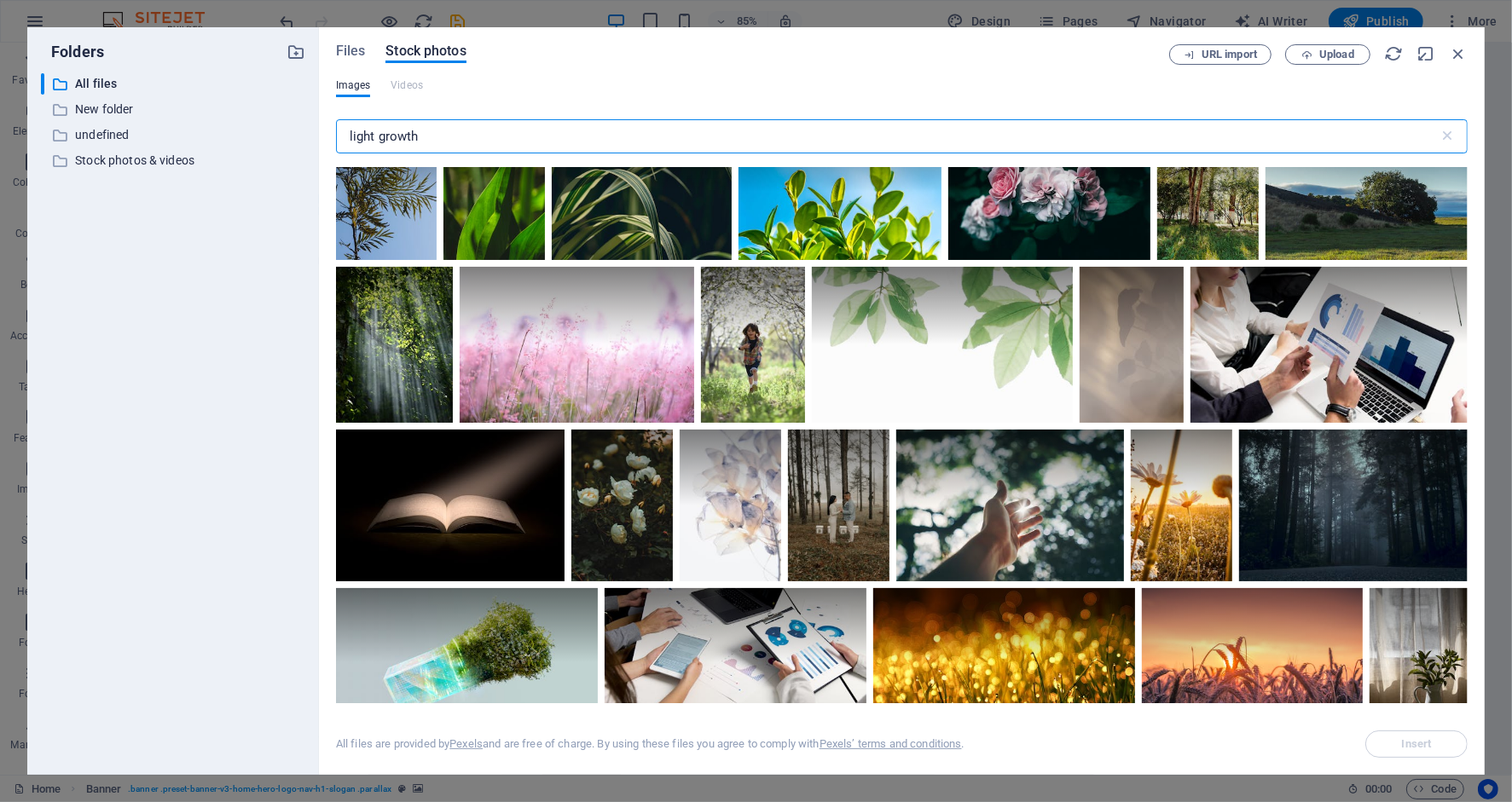 drag, startPoint x: 441, startPoint y: 135, endPoint x: 327, endPoint y: 133, distance: 114.01754 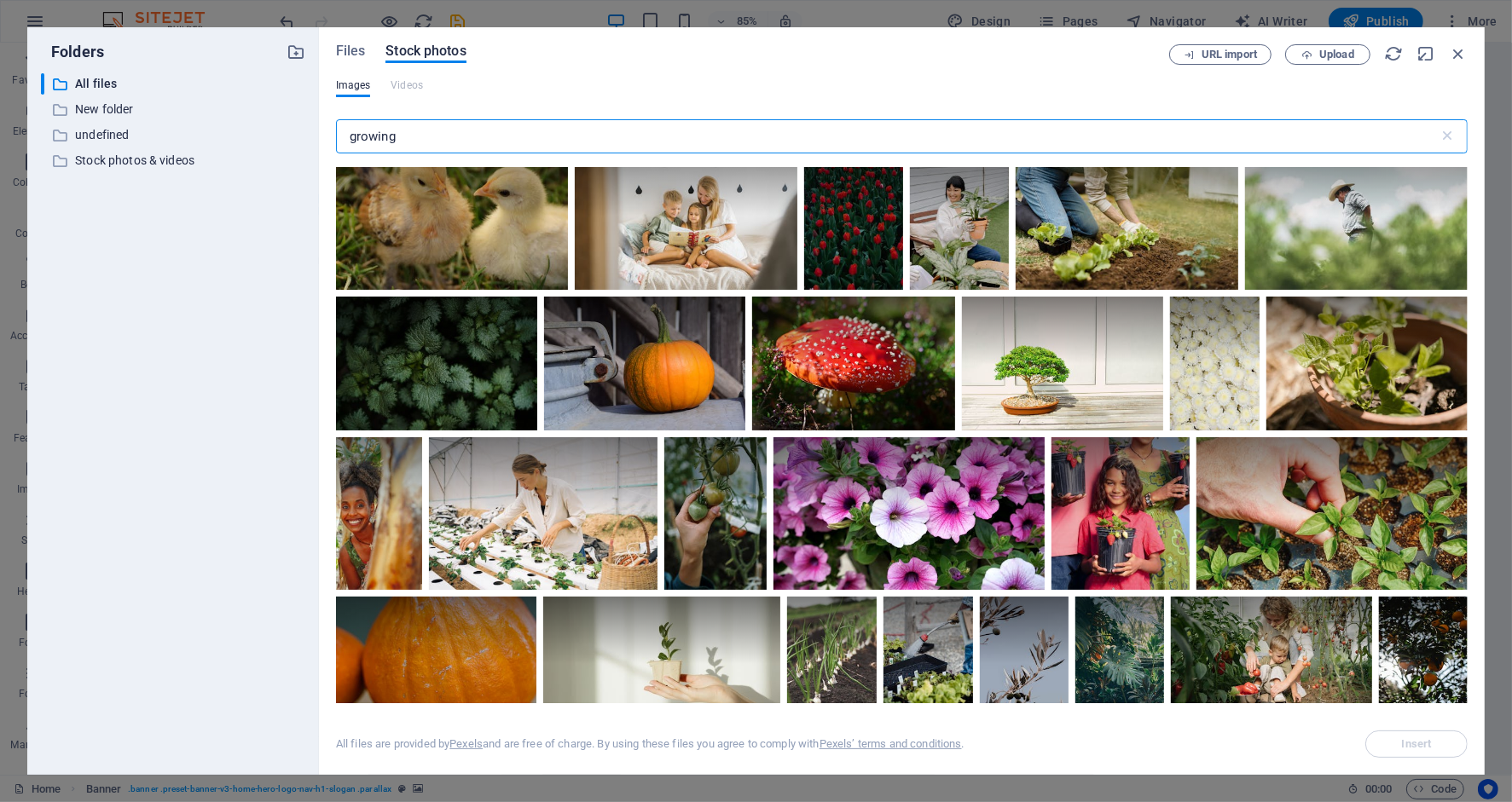scroll, scrollTop: 1809, scrollLeft: 0, axis: vertical 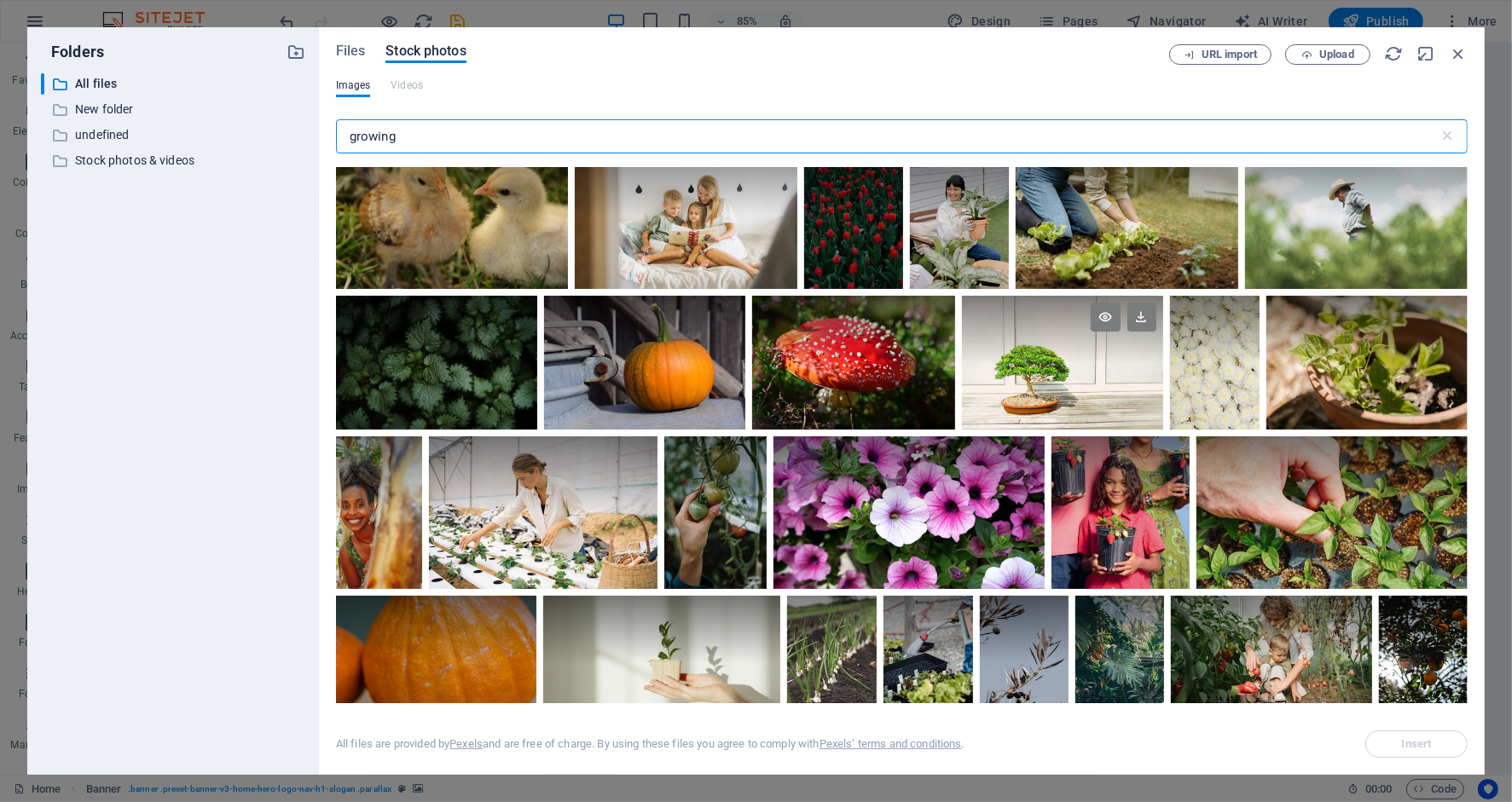 type on "growing" 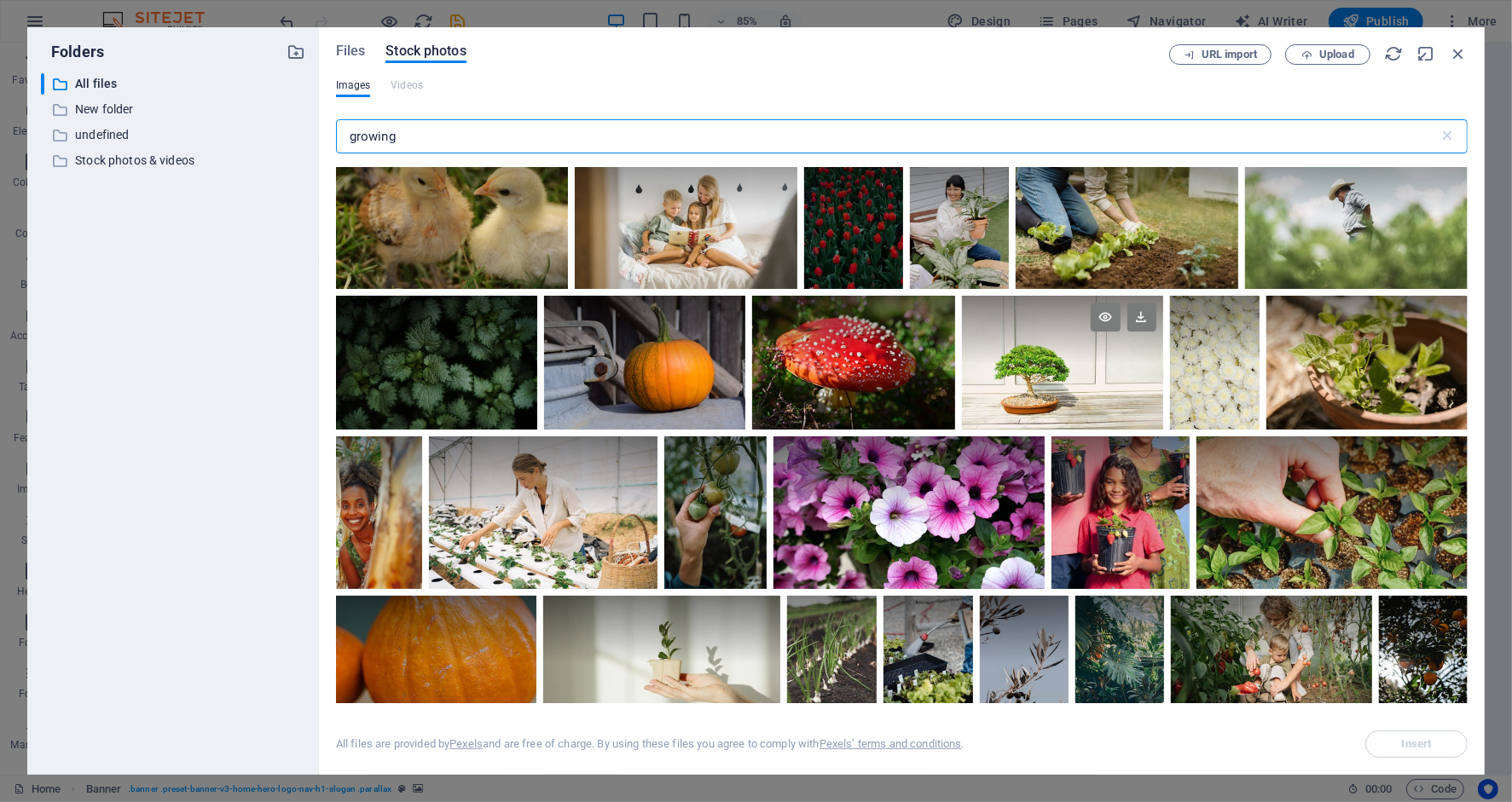 click at bounding box center [1063, 363] 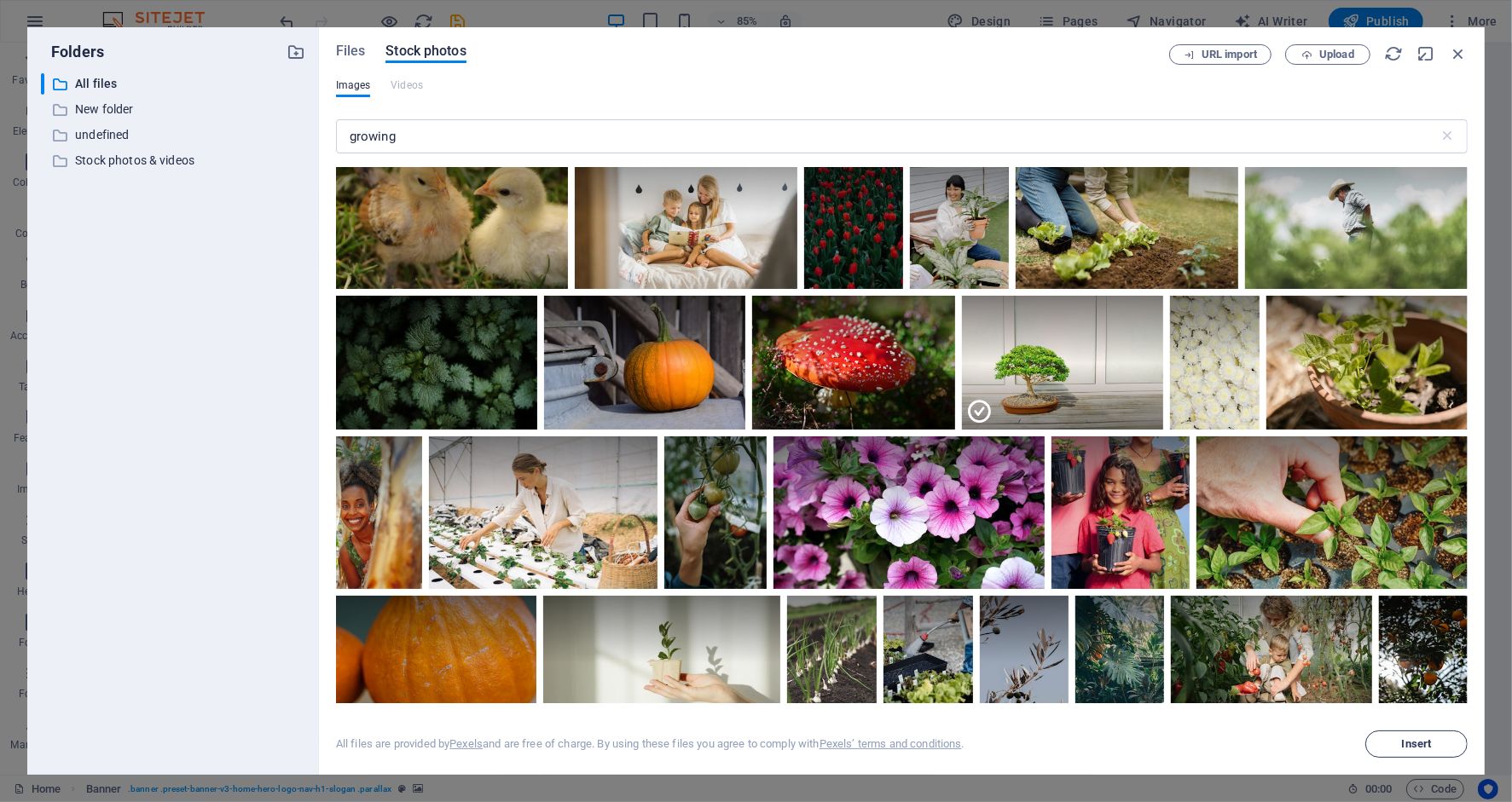 click on "Insert" at bounding box center (1416, 744) 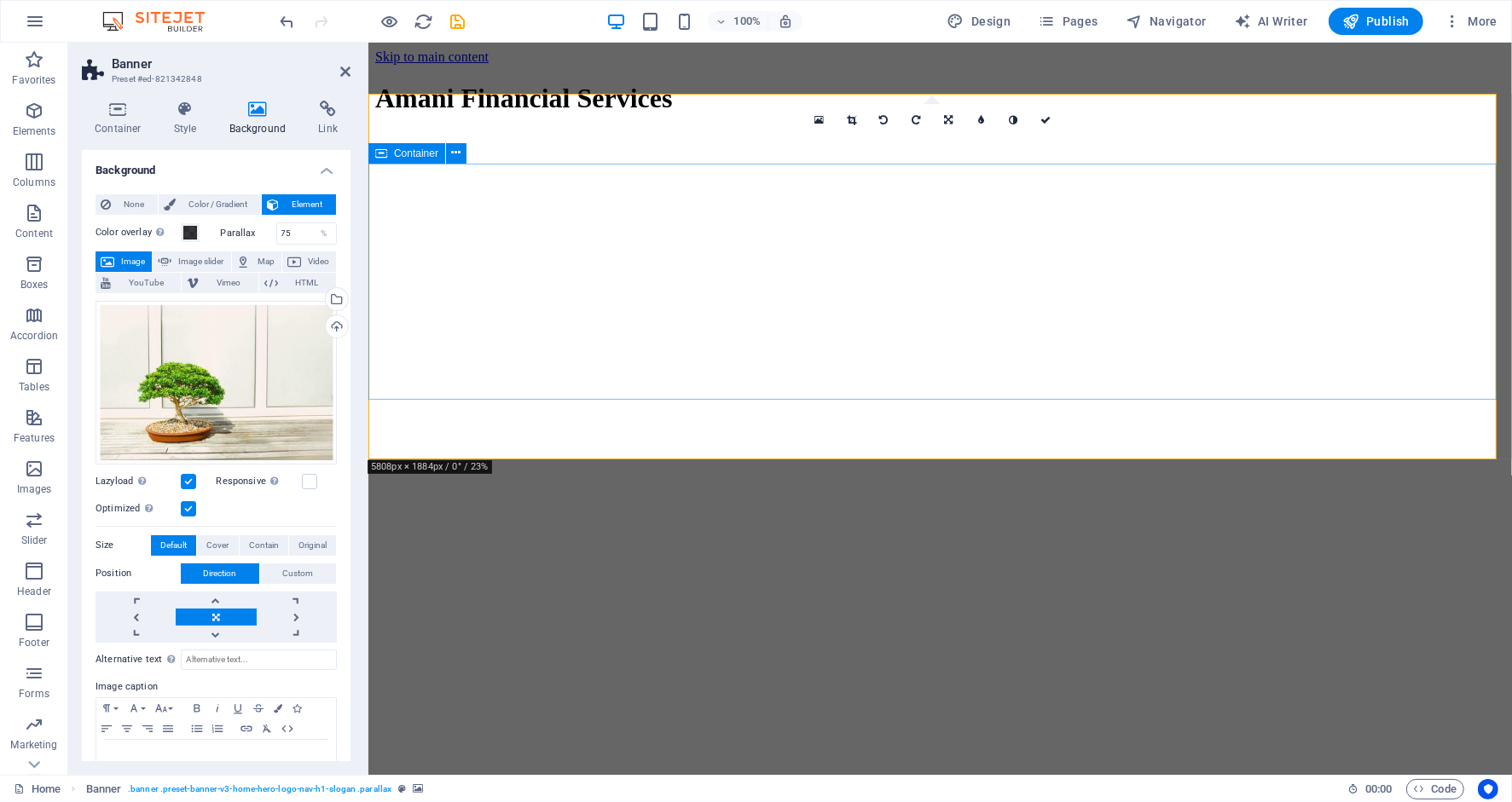 drag, startPoint x: 832, startPoint y: 411, endPoint x: 822, endPoint y: 343, distance: 68.731 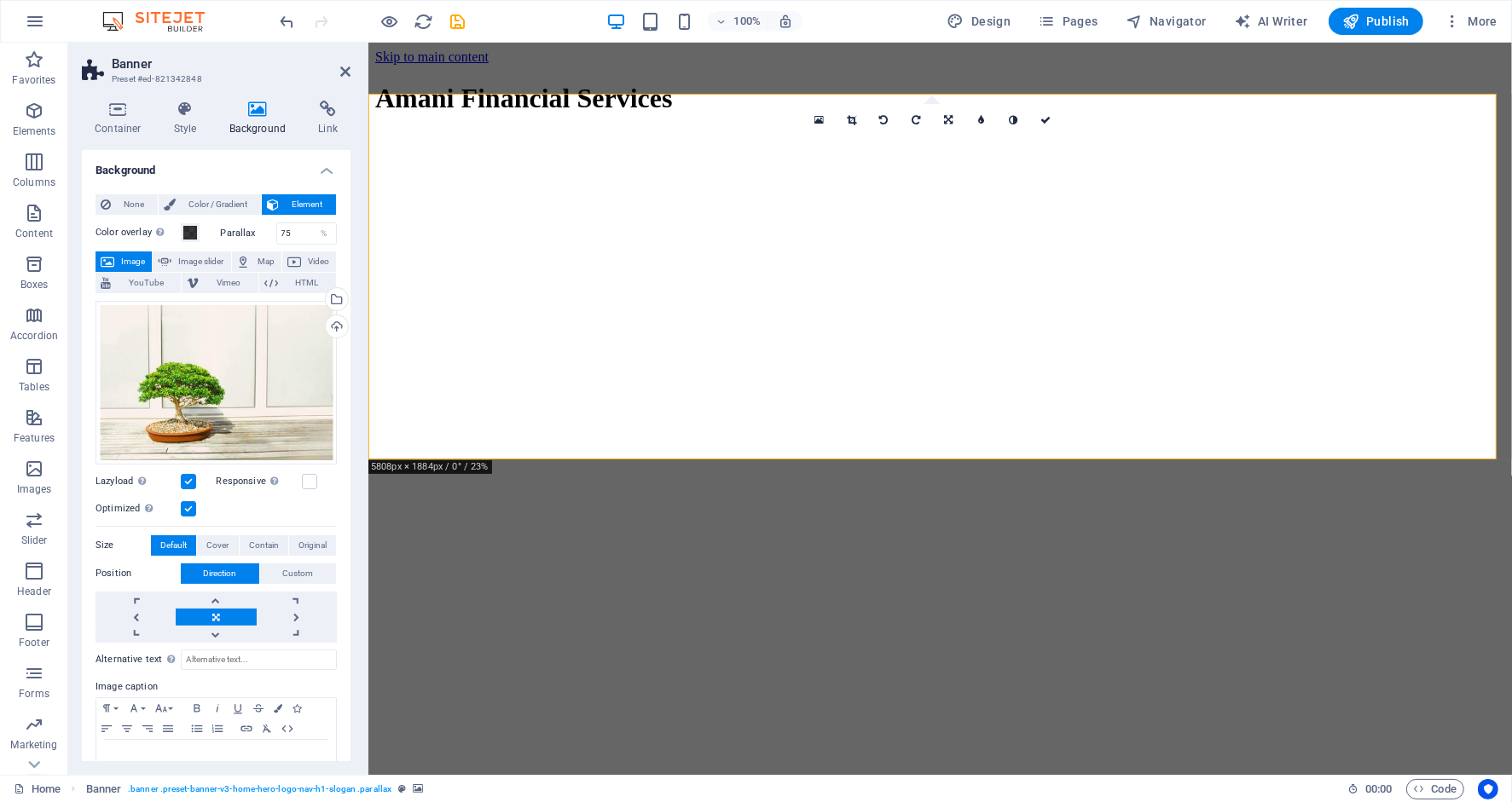 click at bounding box center (939, 133) 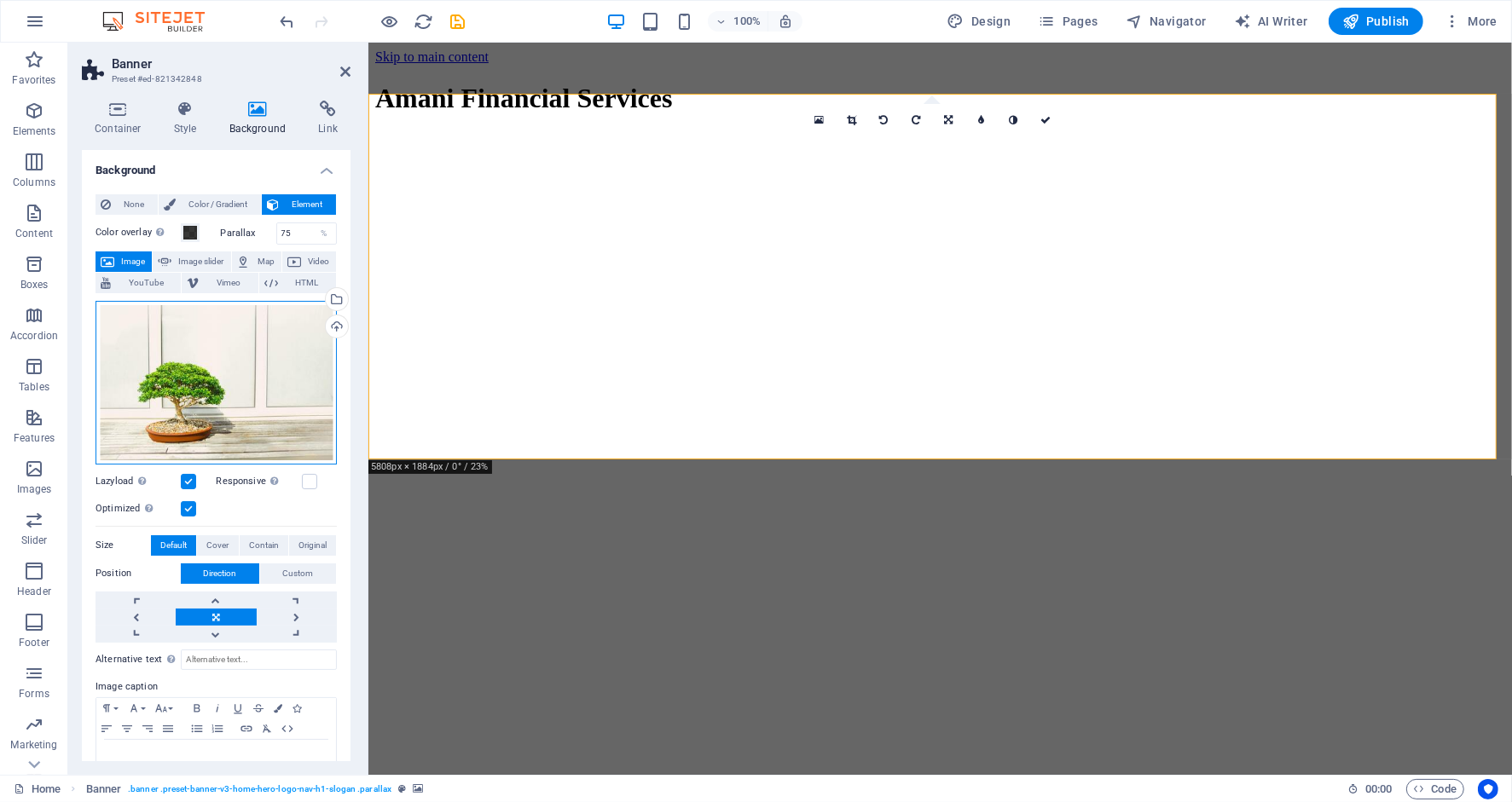 drag, startPoint x: 188, startPoint y: 386, endPoint x: 201, endPoint y: 332, distance: 55.542776 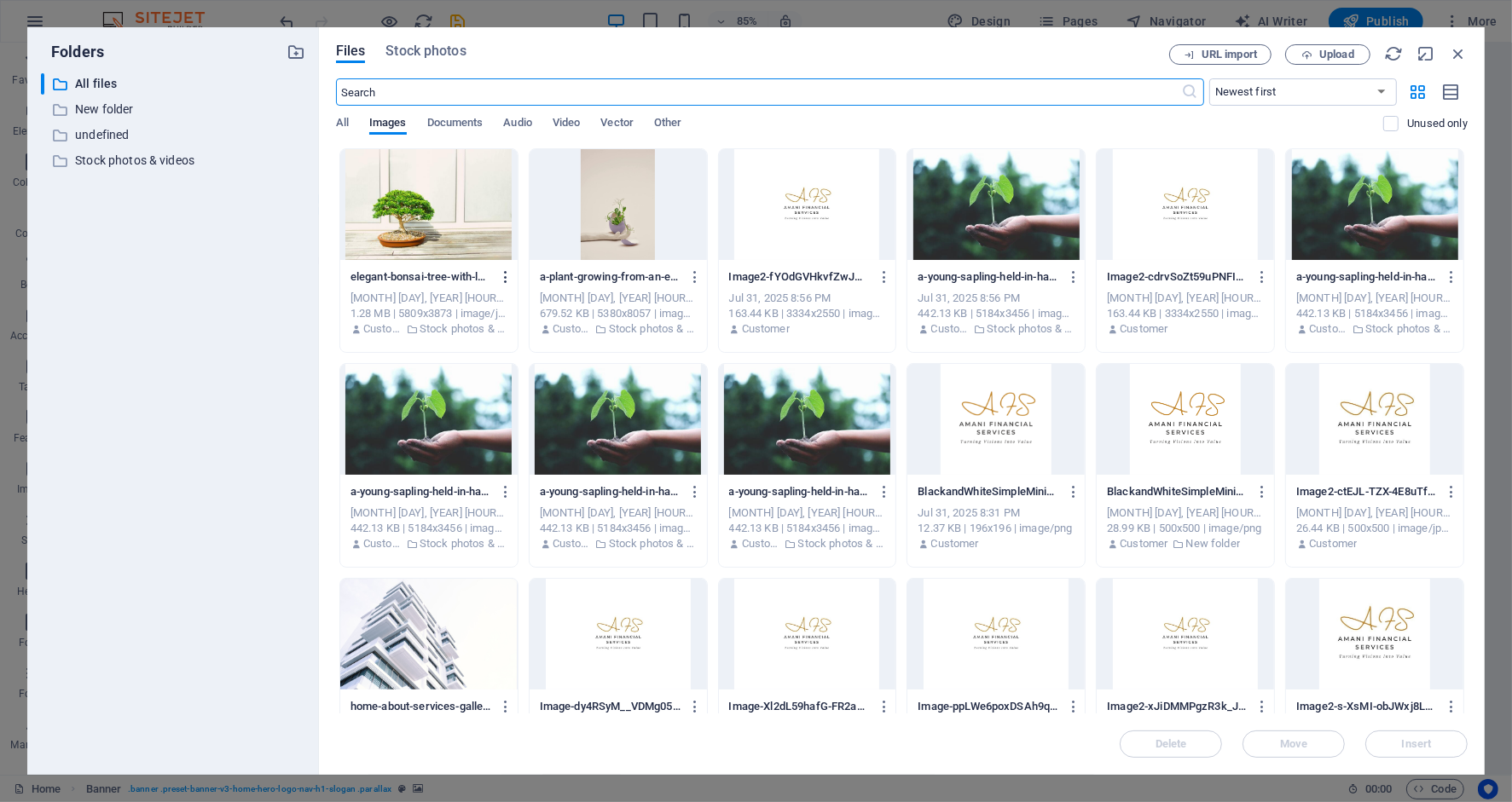 click at bounding box center [506, 277] 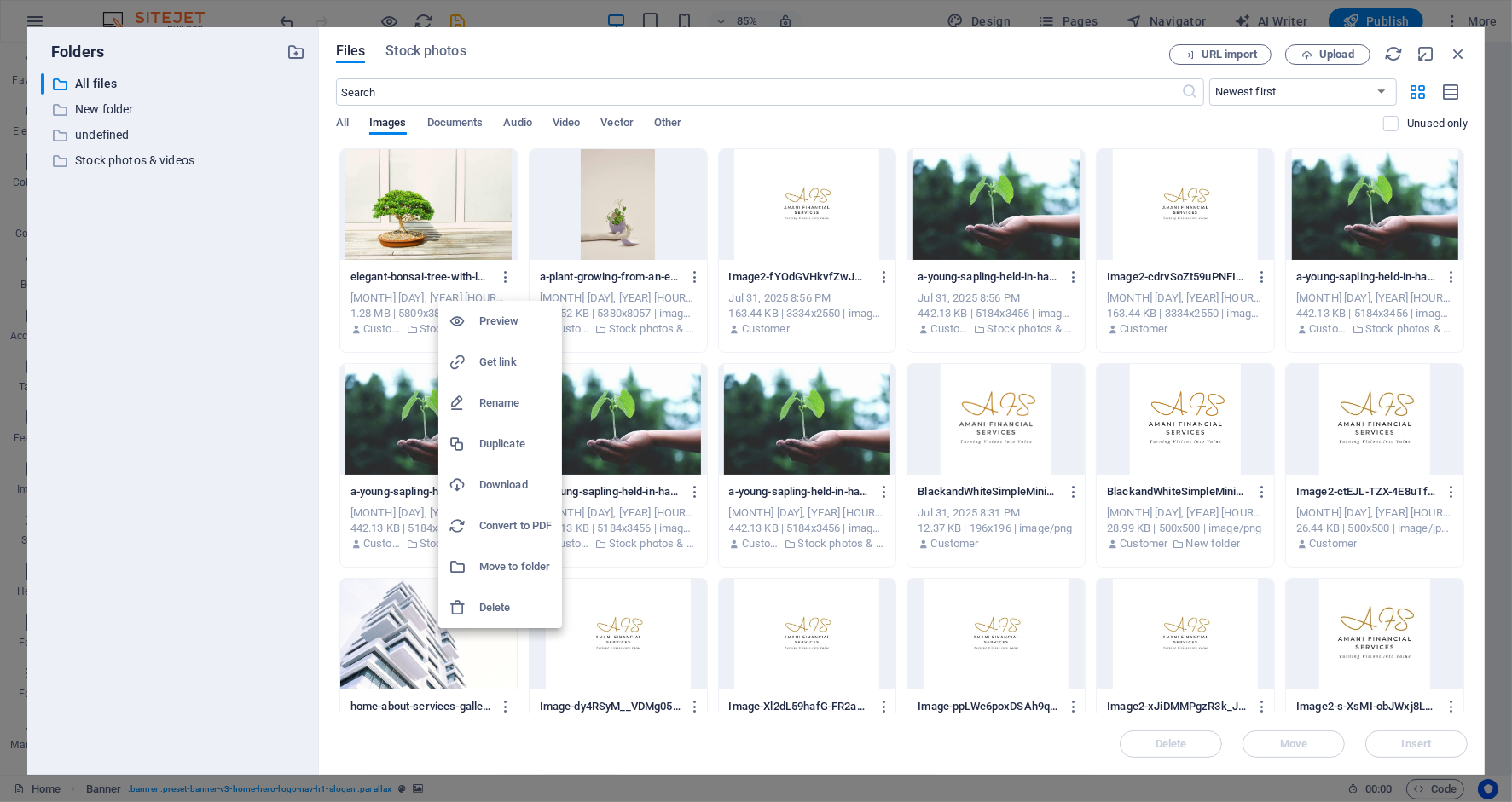 click at bounding box center (756, 401) 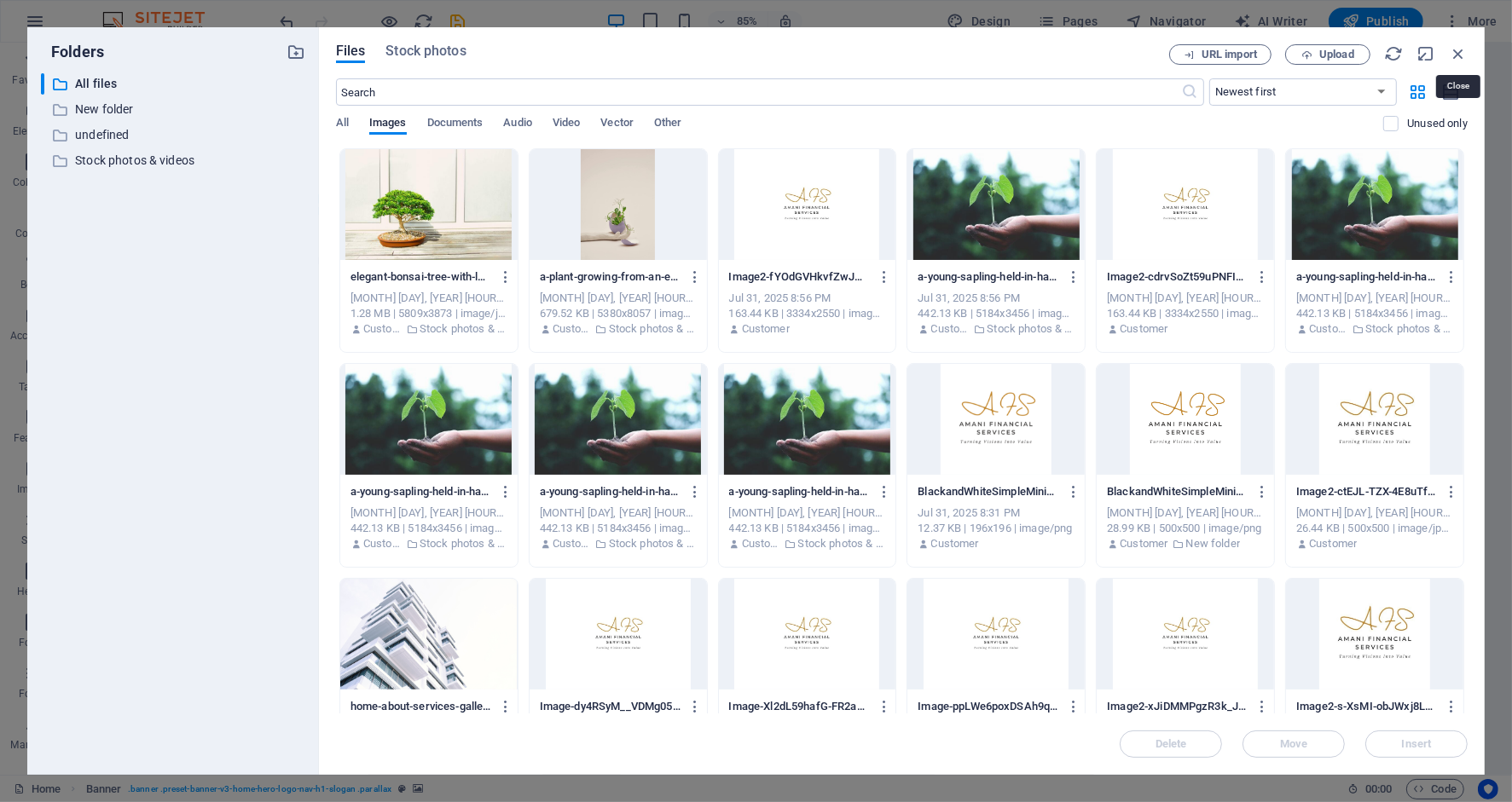 click at bounding box center (1458, 54) 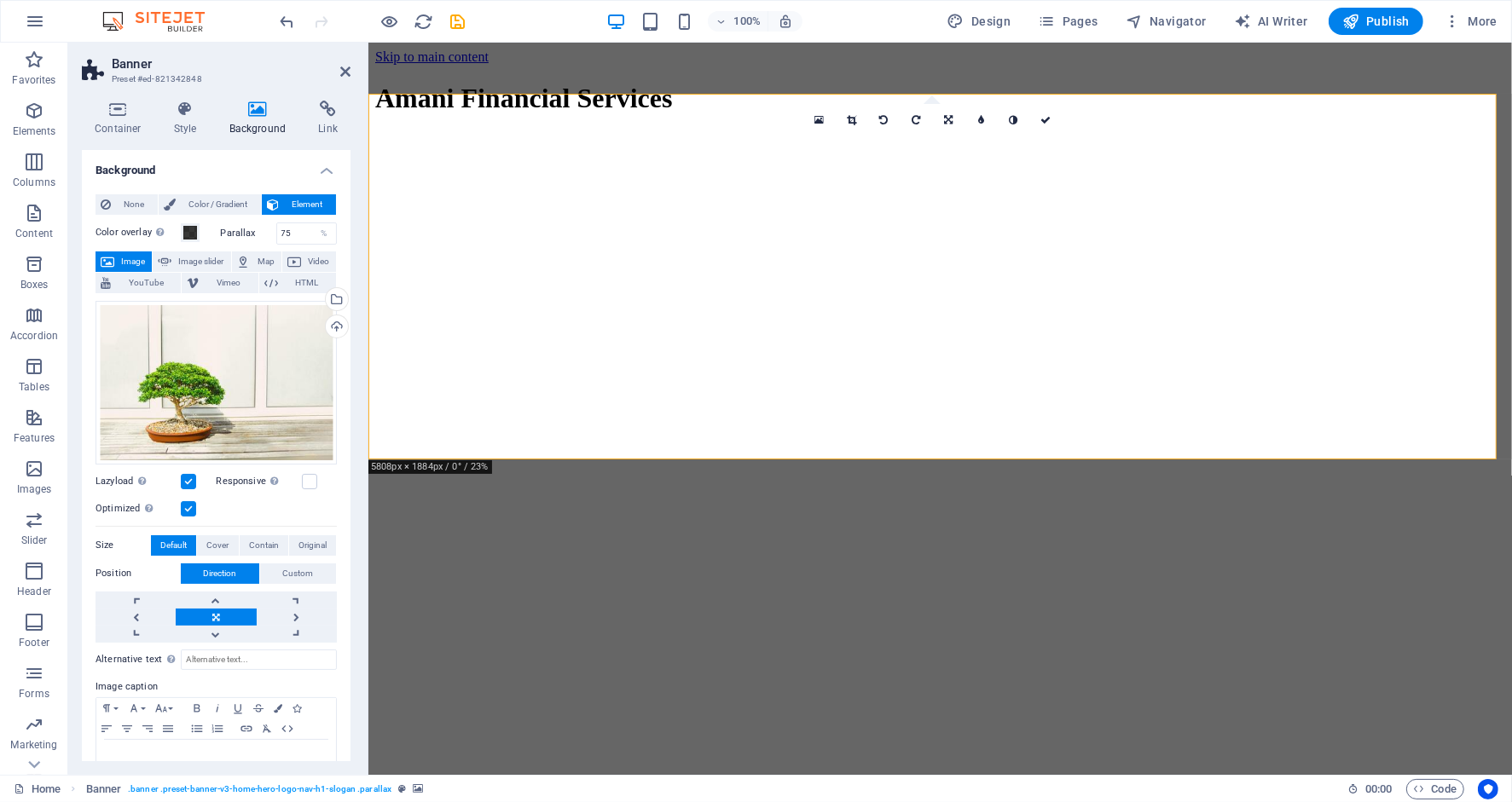 click at bounding box center (188, 509) 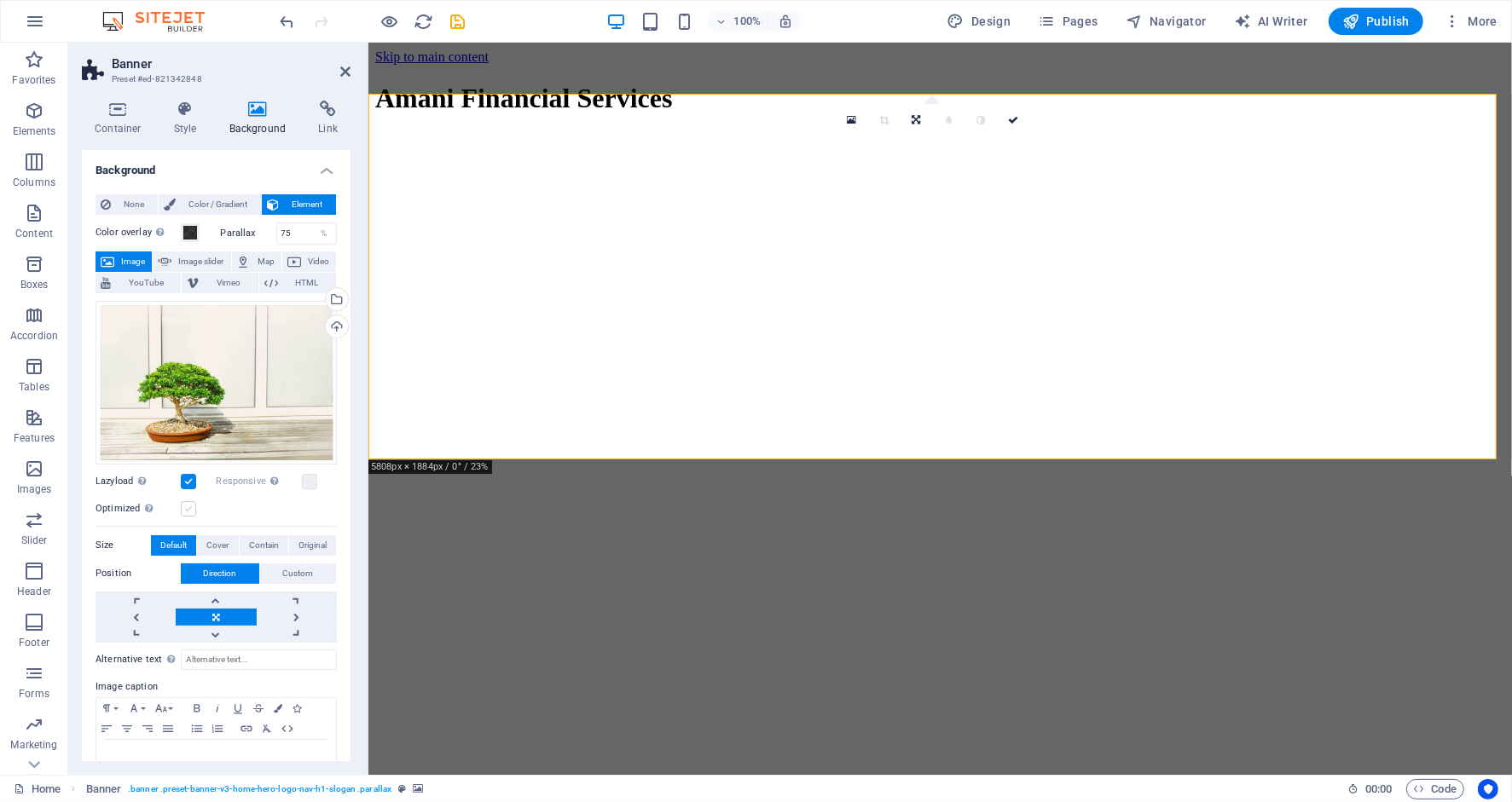 click at bounding box center (188, 509) 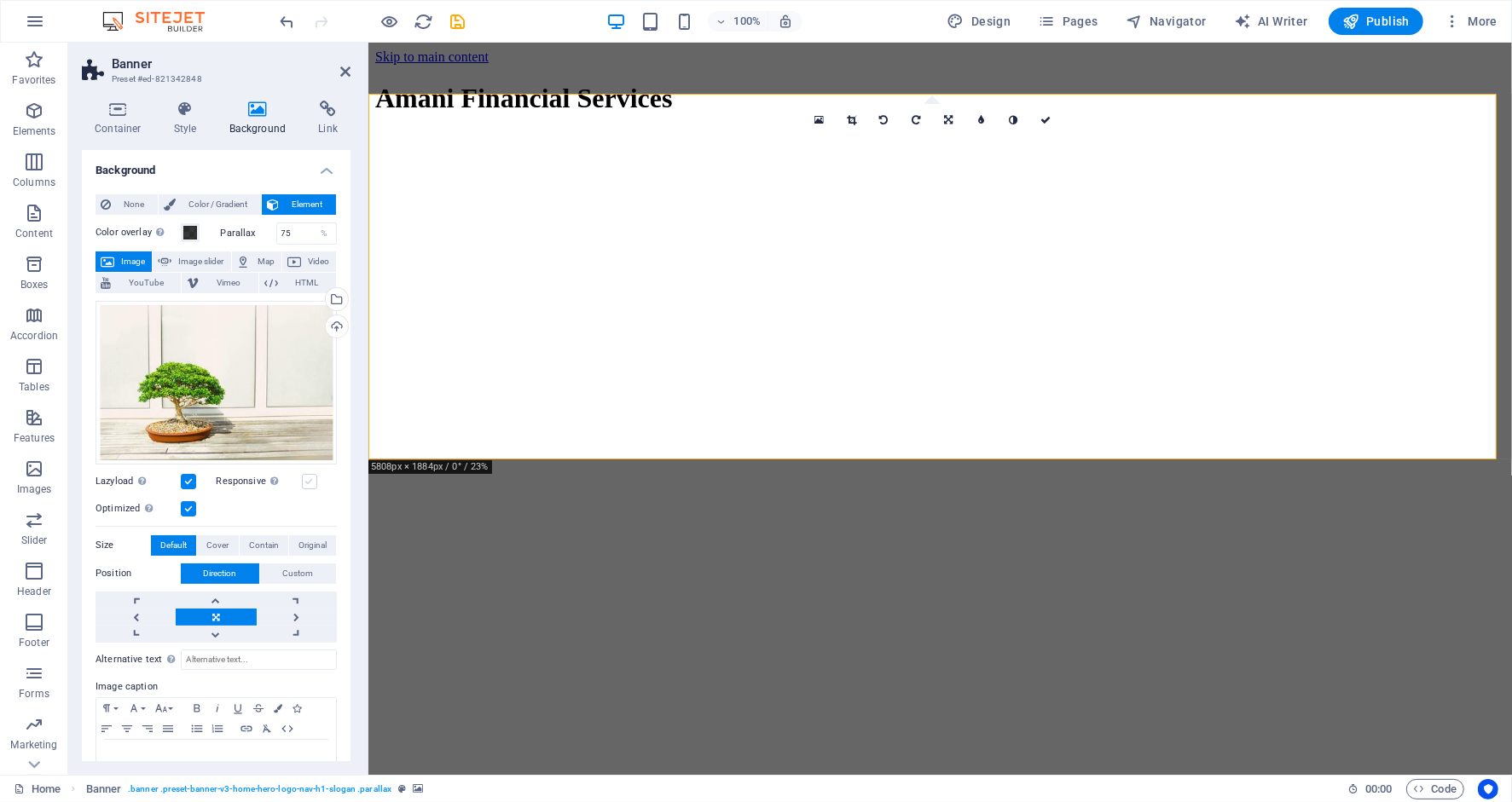 click at bounding box center [310, 482] 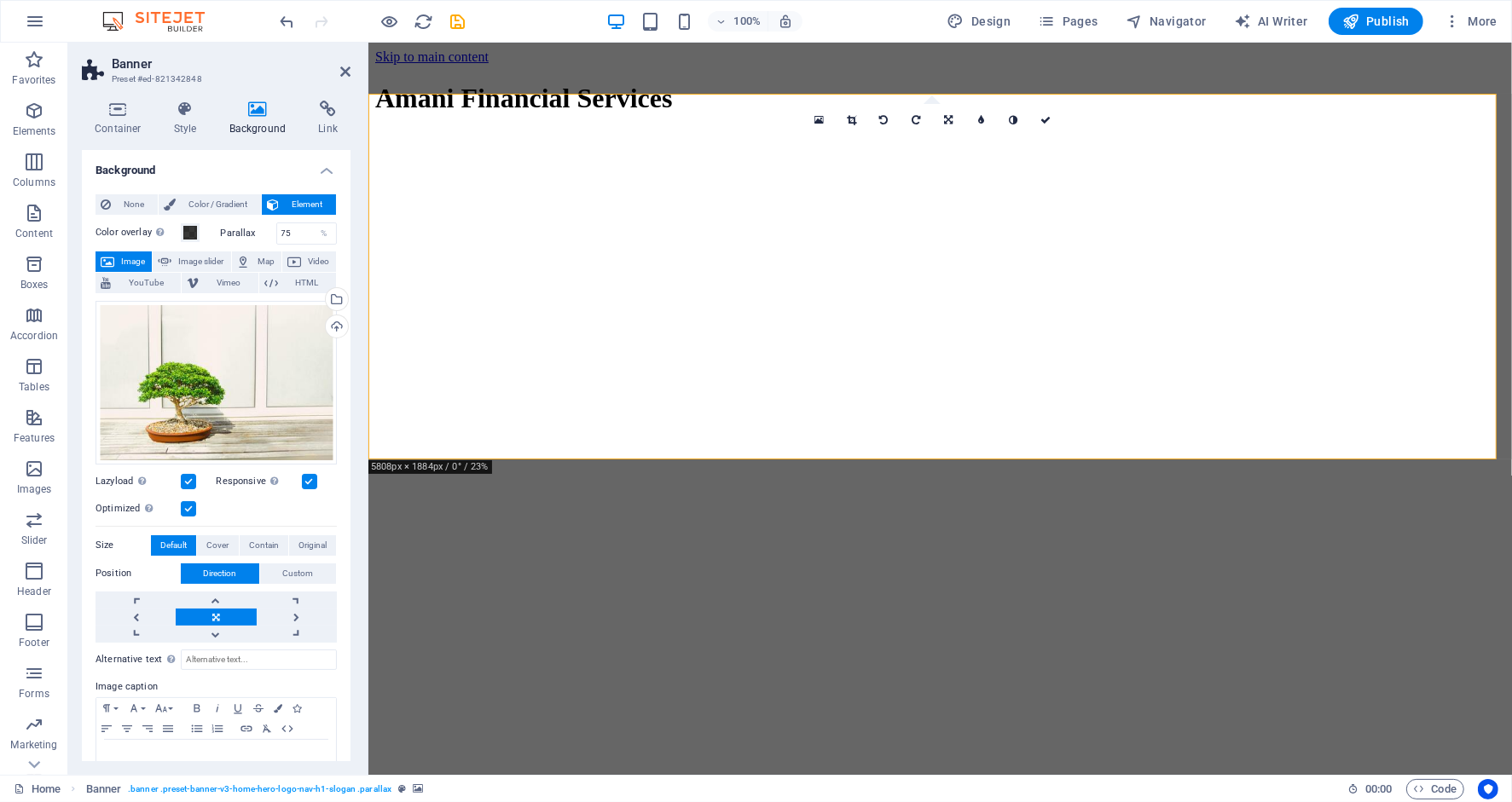 click at bounding box center (310, 482) 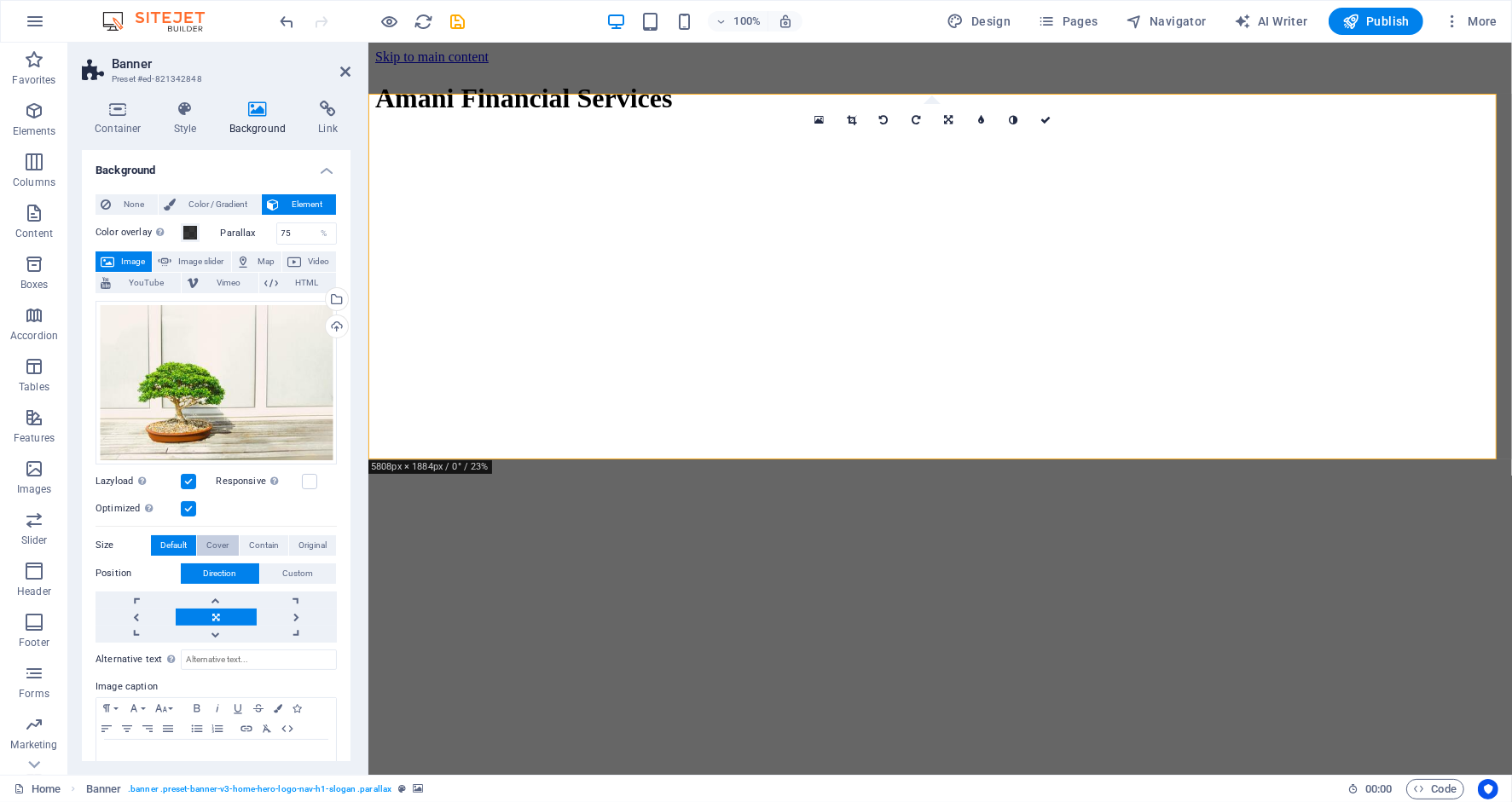 click on "Cover" at bounding box center (217, 545) 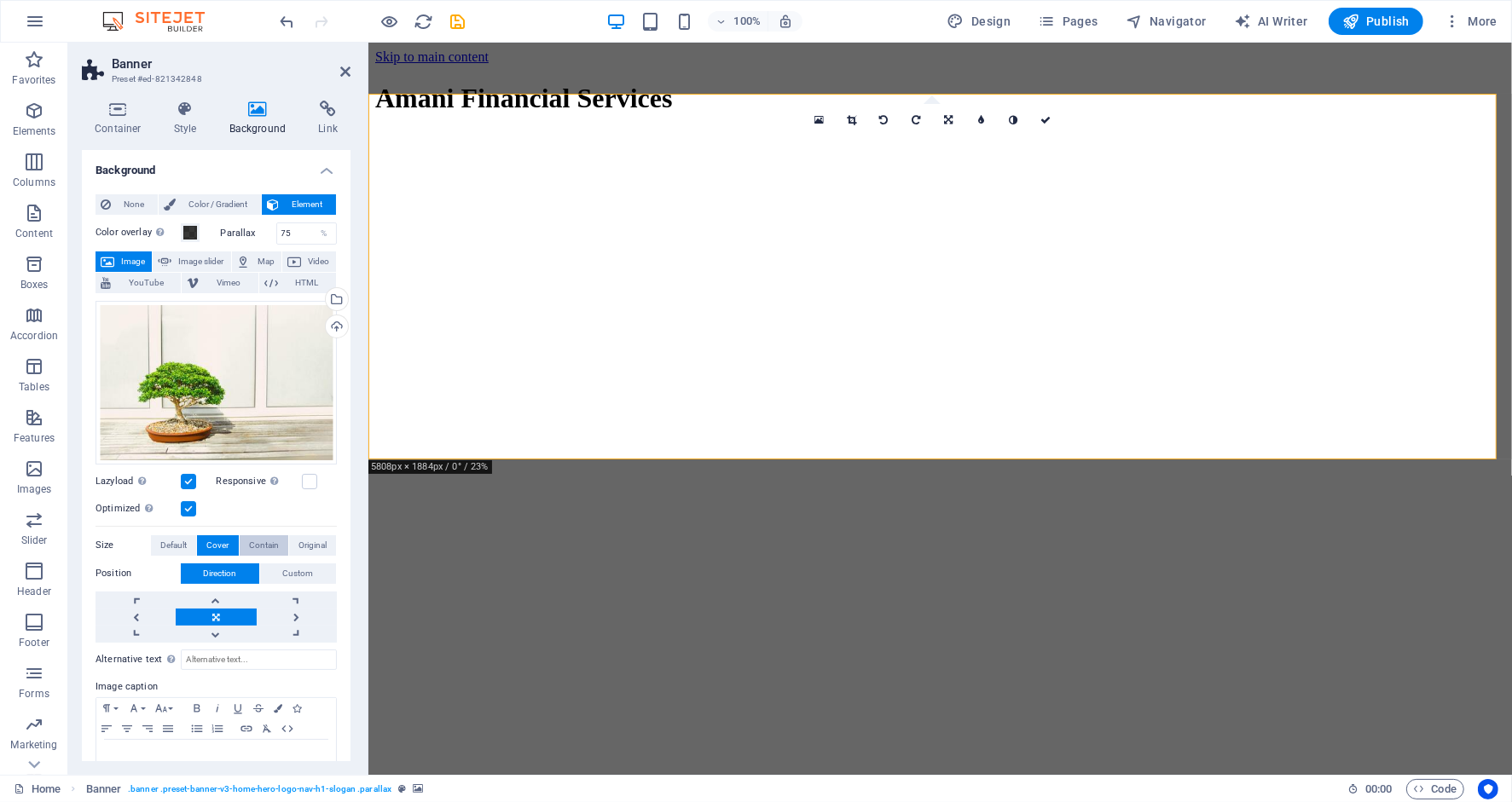 click on "Contain" at bounding box center [264, 545] 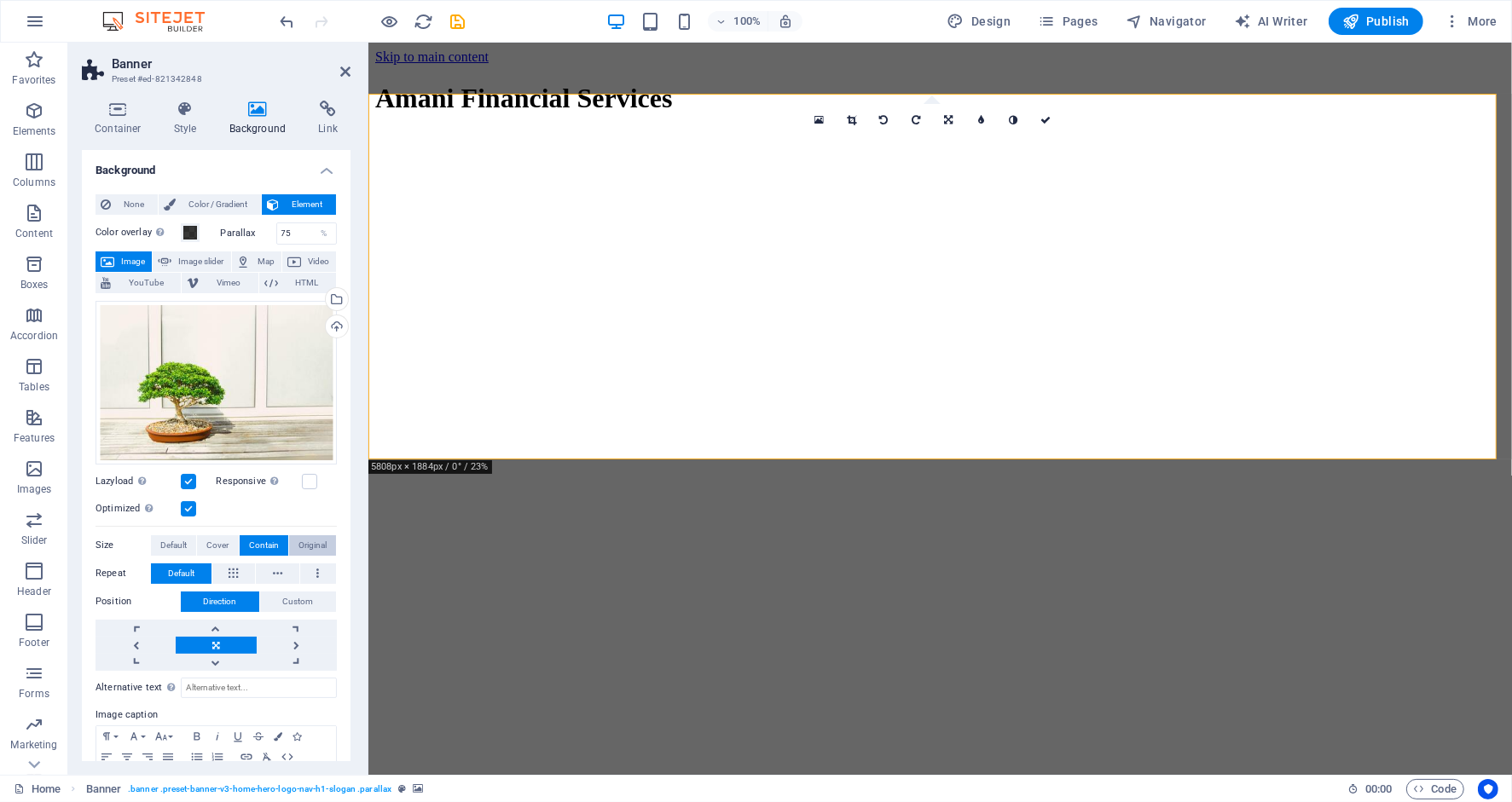 click on "Original" at bounding box center [312, 545] 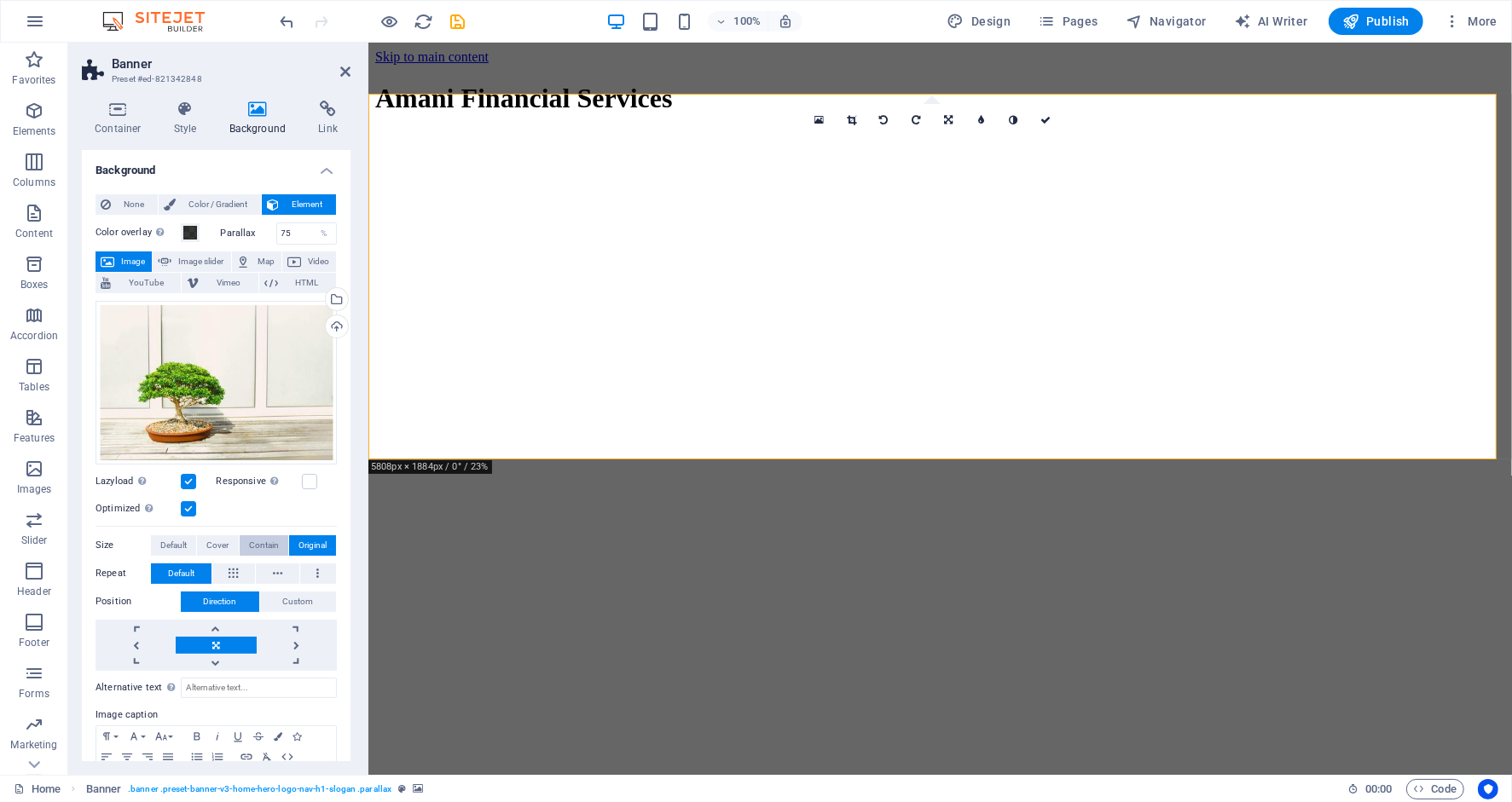 click on "Contain" at bounding box center (264, 545) 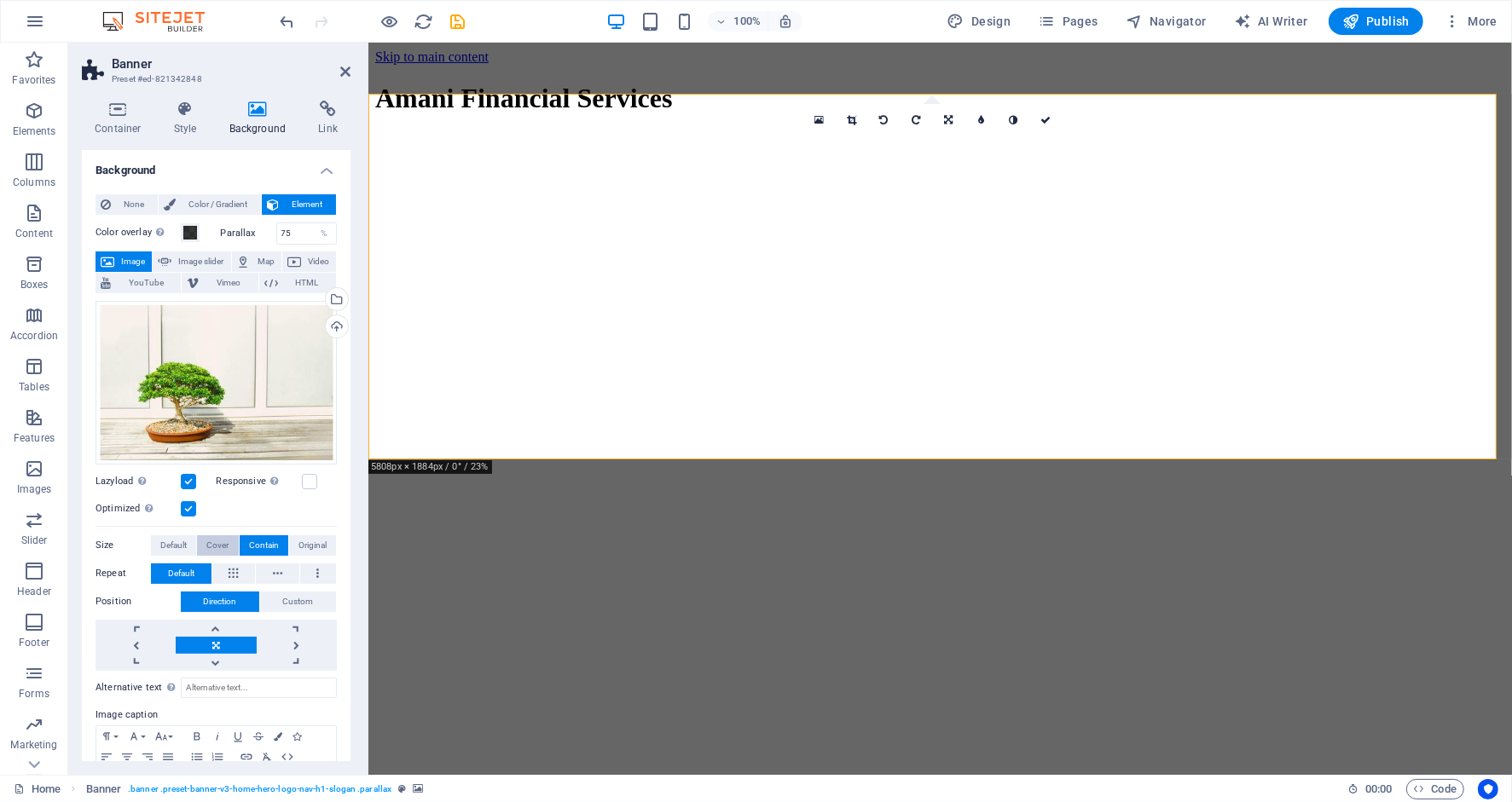 click on "Cover" at bounding box center (217, 545) 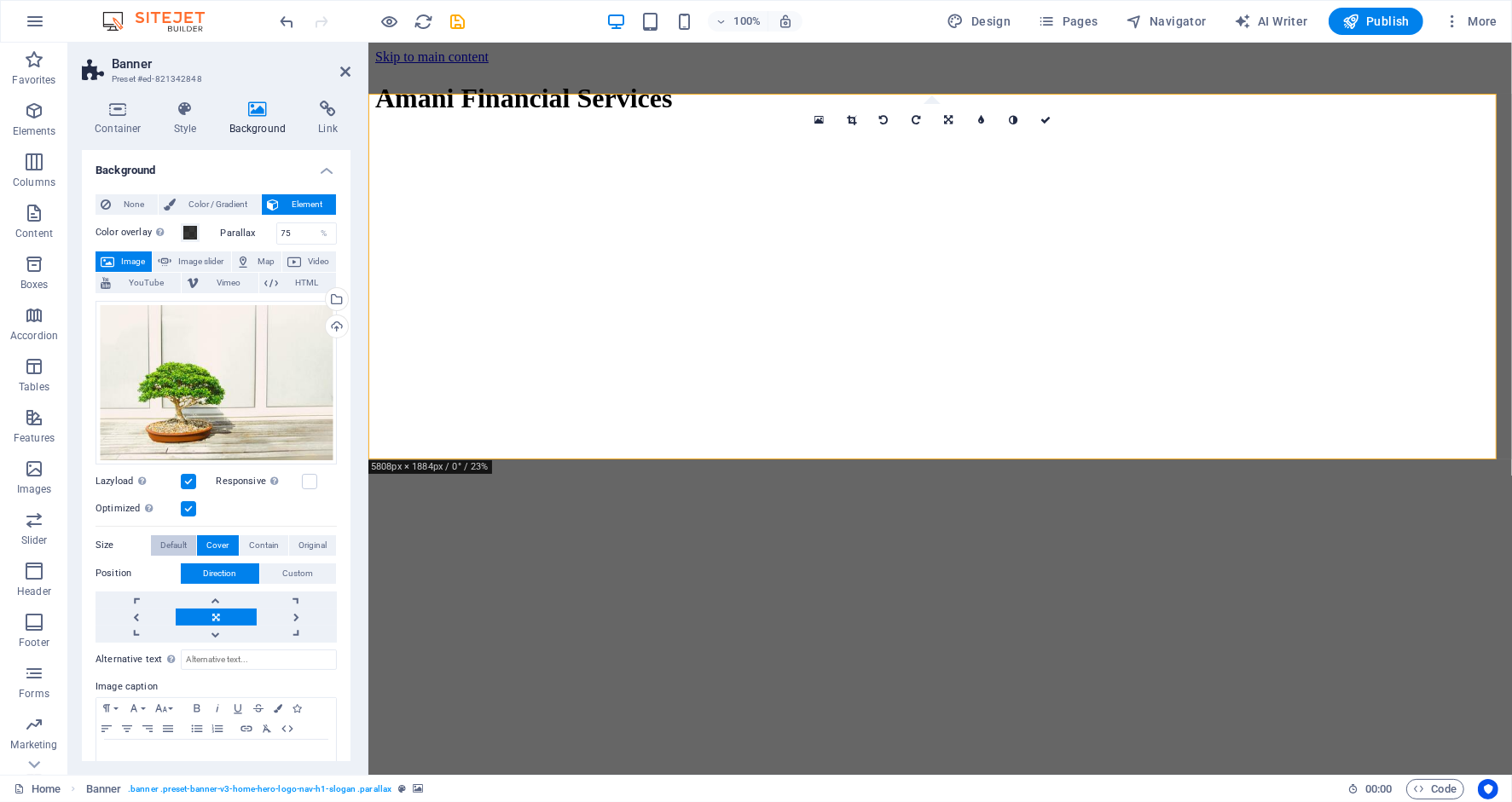 click on "Default" at bounding box center (173, 545) 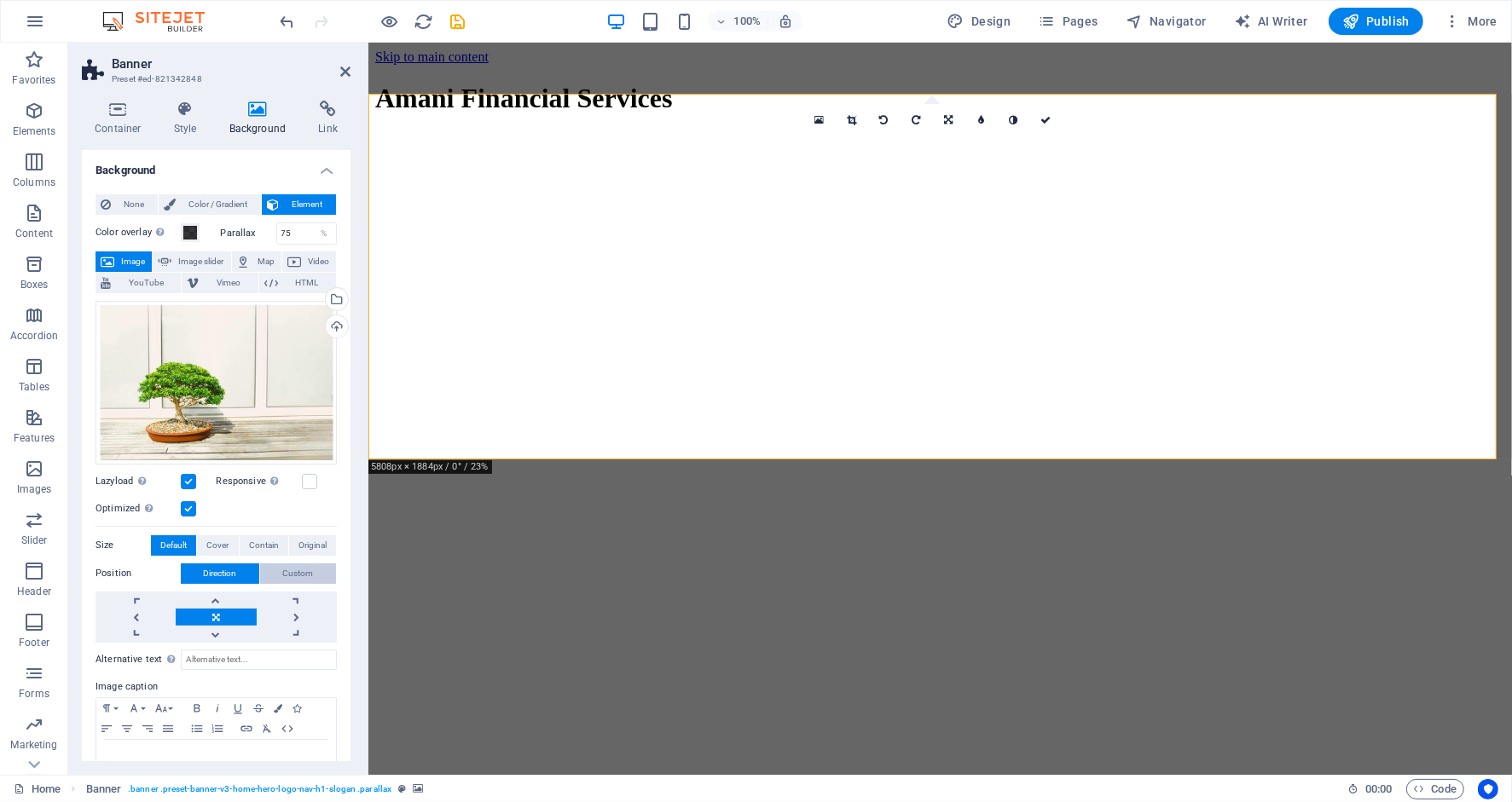 click on "Custom" at bounding box center (298, 574) 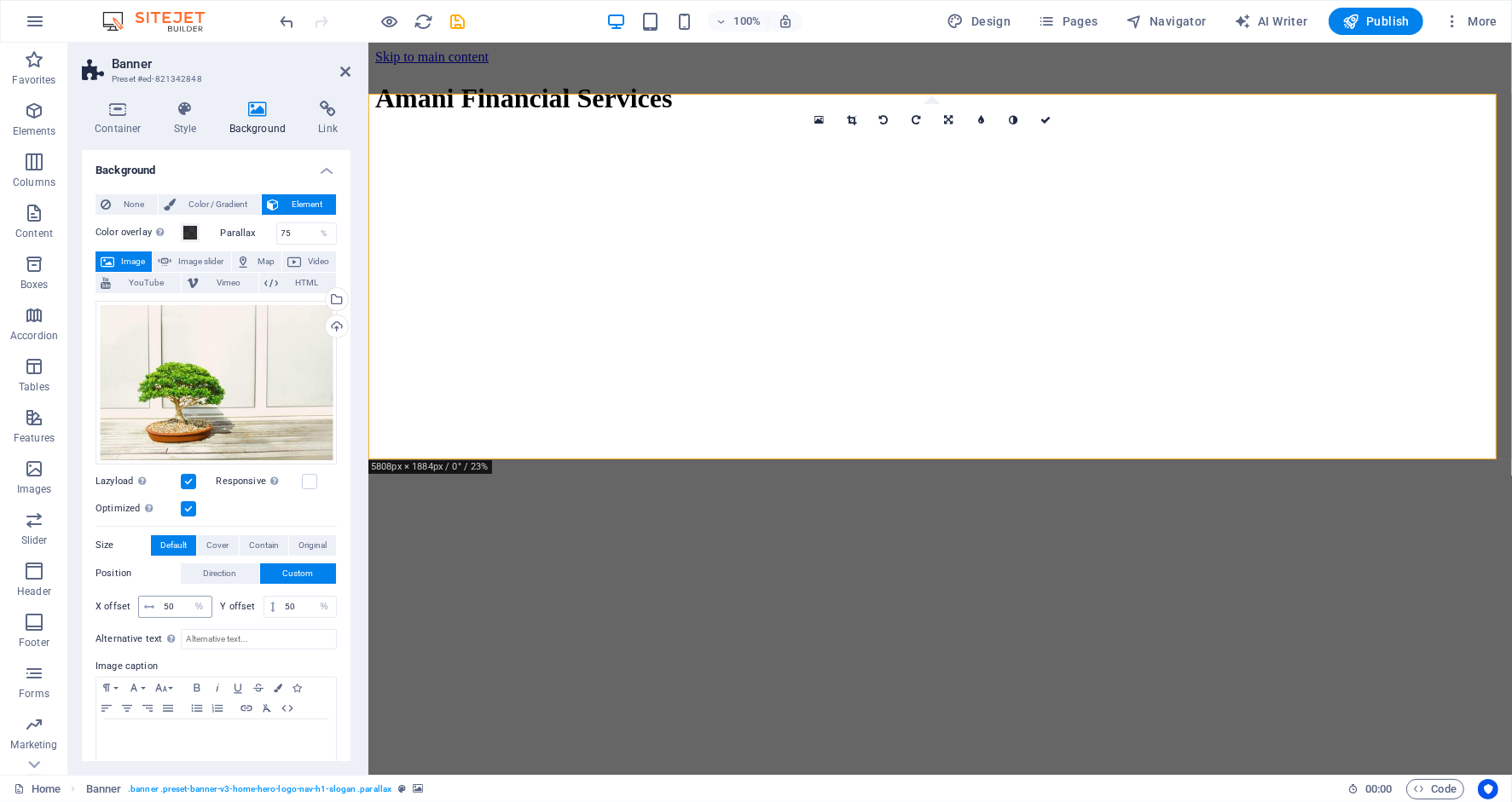 click at bounding box center [149, 607] 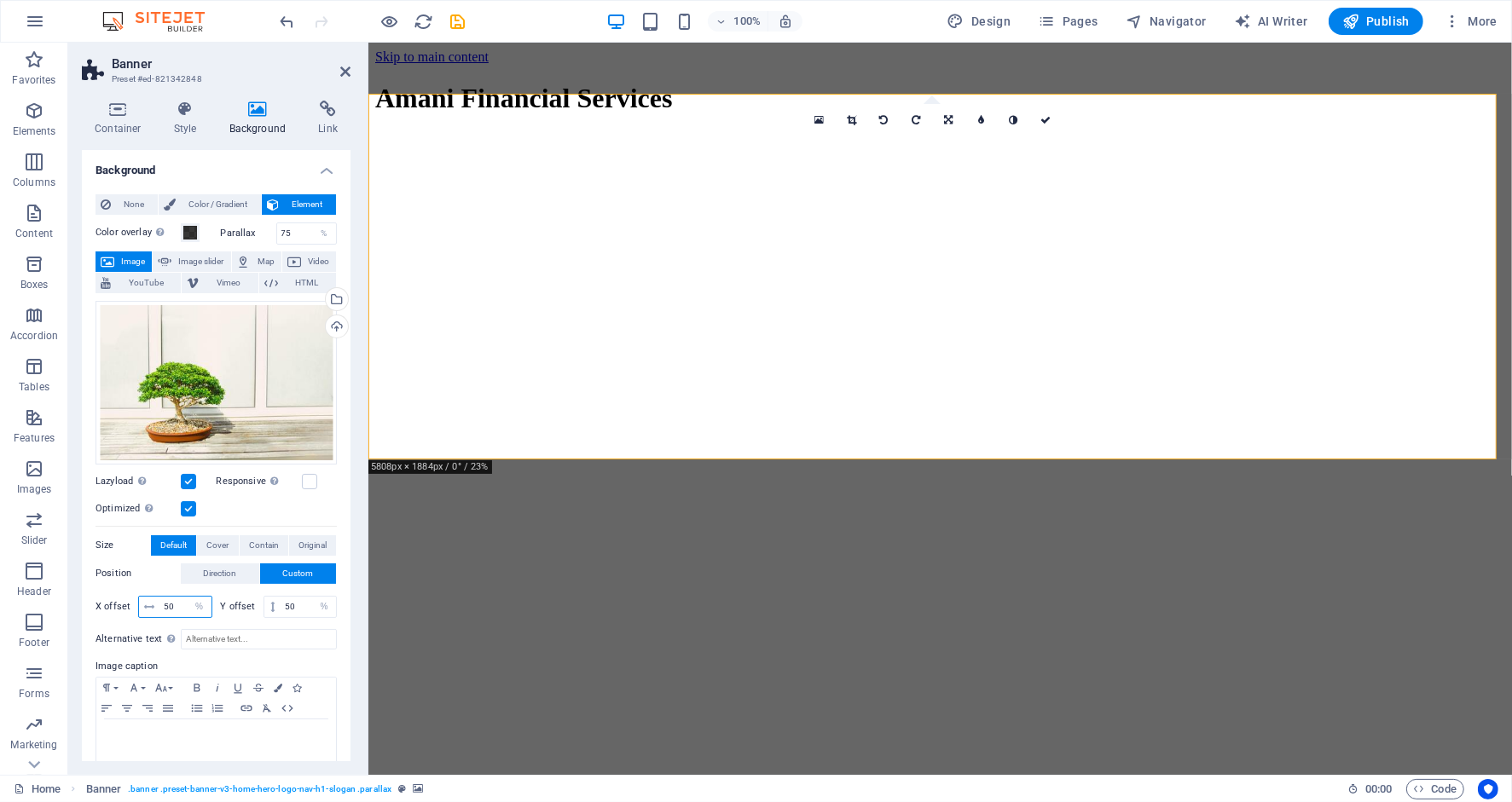 click on "50" at bounding box center [185, 607] 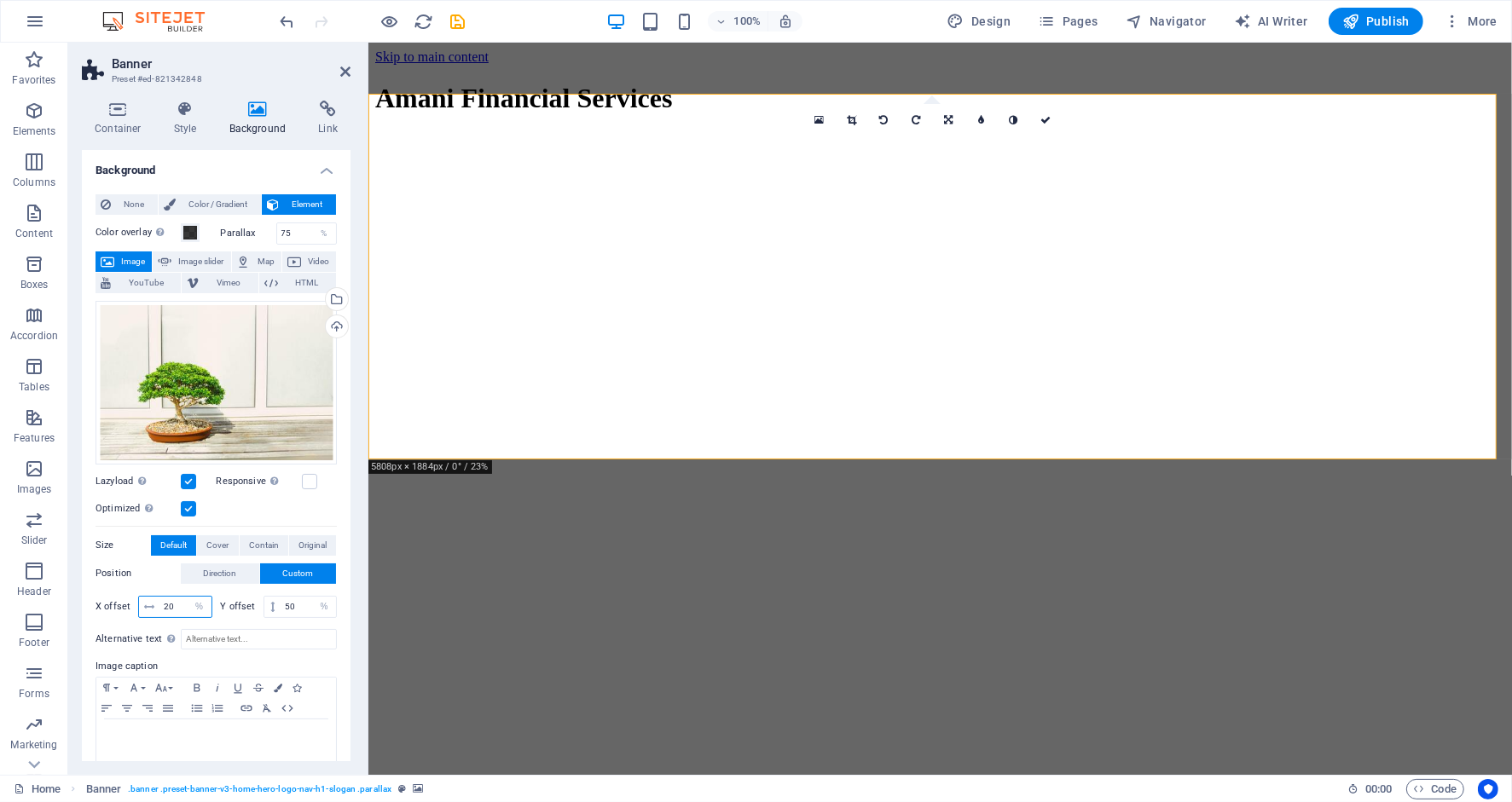 type on "20" 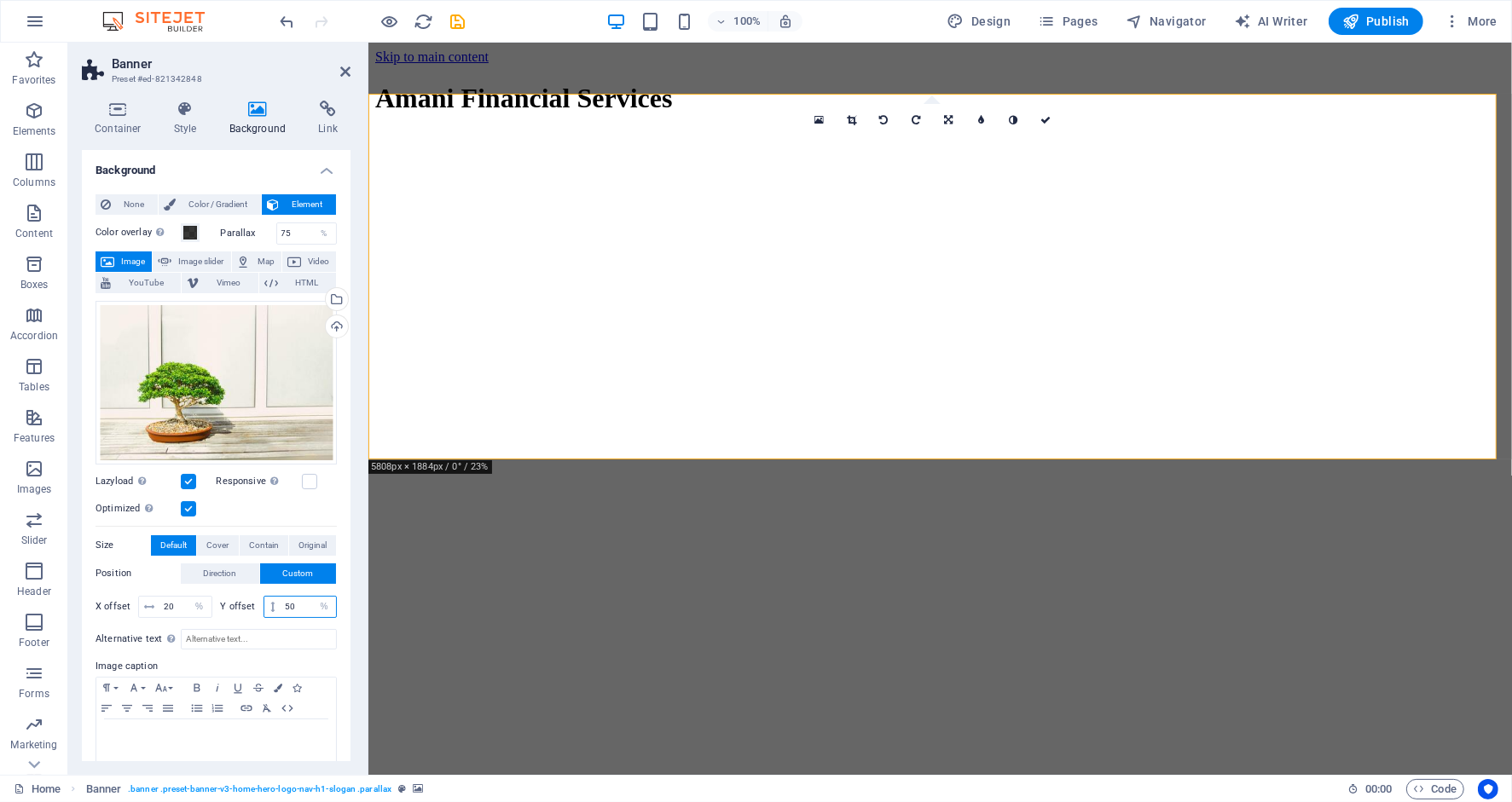 click on "50" at bounding box center [308, 607] 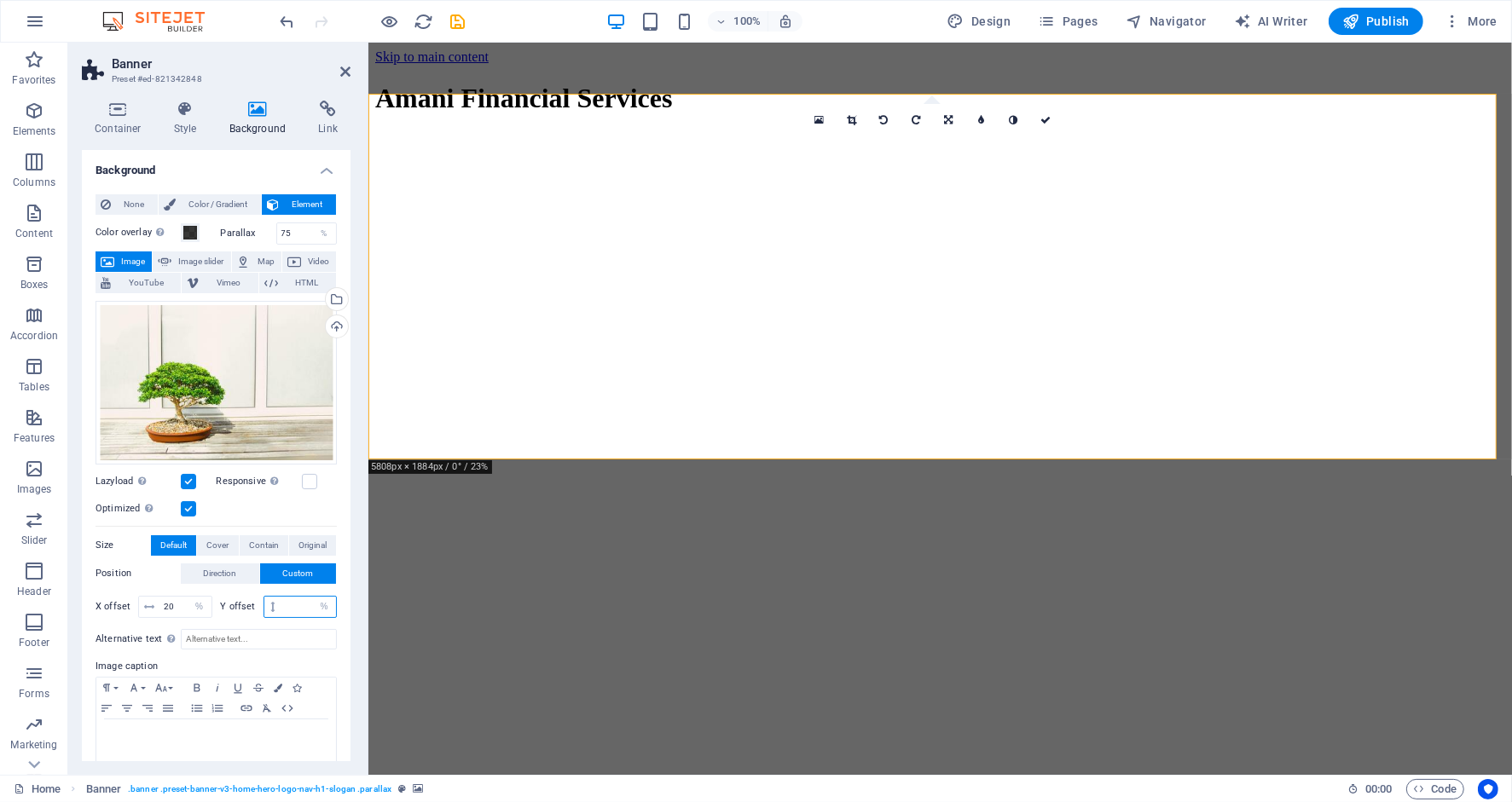 type on "2" 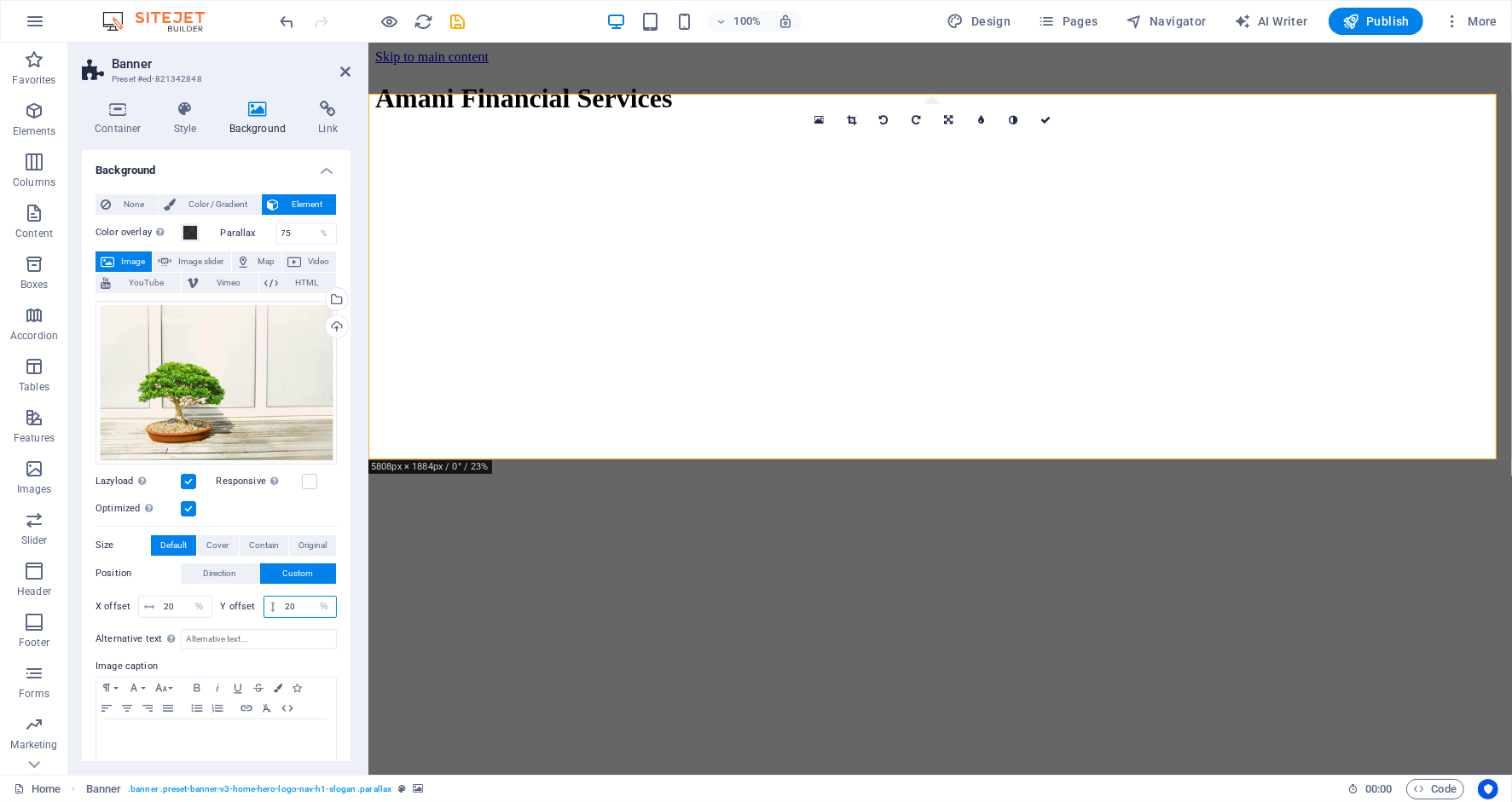 type on "20" 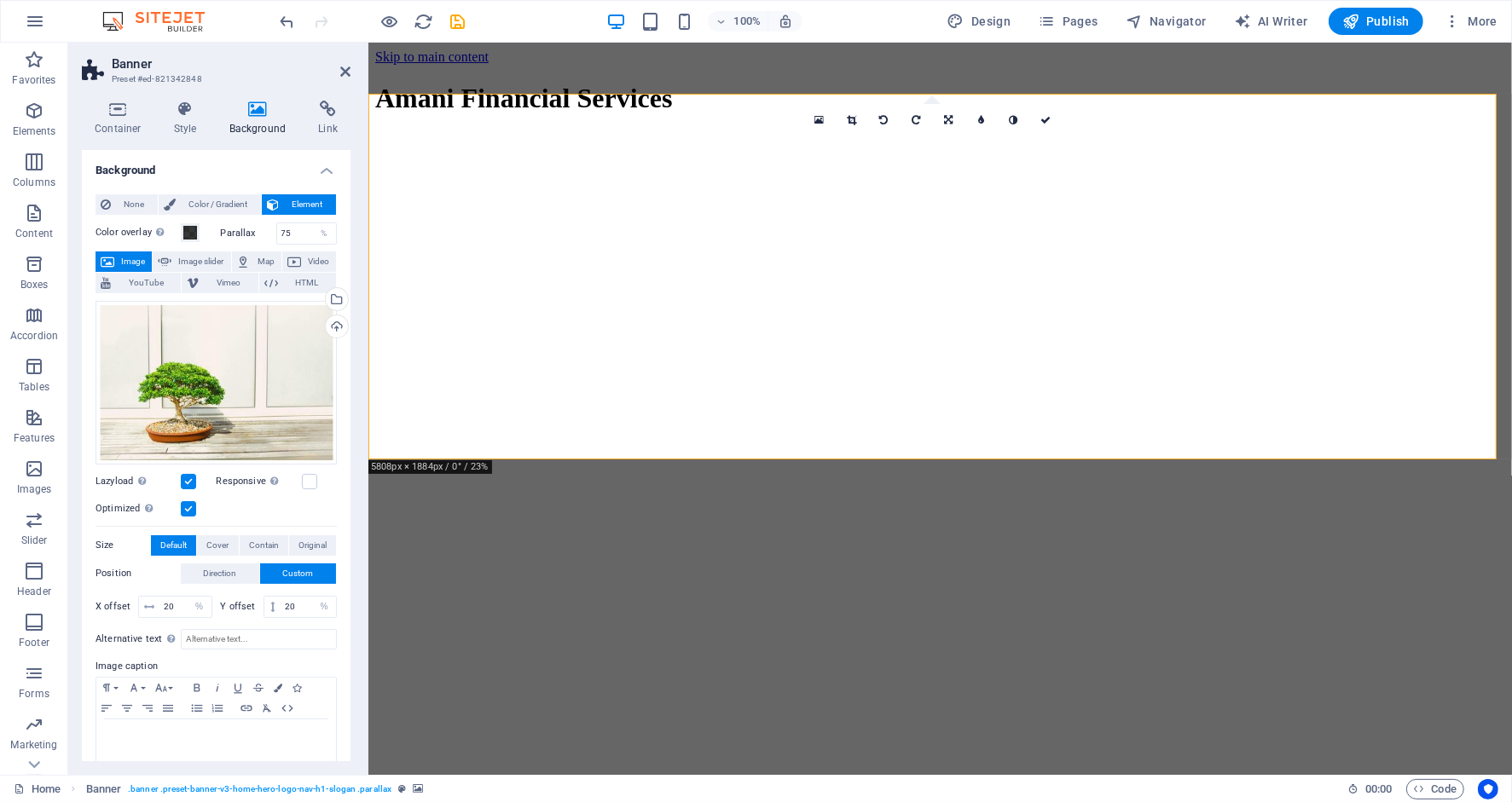 click on "Image caption" at bounding box center (216, 666) 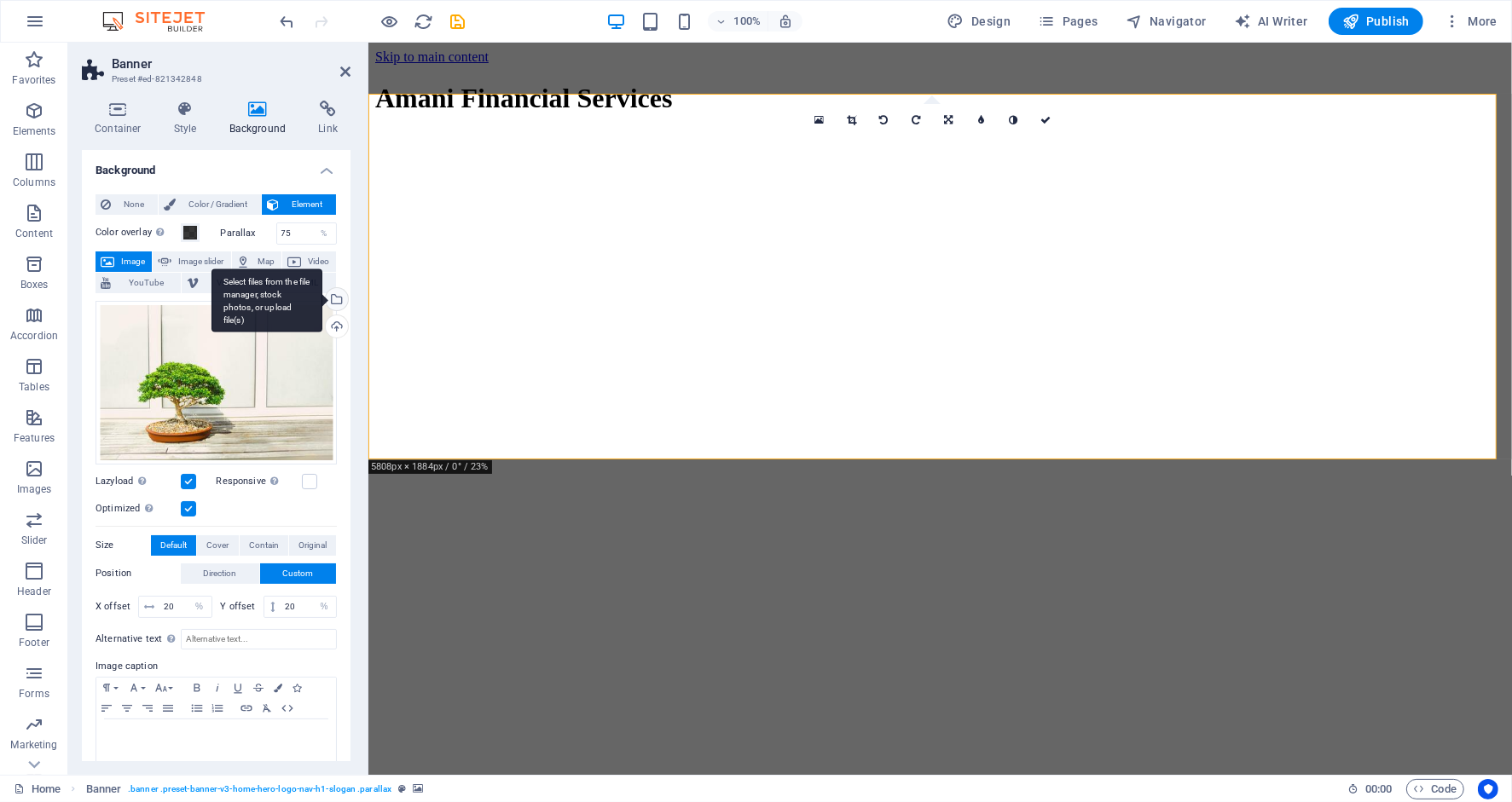 click on "Select files from the file manager, stock photos, or upload file(s)" at bounding box center (267, 300) 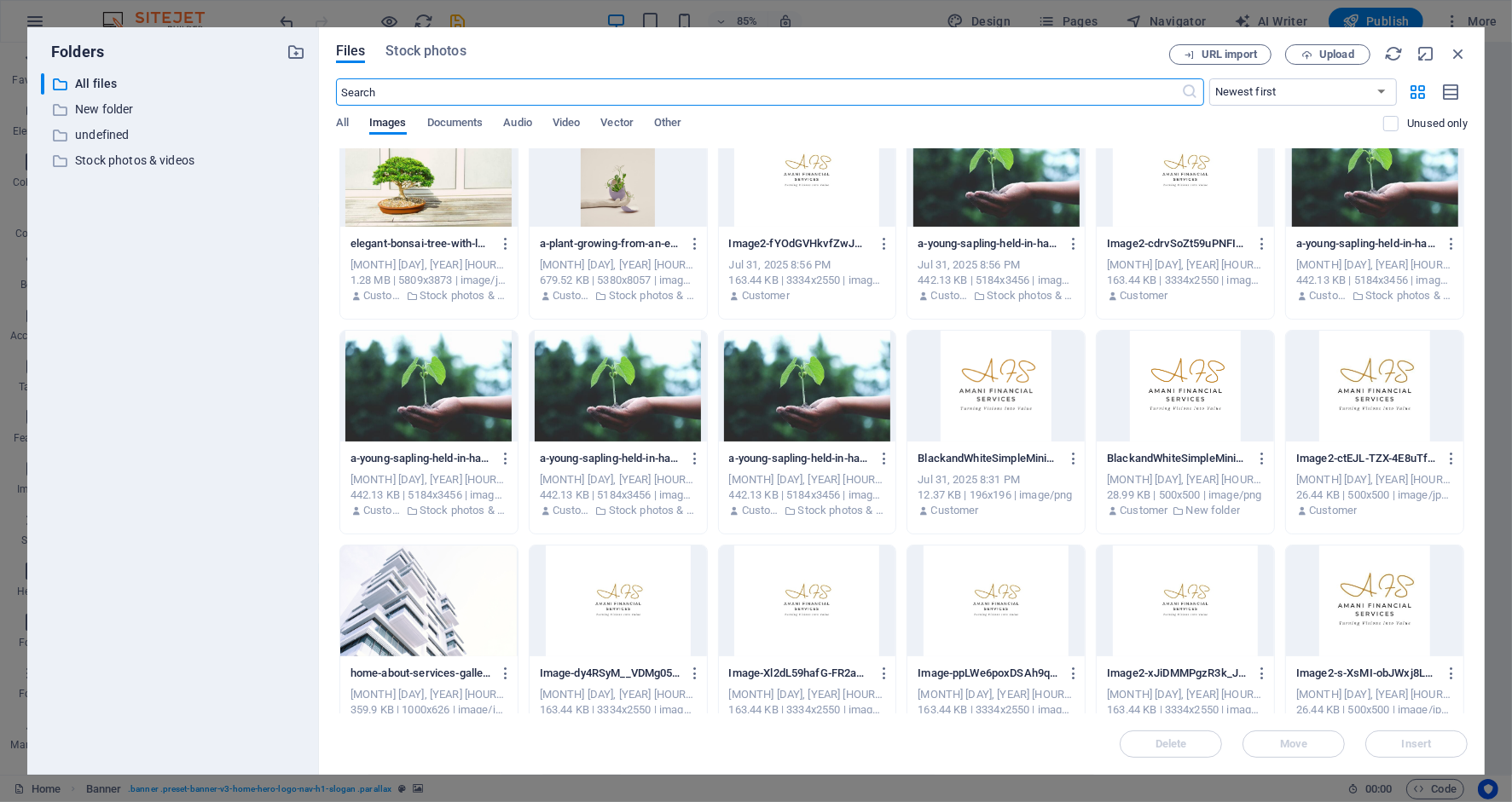 scroll, scrollTop: 0, scrollLeft: 0, axis: both 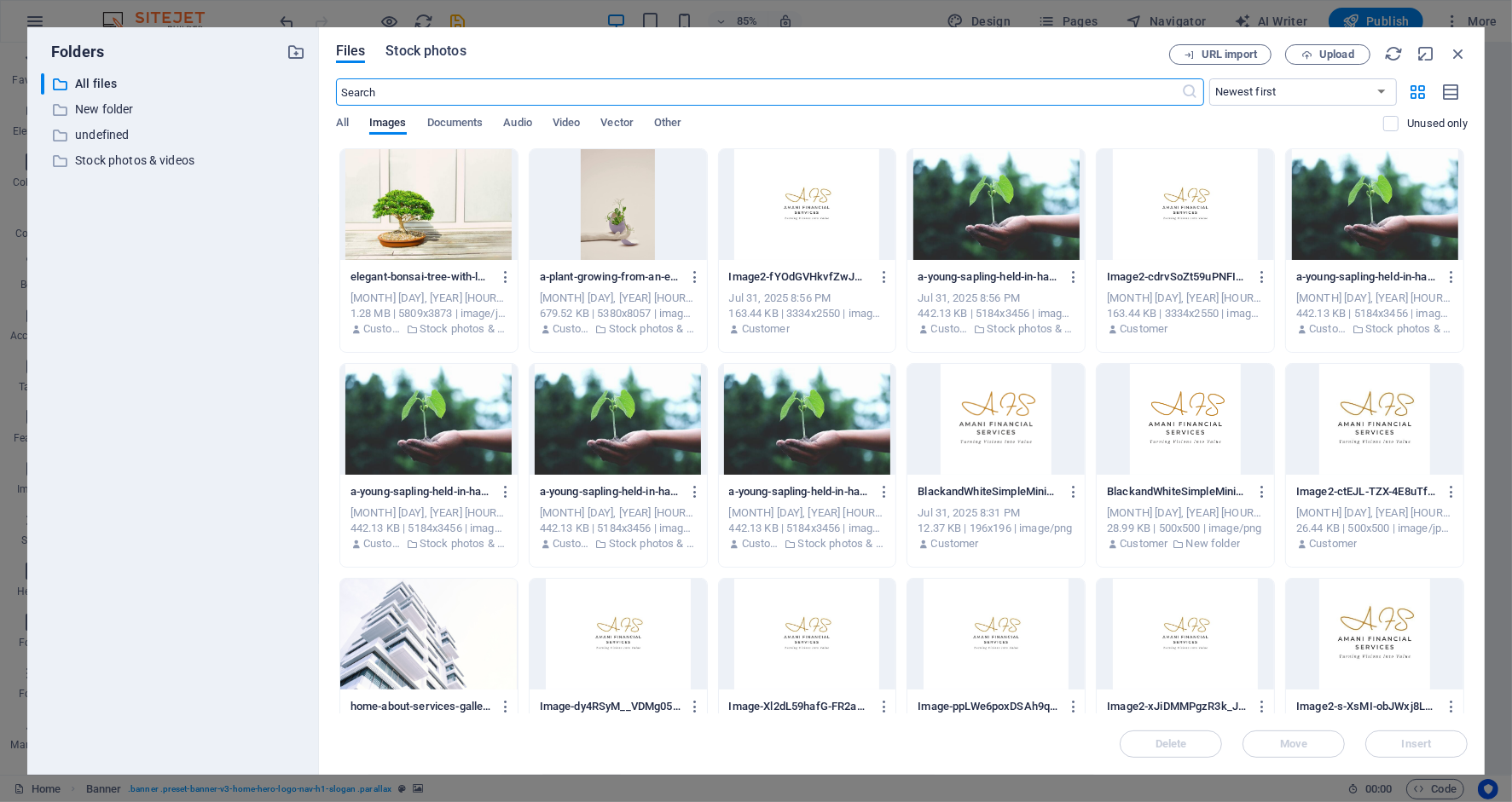 click on "Stock photos" at bounding box center [426, 51] 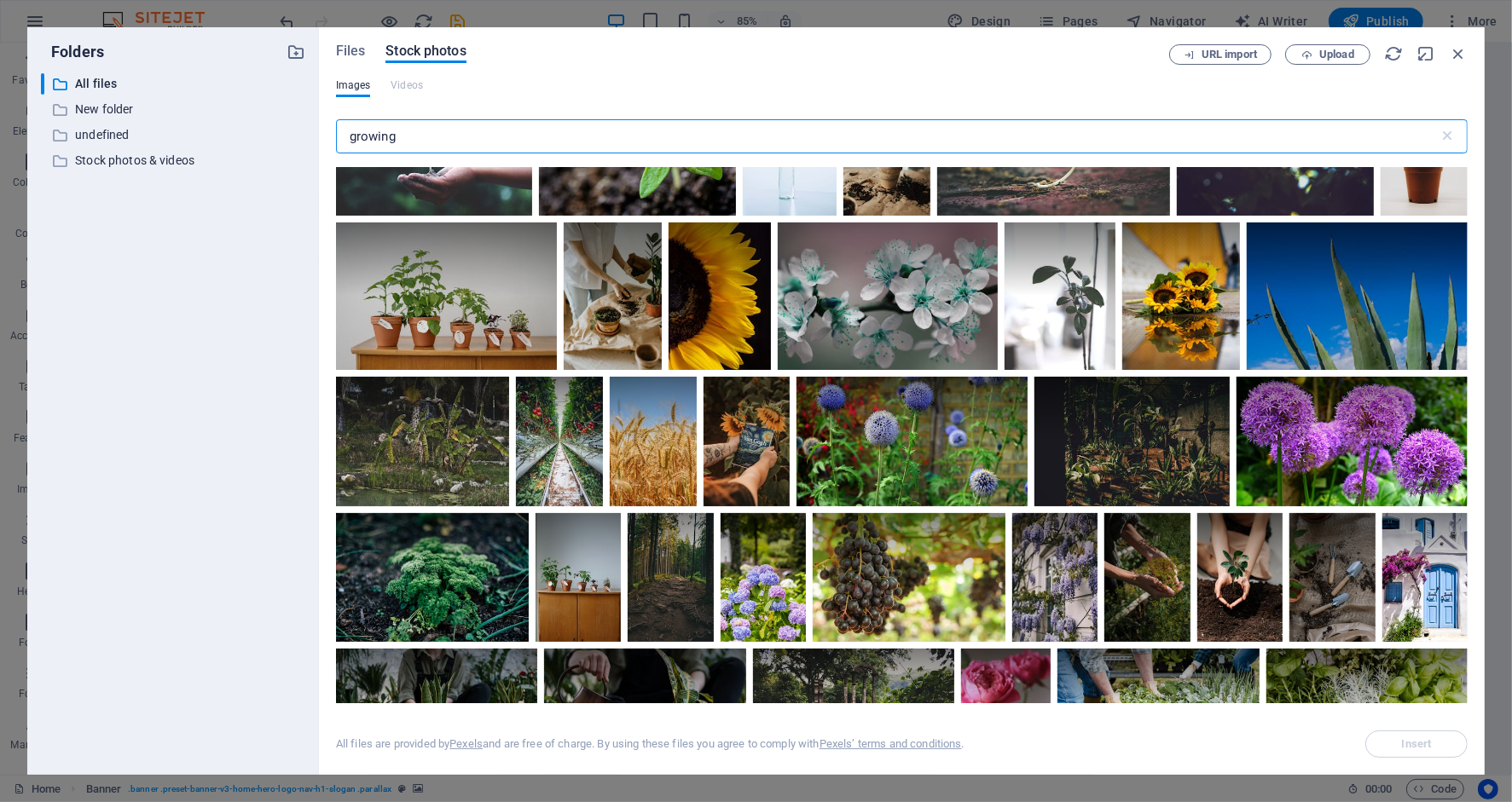 scroll, scrollTop: 82, scrollLeft: 0, axis: vertical 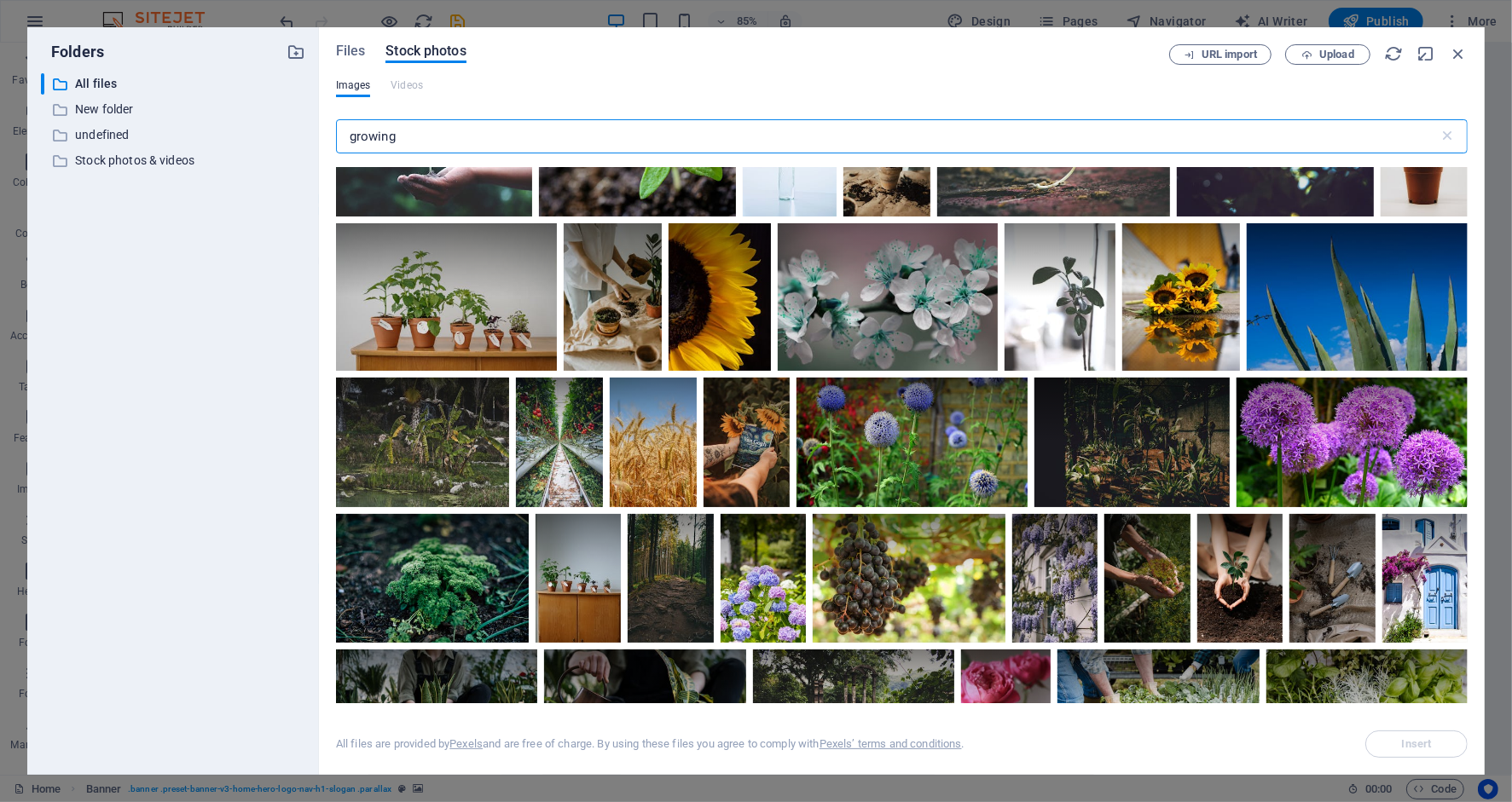 drag, startPoint x: 467, startPoint y: 136, endPoint x: 333, endPoint y: 122, distance: 134.72936 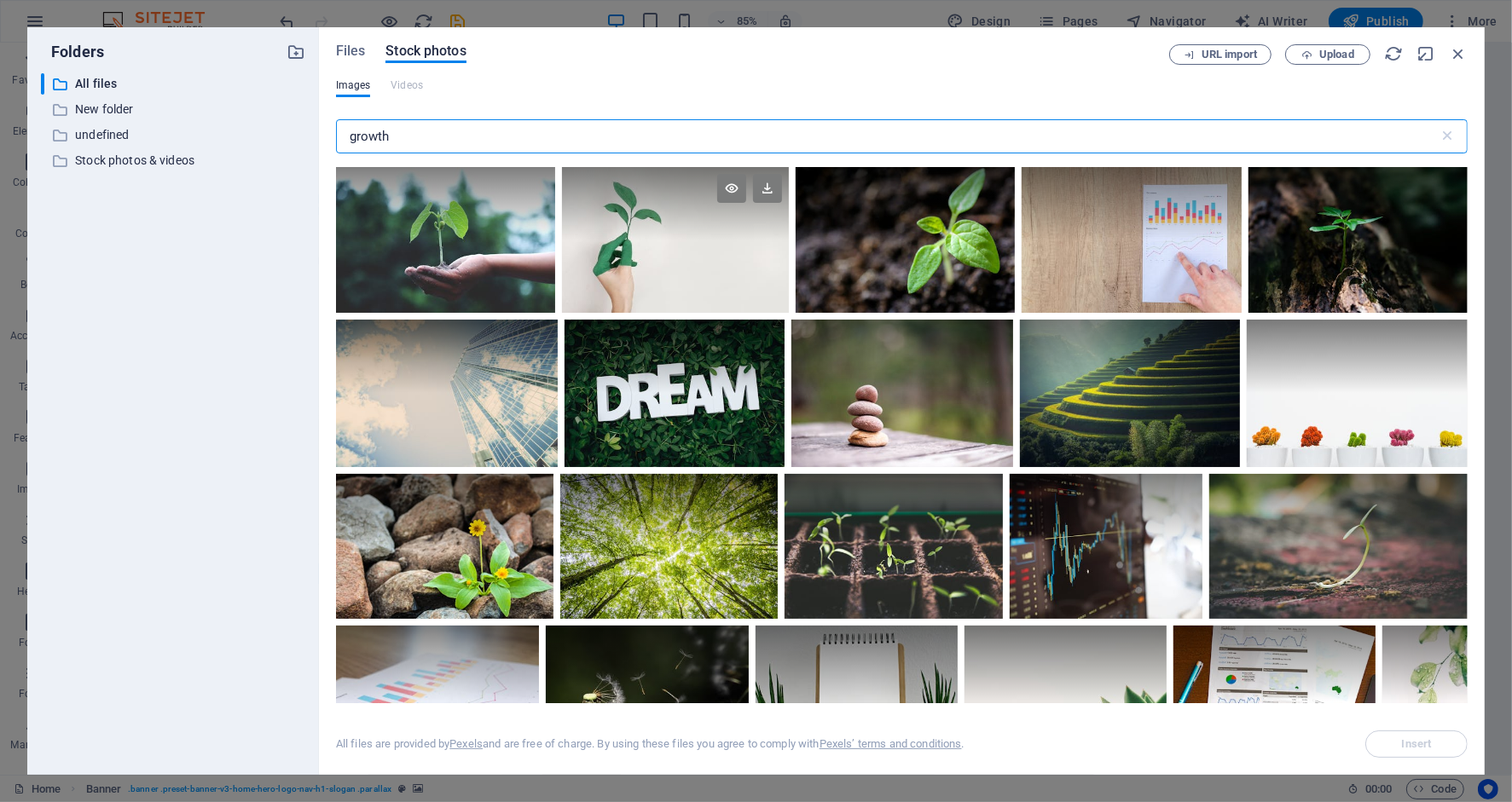 type on "growth" 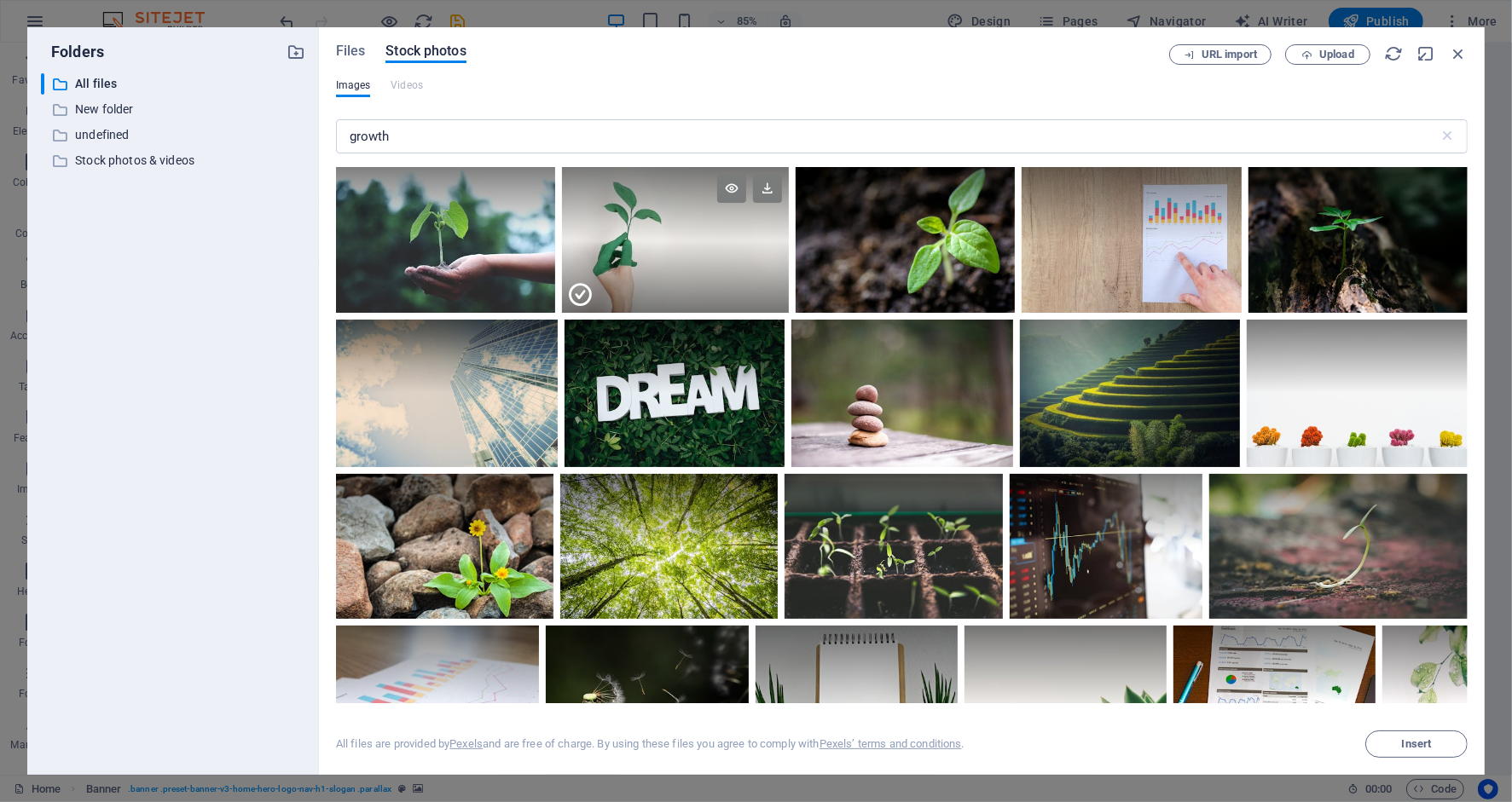 click at bounding box center [675, 277] 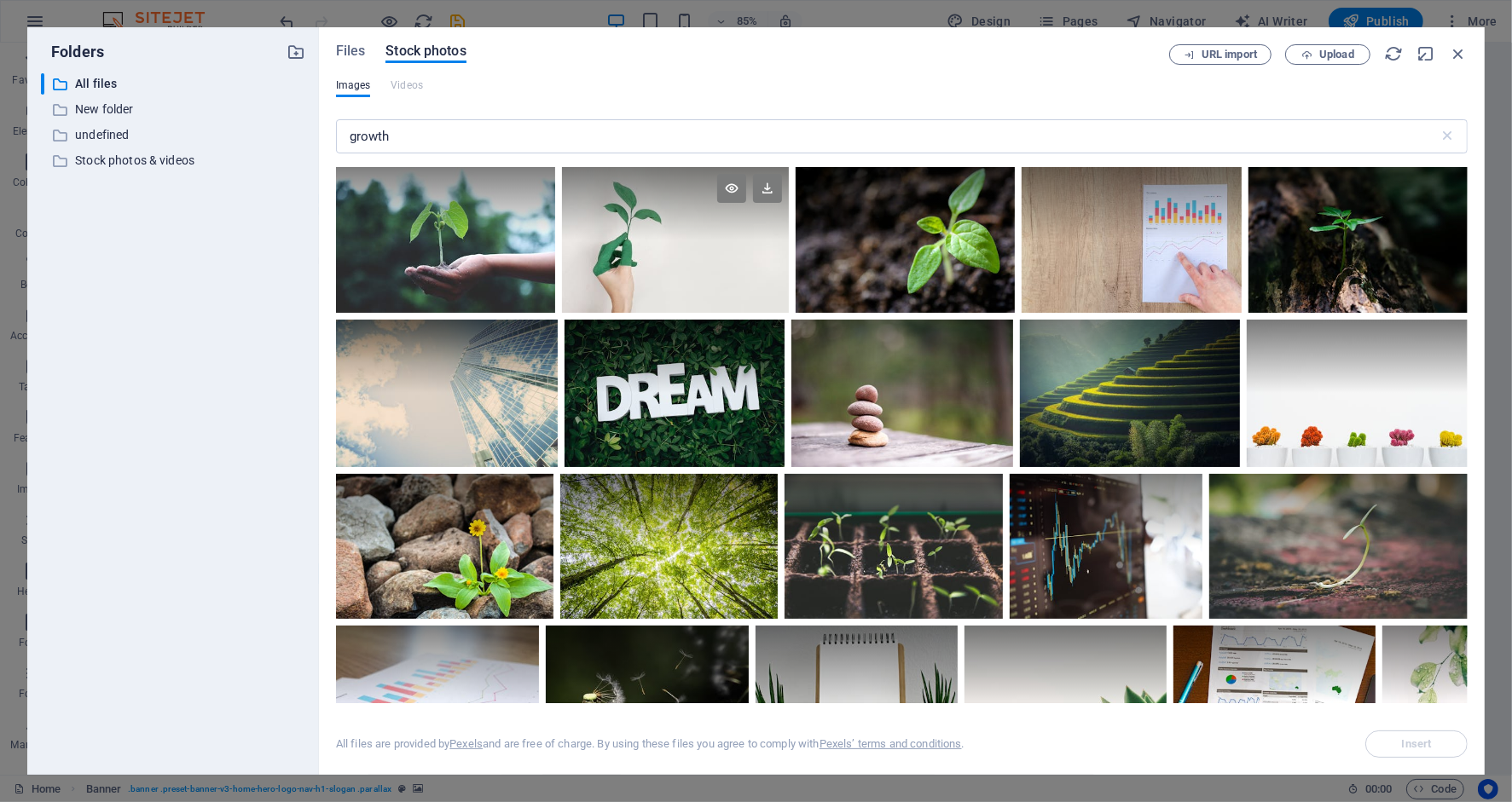 click at bounding box center (675, 204) 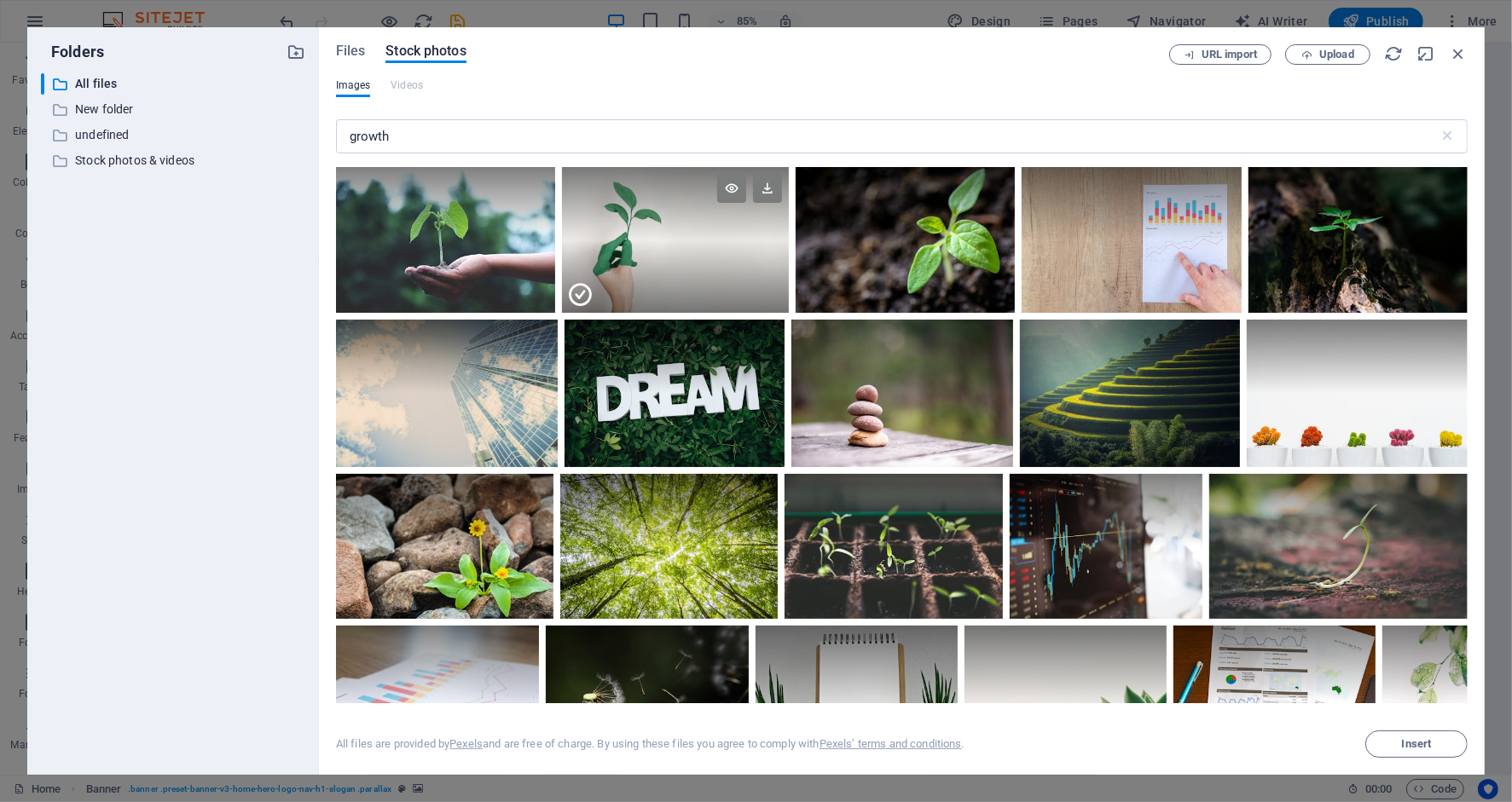 click at bounding box center (580, 295) 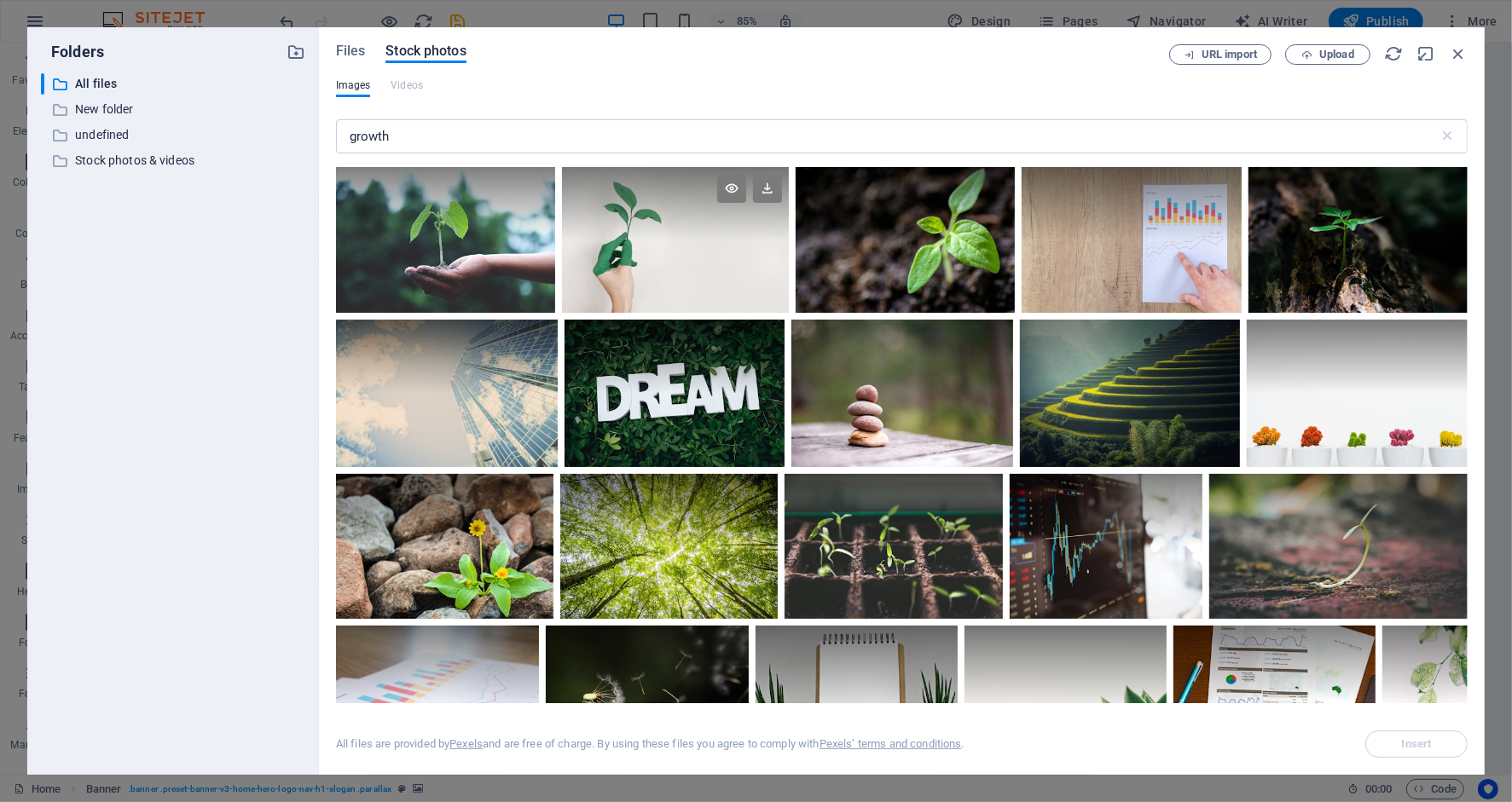 click at bounding box center [675, 239] 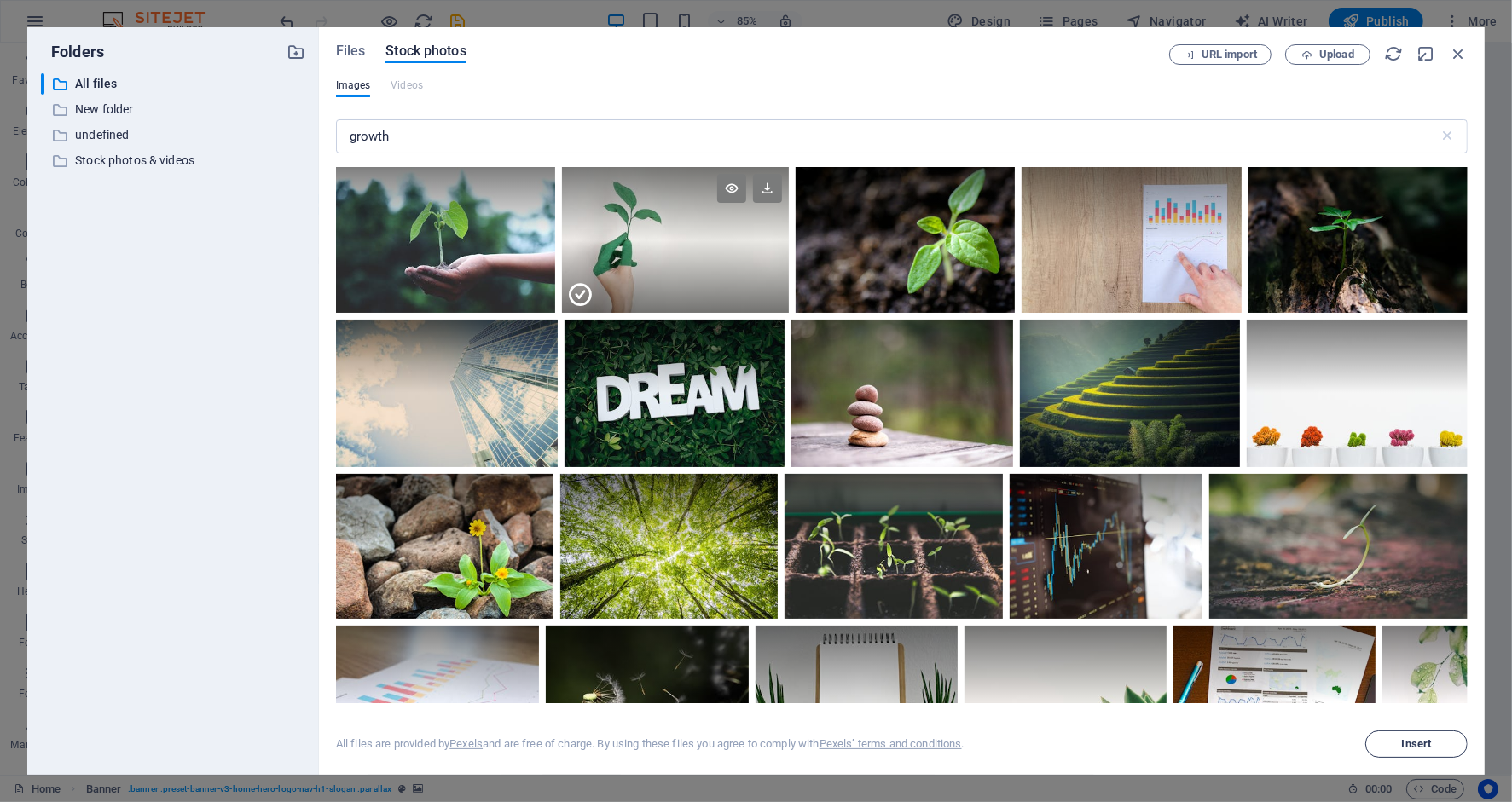 click on "Insert" at bounding box center [1416, 744] 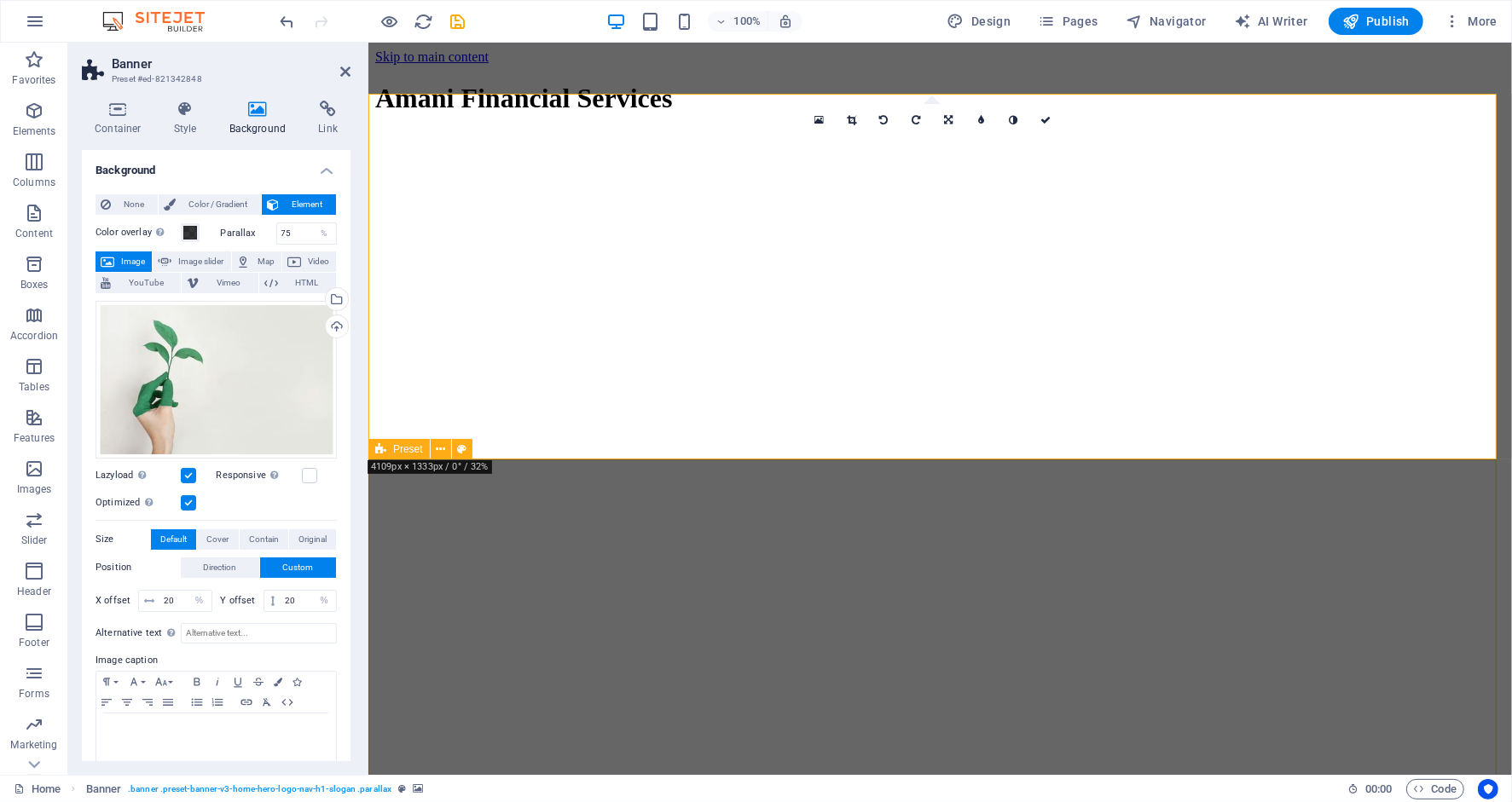 click on "Drop content here or  Add elements  Paste clipboard New headline Who We Are At Amani Financial Services, we specialize in providing personalized financial consulting tailored to meet the needs of individuals and businesses. We understand that financial challenges are unique, and our mission is to empower you with solutions that foster sustainable growth and clarity in your financial journey. Learn More" at bounding box center [939, 2851] 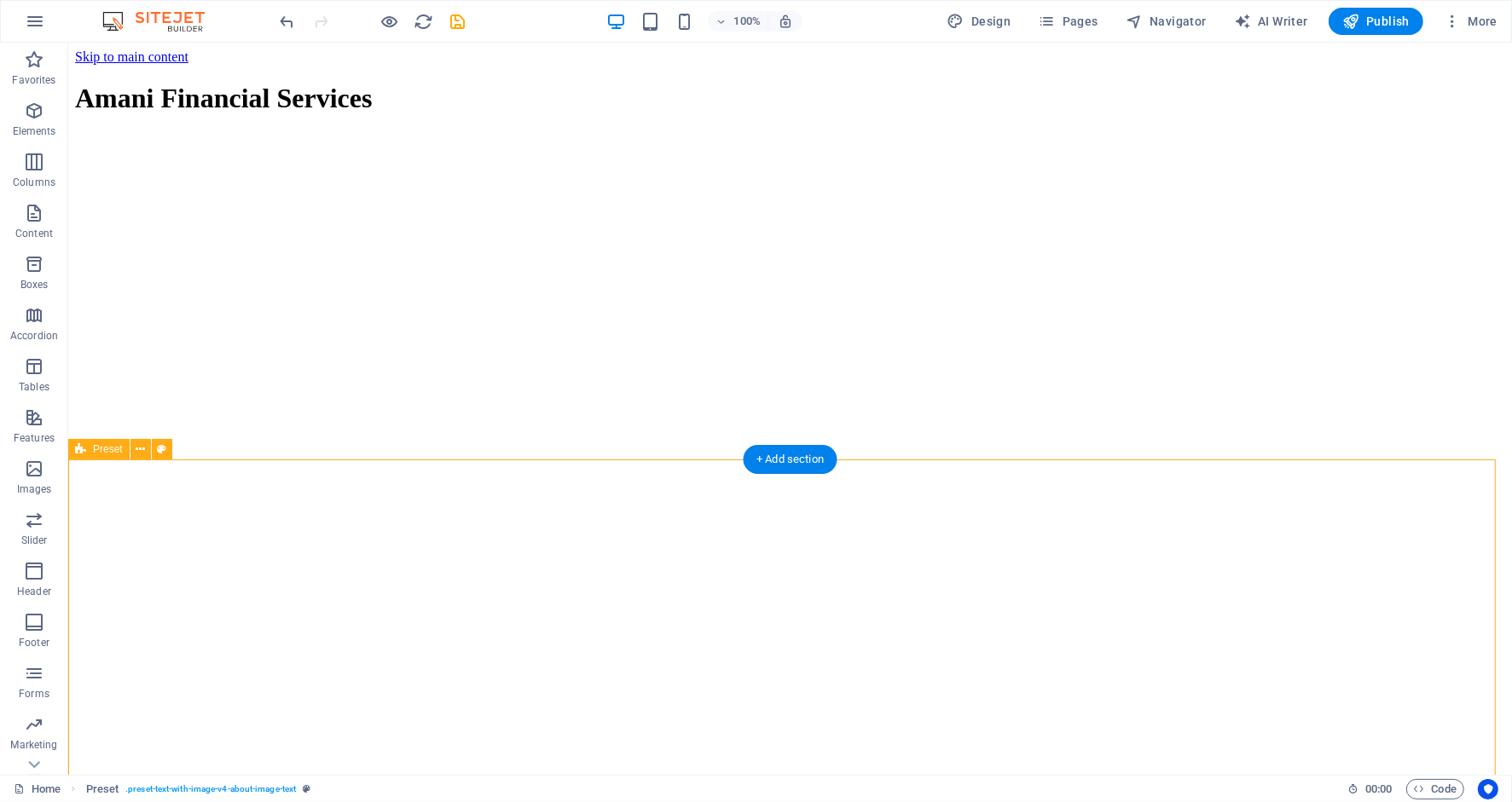 click on "Drop content here or  Add elements  Paste clipboard New headline Who We Are At Amani Financial Services, we specialize in providing personalized financial consulting tailored to meet the needs of individuals and businesses. We understand that financial challenges are unique, and our mission is to empower you with solutions that foster sustainable growth and clarity in your financial journey. Learn More" at bounding box center (789, 3250) 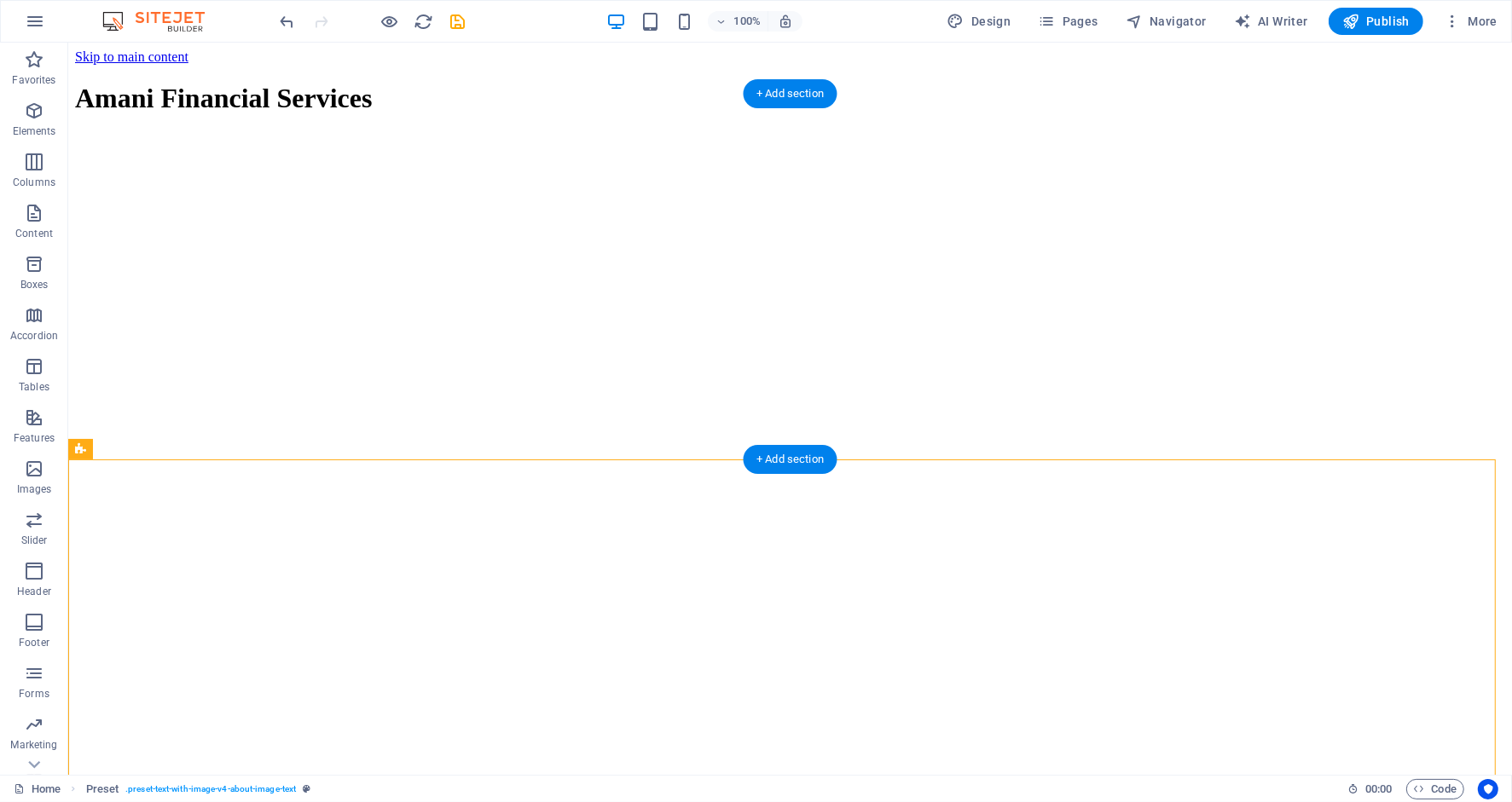 click at bounding box center (789, 133) 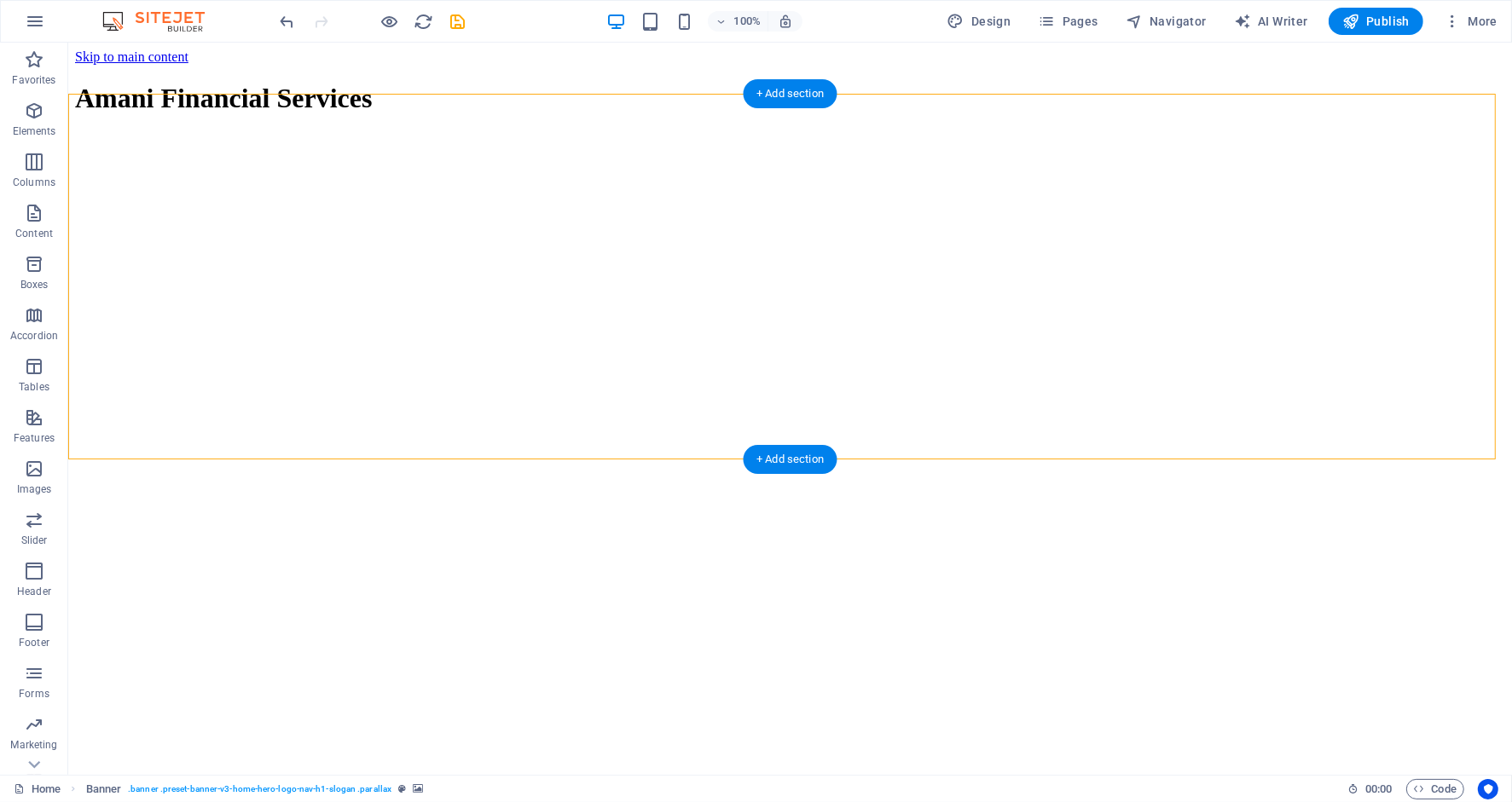 click at bounding box center (789, 133) 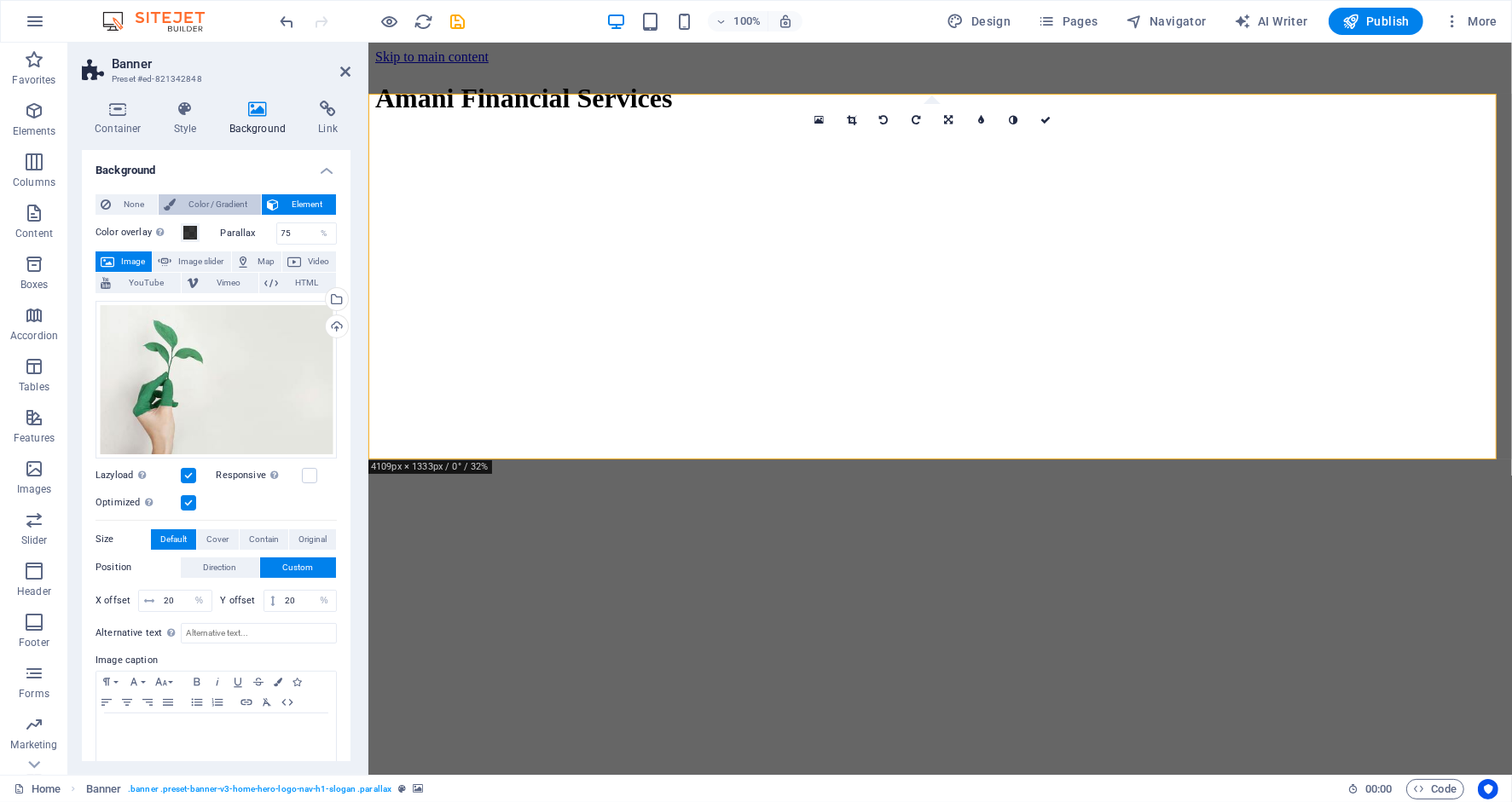 click on "Color / Gradient" at bounding box center [218, 205] 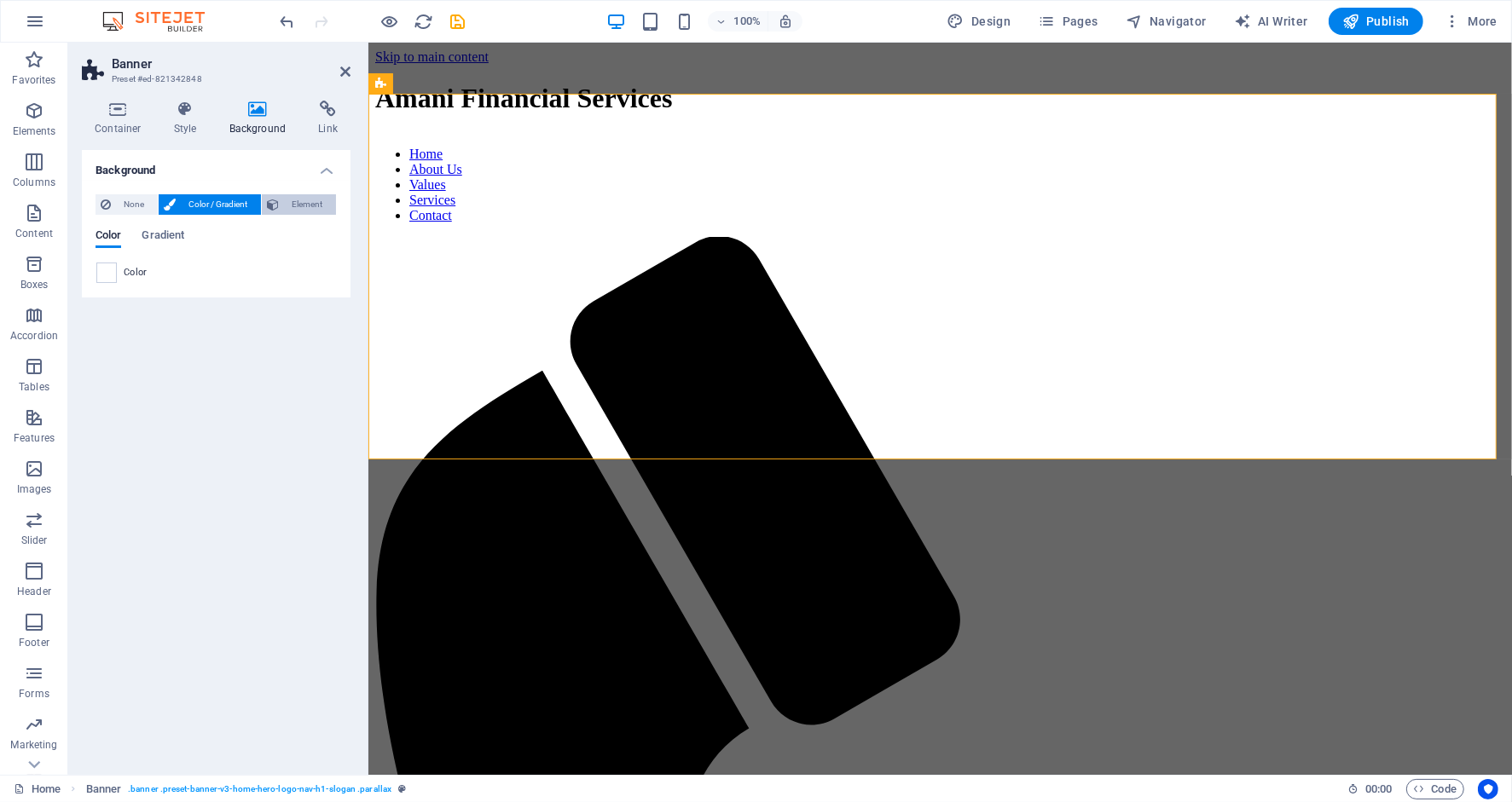 click on "Element" at bounding box center [298, 205] 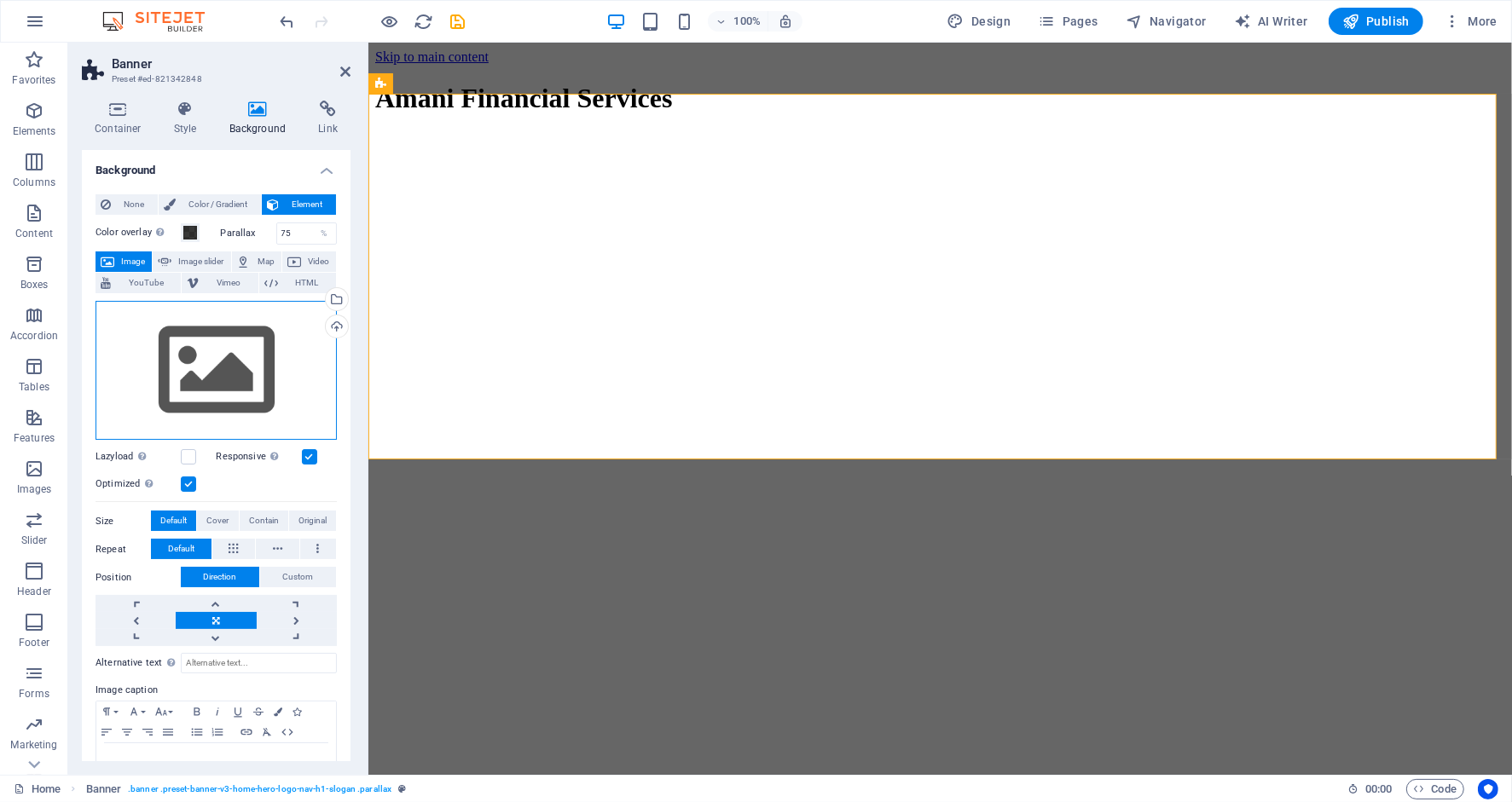 click on "Drag files here, click to choose files or select files from Files or our free stock photos & videos" at bounding box center [216, 371] 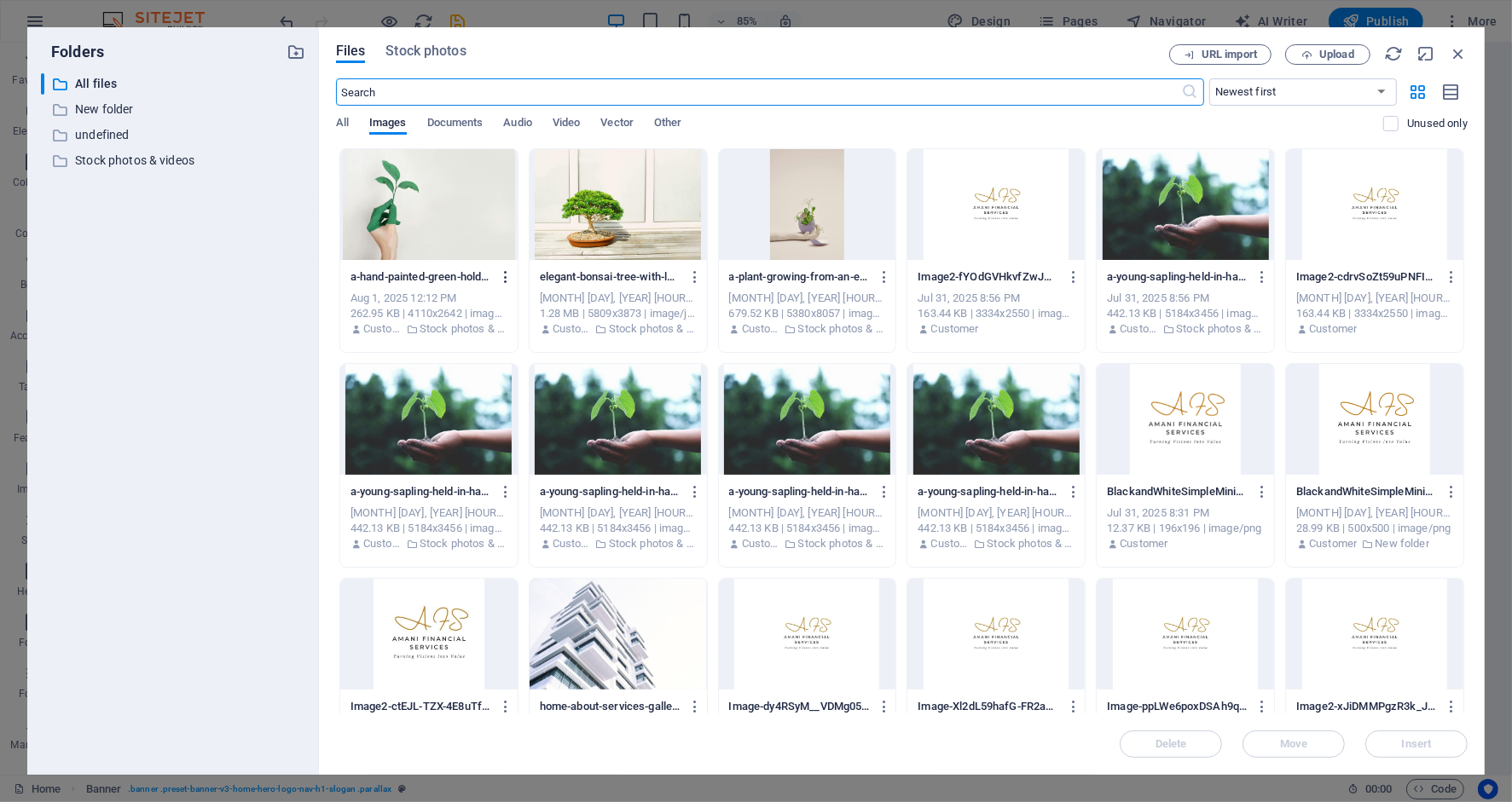 click at bounding box center (506, 277) 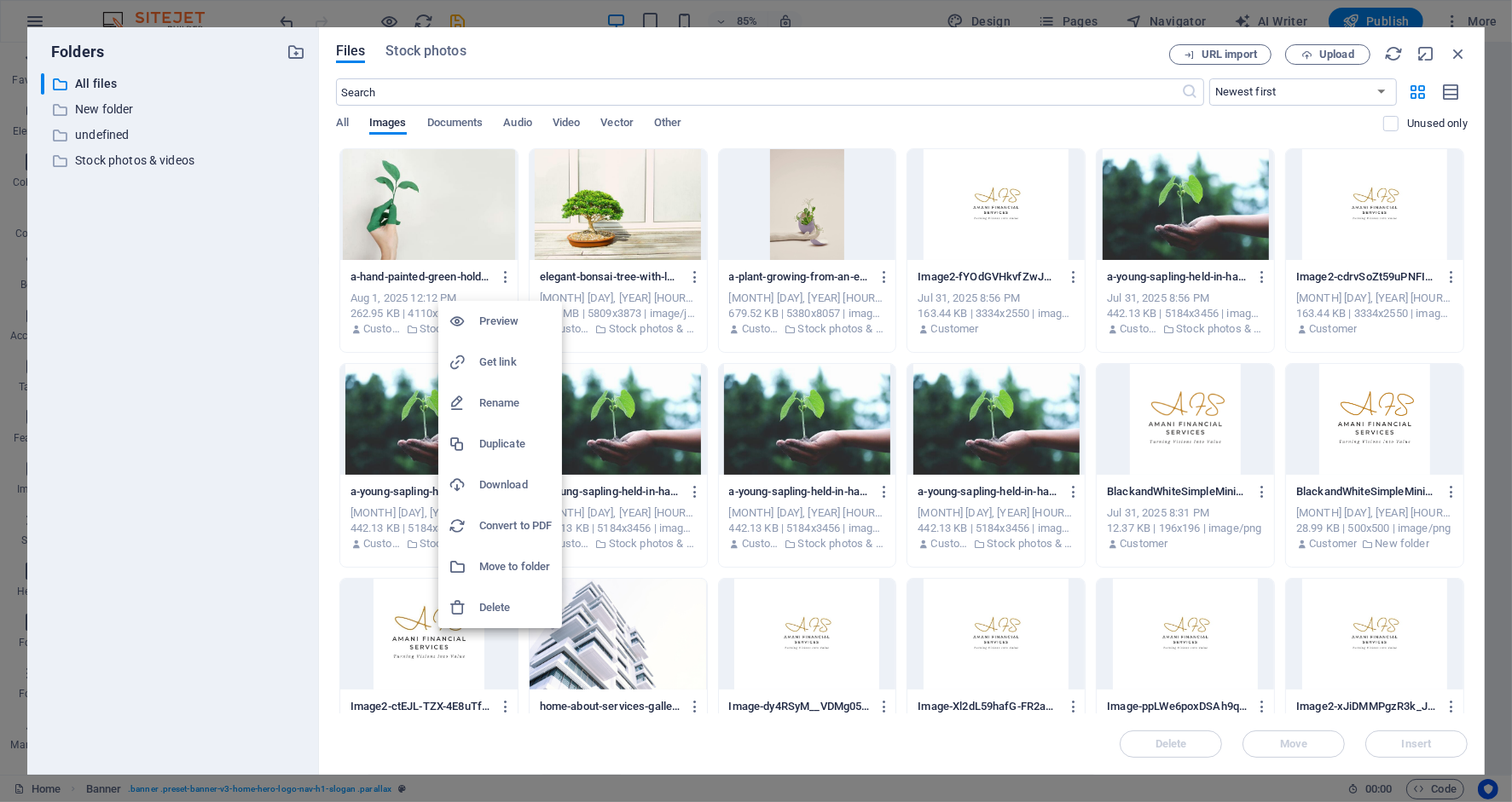 click at bounding box center (756, 401) 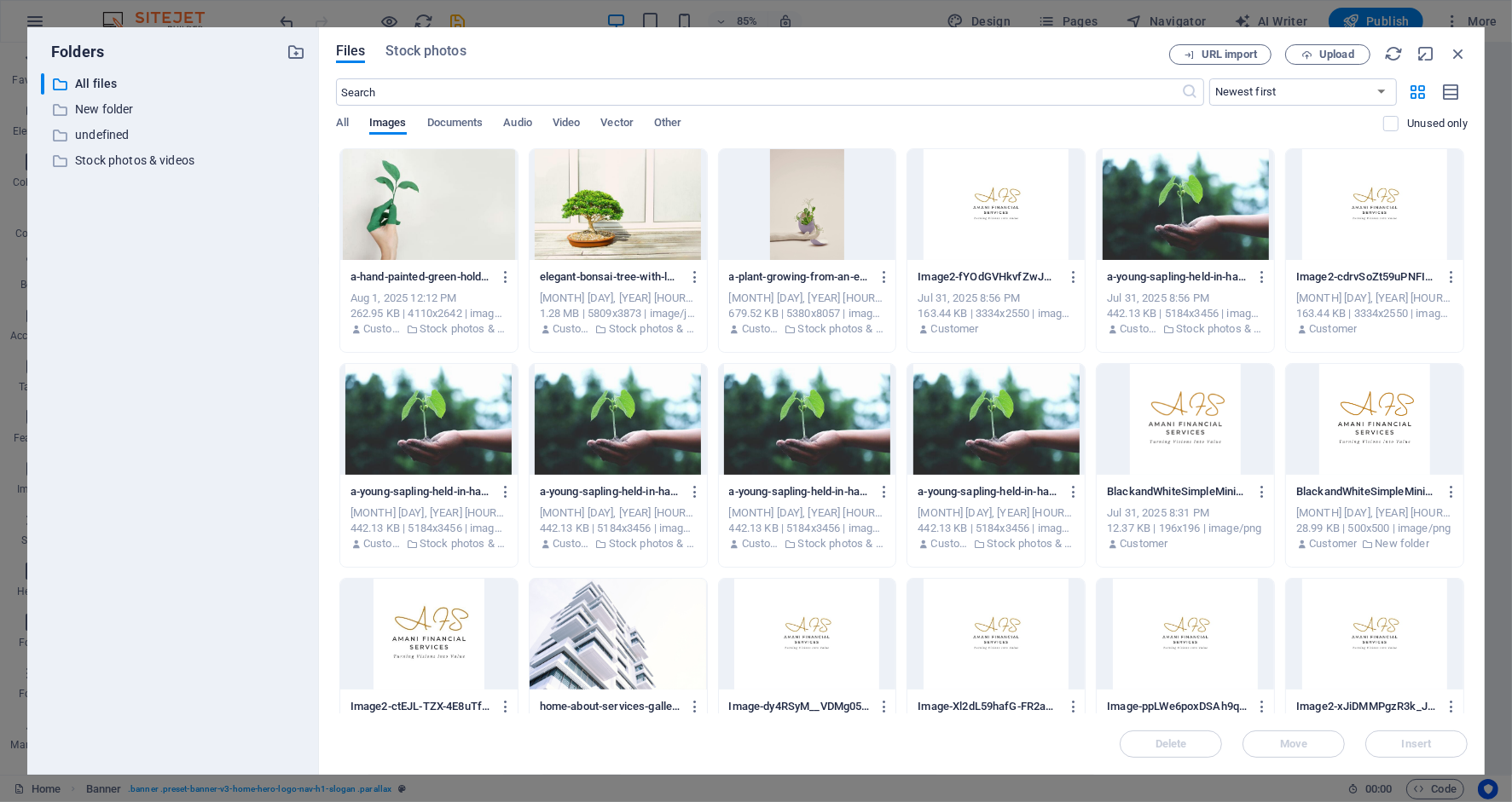 click at bounding box center (429, 205) 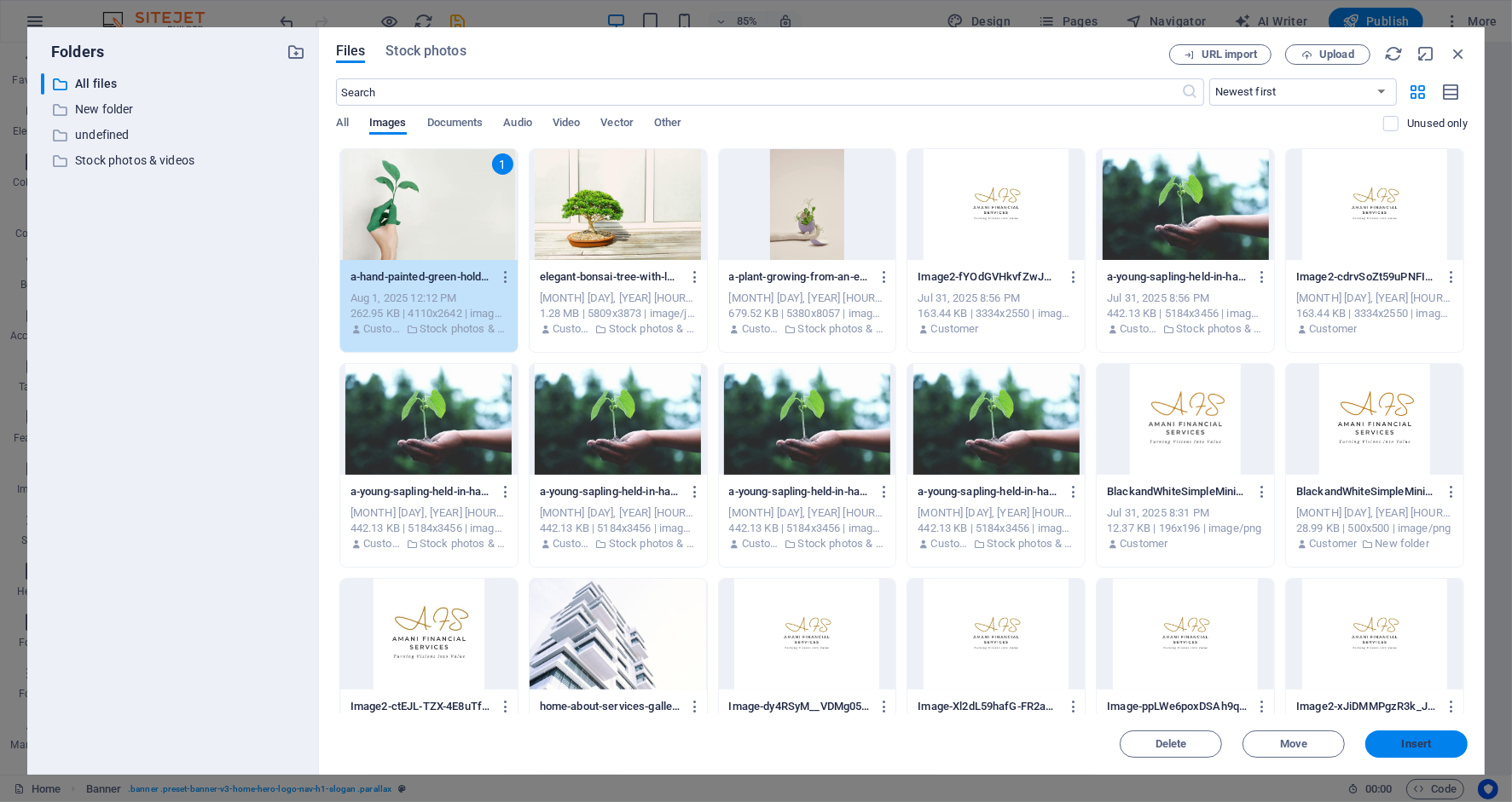 click on "Insert" at bounding box center (1416, 744) 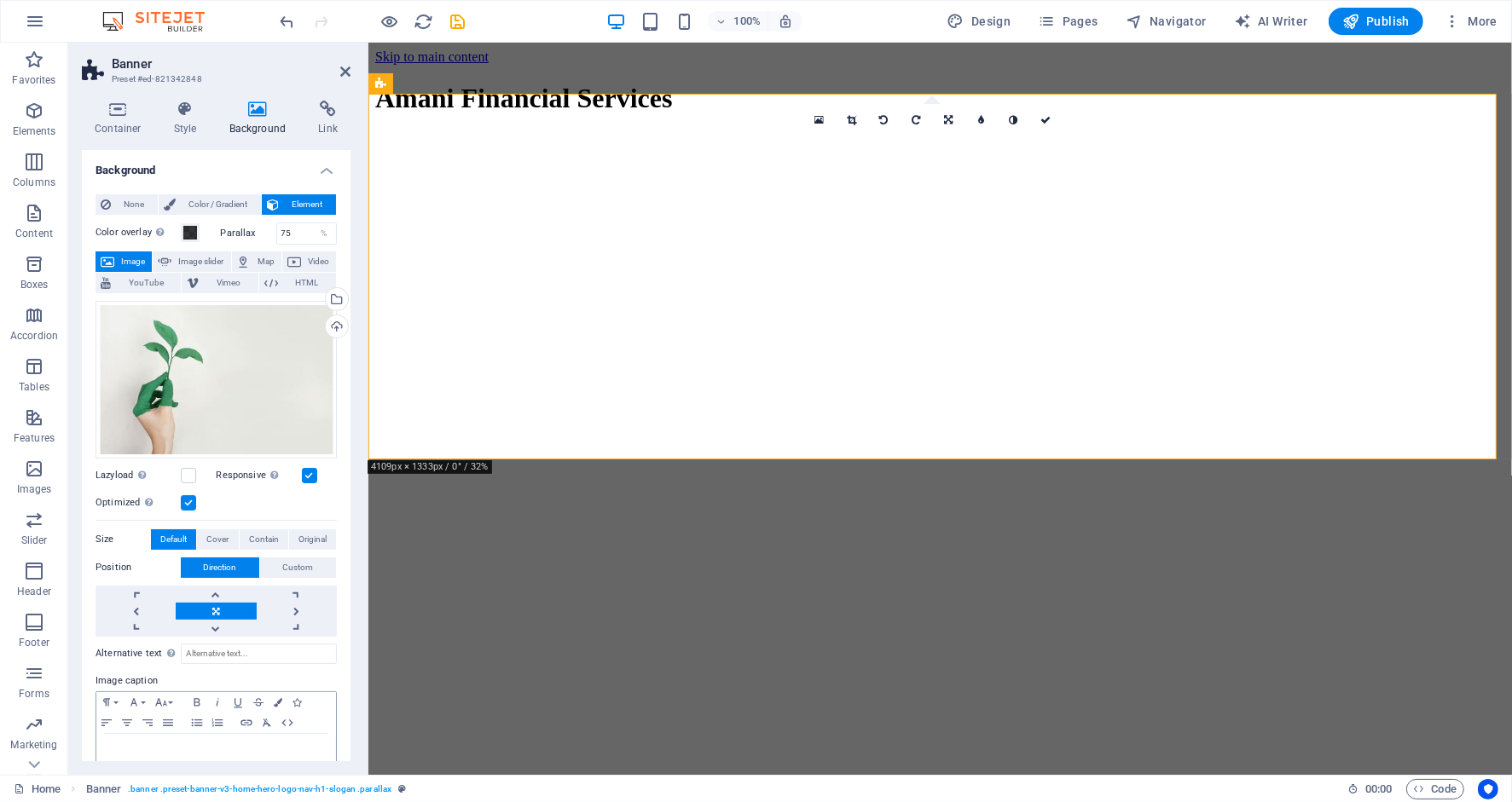 scroll, scrollTop: 0, scrollLeft: 0, axis: both 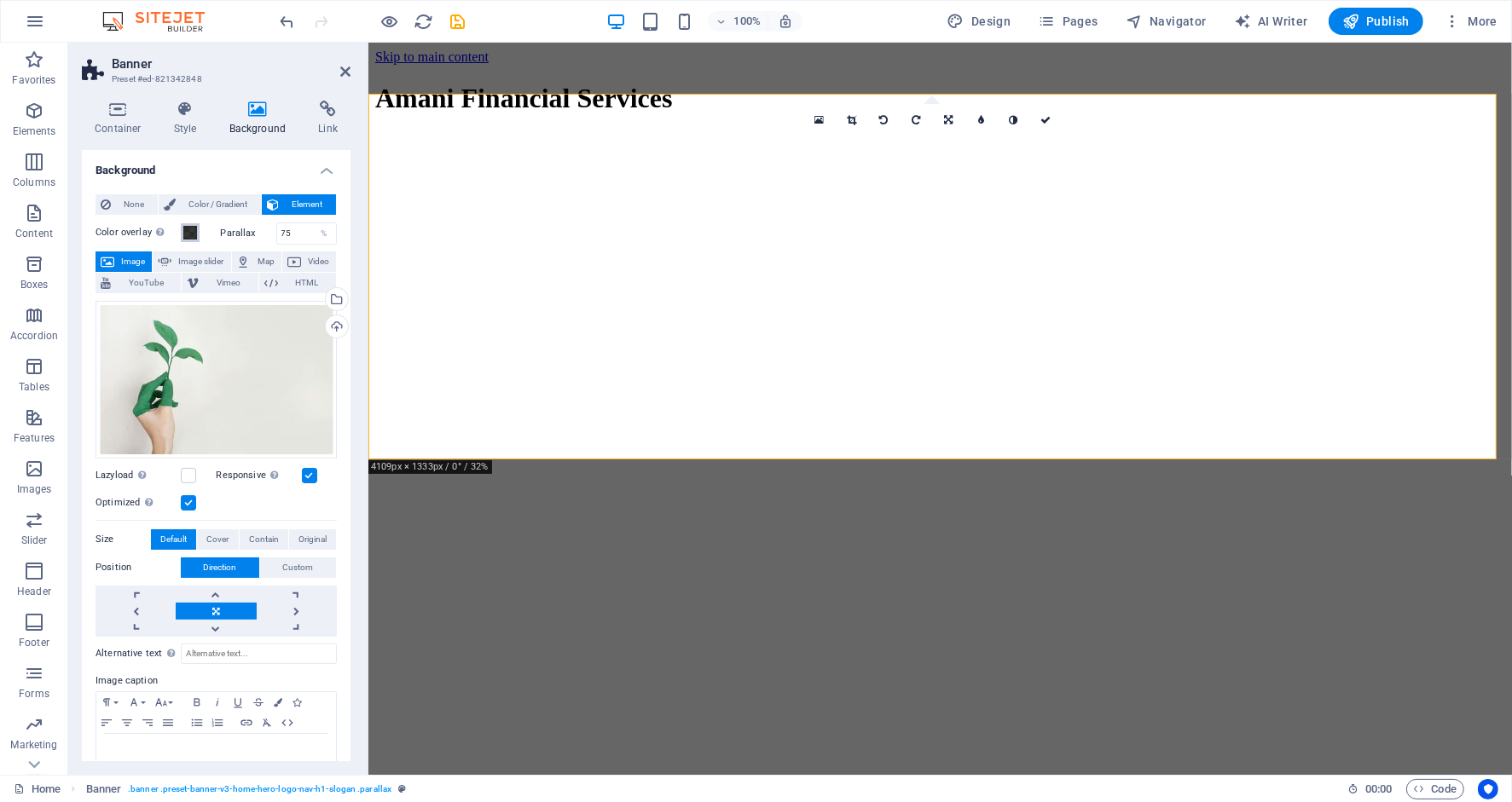 click at bounding box center [190, 233] 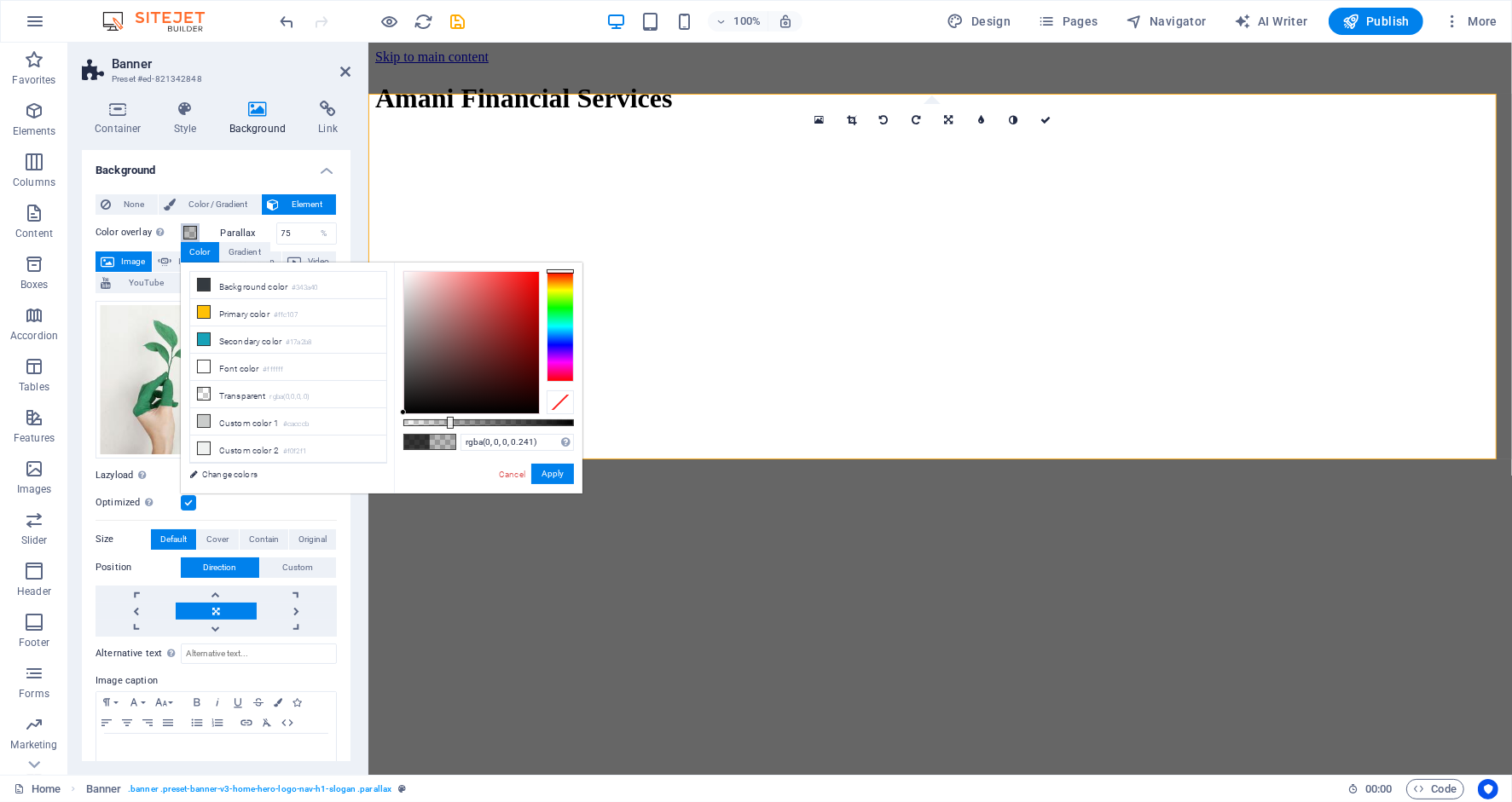type on "rgba(0, 0, 0, 0.236)" 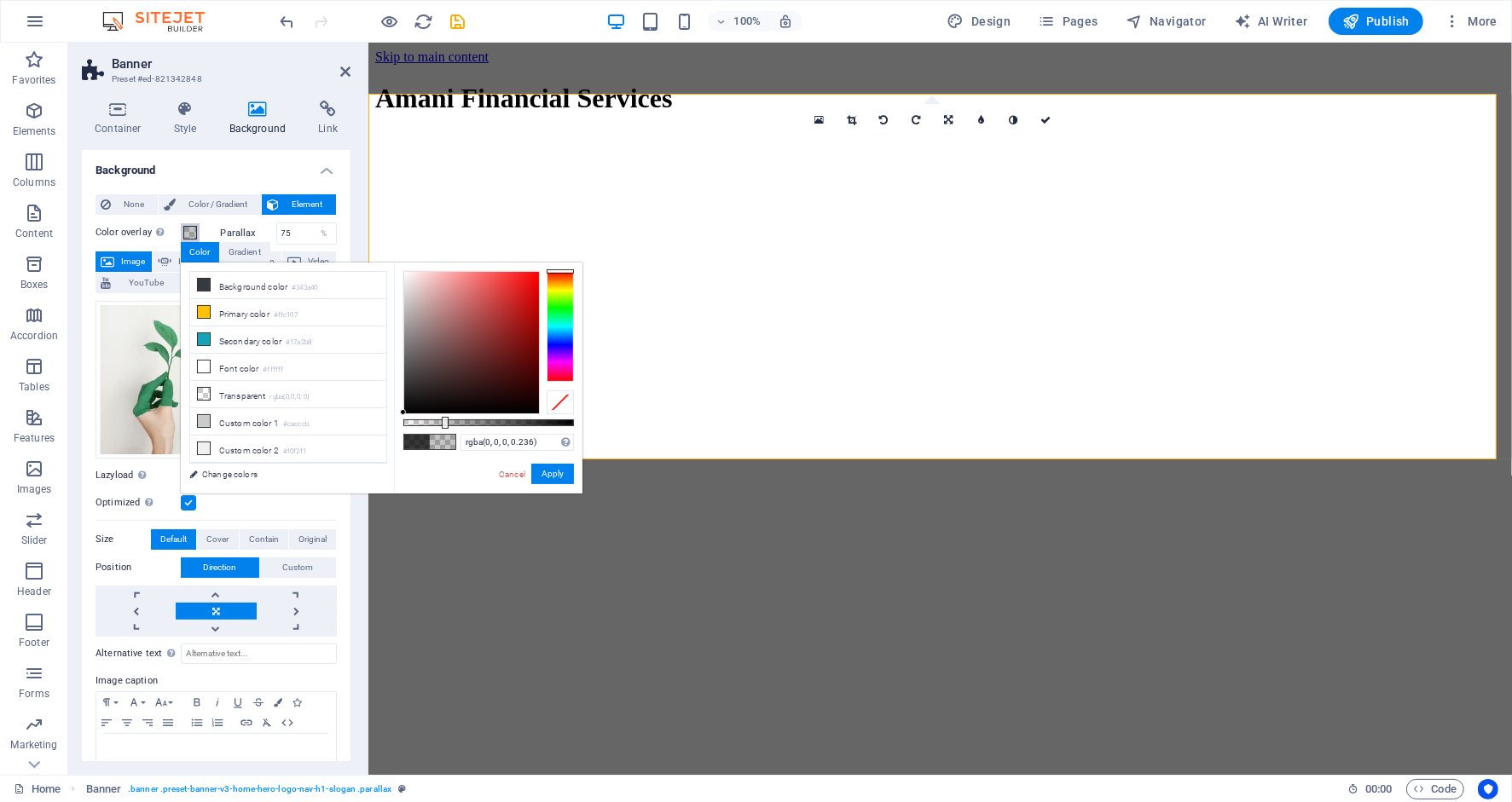 drag, startPoint x: 536, startPoint y: 423, endPoint x: 443, endPoint y: 428, distance: 93.134312 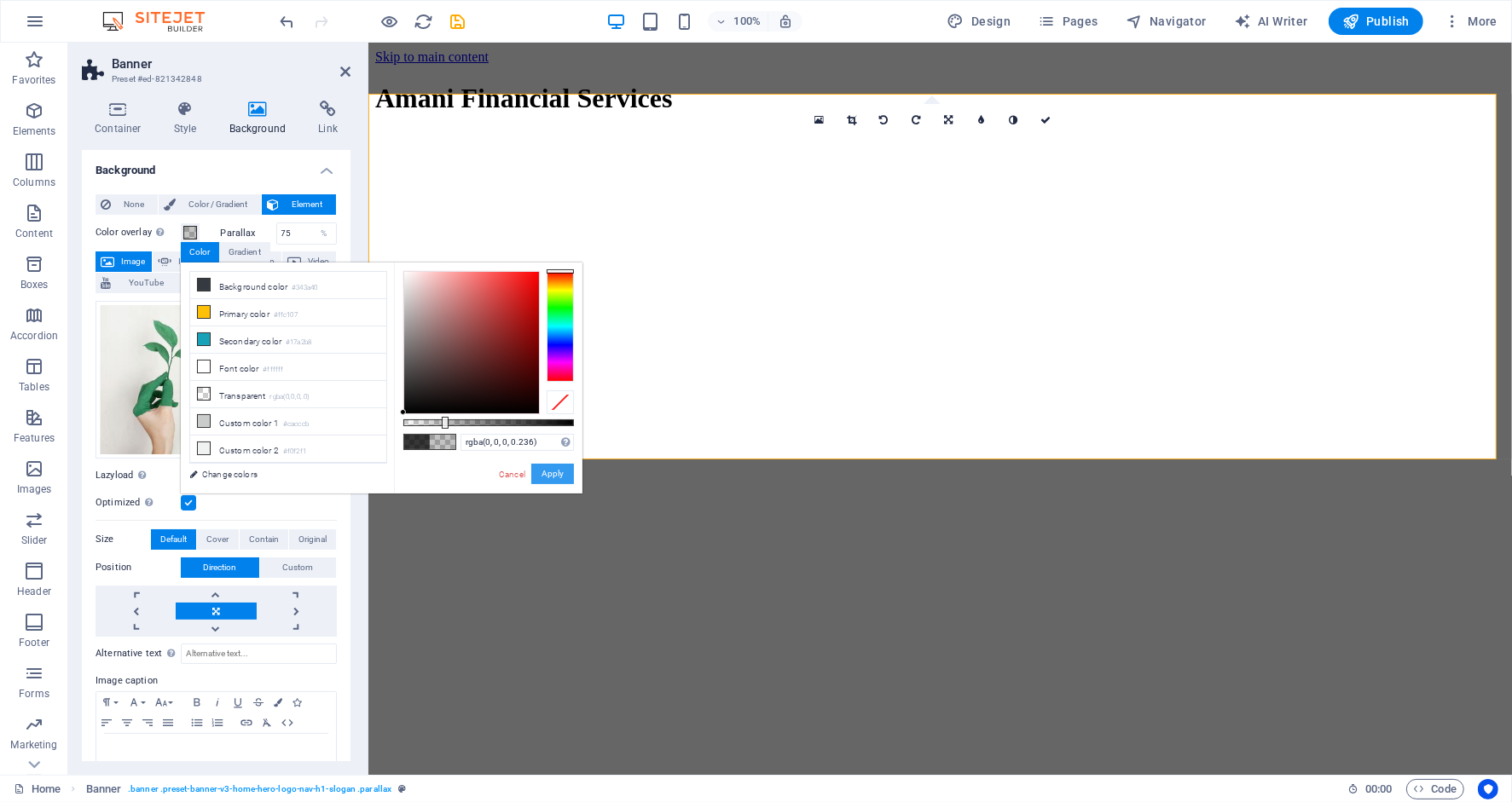 click on "Apply" at bounding box center [553, 474] 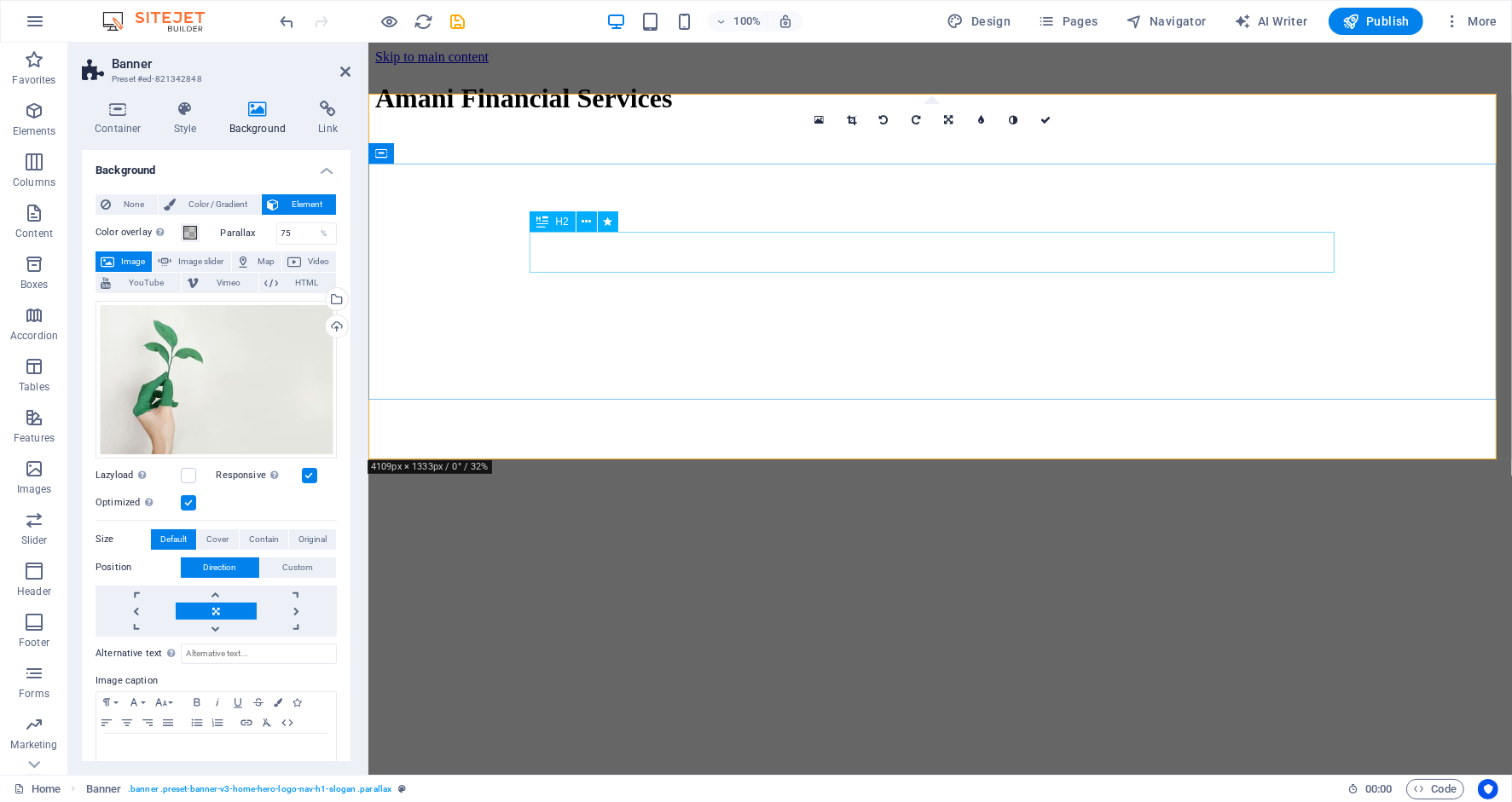 click on "Welcome to Amani Financial Services" at bounding box center [939, 2390] 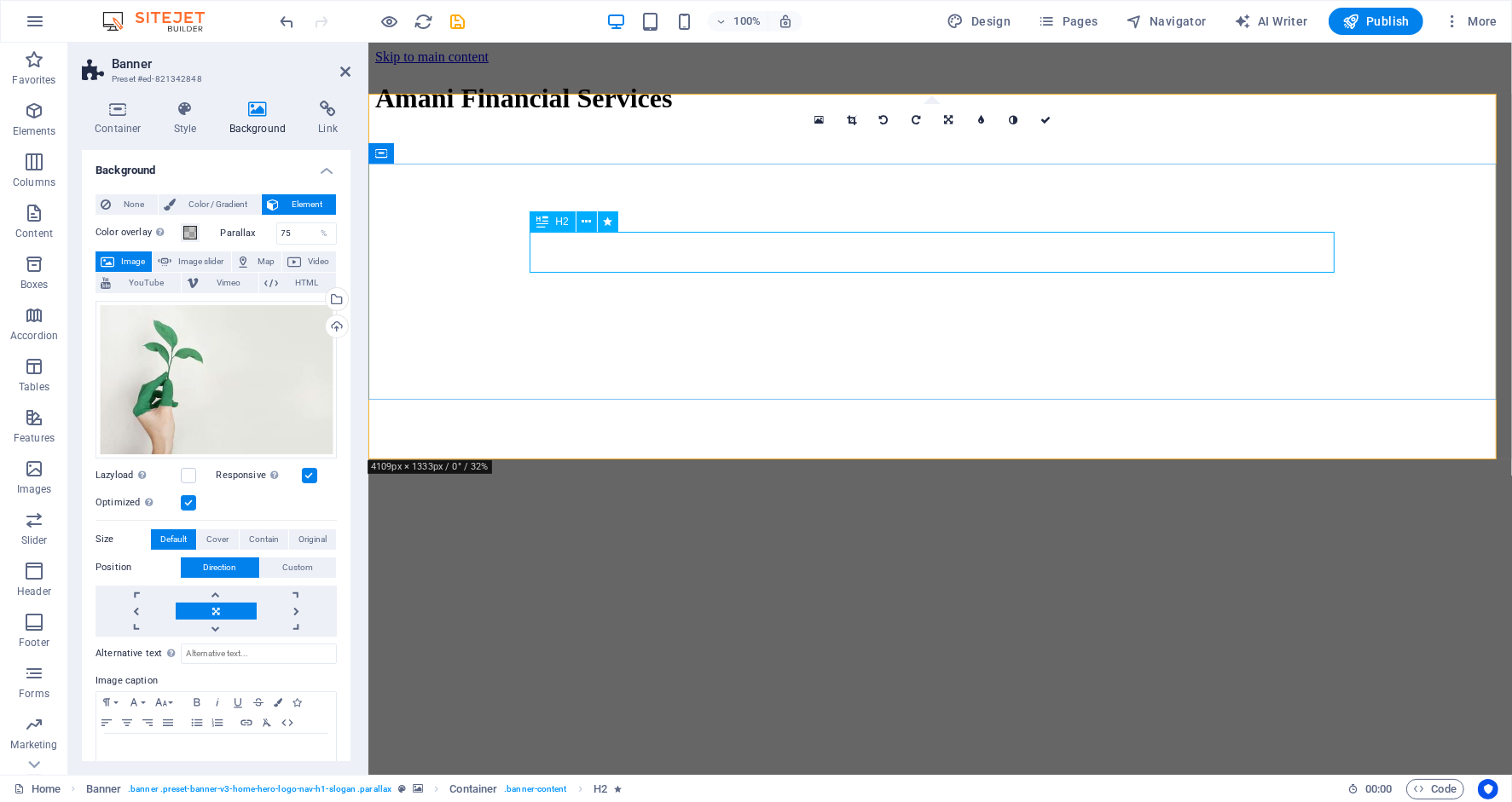 click on "Welcome to Amani Financial Services" at bounding box center [939, 2390] 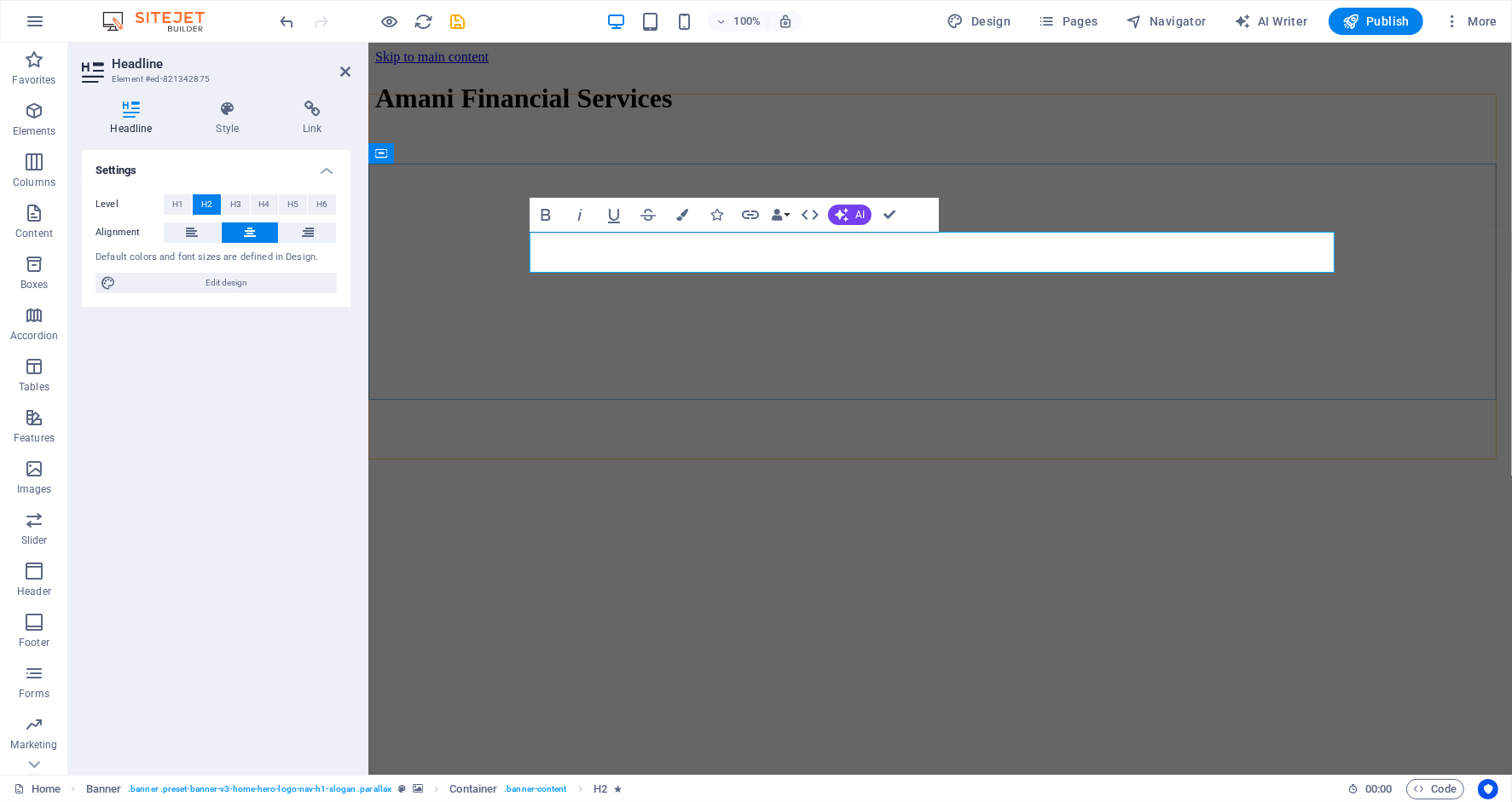 click on "Welcome to Amani Financial Services" at bounding box center (939, 2390) 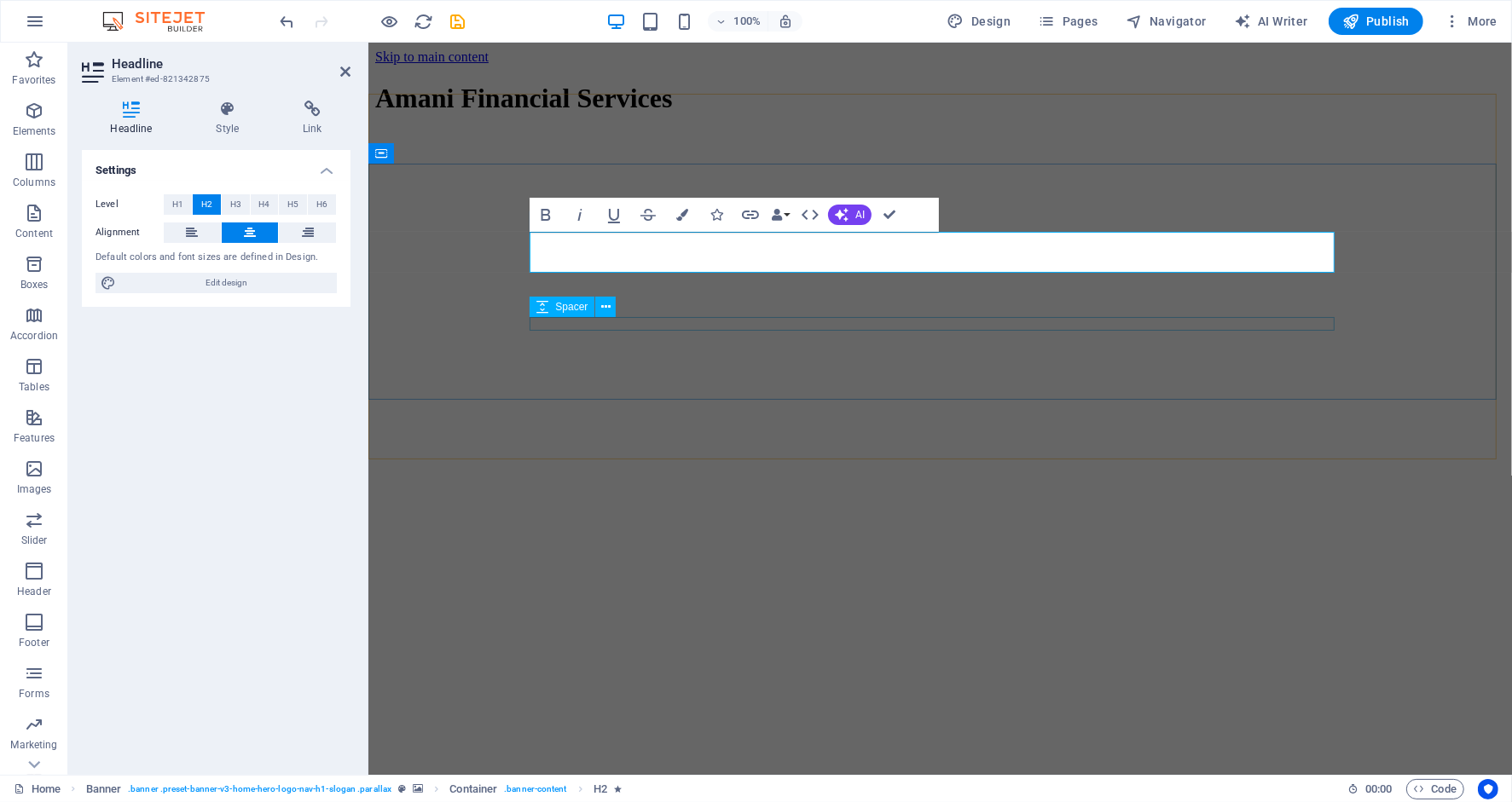 click on "Welcome to Amani Financial Services Your partner in financial growth" at bounding box center [939, 2426] 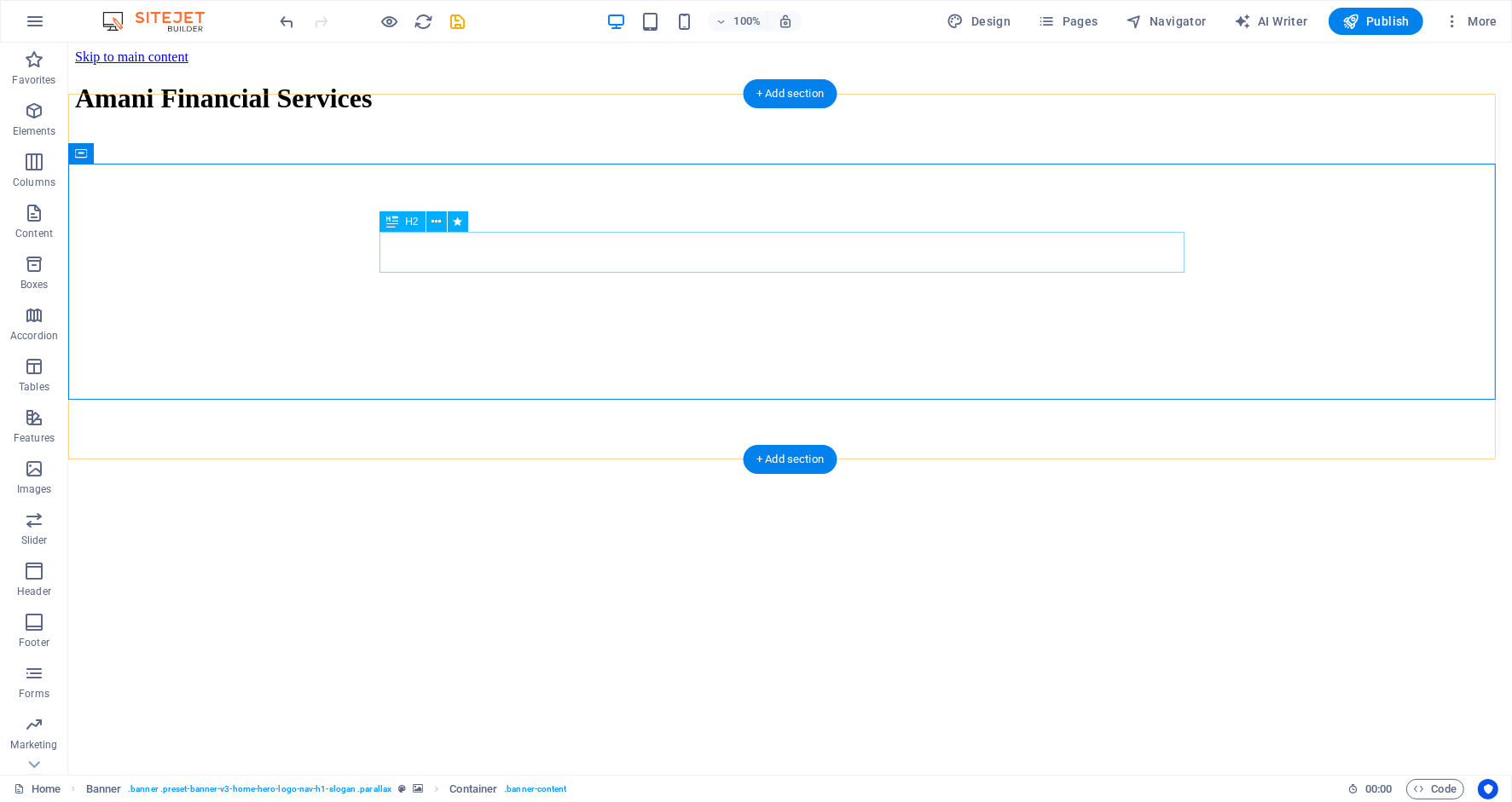 click on "Welcome to Amani Financial Services" at bounding box center (789, 2788) 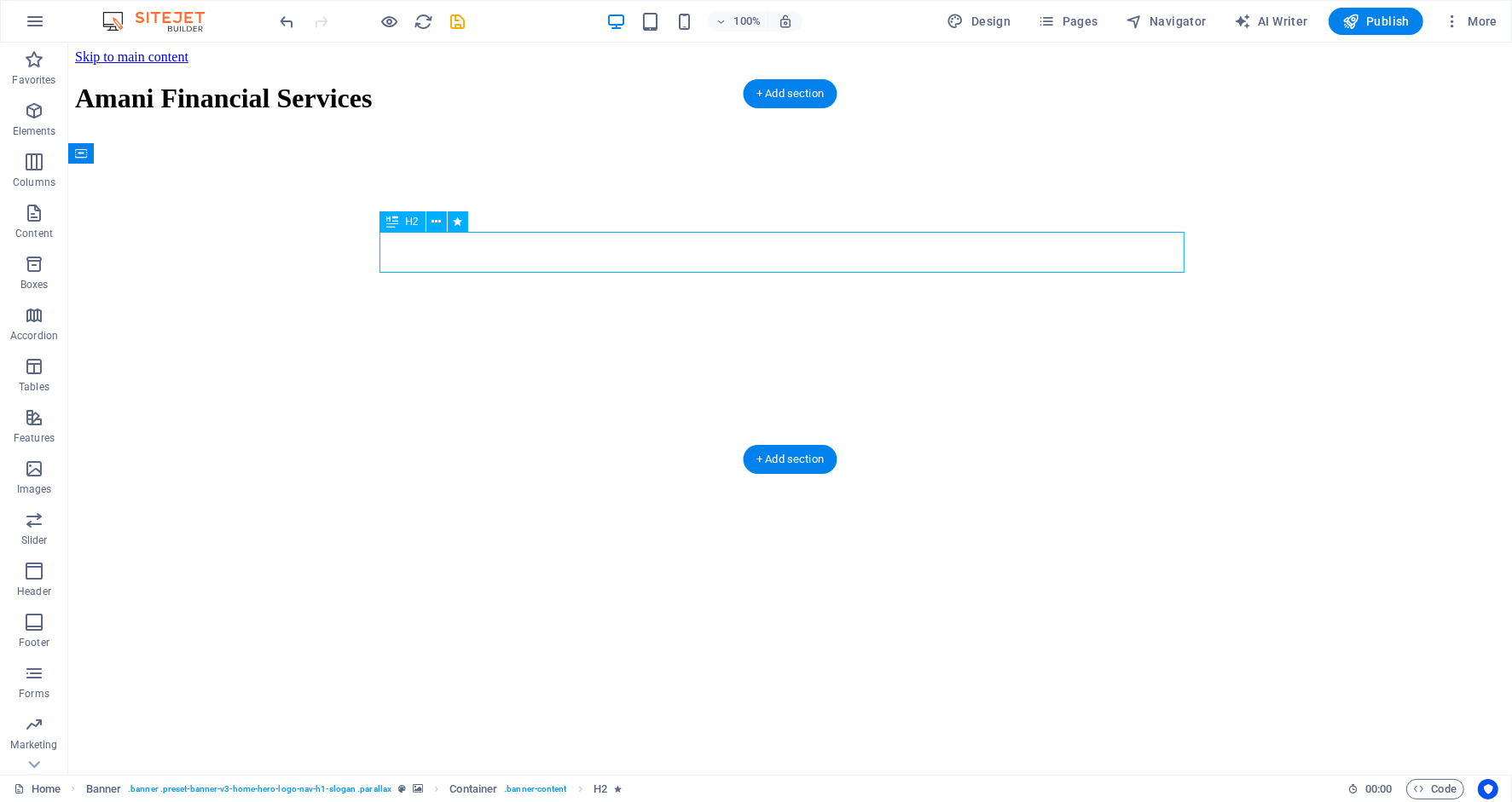 click on "Welcome to Amani Financial Services" at bounding box center (789, 2788) 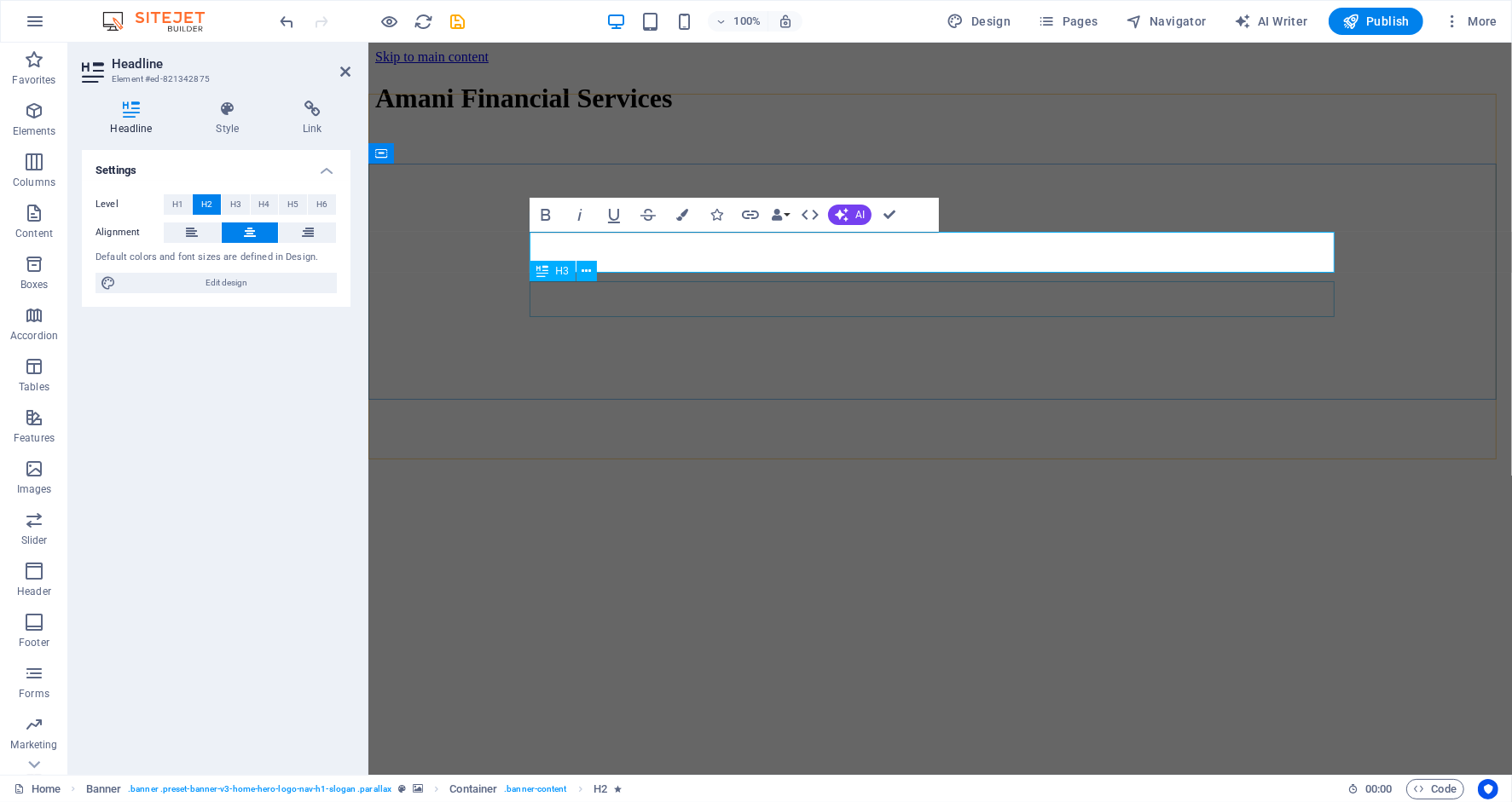 click at bounding box center (939, 2484) 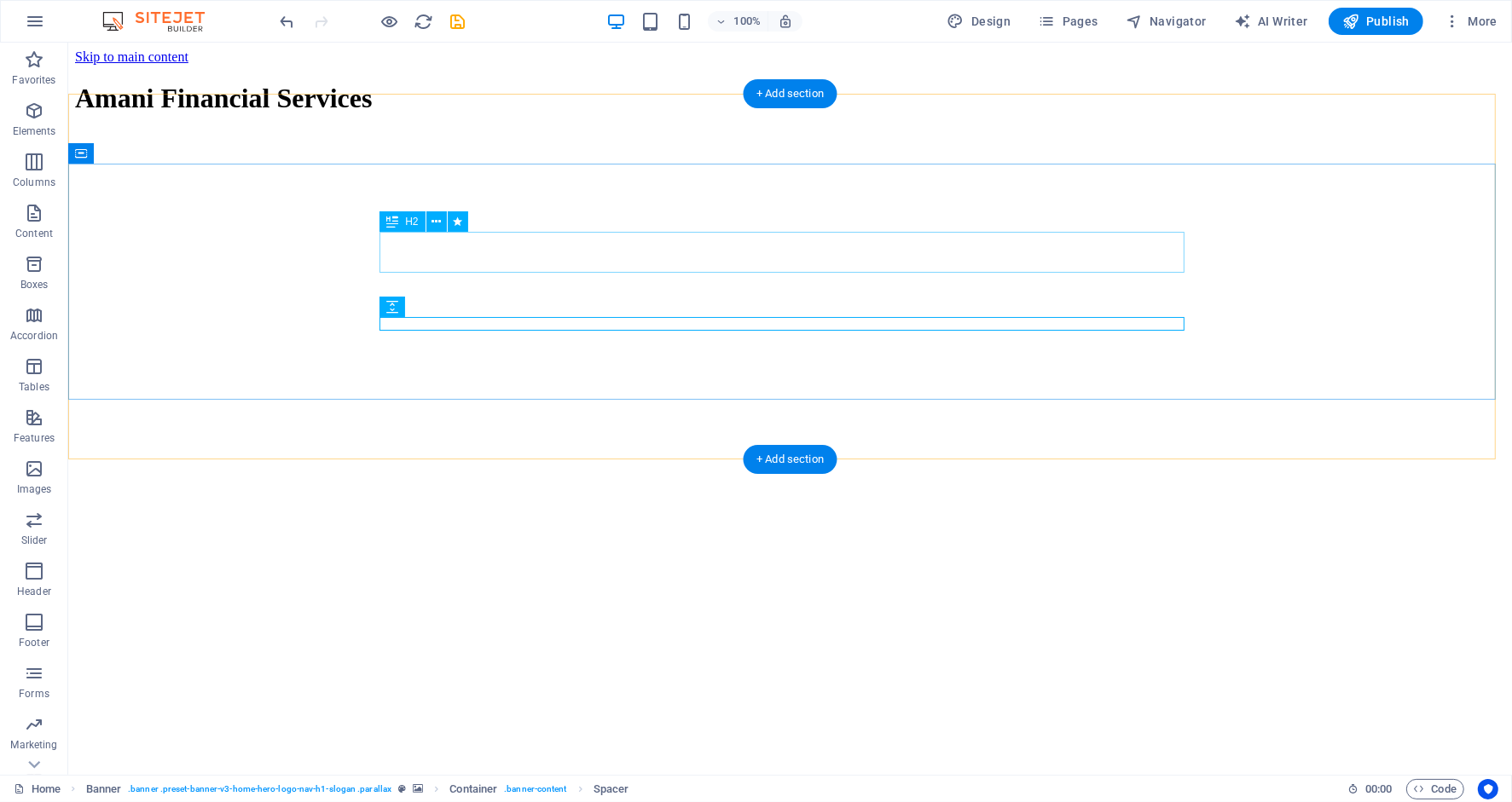 click on "Welcome to Amani Financial Services" at bounding box center [789, 2788] 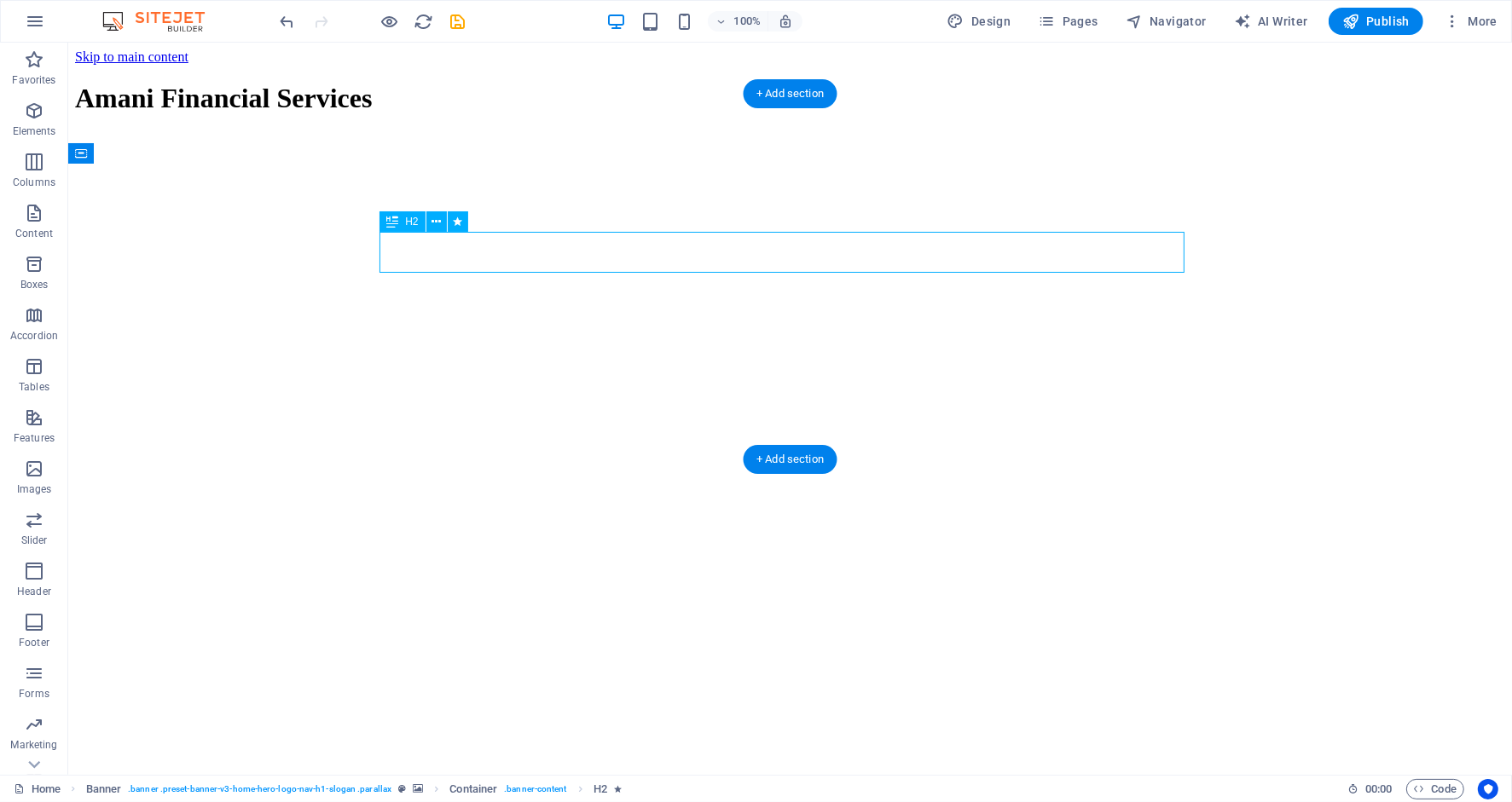 click on "Welcome to Amani Financial Services" at bounding box center [789, 2788] 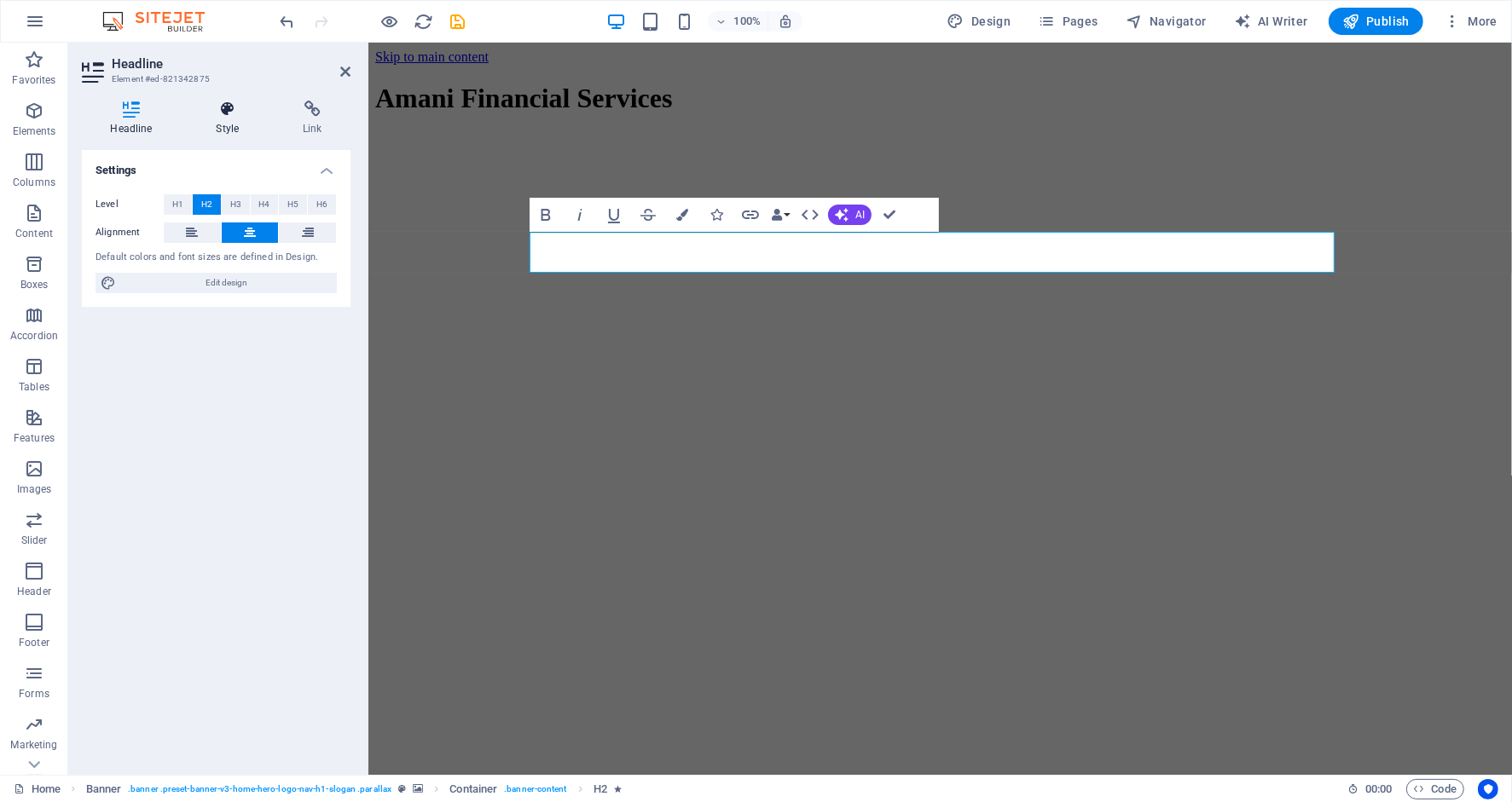 click at bounding box center [228, 109] 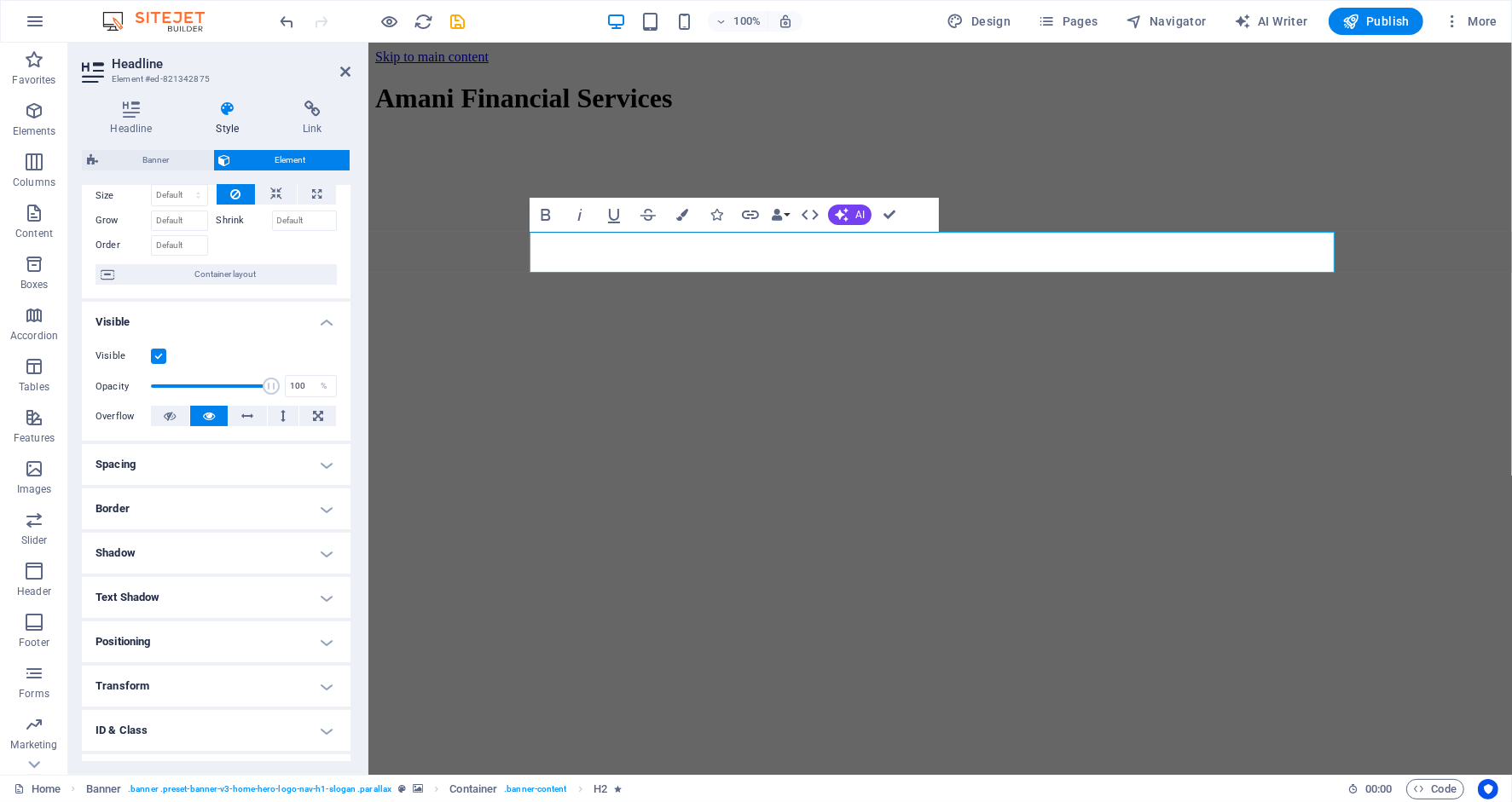 scroll, scrollTop: 0, scrollLeft: 0, axis: both 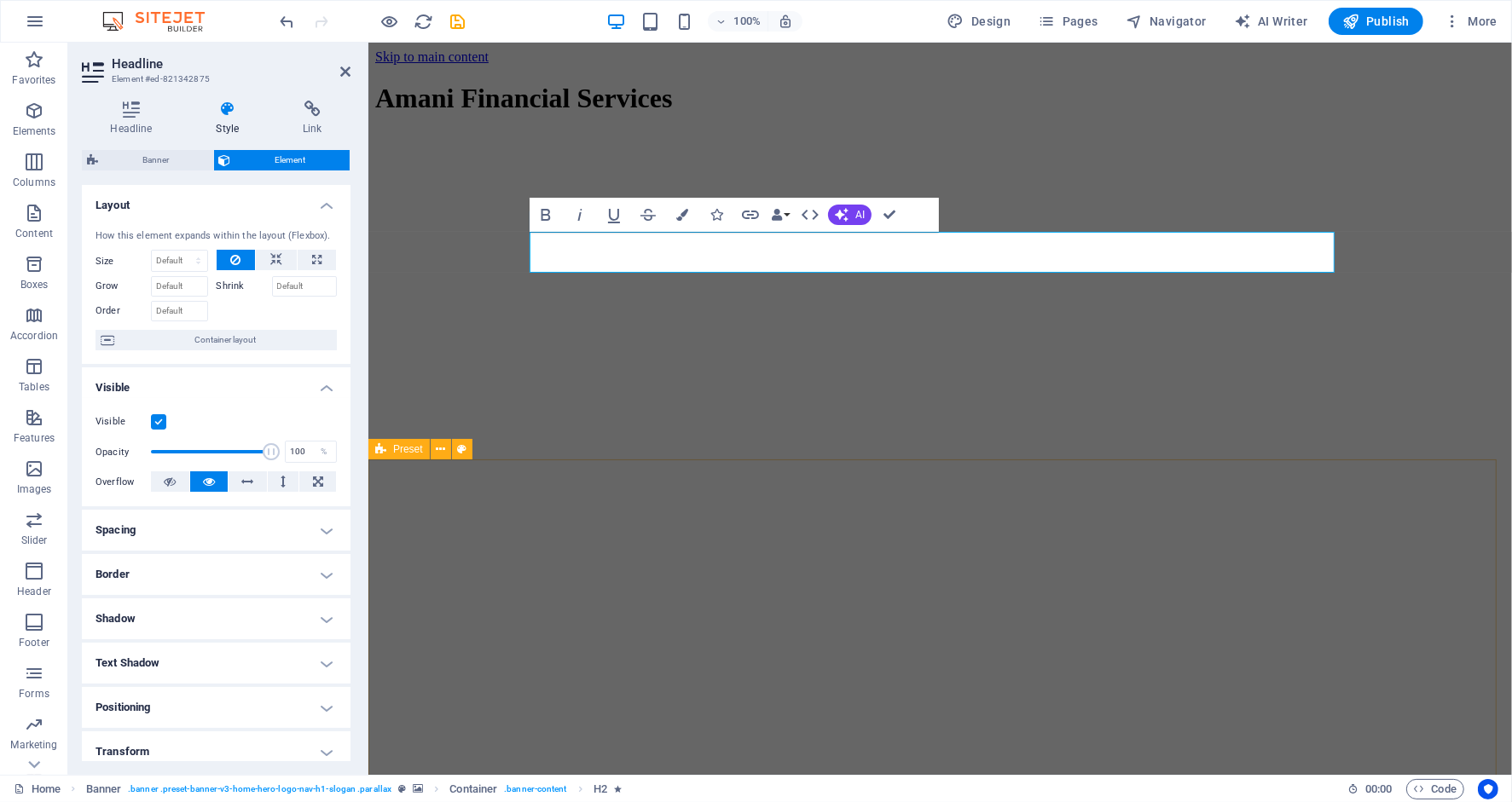 click on "Drop content here or  Add elements  Paste clipboard New headline Who We Are At Amani Financial Services, we specialize in providing personalized financial consulting tailored to meet the needs of individuals and businesses. We understand that financial challenges are unique, and our mission is to empower you with solutions that foster sustainable growth and clarity in your financial journey. Learn More" at bounding box center [939, 2851] 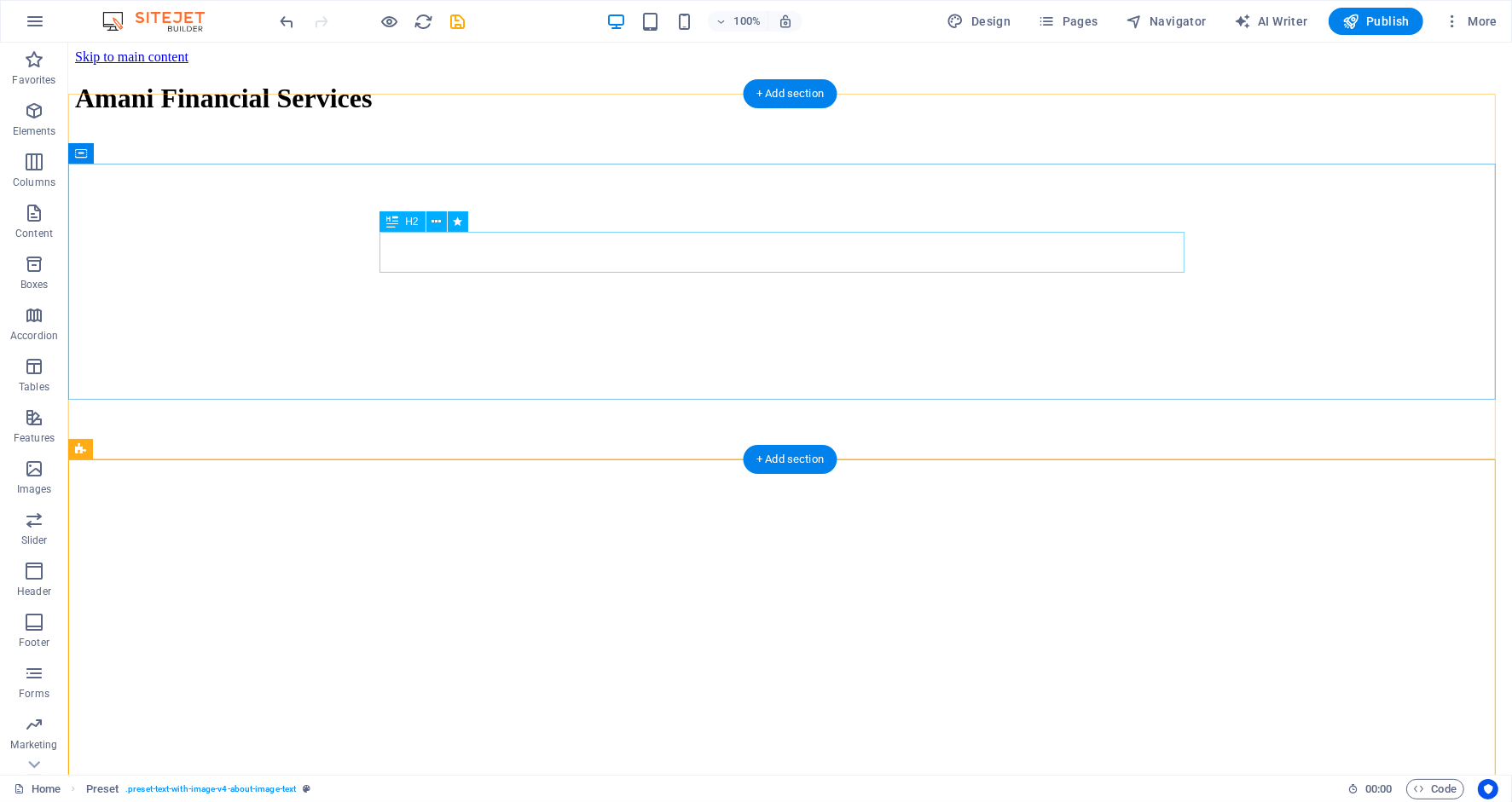 click on "Welcome to Amani Financial Services" at bounding box center [789, 2788] 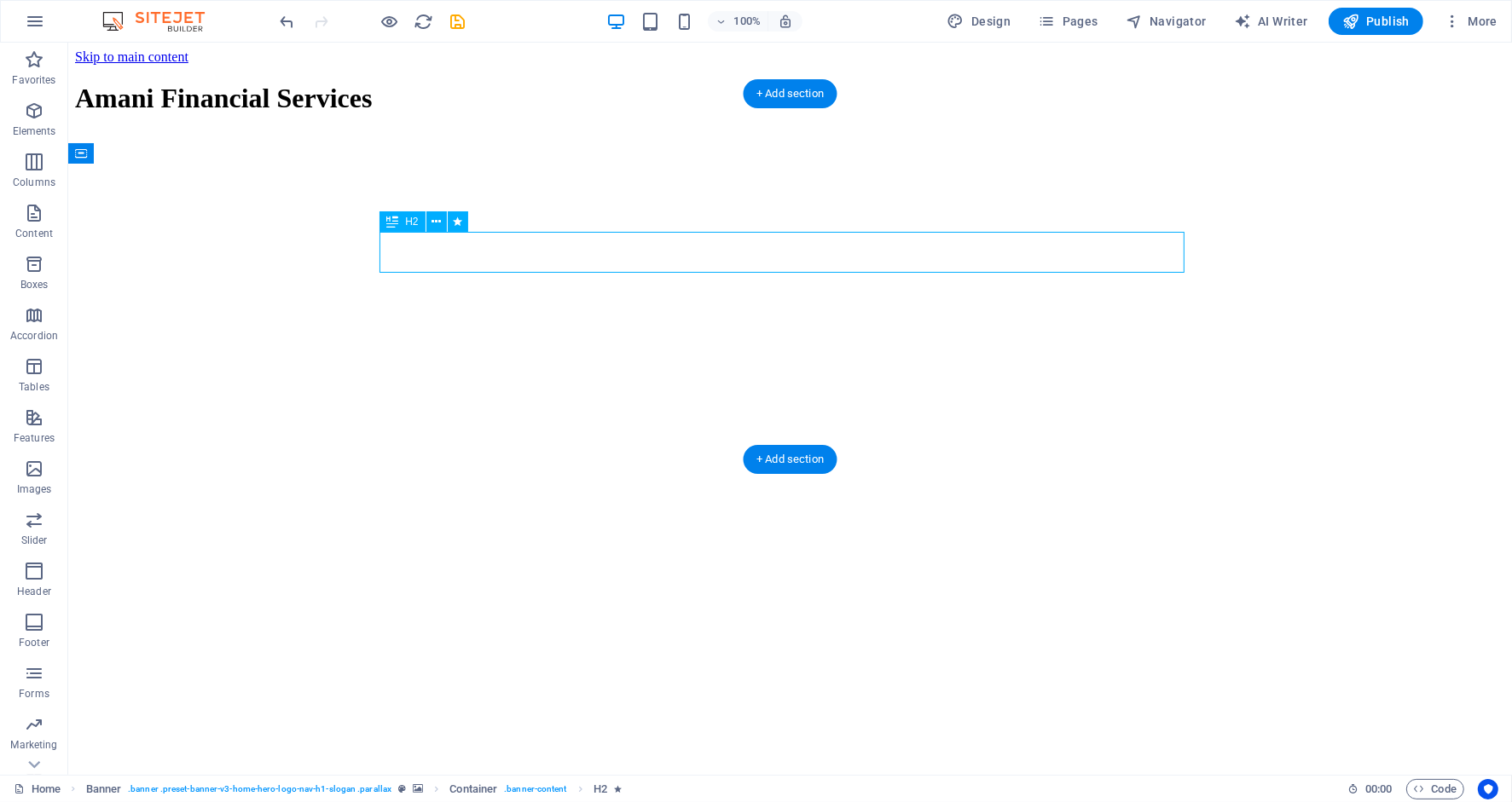 click on "Welcome to Amani Financial Services" at bounding box center (789, 2788) 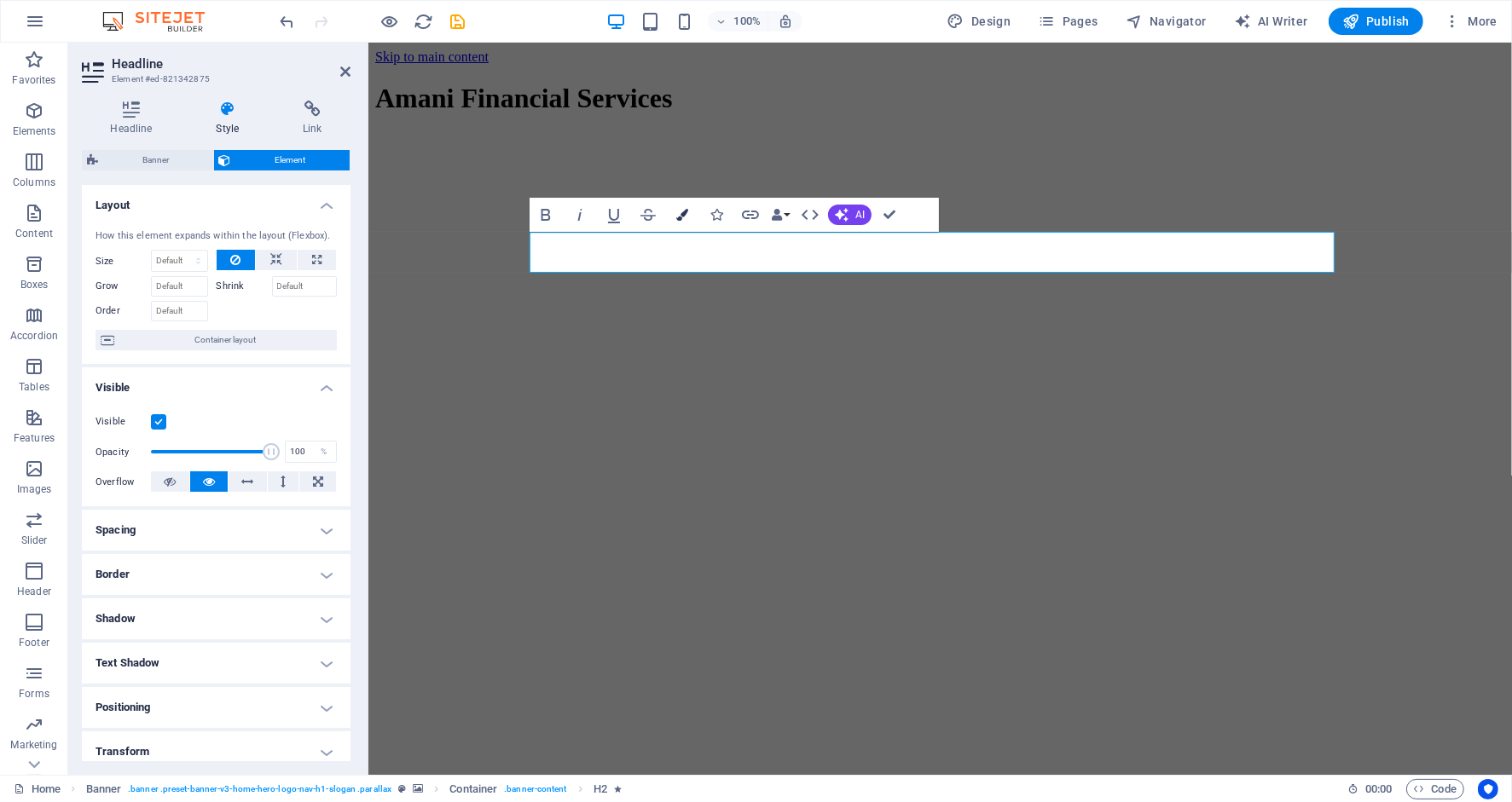 click at bounding box center [682, 215] 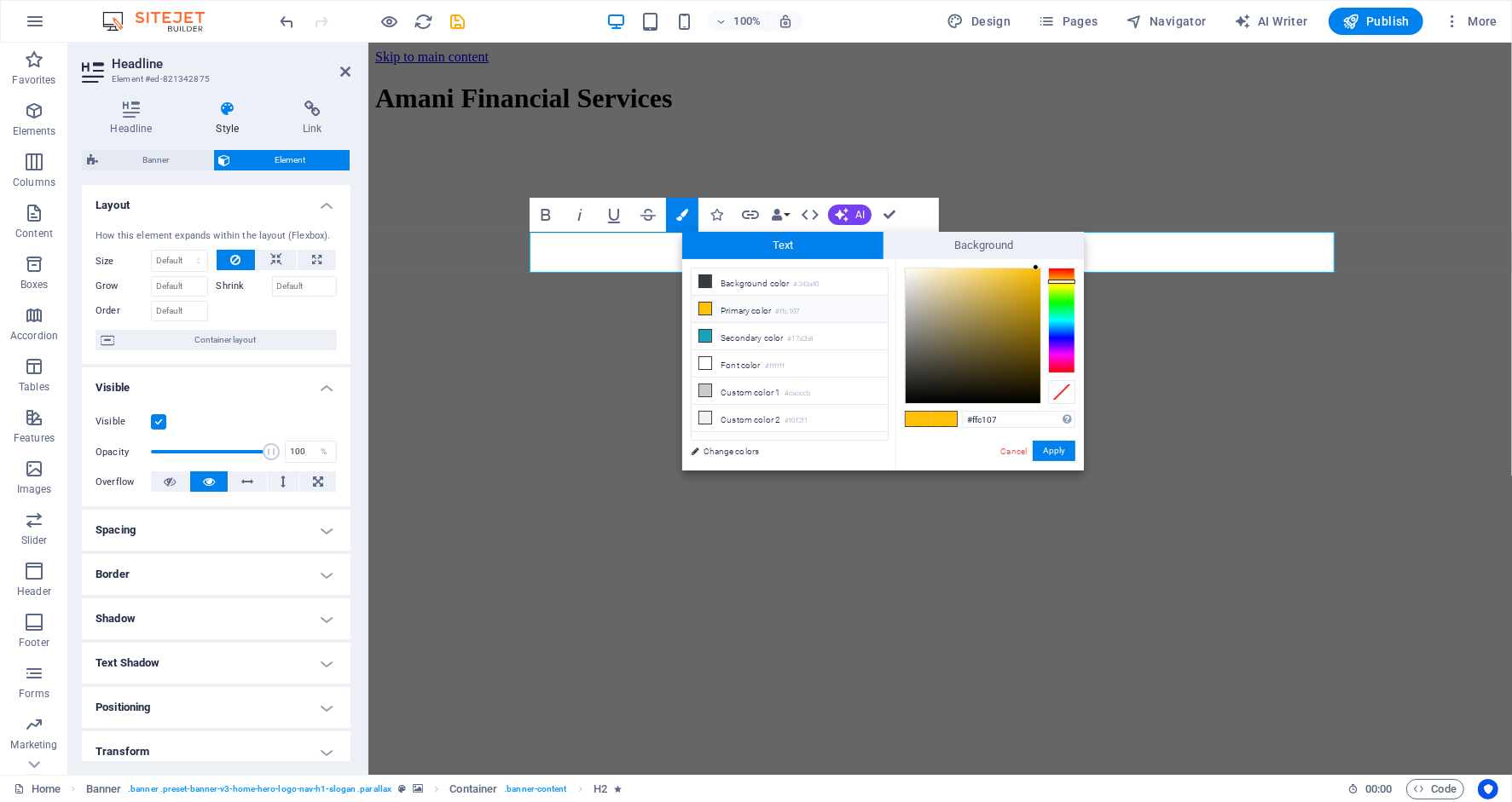 click on "Primary color
#ffc107" at bounding box center [790, 309] 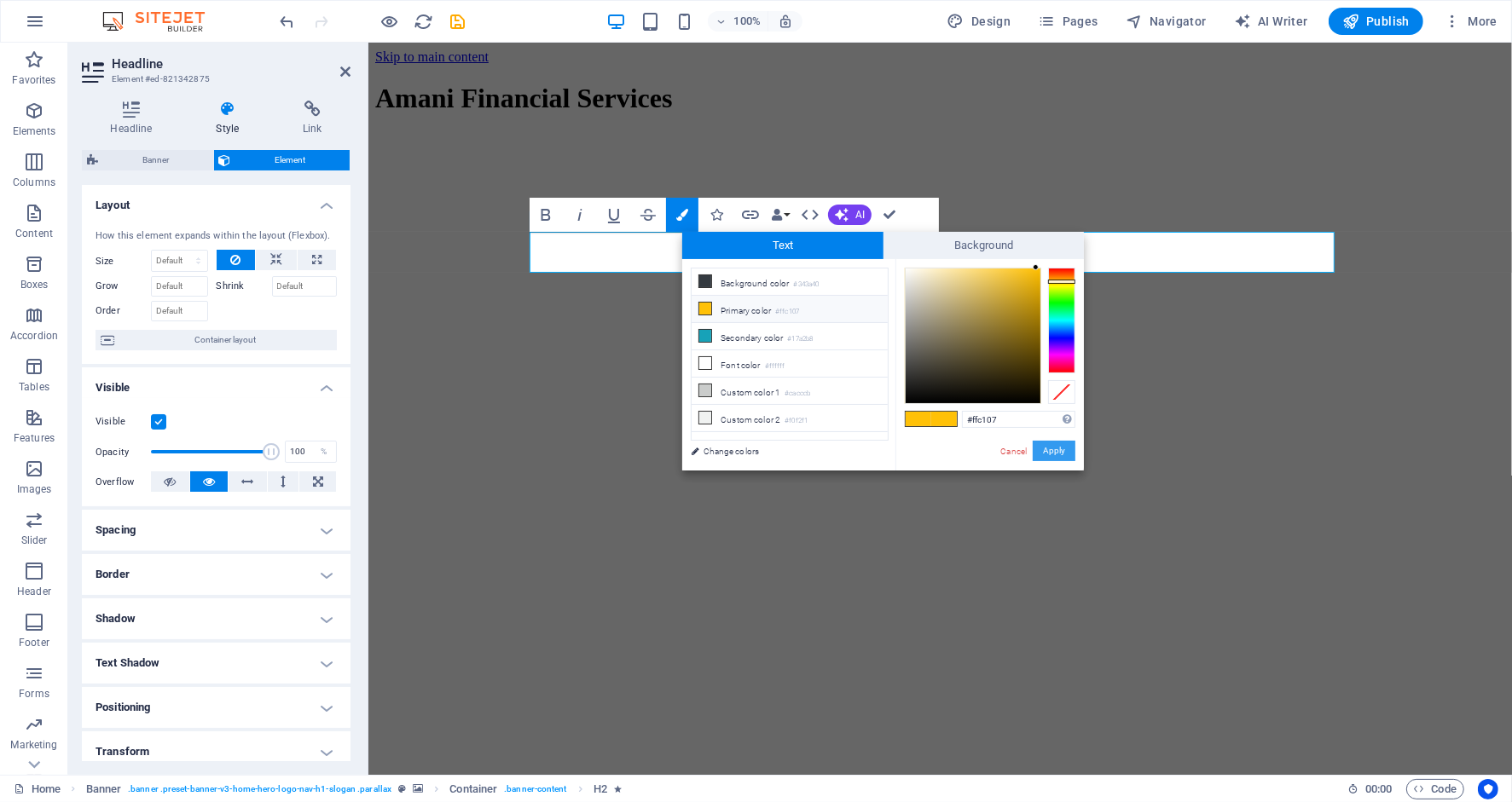 click on "Apply" at bounding box center [1054, 451] 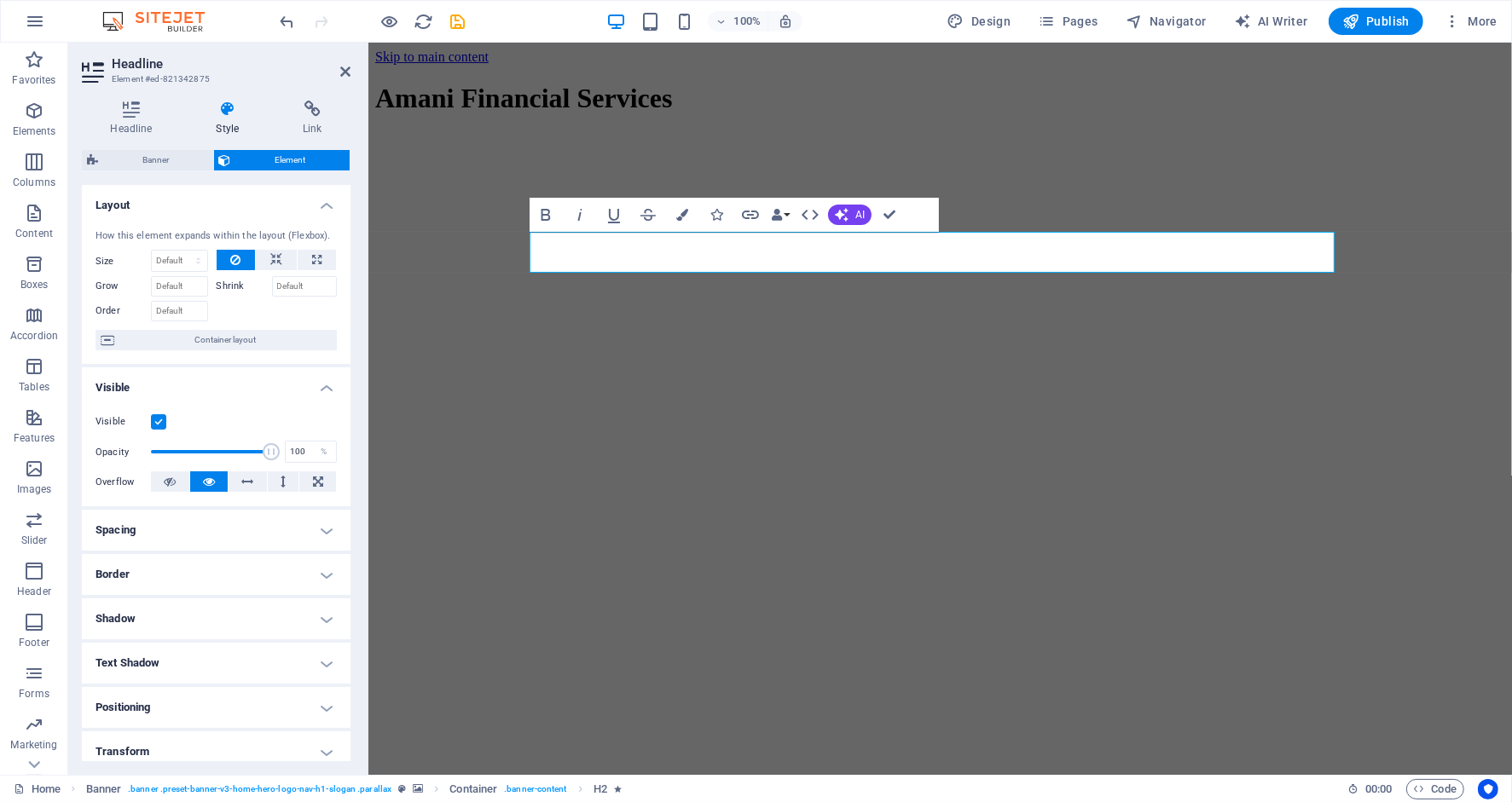 click at bounding box center [939, 133] 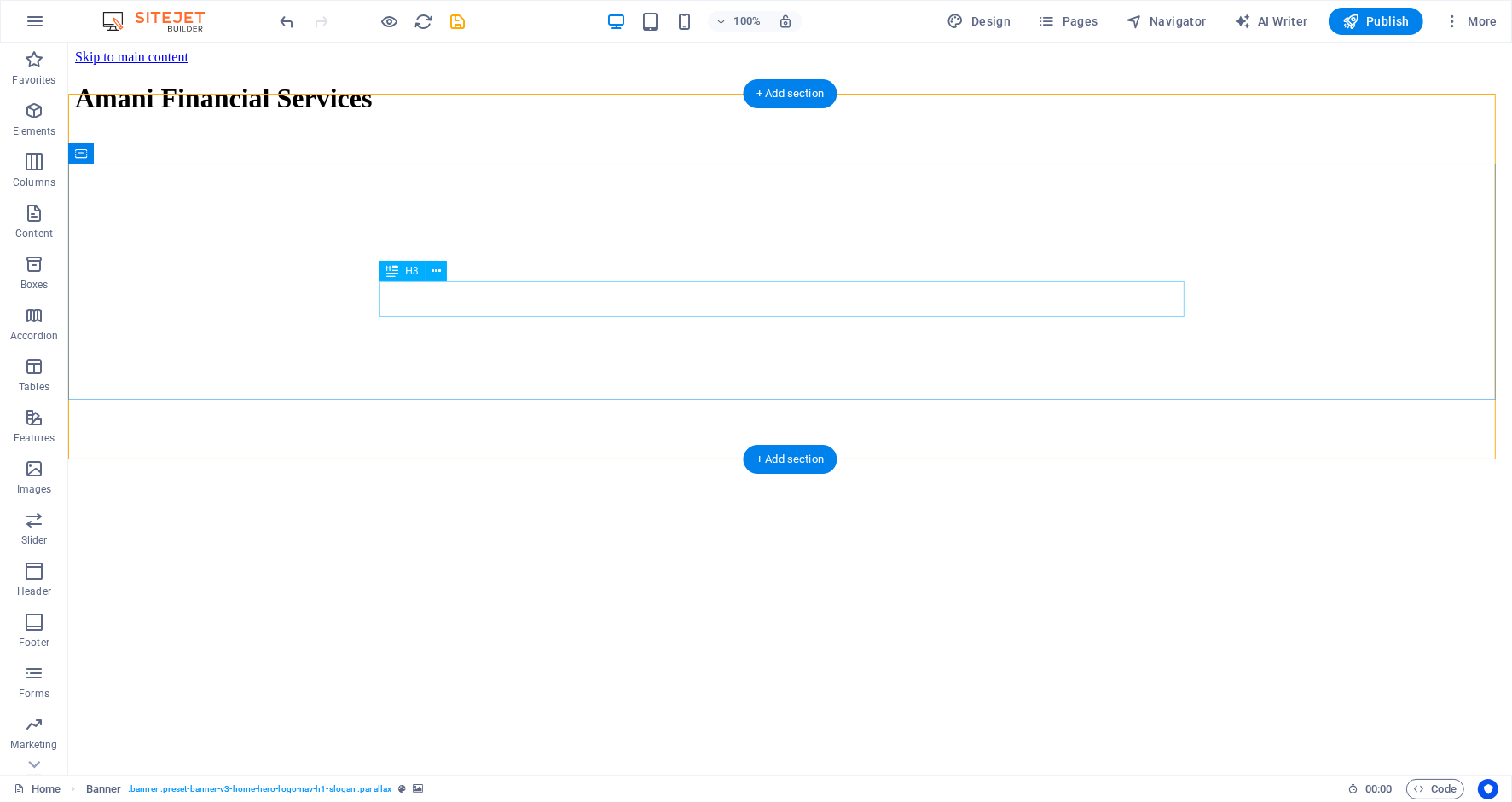 click on "Your partner in financial growth" at bounding box center [789, 2851] 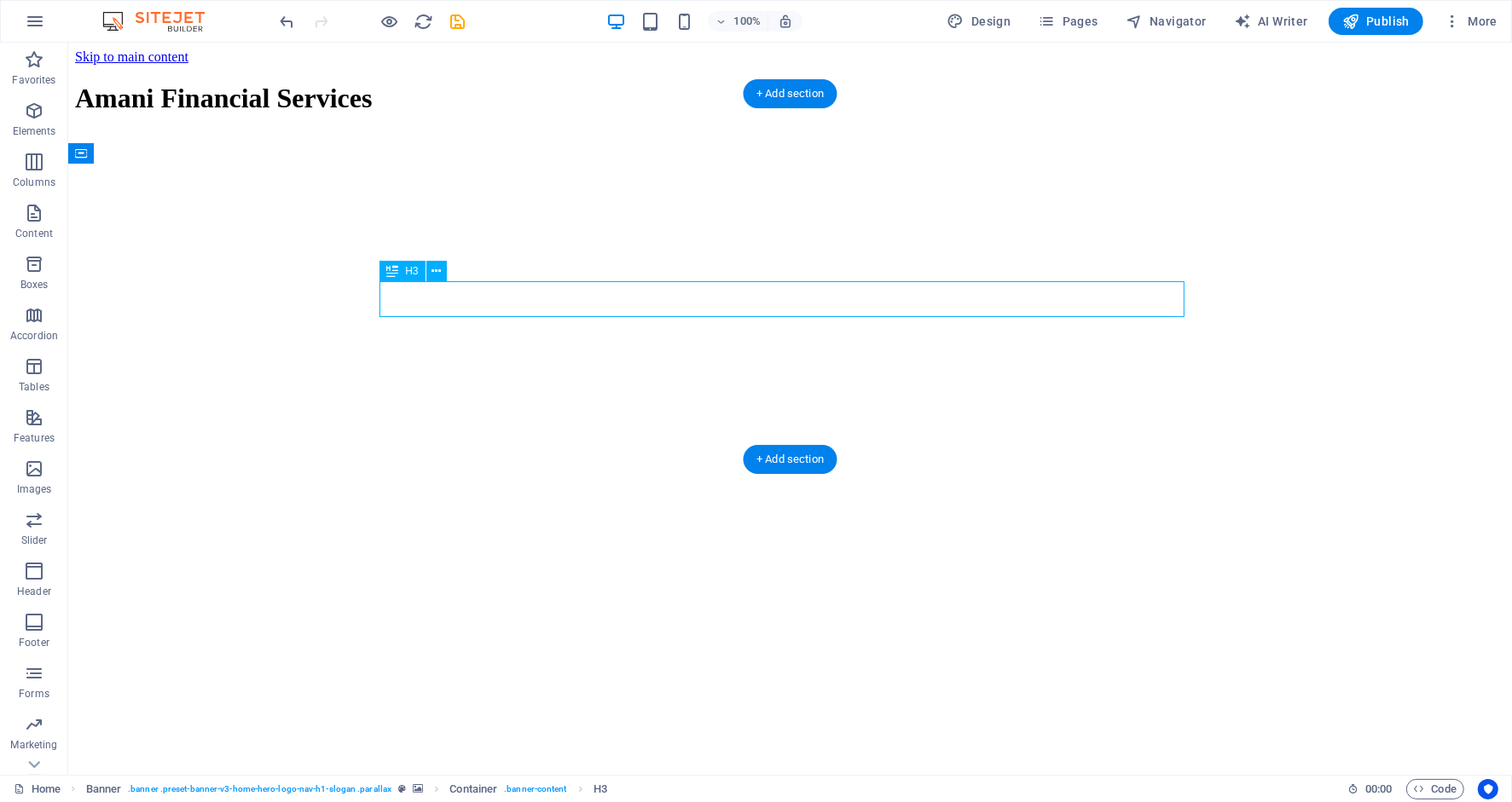 click on "Your partner in financial growth" at bounding box center [789, 2851] 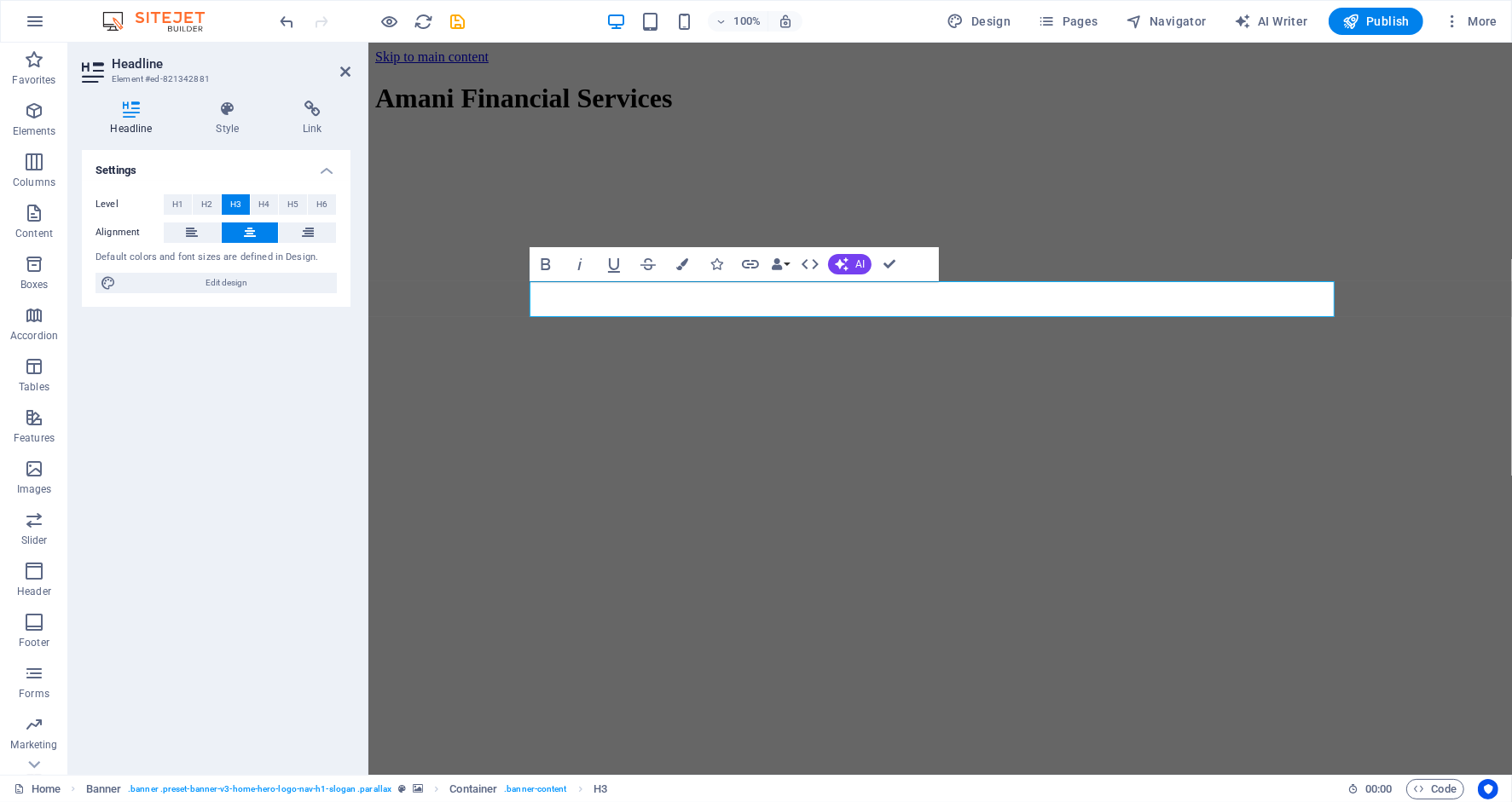 click at bounding box center [939, 133] 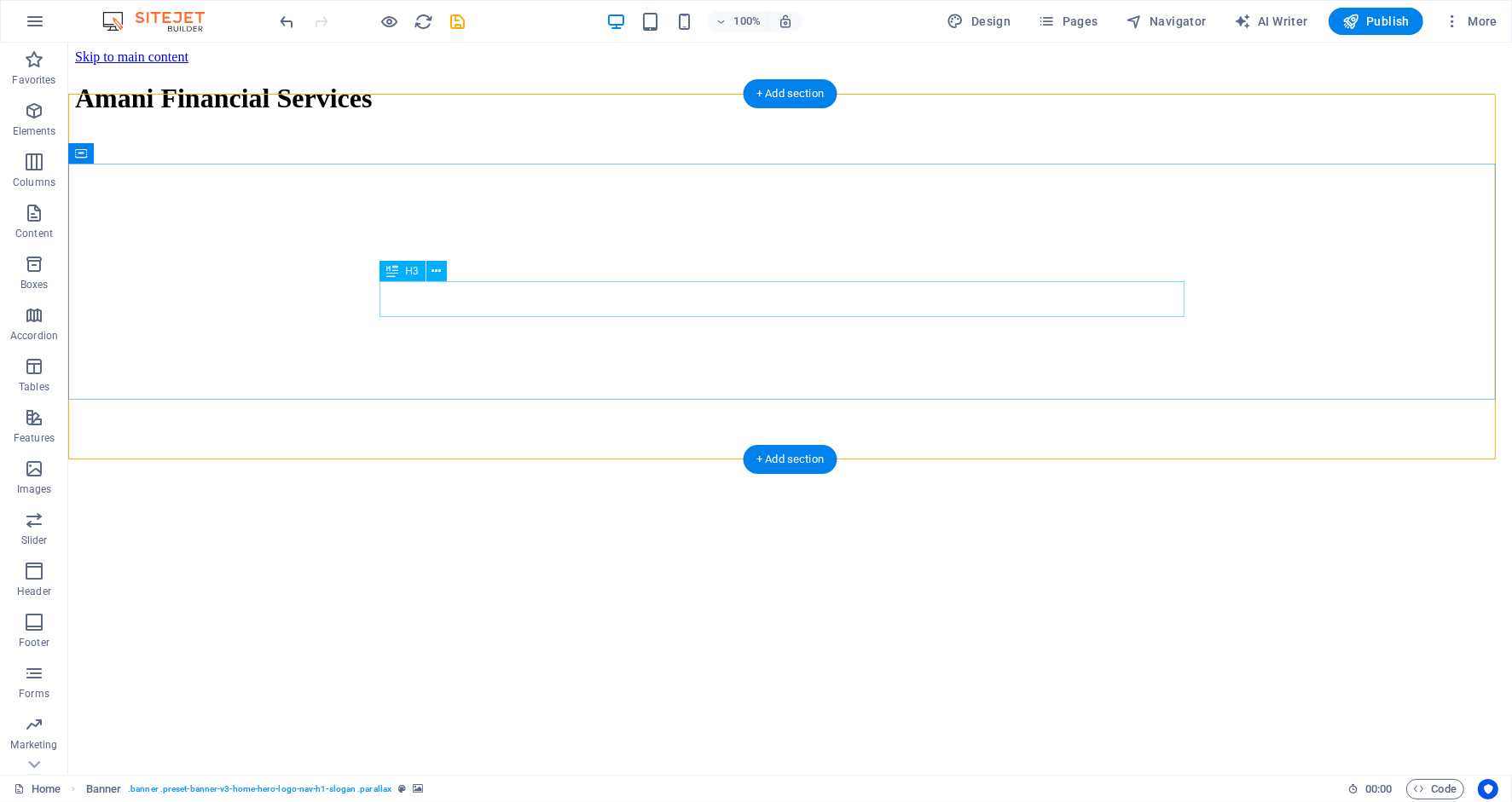 click on "Welcome to Amani Financial Services" at bounding box center [789, 2788] 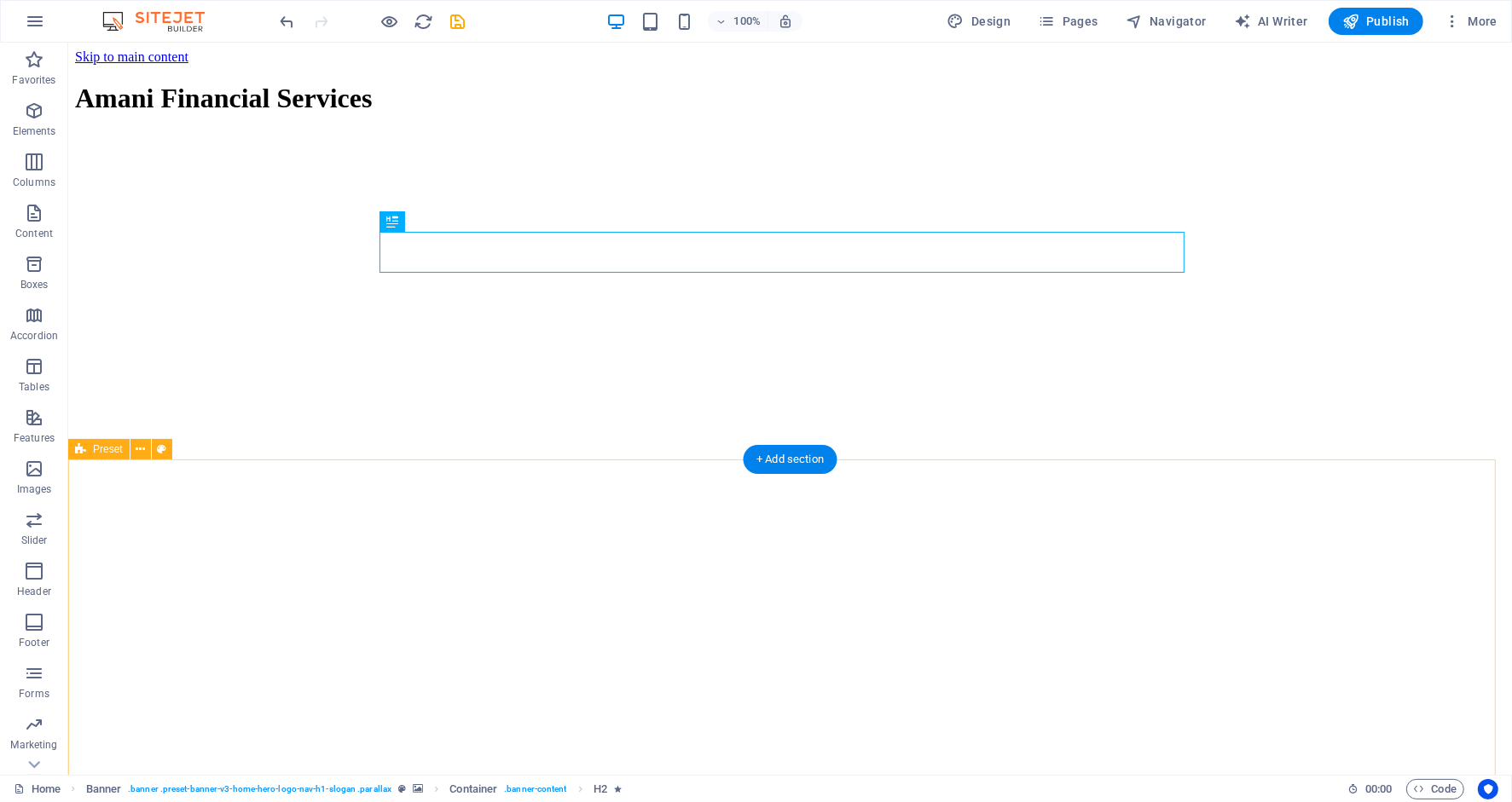 click on "Drop content here or  Add elements  Paste clipboard New headline Who We Are At Amani Financial Services, we specialize in providing personalized financial consulting tailored to meet the needs of individuals and businesses. We understand that financial challenges are unique, and our mission is to empower you with solutions that foster sustainable growth and clarity in your financial journey. Learn More" at bounding box center [789, 3250] 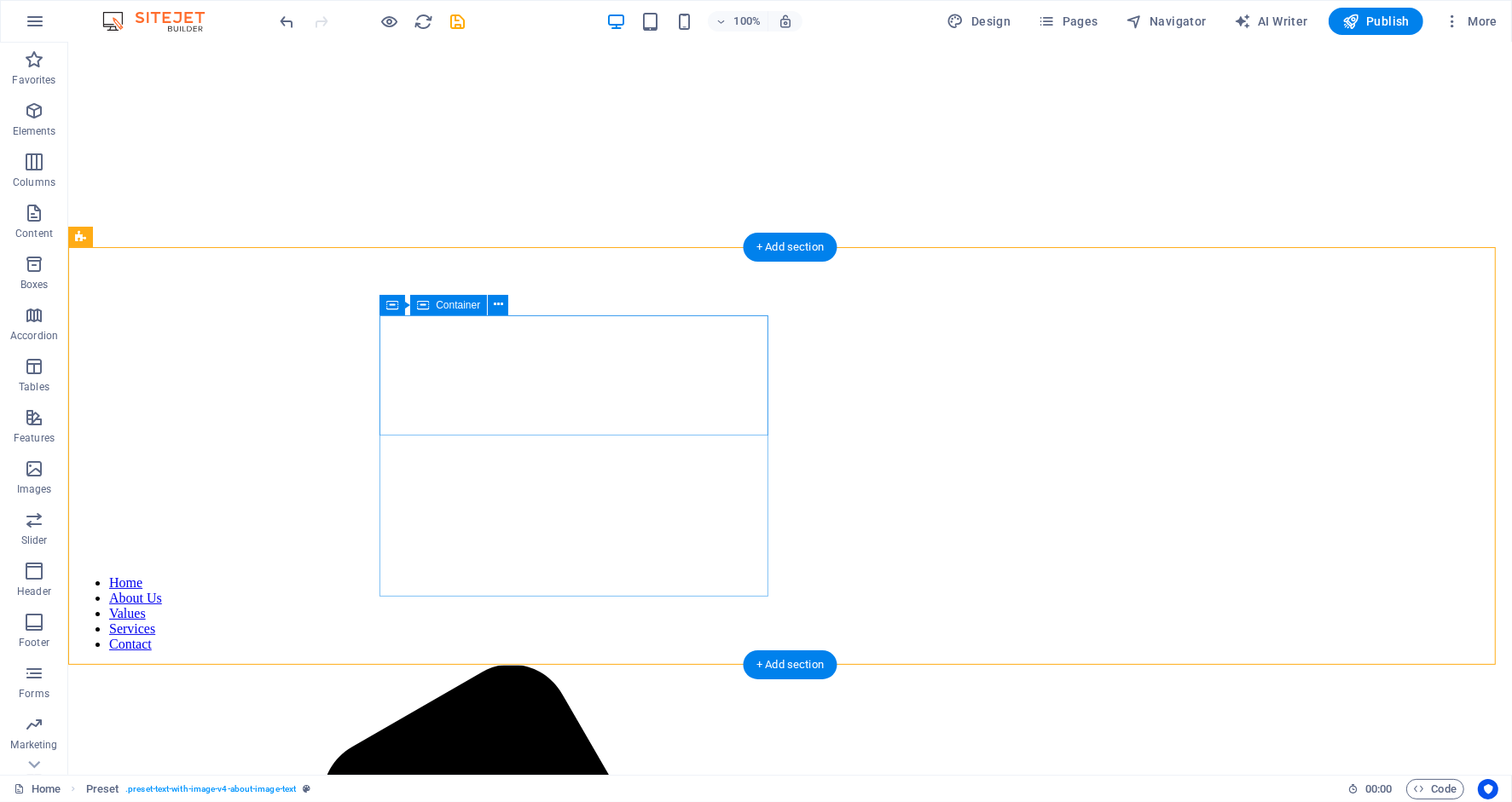 scroll, scrollTop: 212, scrollLeft: 0, axis: vertical 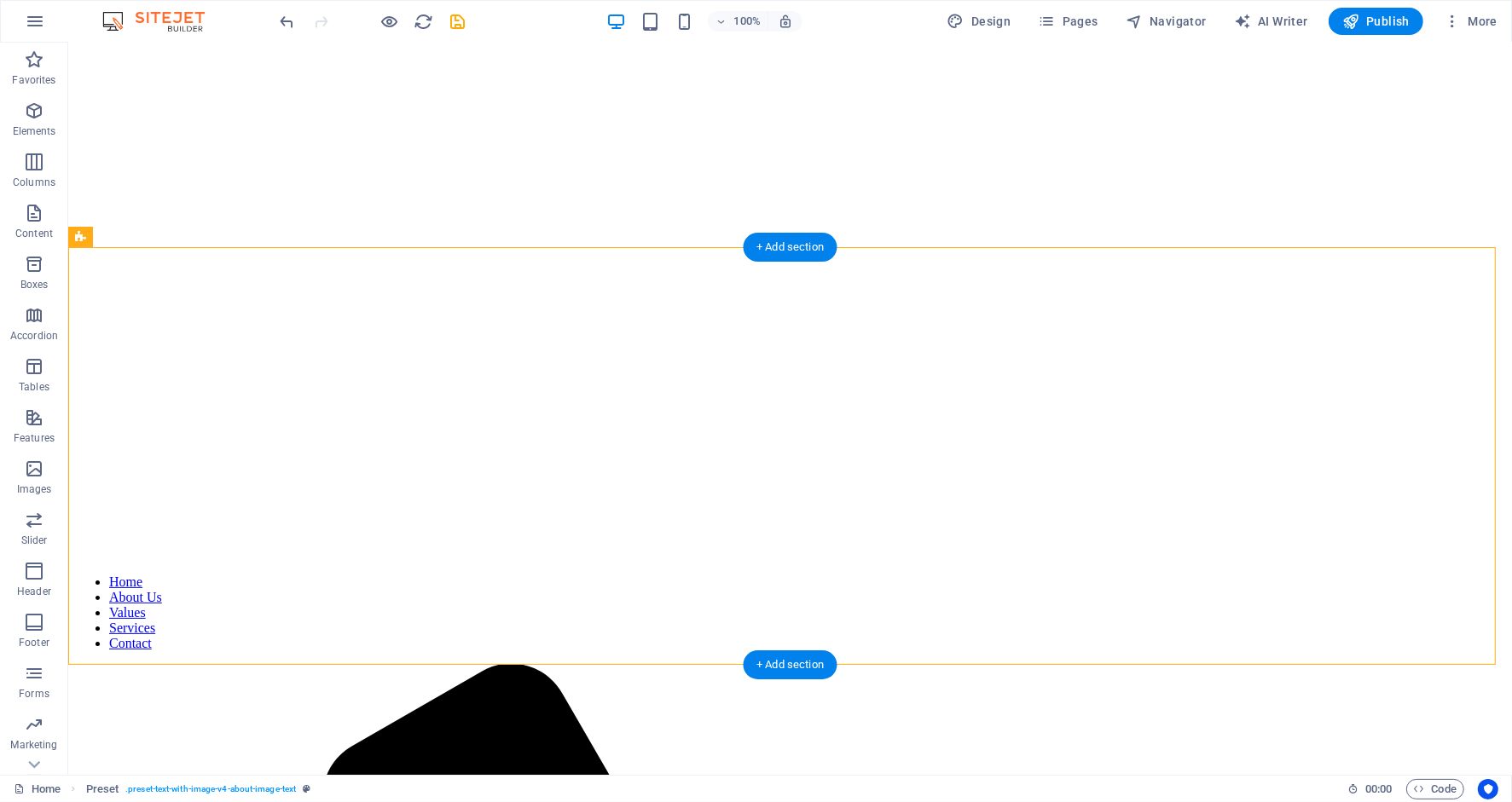 click at bounding box center [789, 2738] 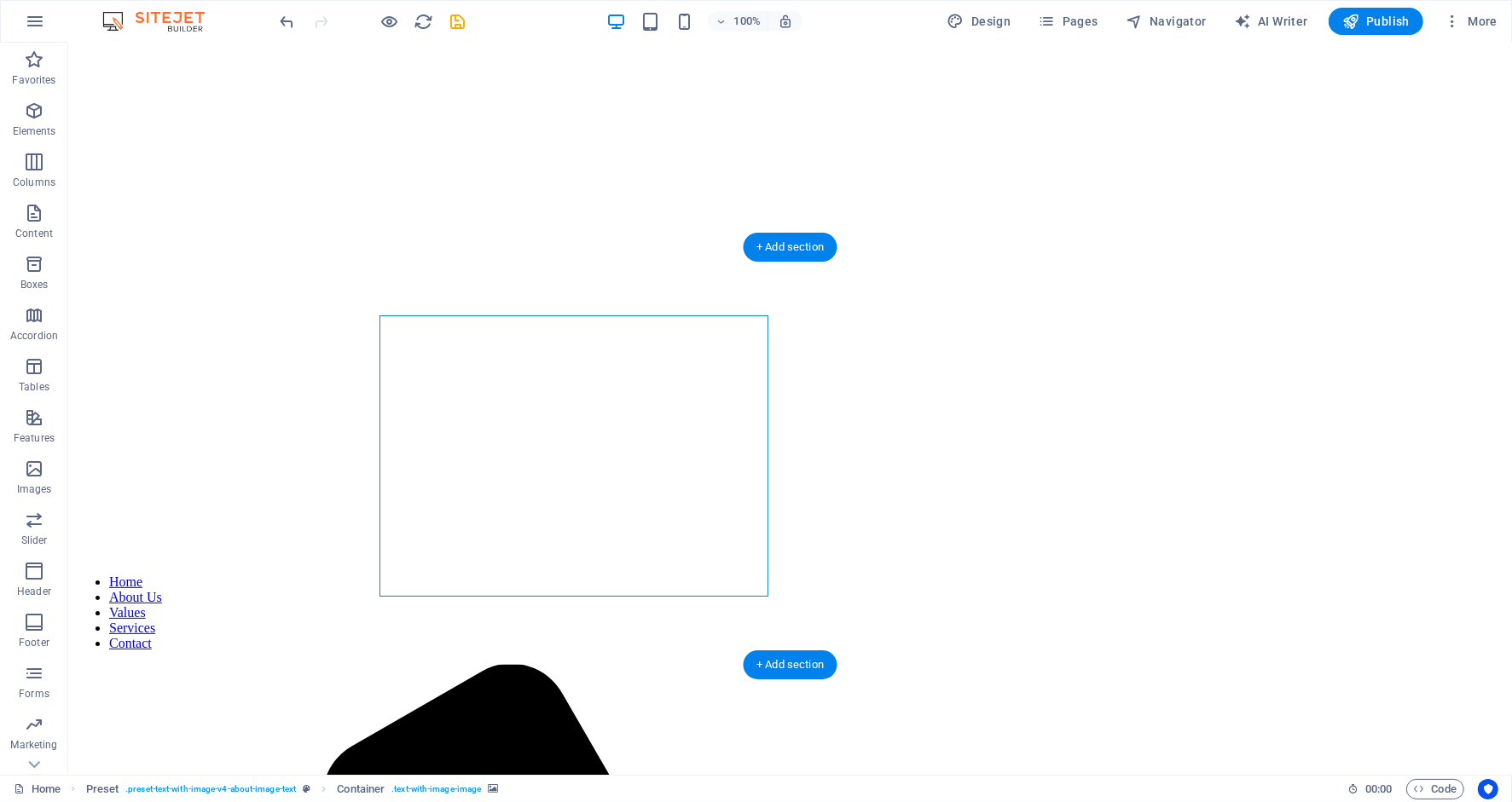 click at bounding box center [789, 2738] 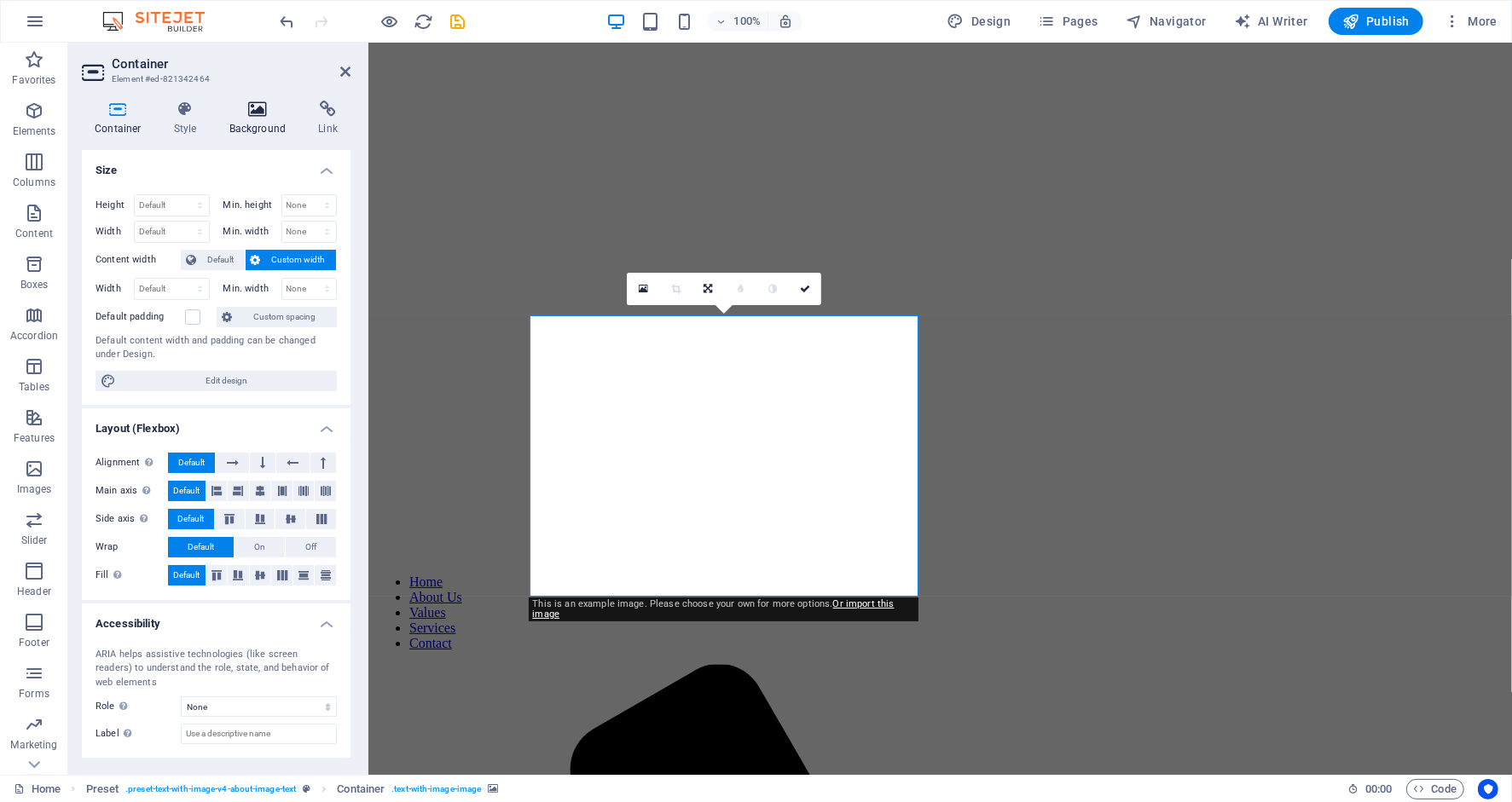 click on "Background" at bounding box center [261, 118] 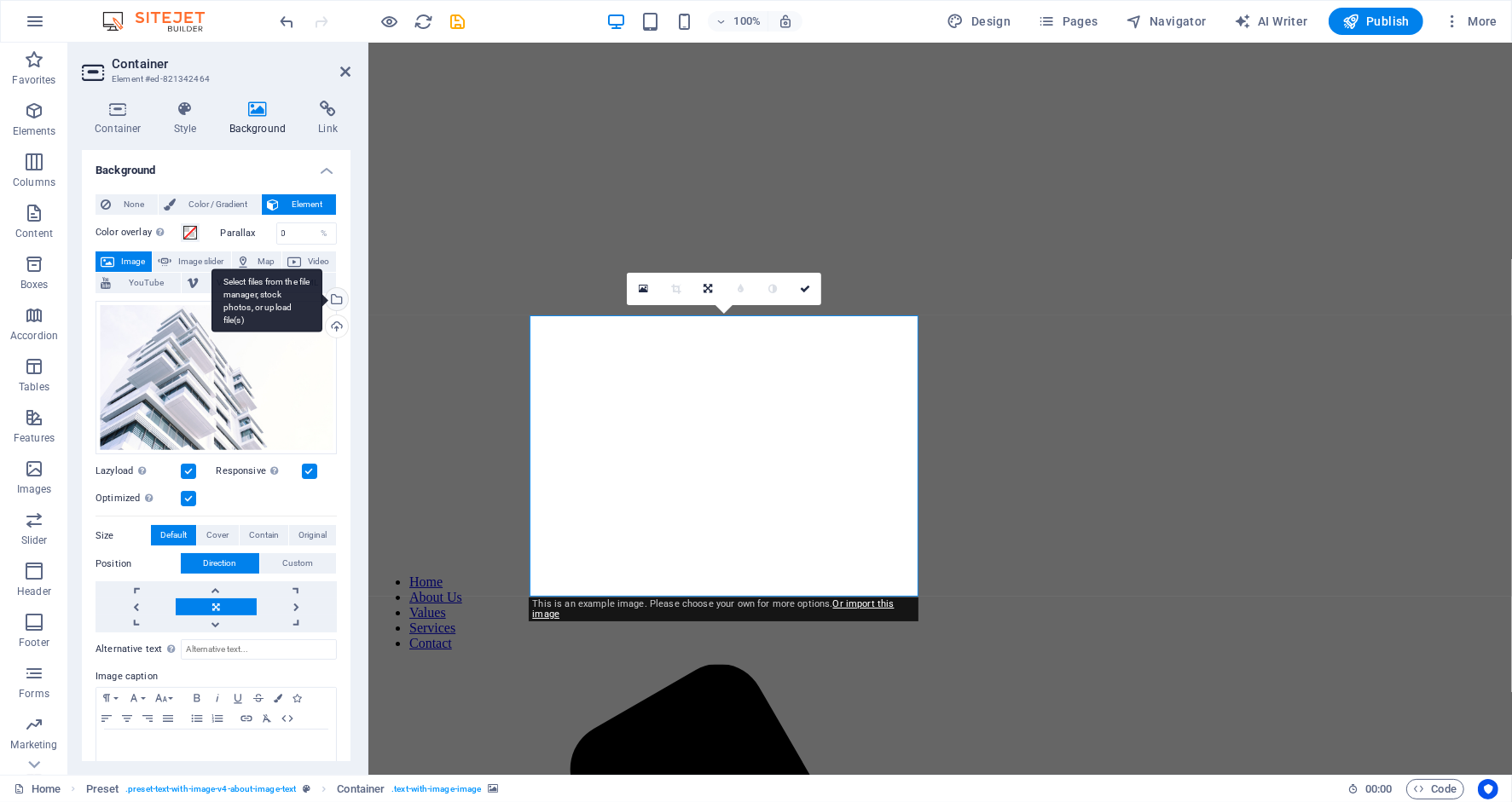 click on "Select files from the file manager, stock photos, or upload file(s)" at bounding box center (335, 301) 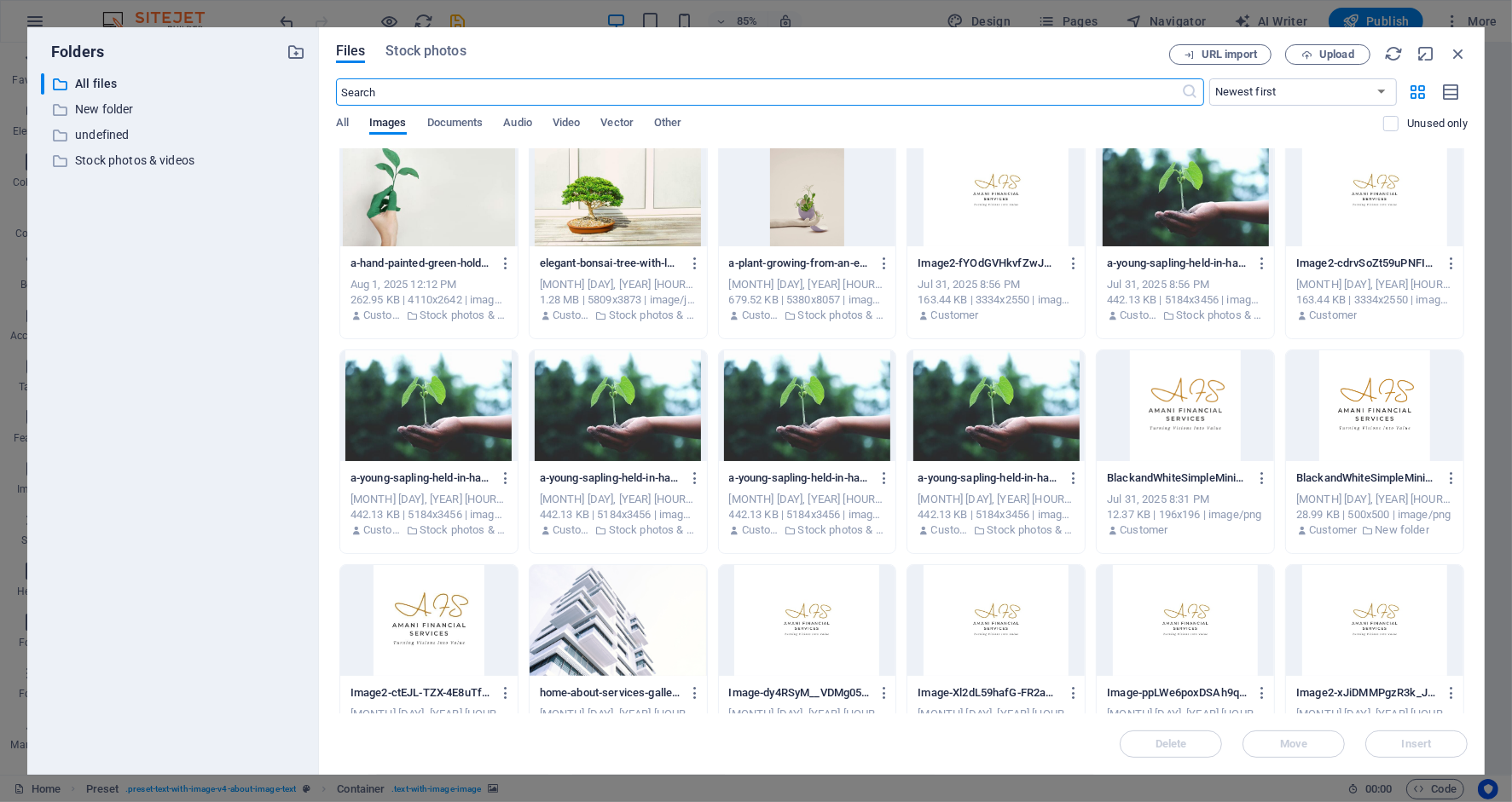 scroll, scrollTop: 0, scrollLeft: 0, axis: both 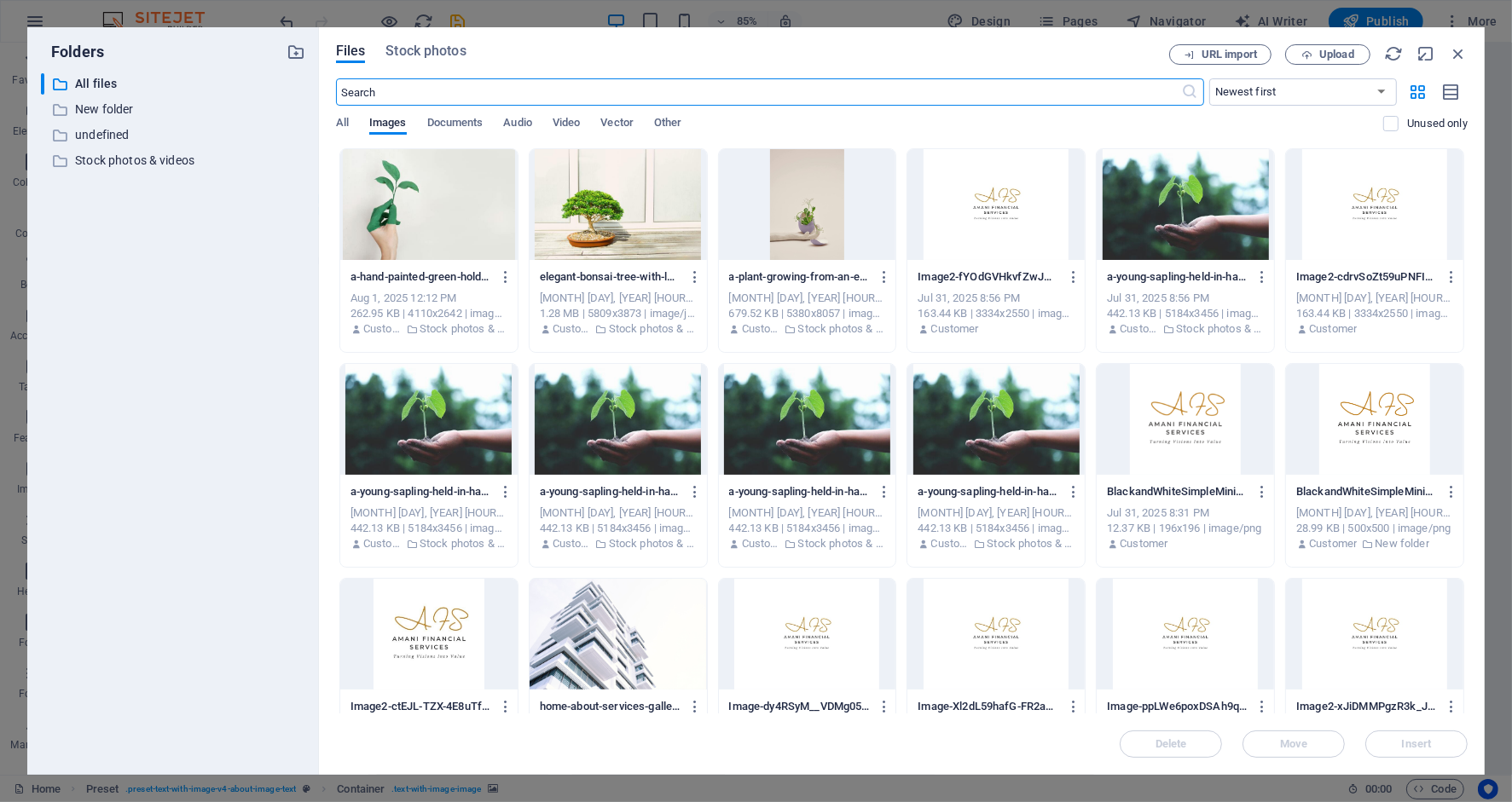 click on "BlackandWhiteSimpleMinimalistBusinessPhotographyLogo-KseDgqTVaEztzukus7yqBg.png" at bounding box center [1366, 492] 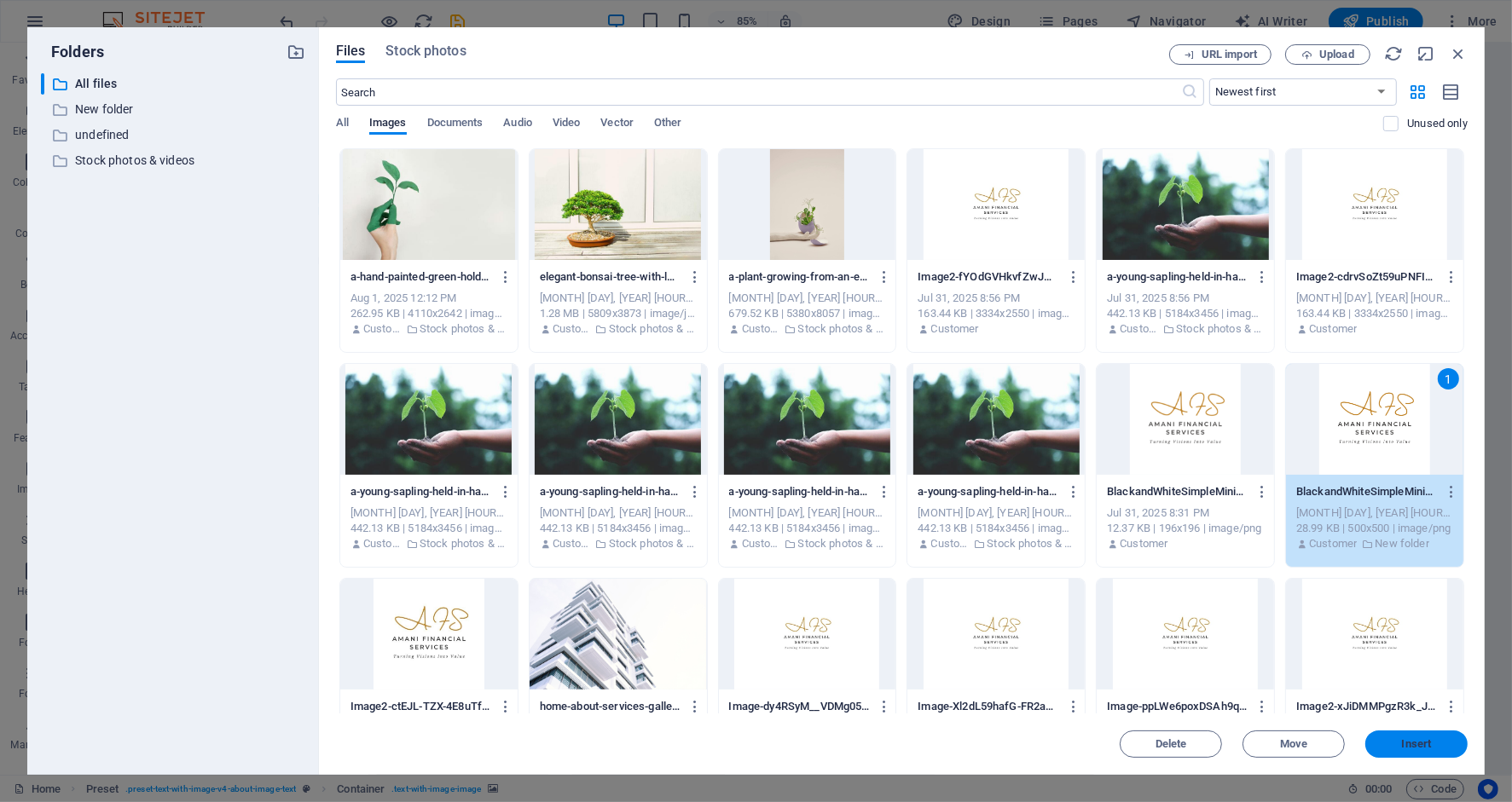 click on "Insert" at bounding box center [1416, 744] 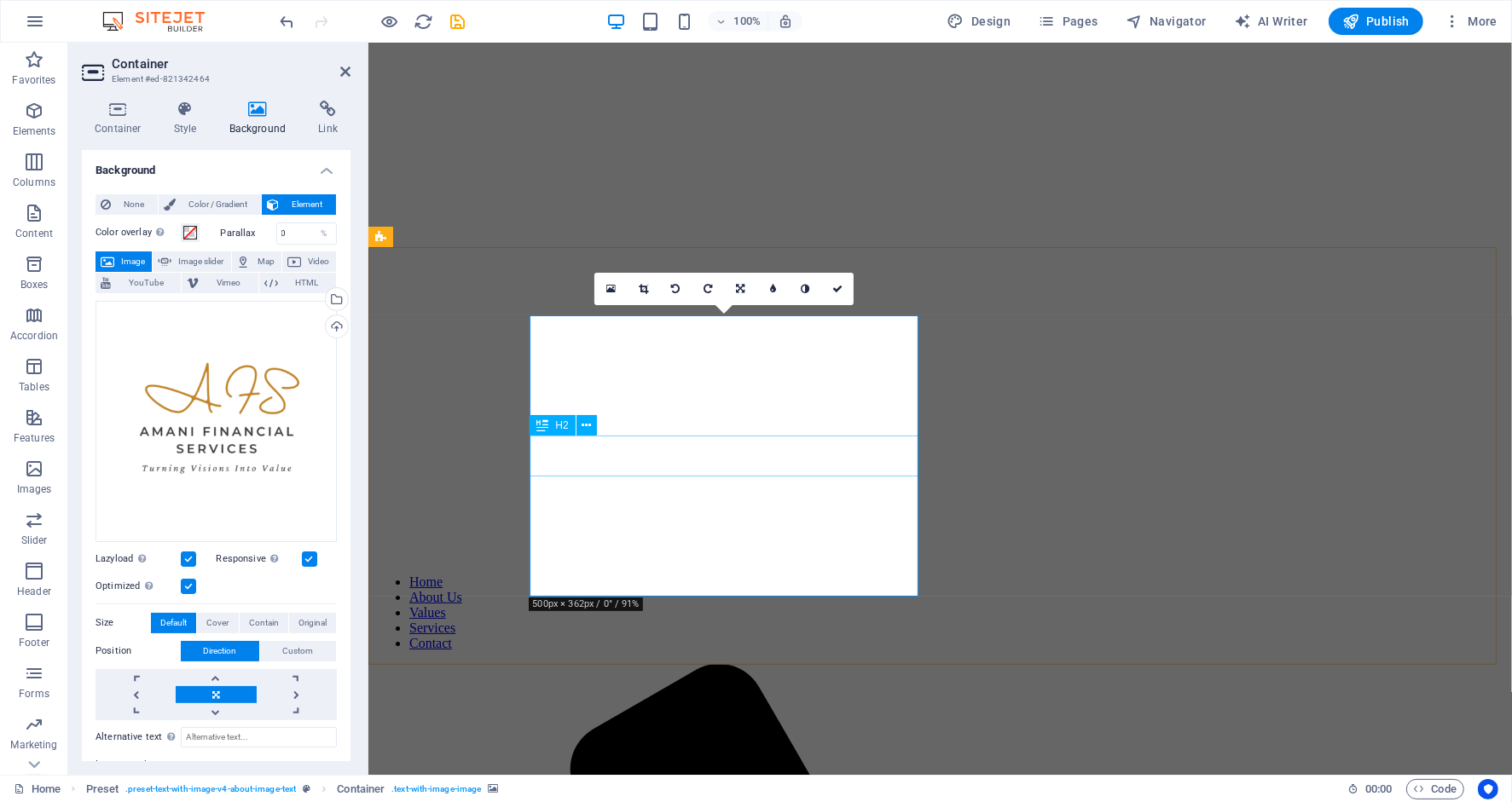 click on "New headline" at bounding box center [939, 2769] 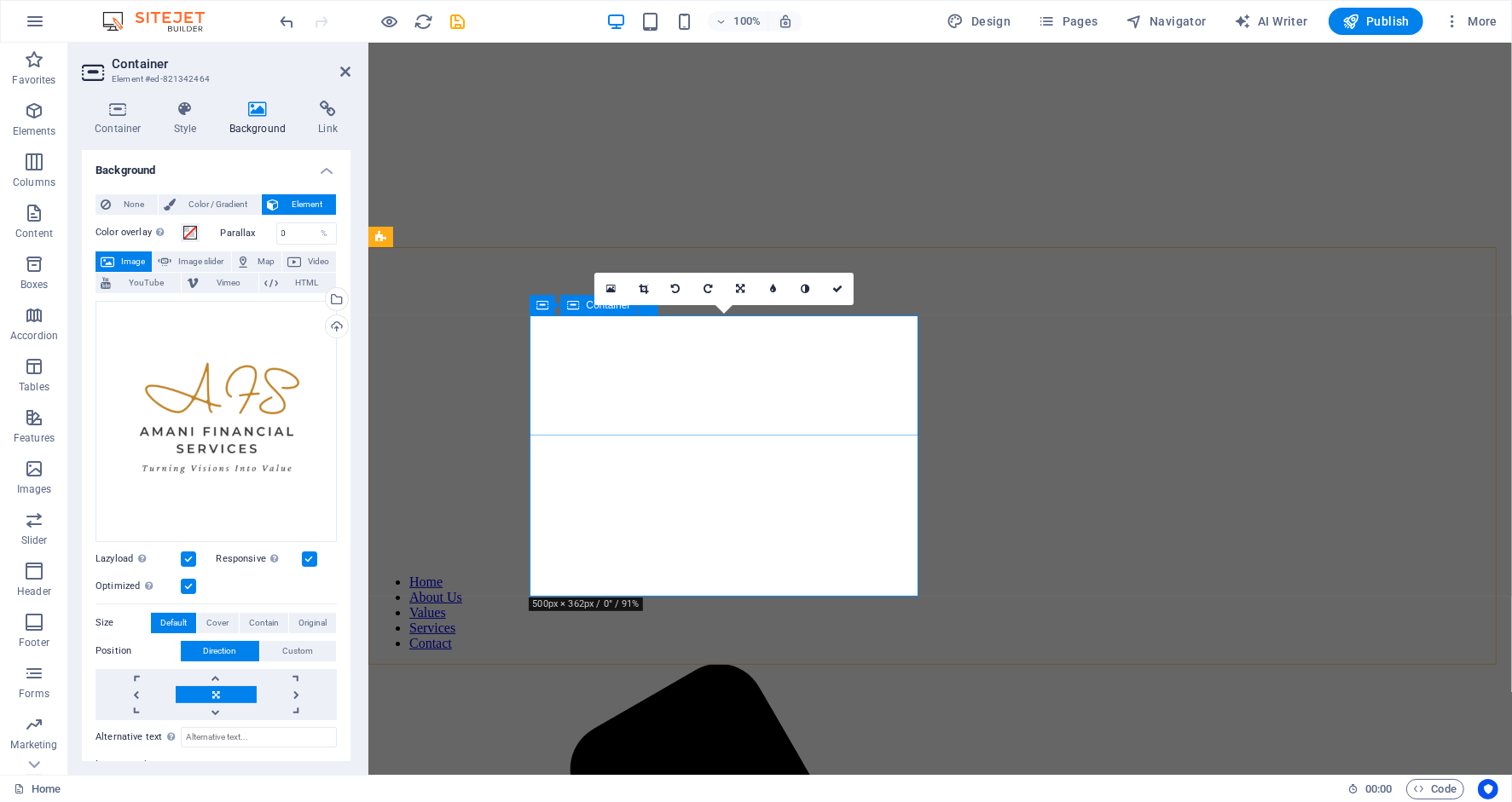 click on "Drop content here or  Add elements  Paste clipboard" at bounding box center [939, 2680] 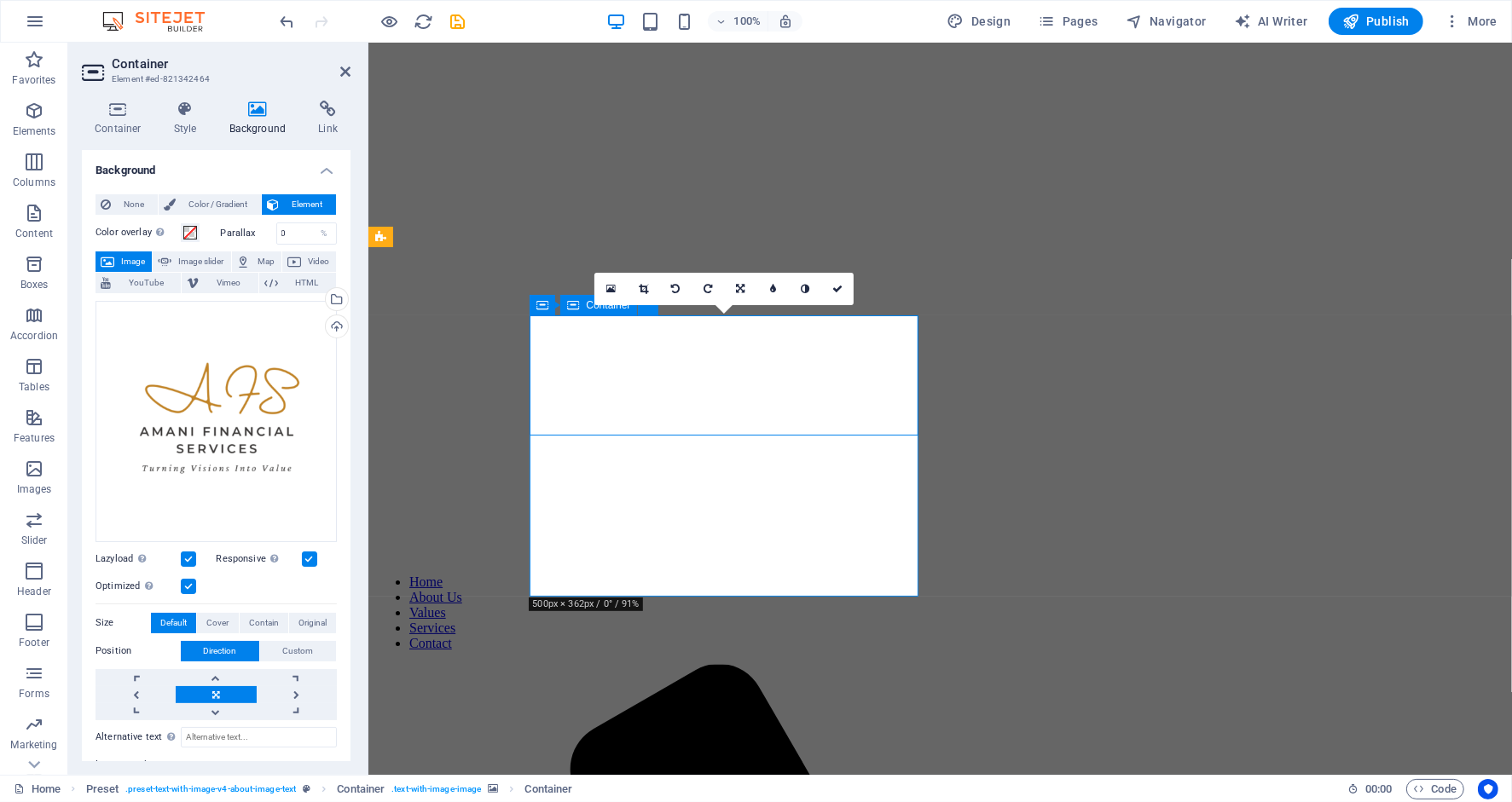 click on "Drop content here or  Add elements  Paste clipboard" at bounding box center (939, 2680) 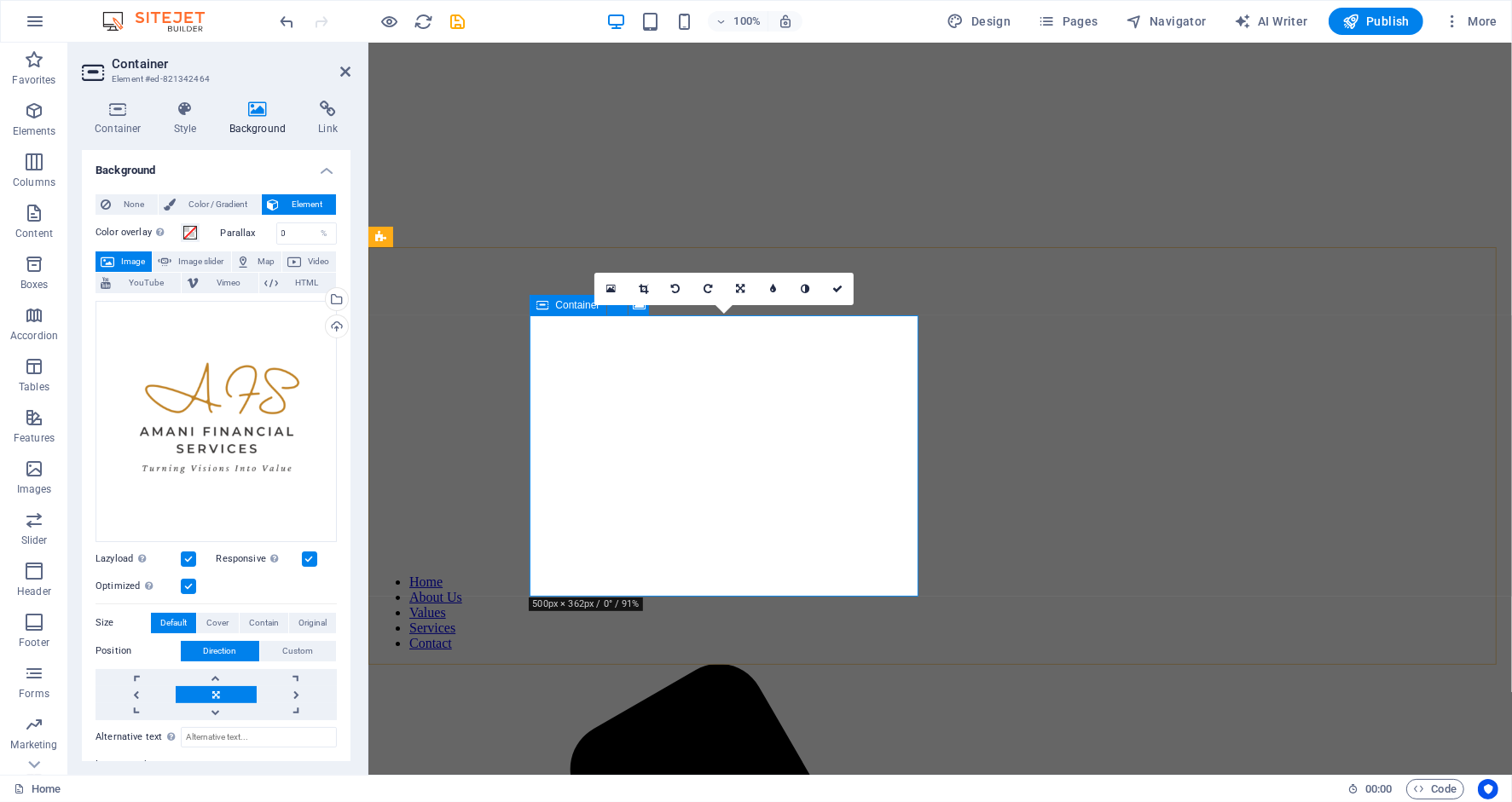 click on "Drop content here or  Add elements  Paste clipboard" at bounding box center [939, 2680] 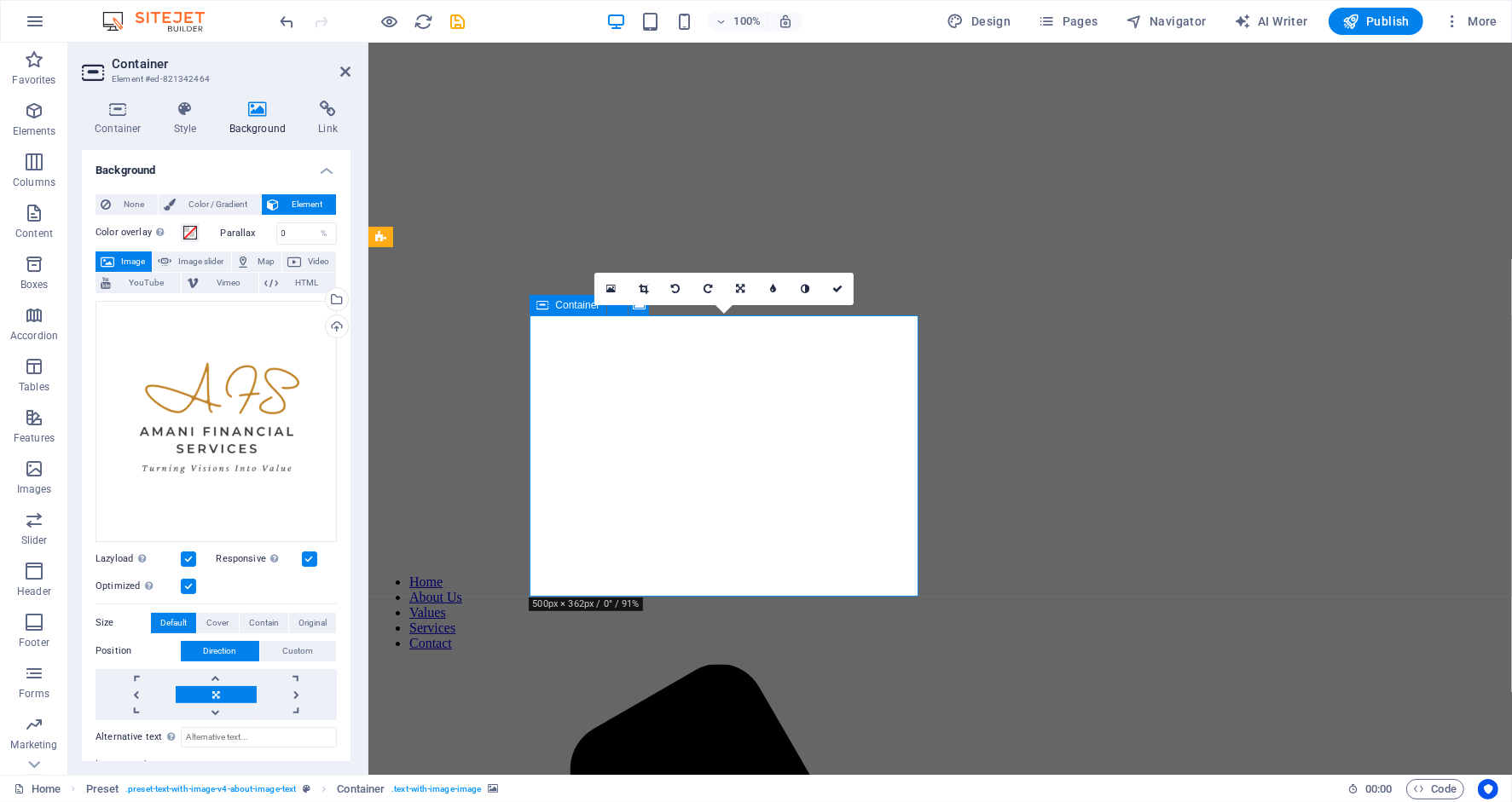 click on "Drop content here or  Add elements  Paste clipboard" at bounding box center [939, 2680] 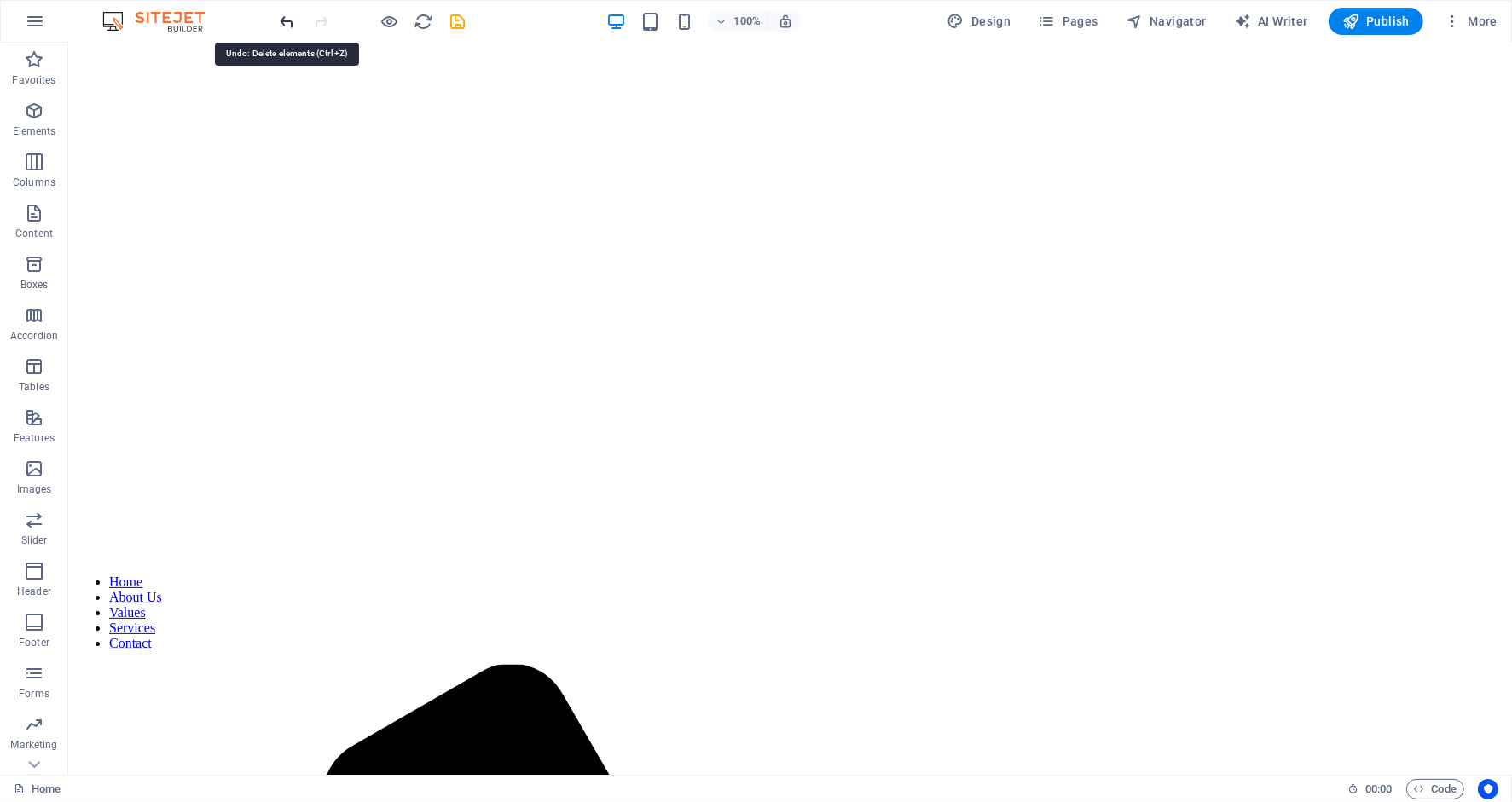 click at bounding box center (287, 21) 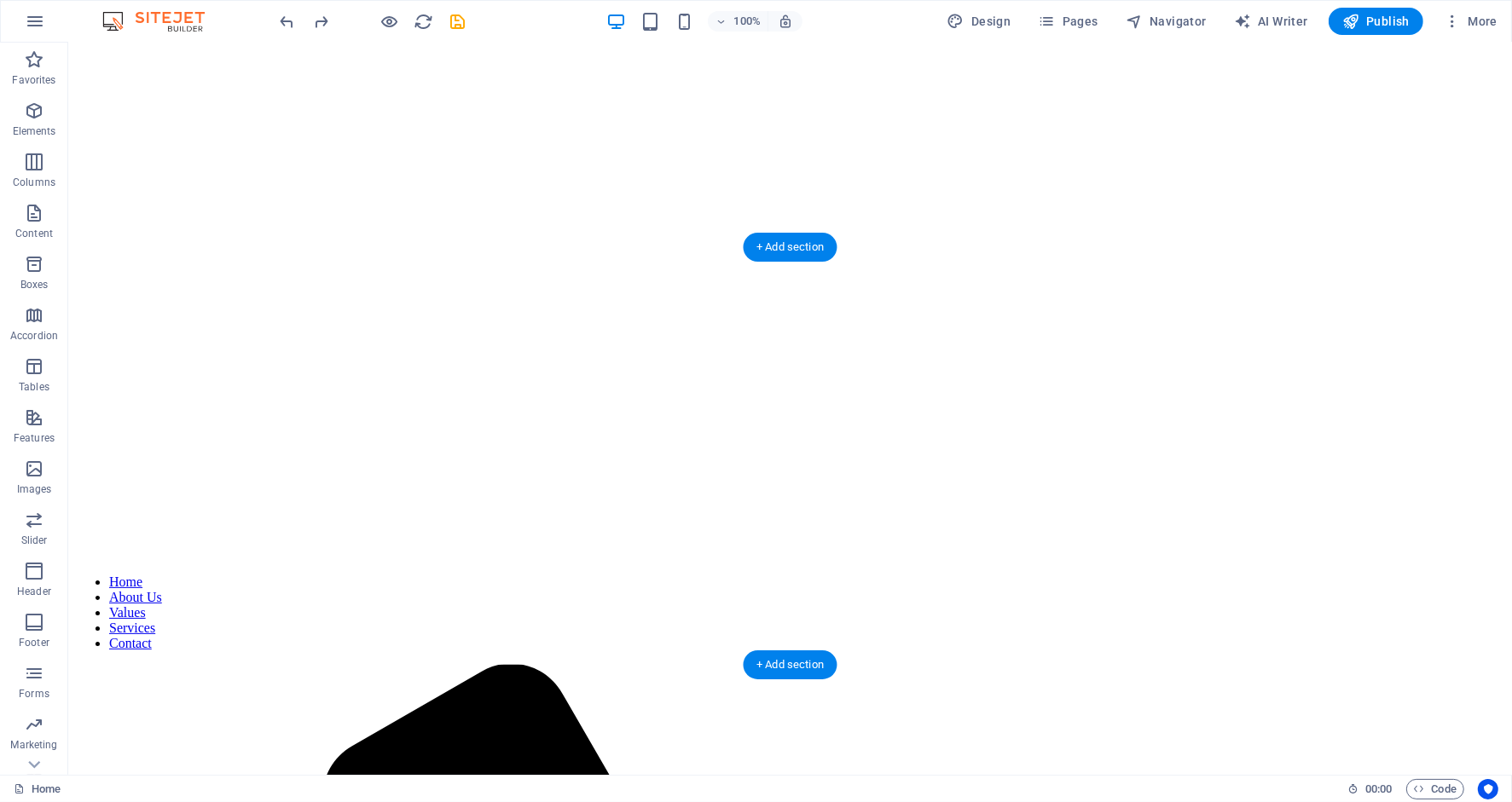 click at bounding box center (789, 2738) 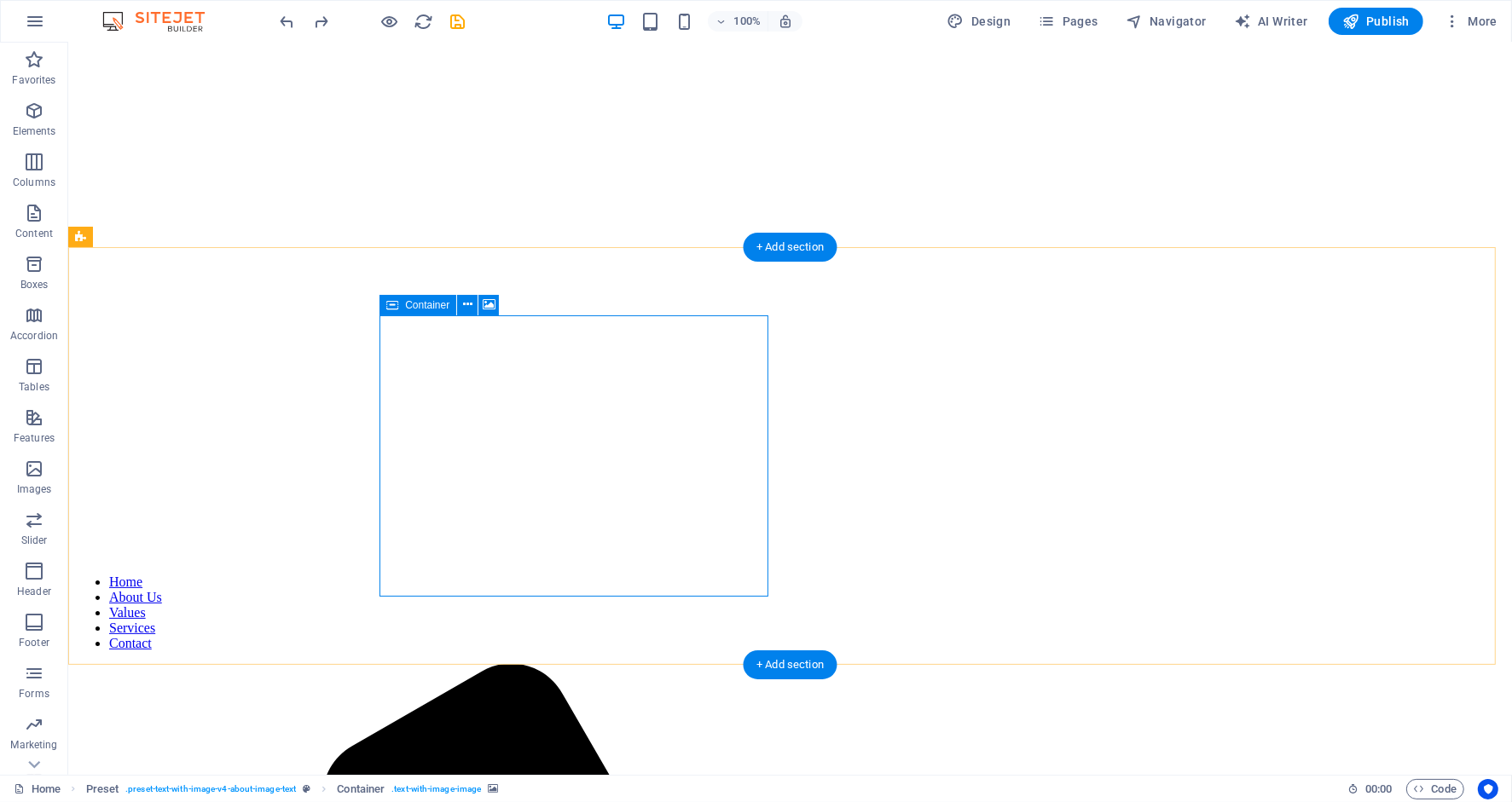 click on "Drop content here or  Add elements  Paste clipboard" at bounding box center [789, 3079] 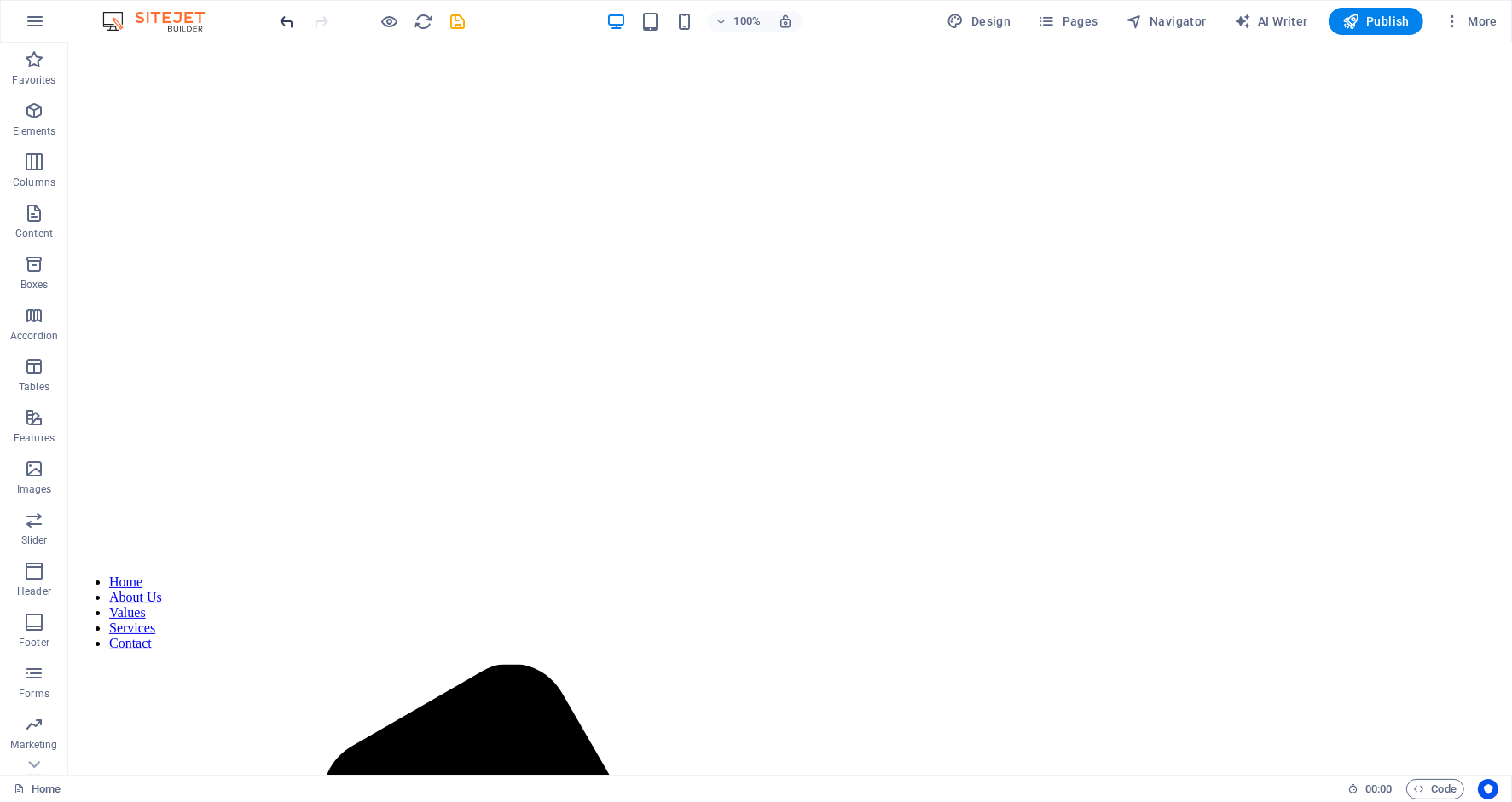 click at bounding box center (287, 21) 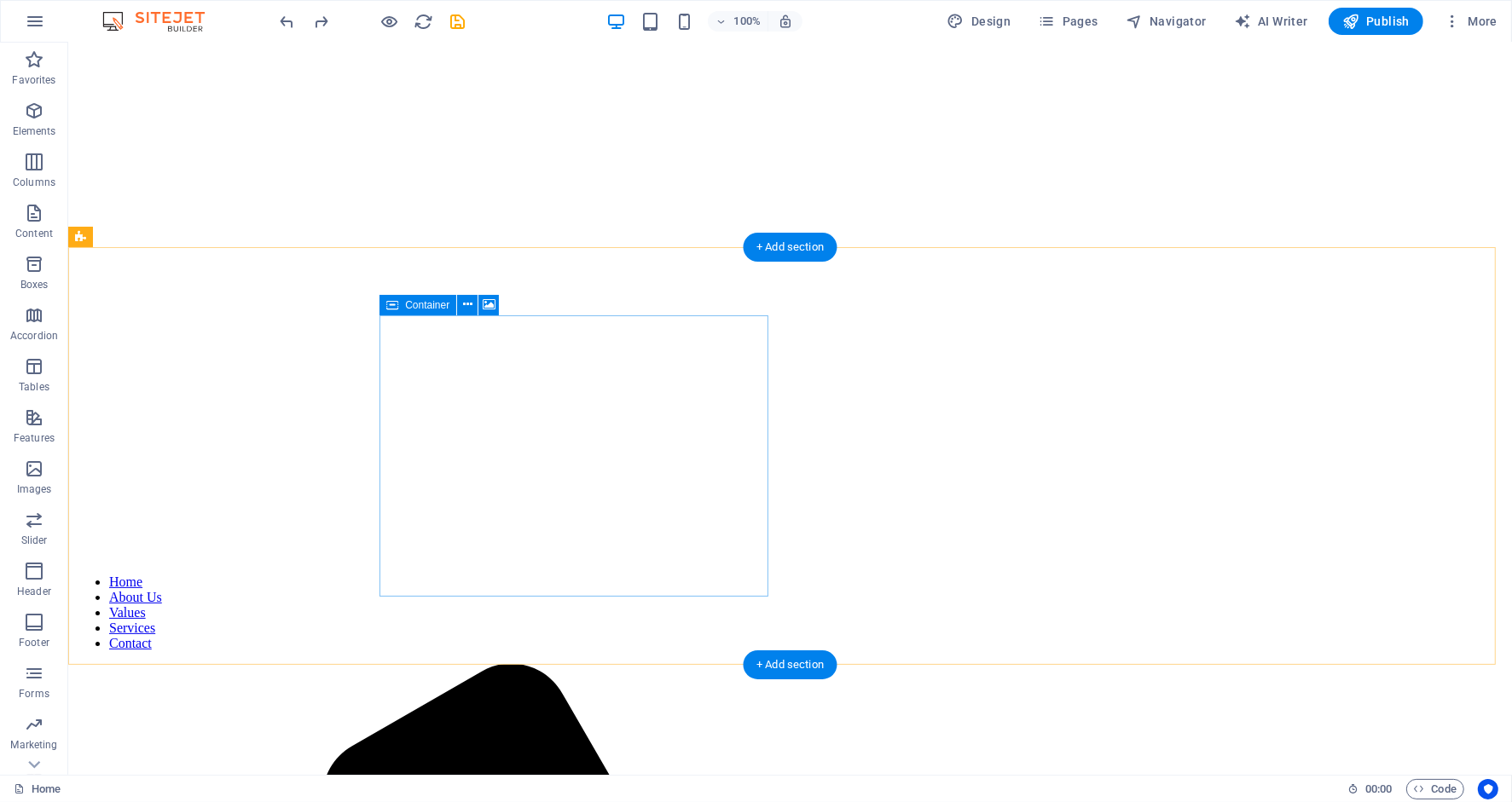 click on "Drop content here or  Add elements  Paste clipboard" at bounding box center (789, 3079) 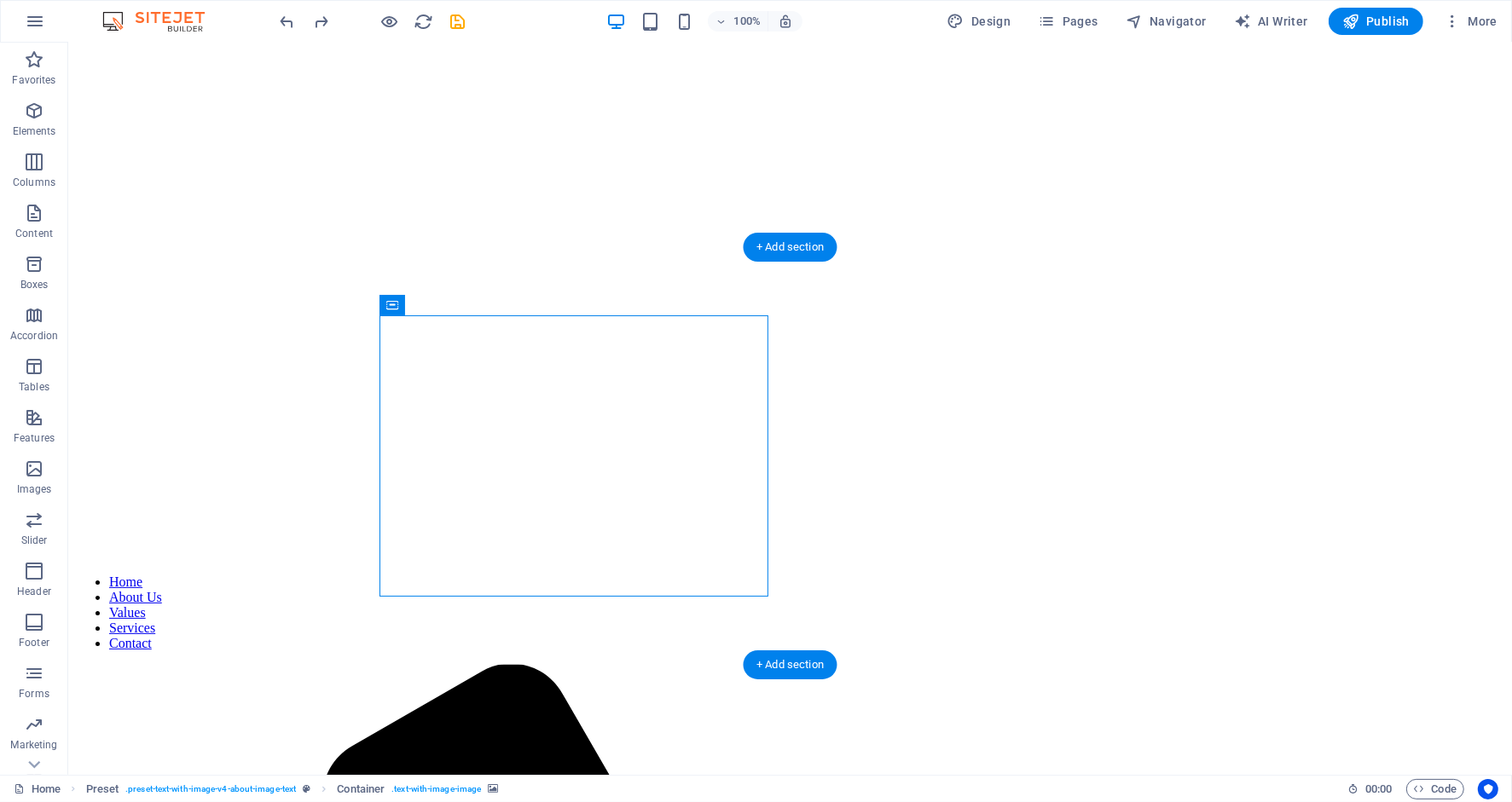 drag, startPoint x: 559, startPoint y: 430, endPoint x: 562, endPoint y: 465, distance: 35.128336 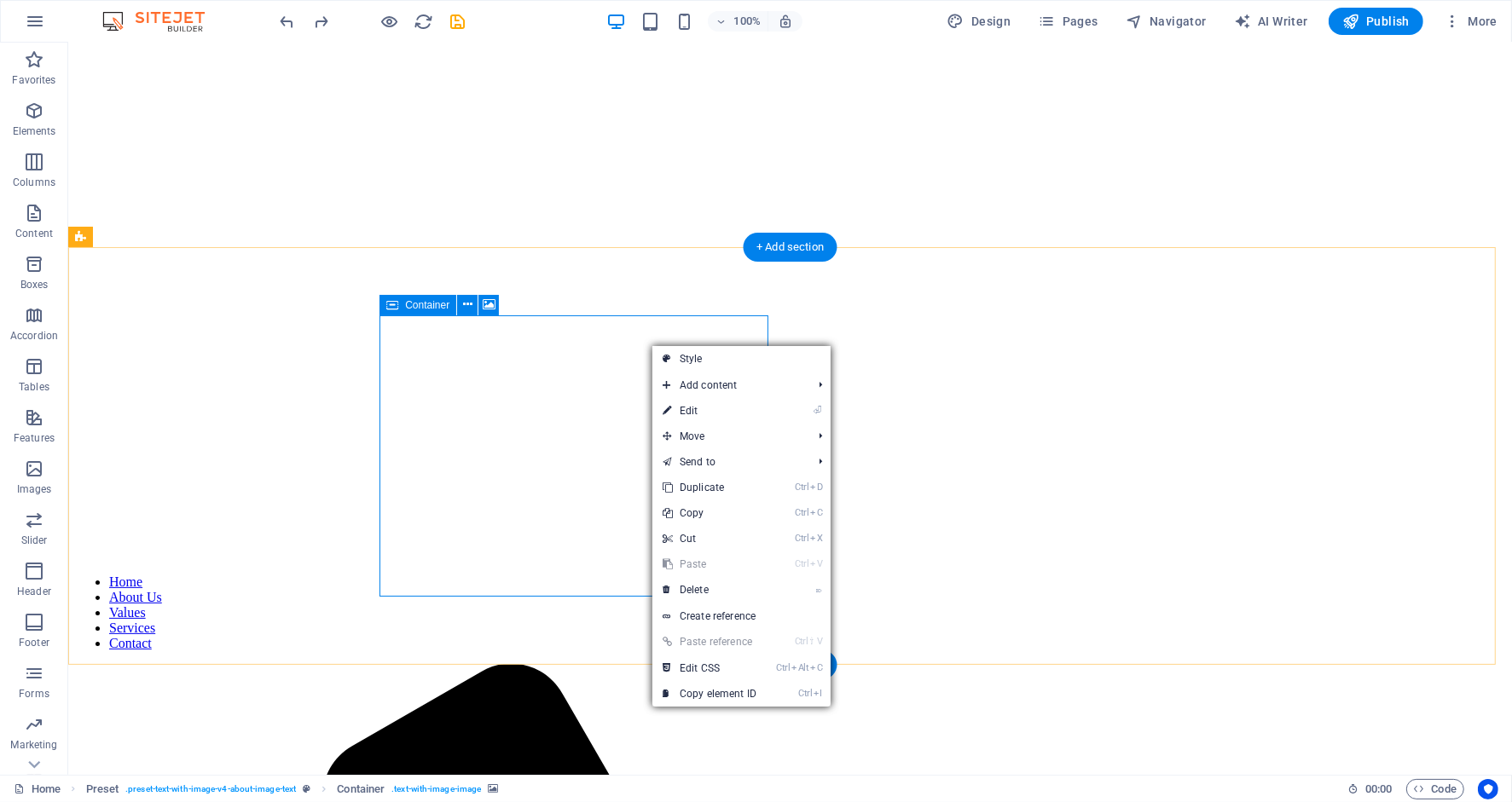 click on "Drop content here or  Add elements  Paste clipboard" at bounding box center (789, 3079) 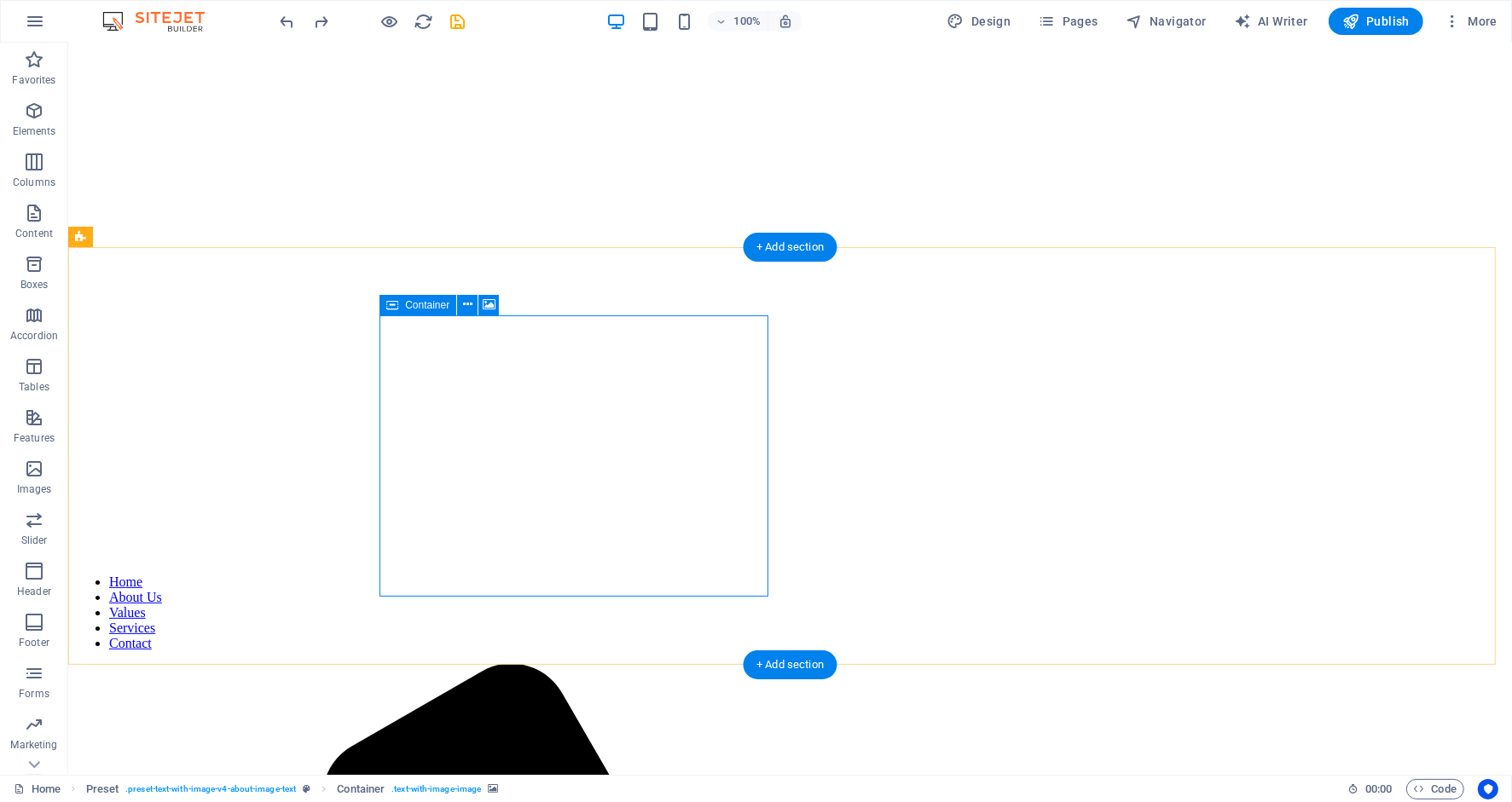 click on "Drop content here or  Add elements  Paste clipboard" at bounding box center (789, 3079) 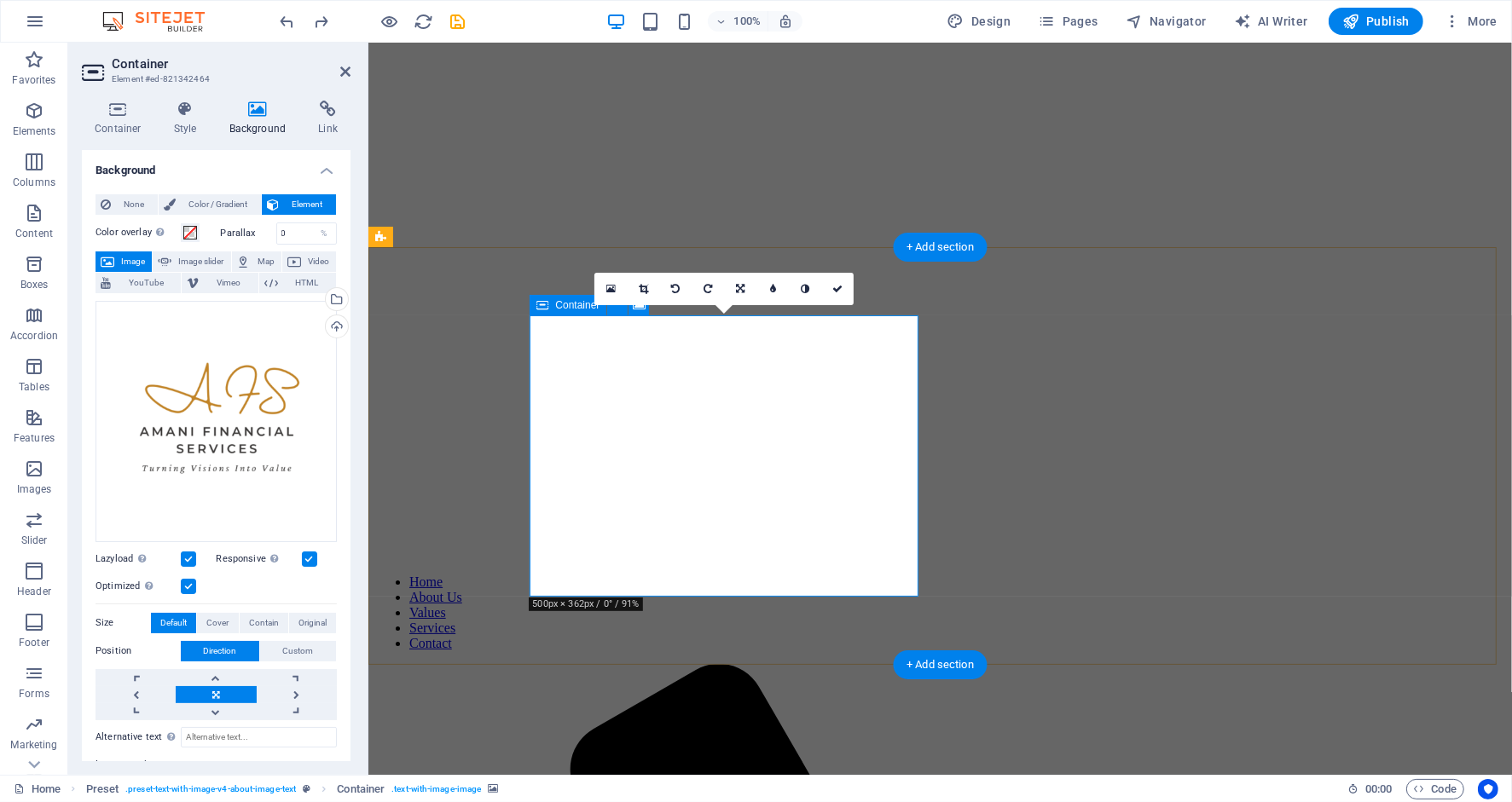 click on "Drop content here or  Add elements  Paste clipboard" at bounding box center (939, 2680) 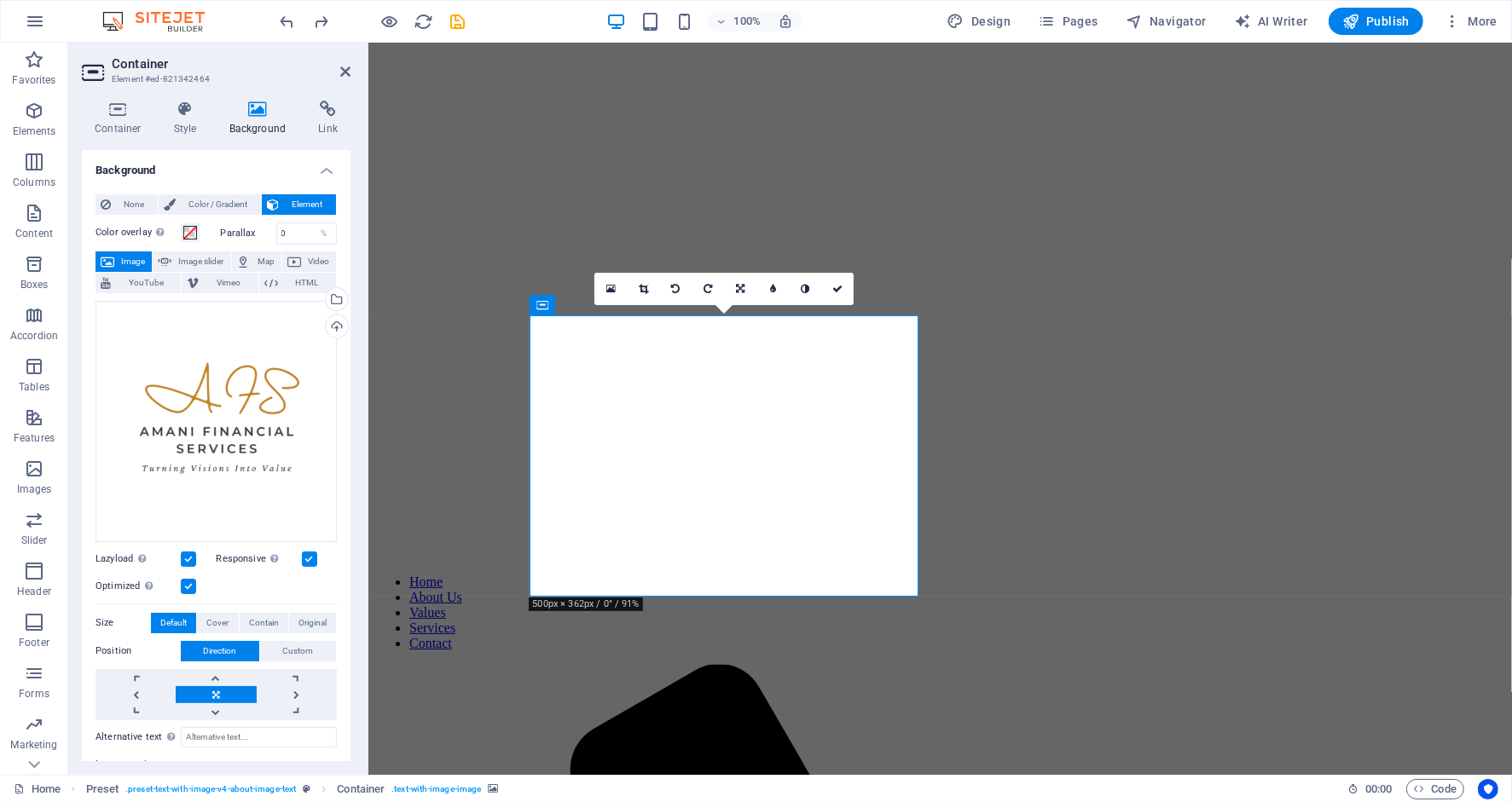 click at bounding box center [939, 2339] 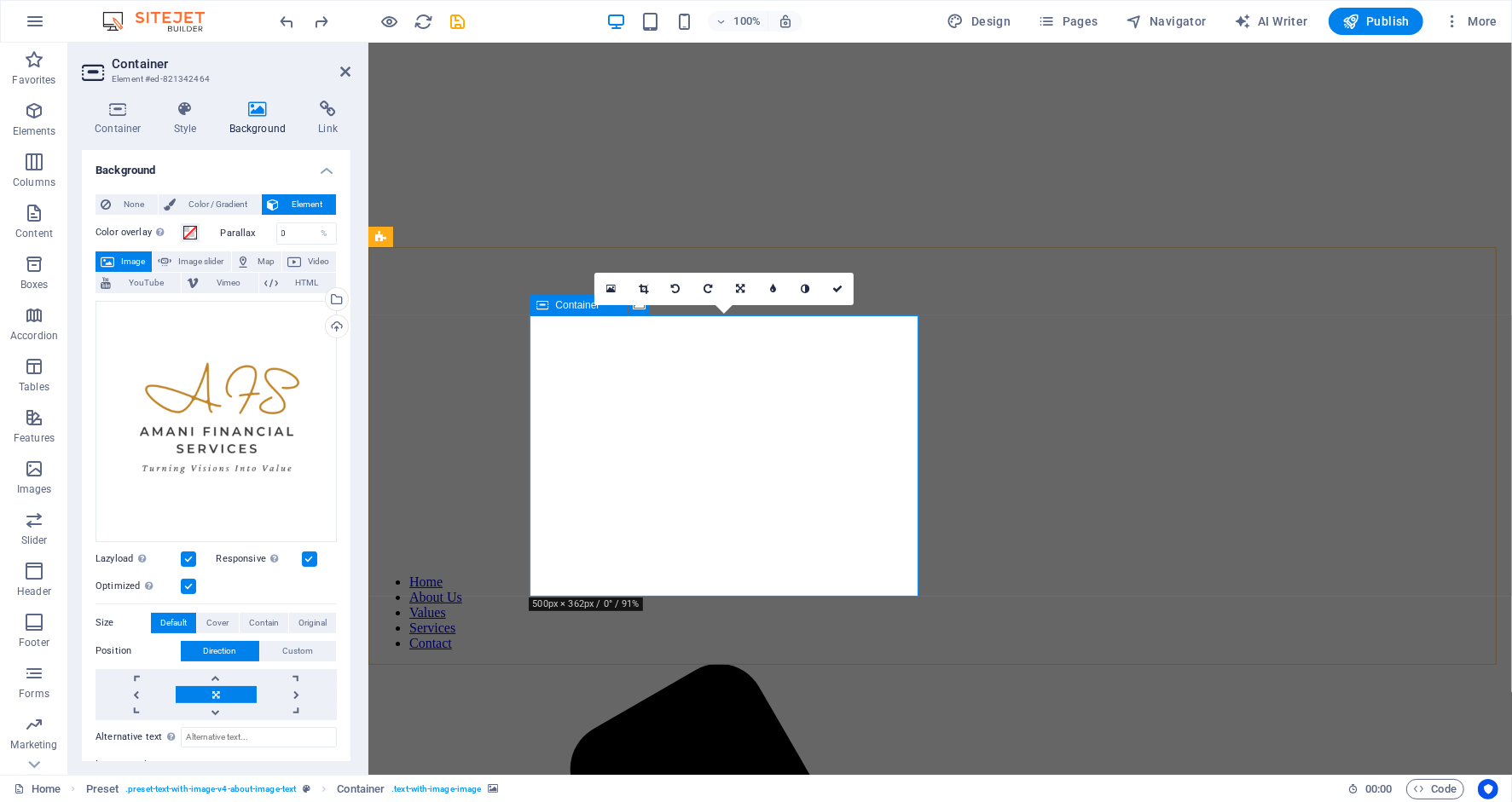 click on "Paste clipboard" at bounding box center (985, 2706) 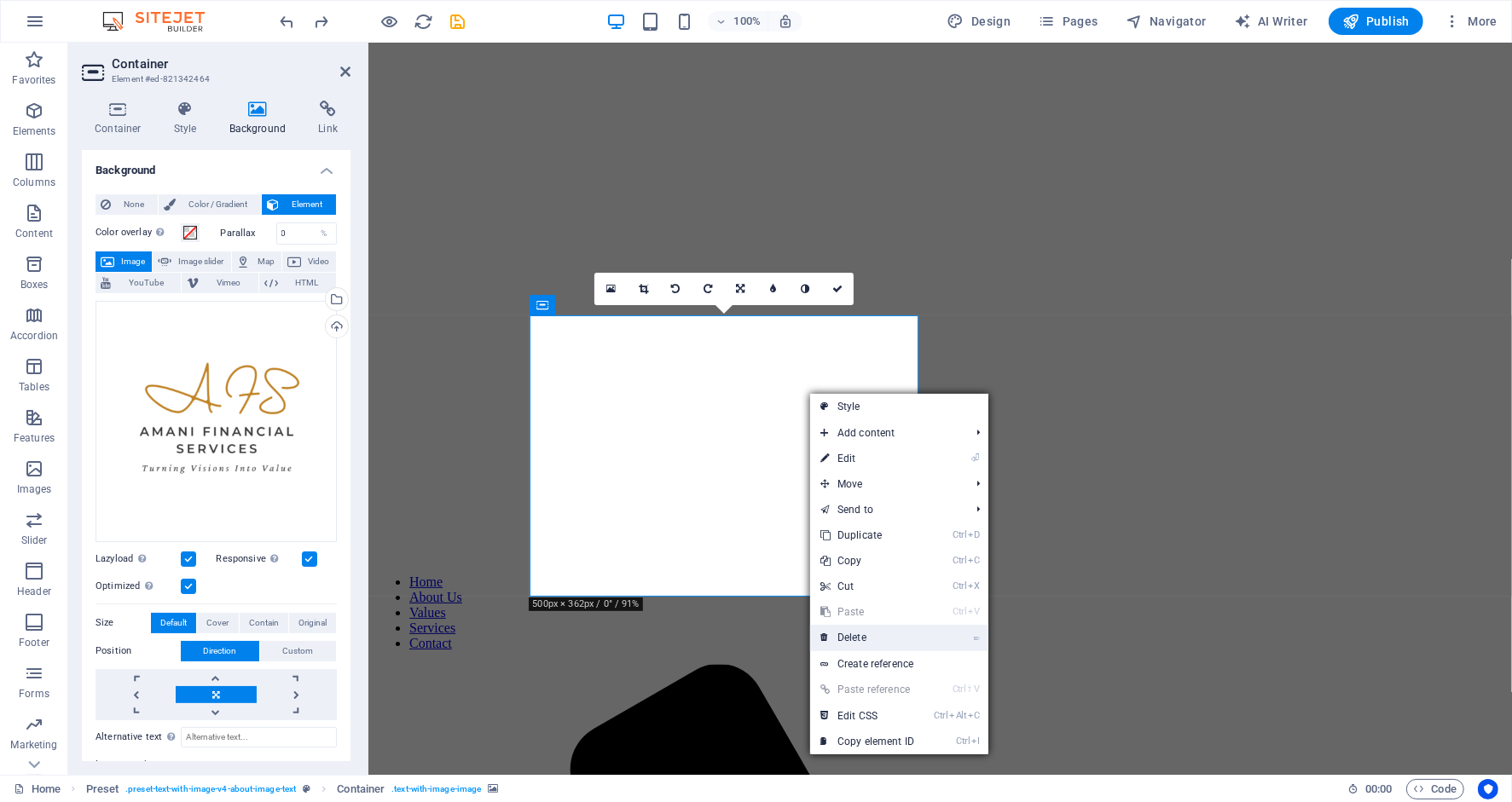 click on "⌦  Delete" at bounding box center [867, 638] 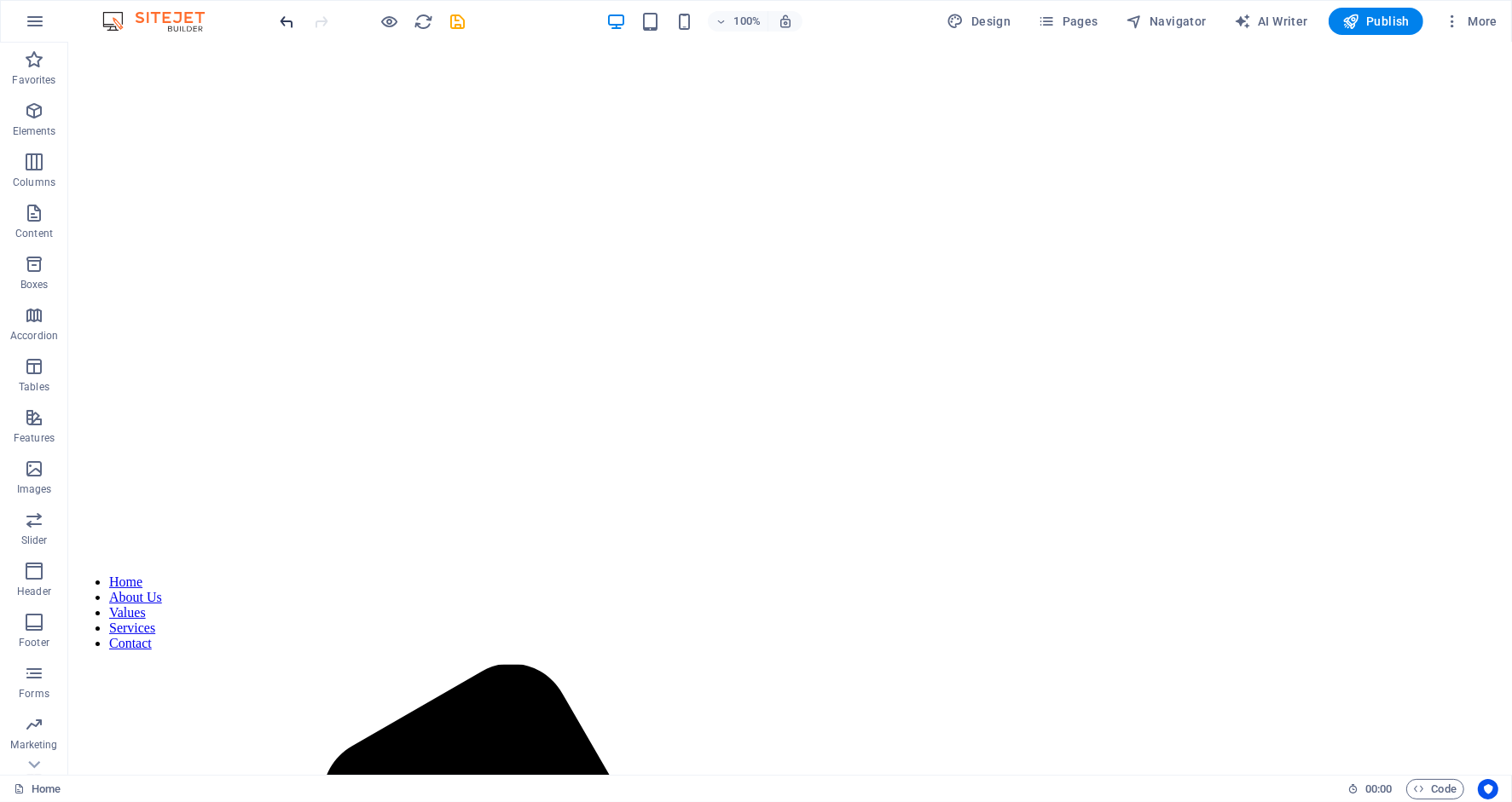 click at bounding box center [287, 21] 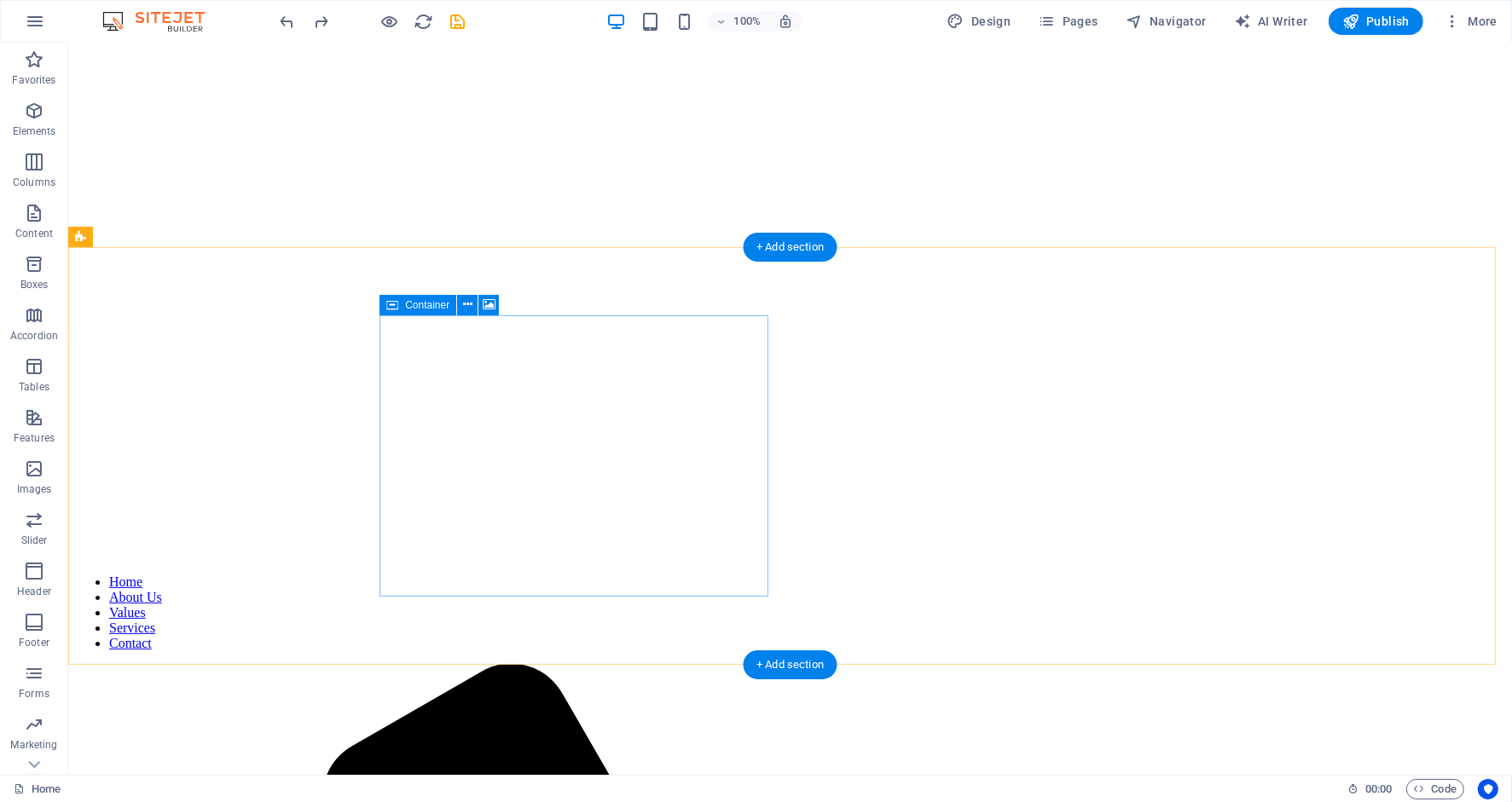 click on "Add elements" at bounding box center (739, 3105) 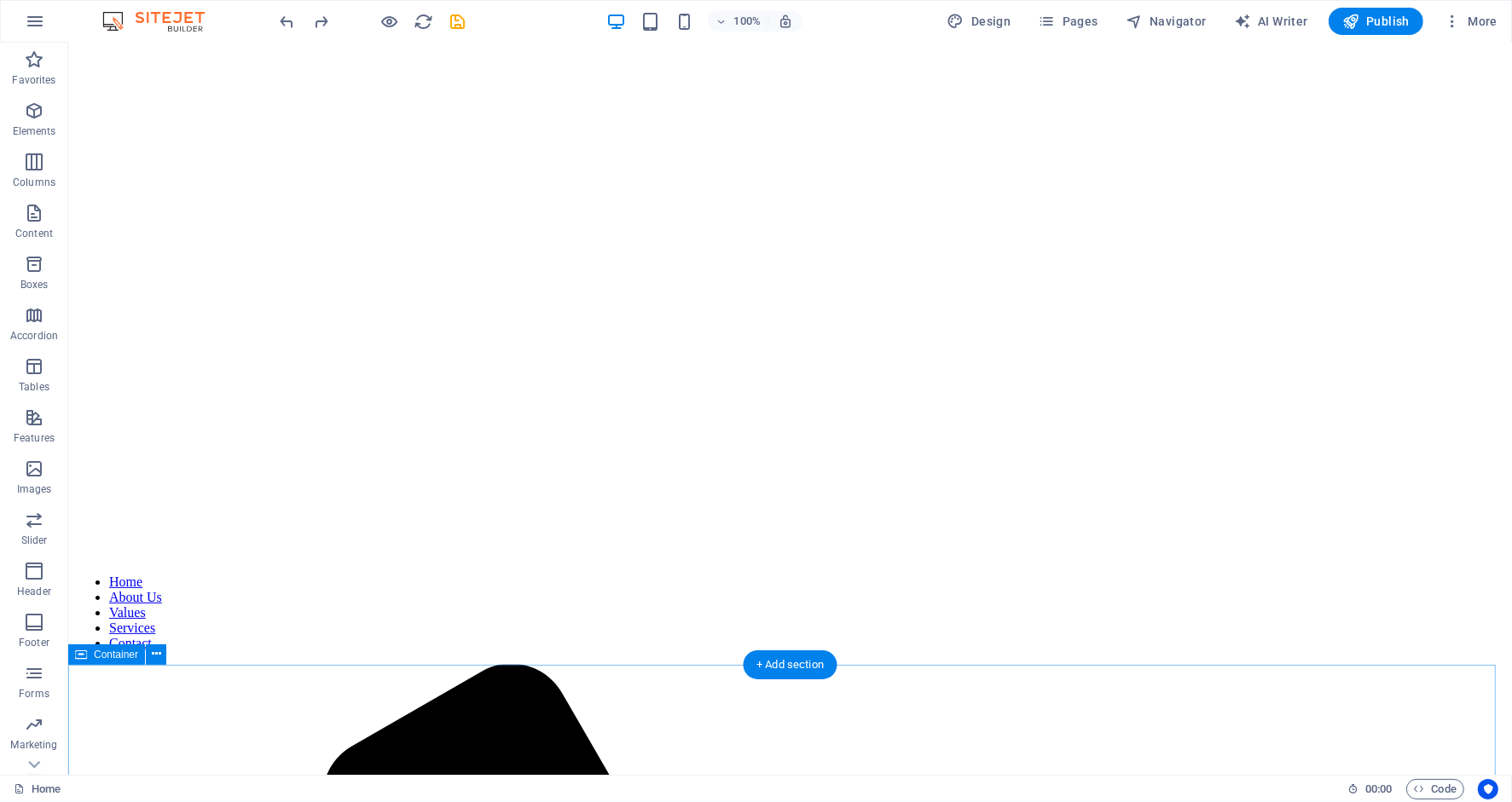 click on "Our Core Values Integrity We conduct our business with honesty and transparency, building trust with our clients. Client-Centricity Your needs are at the forefront of everything we do; we create solutions that work for you. Excellence We strive for excellence in every service we offer, ensuring the highest quality and results." at bounding box center (789, 5438) 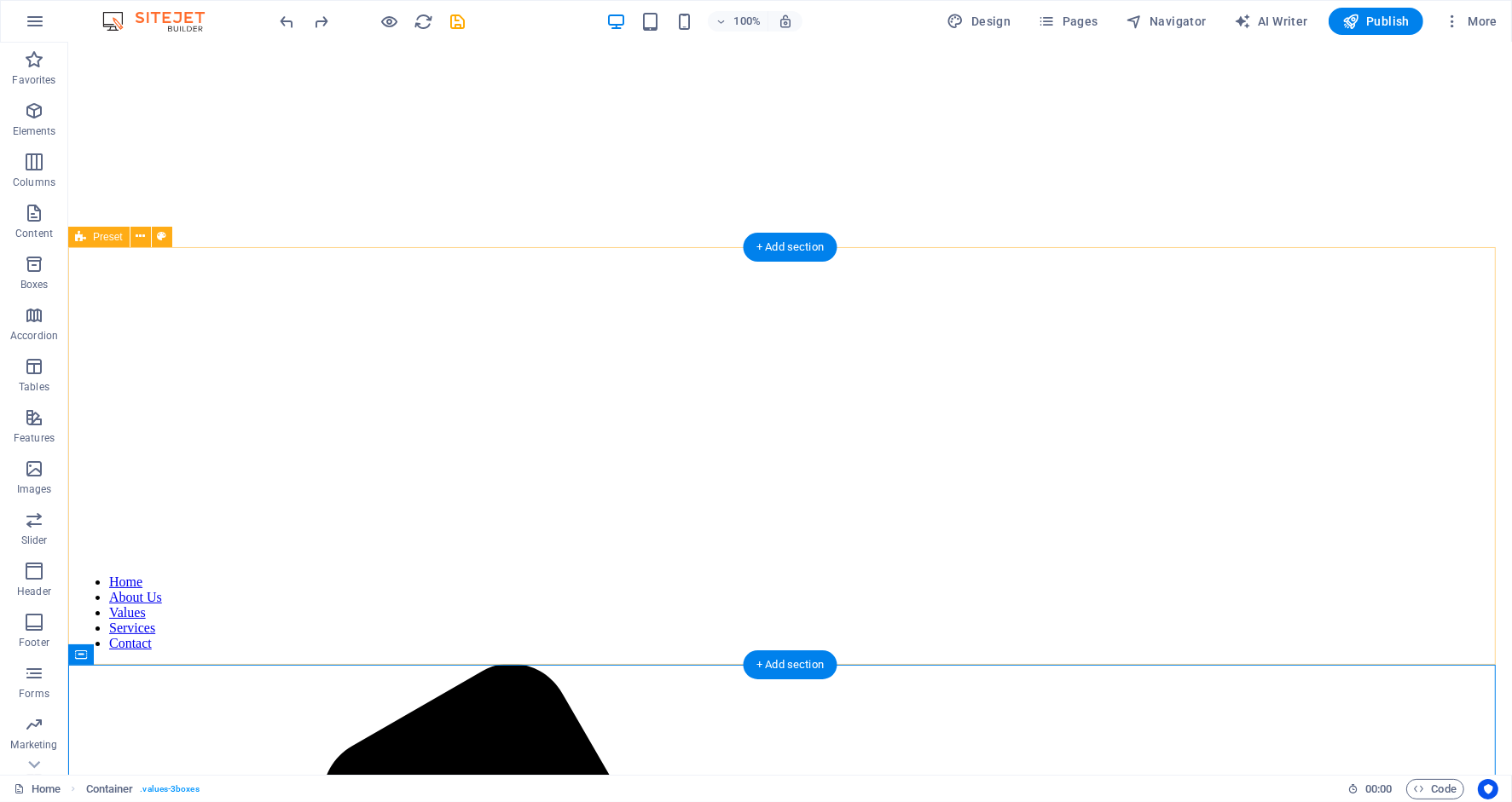 click on "Drop content here or  Add elements  Paste clipboard Who We Are At [COMPANY] Financial Services, we specialize in providing personalized financial consulting tailored to meet the needs of individuals and businesses. We understand that financial challenges are unique, and our mission is to empower you with solutions that foster sustainable growth and clarity in your financial journey. Learn More" at bounding box center (789, 3017) 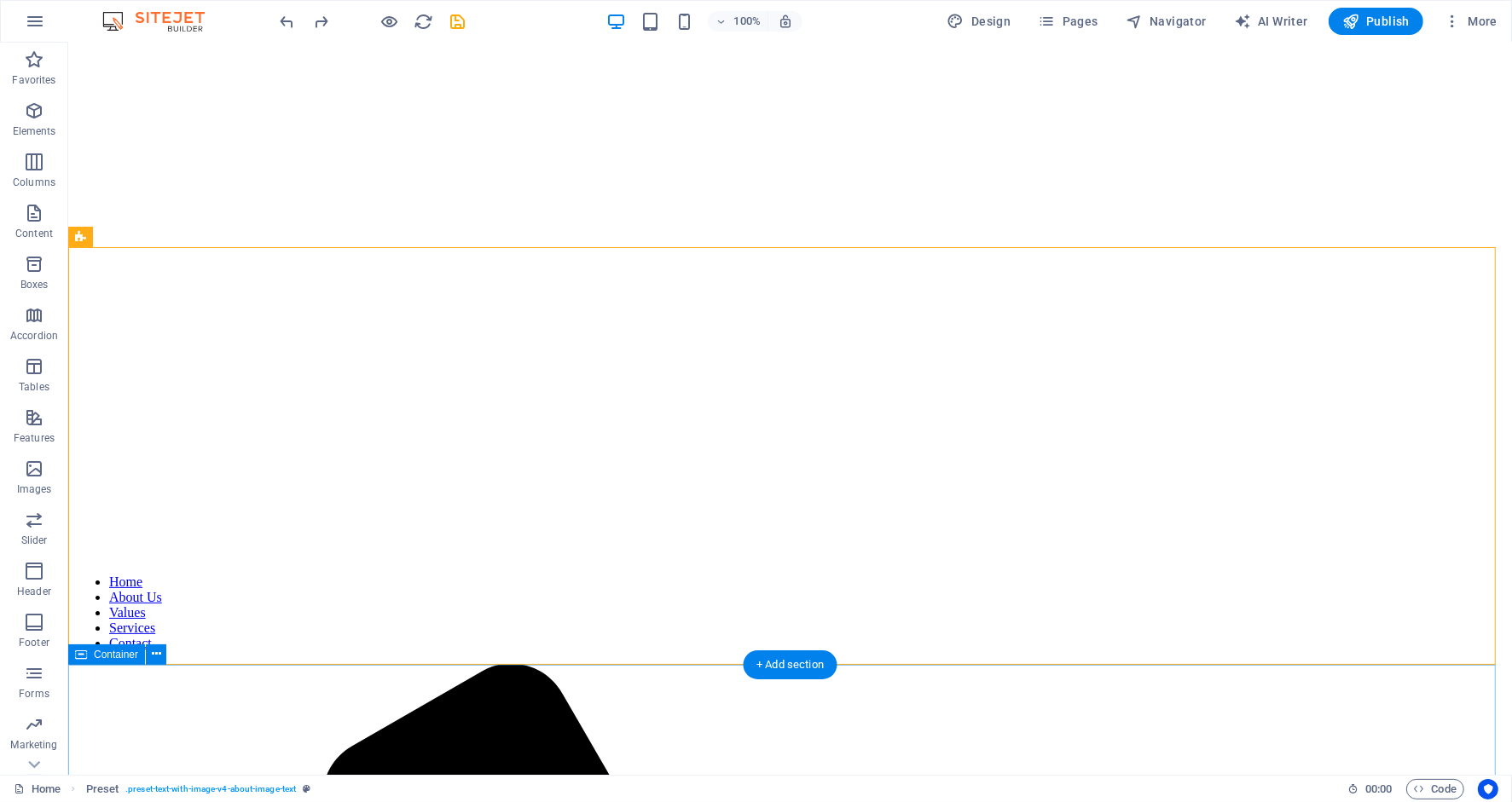 click on "Our Core Values Integrity We conduct our business with honesty and transparency, building trust with our clients. Client-Centricity Your needs are at the forefront of everything we do; we create solutions that work for you. Excellence We strive for excellence in every service we offer, ensuring the highest quality and results." at bounding box center [789, 5438] 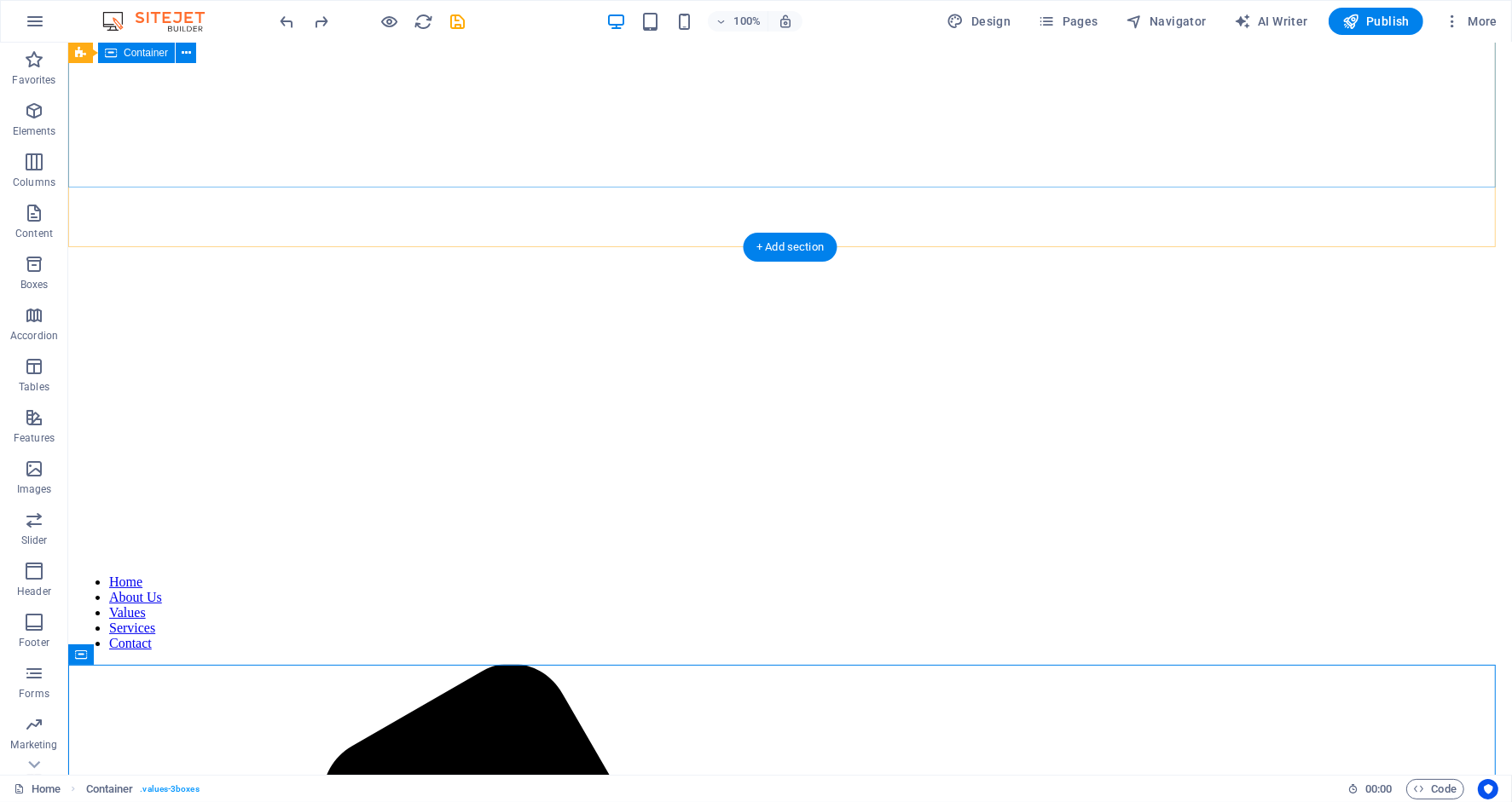 click on "Welcome to Amani Financial Services Your partner in financial growth" at bounding box center (789, 2612) 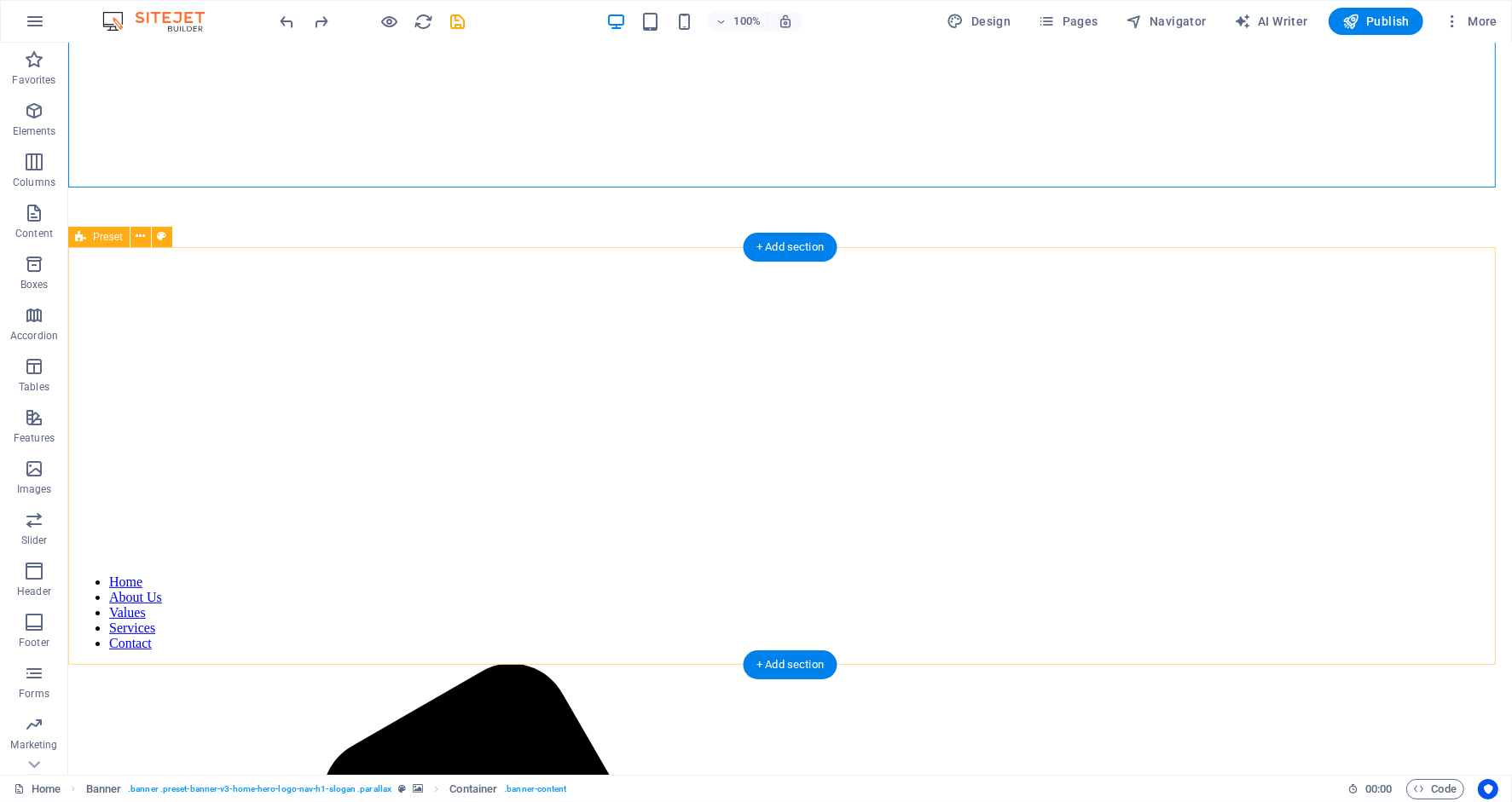 click on "Drop content here or  Add elements  Paste clipboard Who We Are At [COMPANY] Financial Services, we specialize in providing personalized financial consulting tailored to meet the needs of individuals and businesses. We understand that financial challenges are unique, and our mission is to empower you with solutions that foster sustainable growth and clarity in your financial journey. Learn More" at bounding box center [789, 3017] 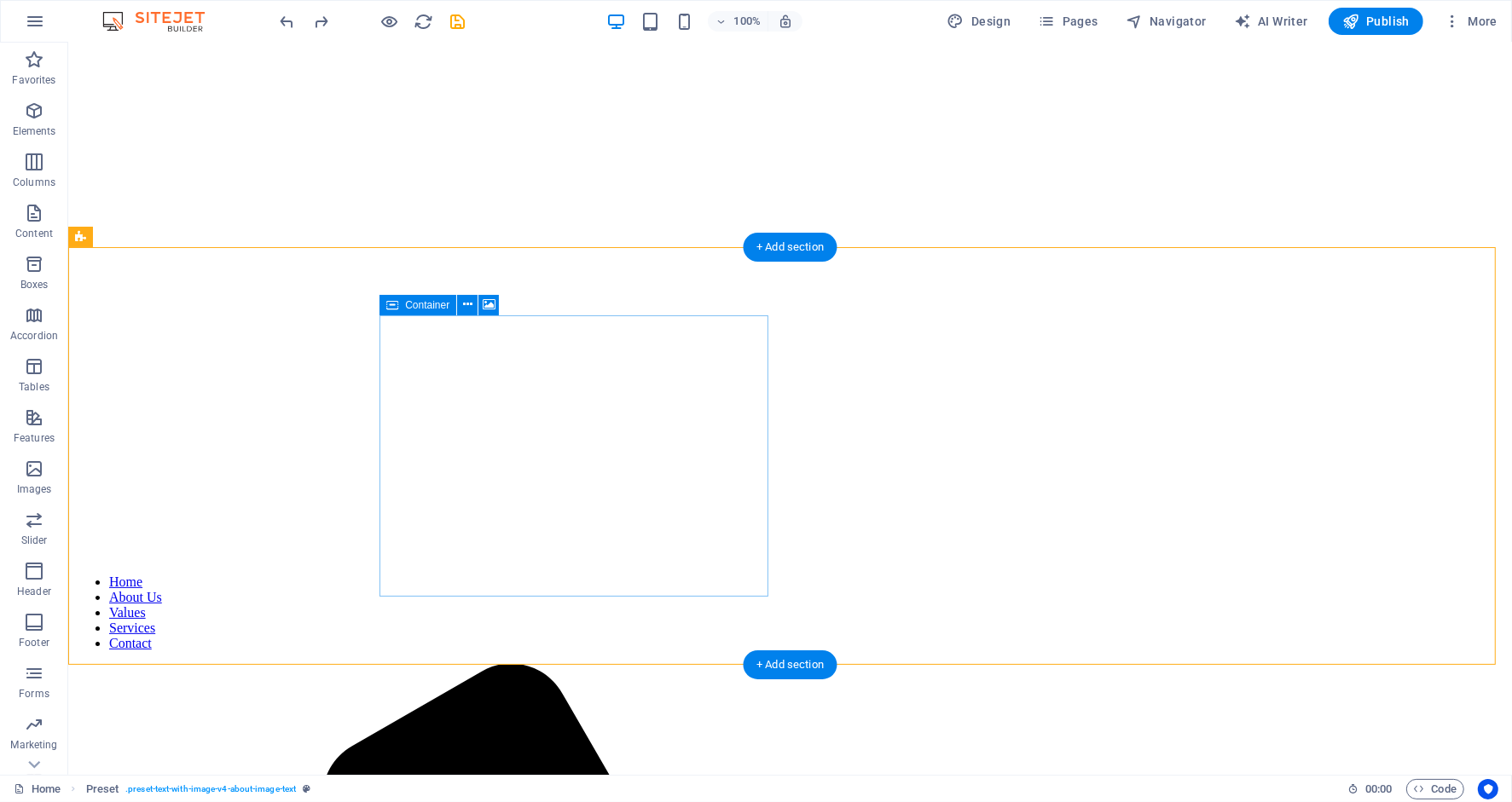 click on "Drop content here or  Add elements  Paste clipboard" at bounding box center (789, 3079) 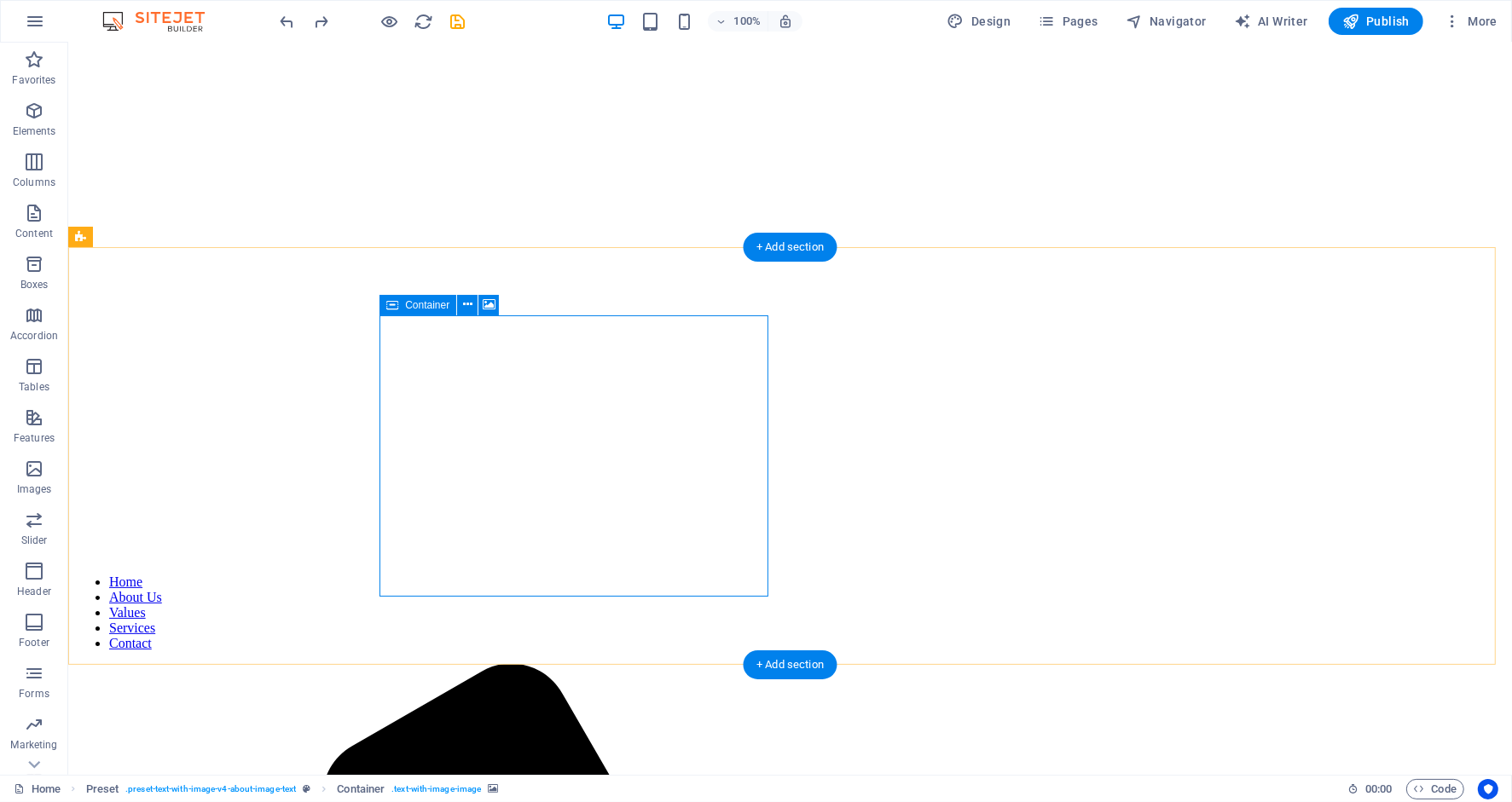 click on "Drop content here or  Add elements  Paste clipboard" at bounding box center (789, 3079) 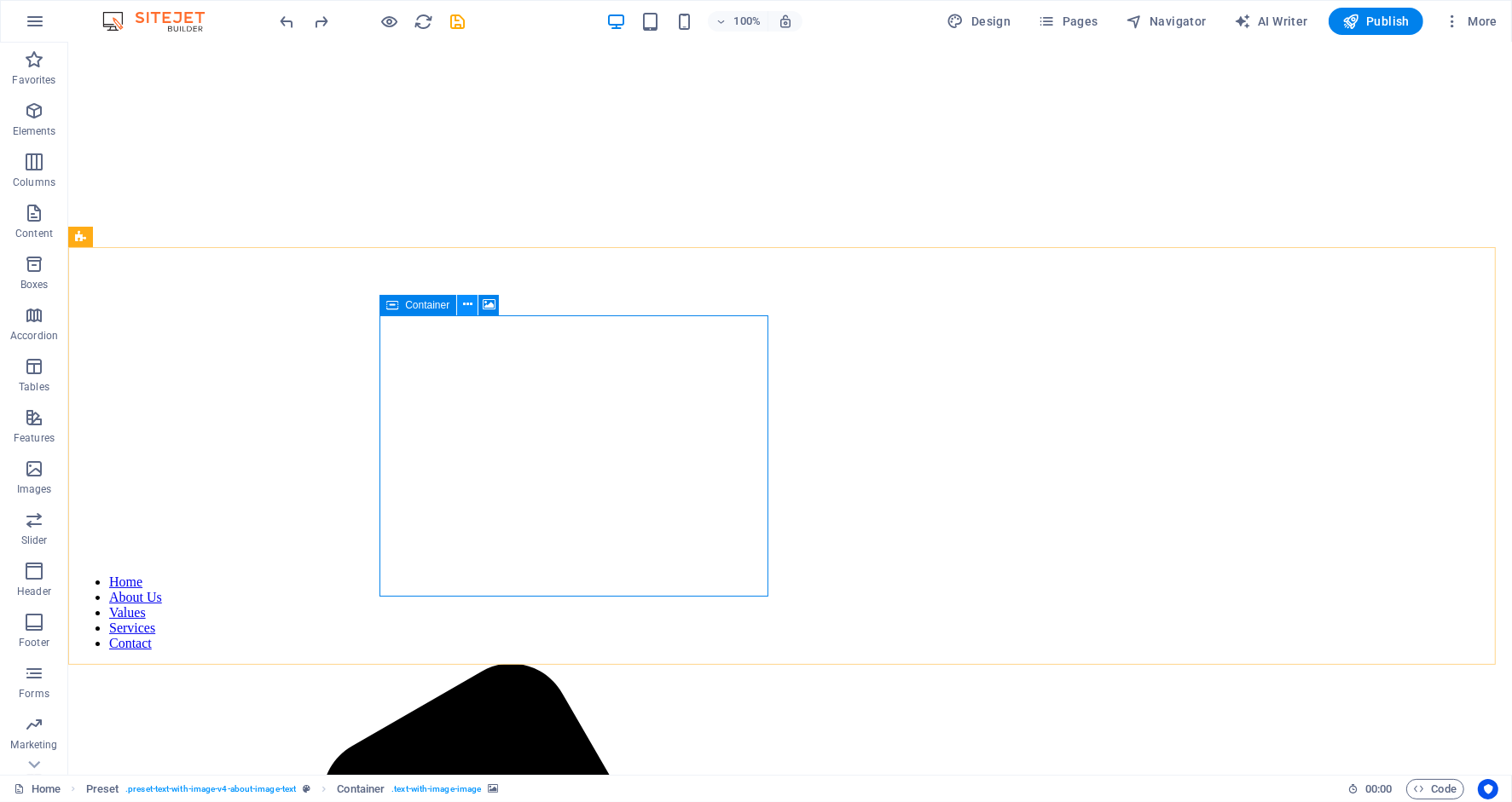 click at bounding box center [467, 304] 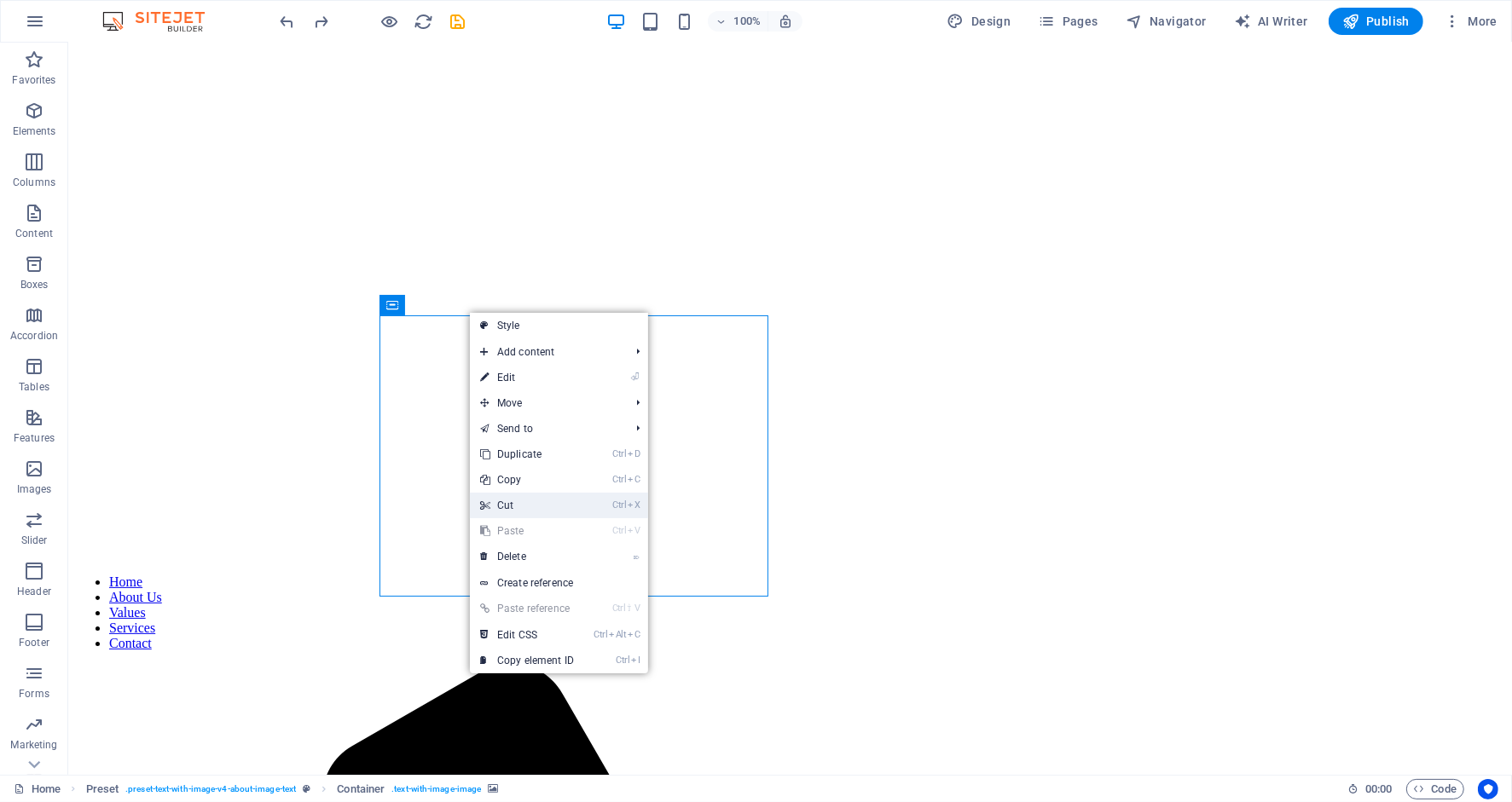 click on "Ctrl X  Cut" at bounding box center [527, 505] 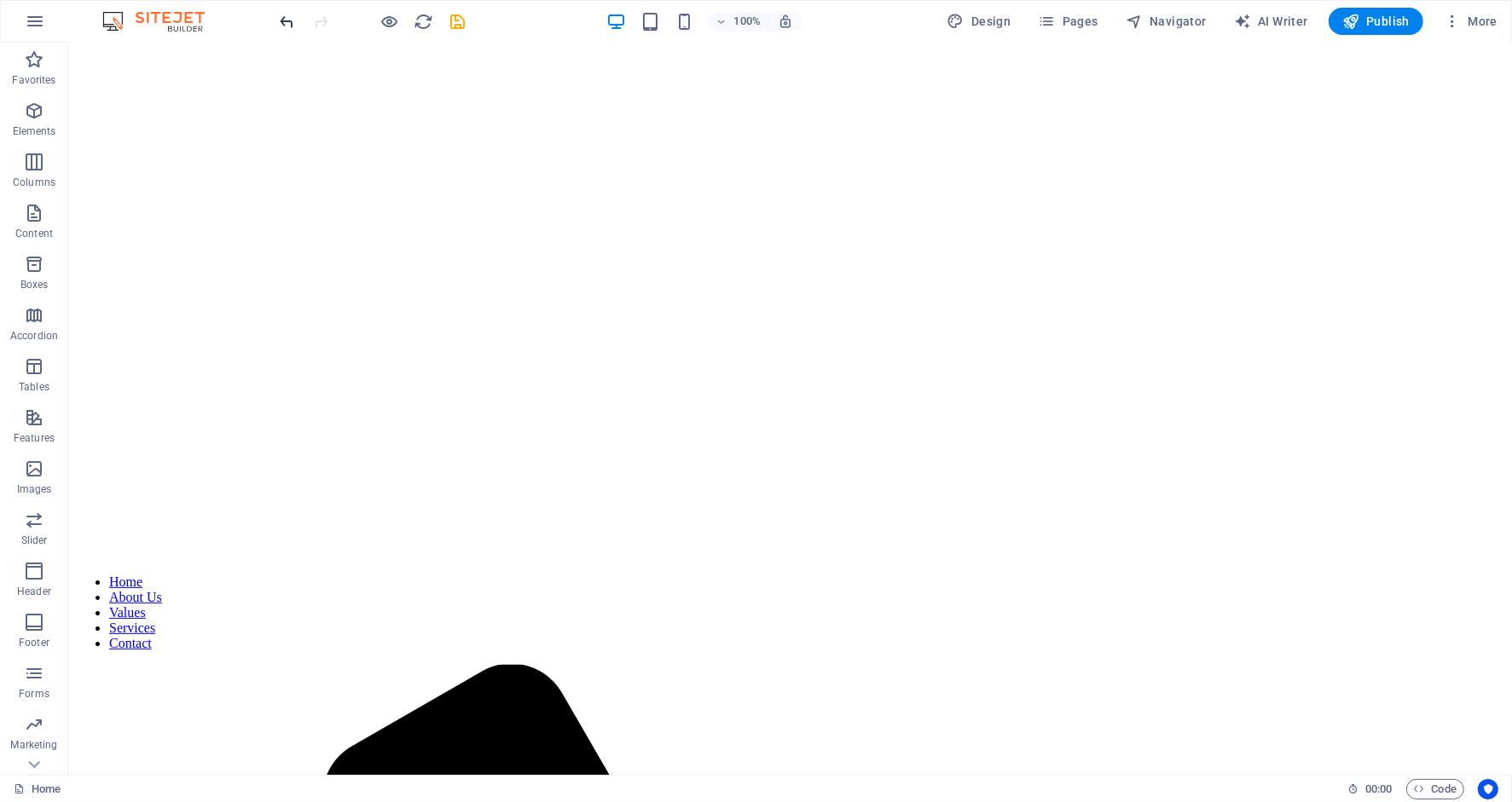 click at bounding box center (287, 21) 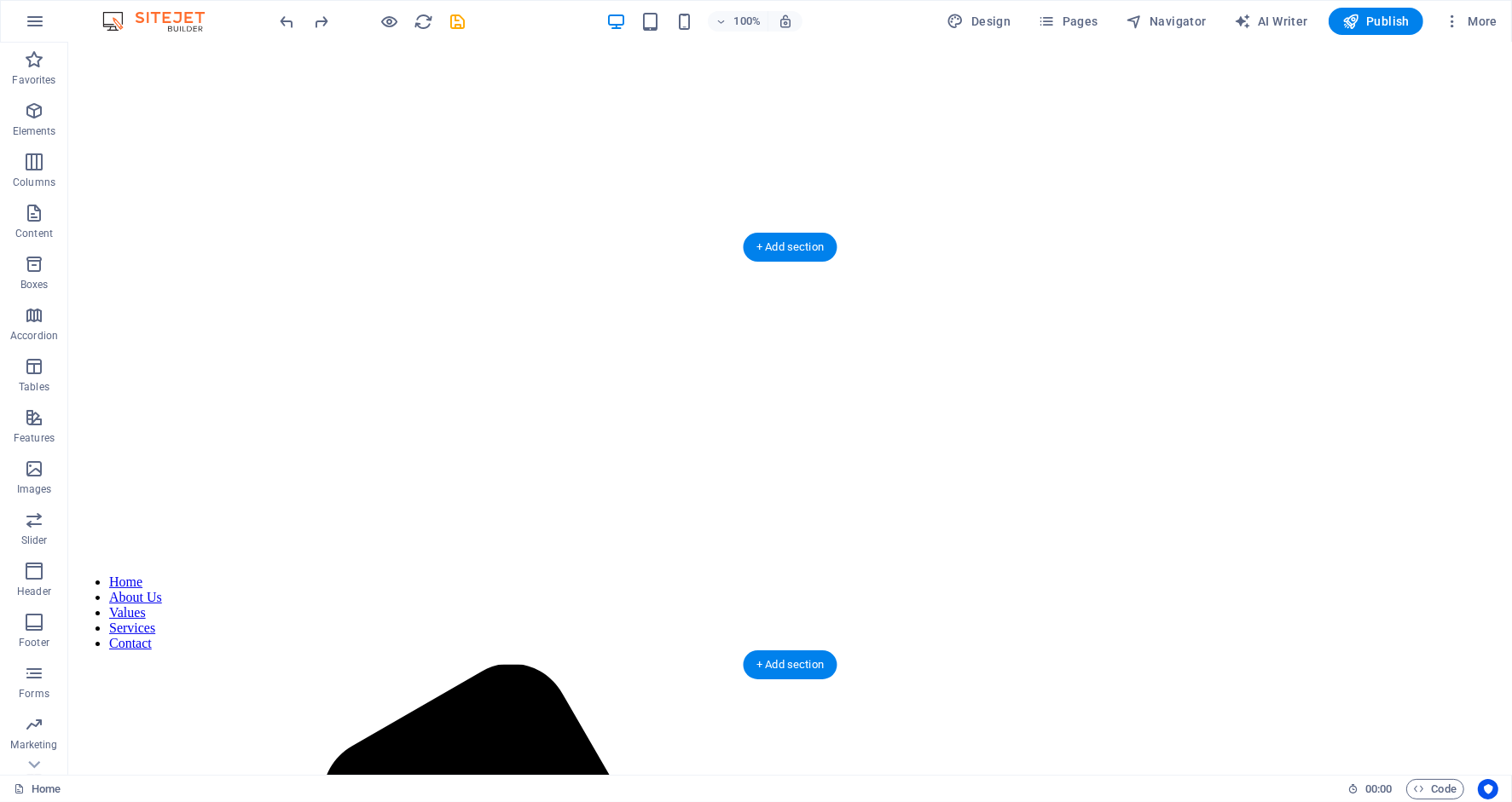 click at bounding box center (789, 2738) 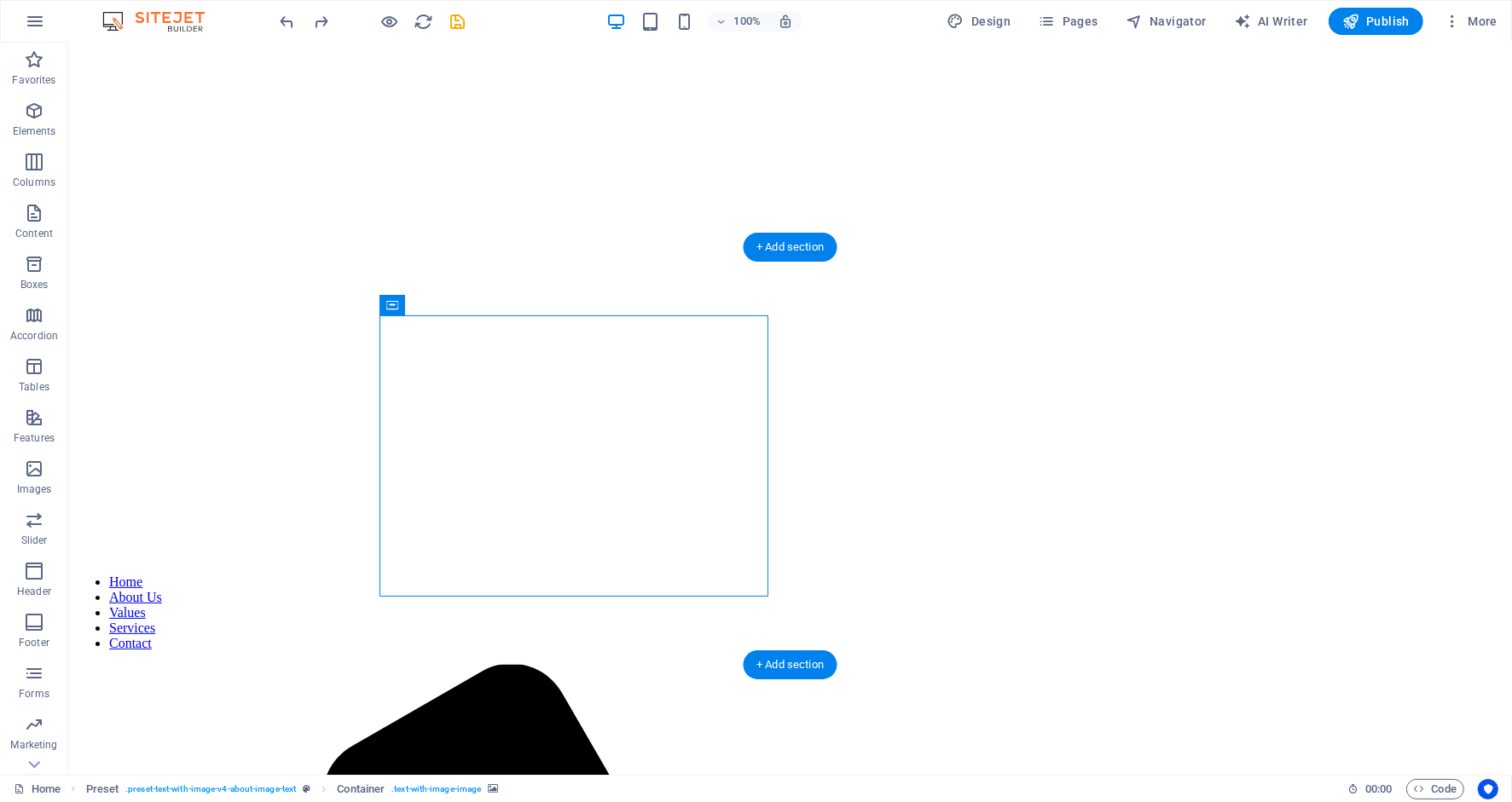 click at bounding box center [789, 2738] 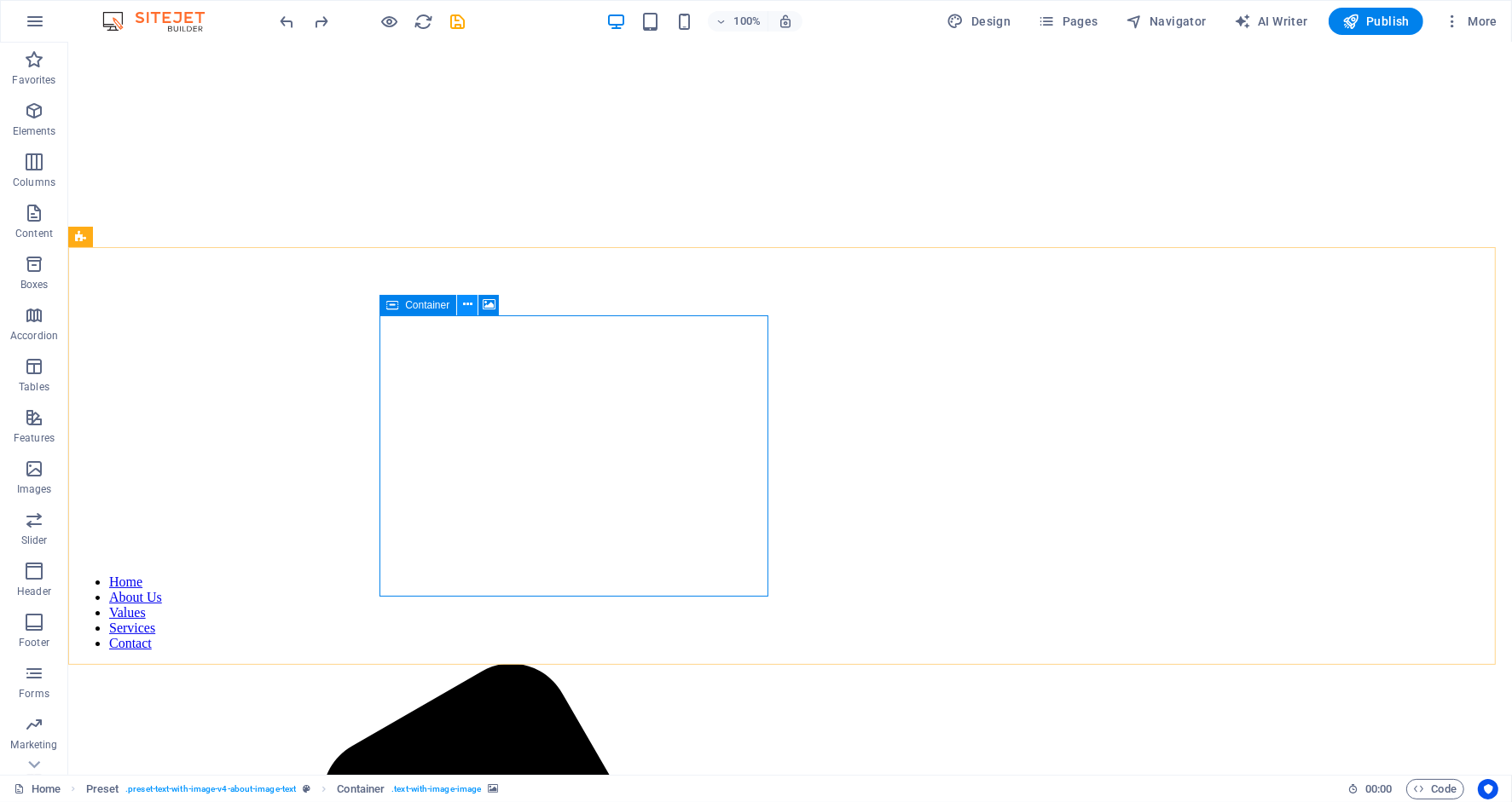 click at bounding box center [467, 305] 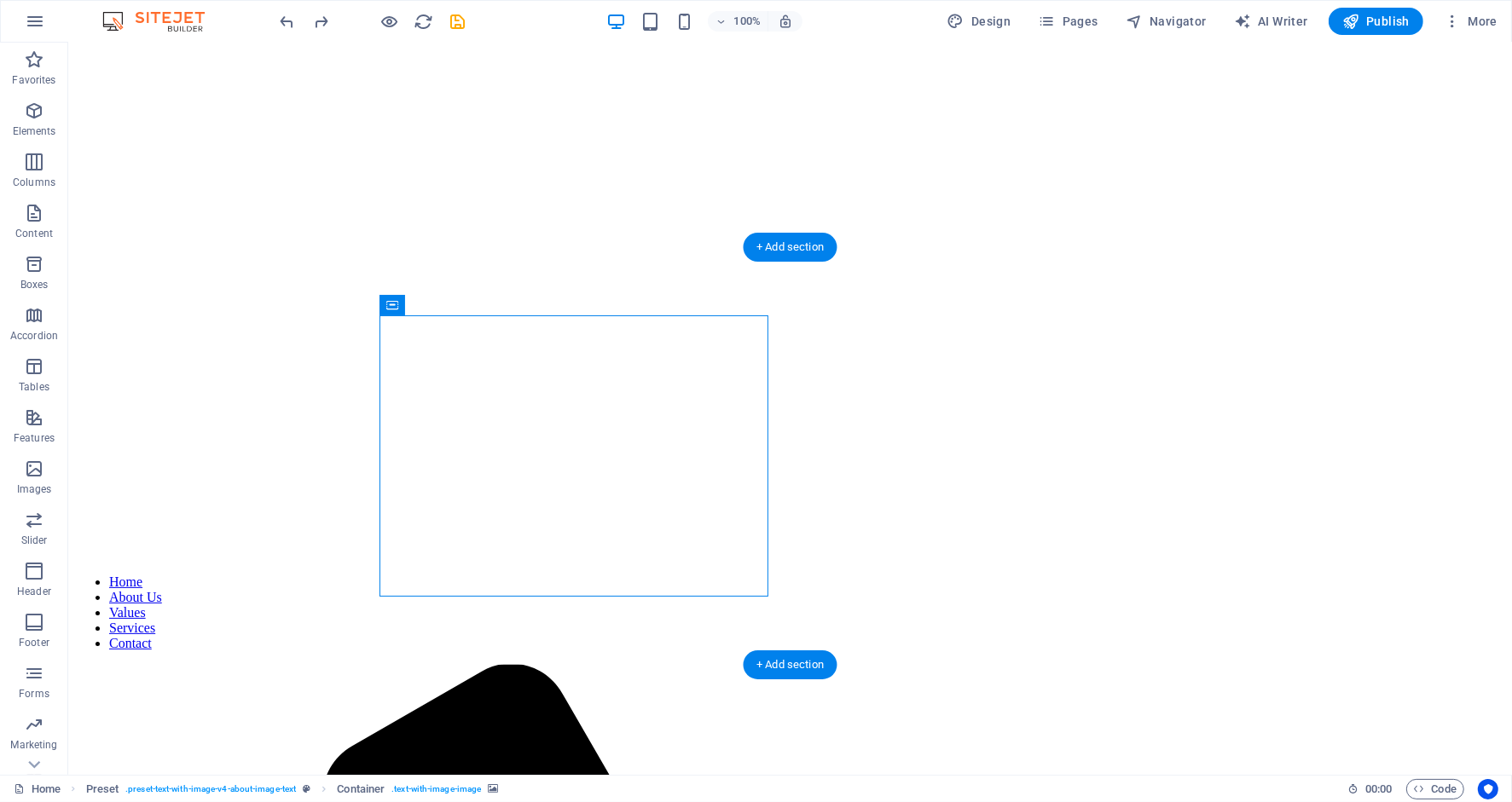 click on "Drop content here or  Add elements  Paste clipboard" at bounding box center [789, 3079] 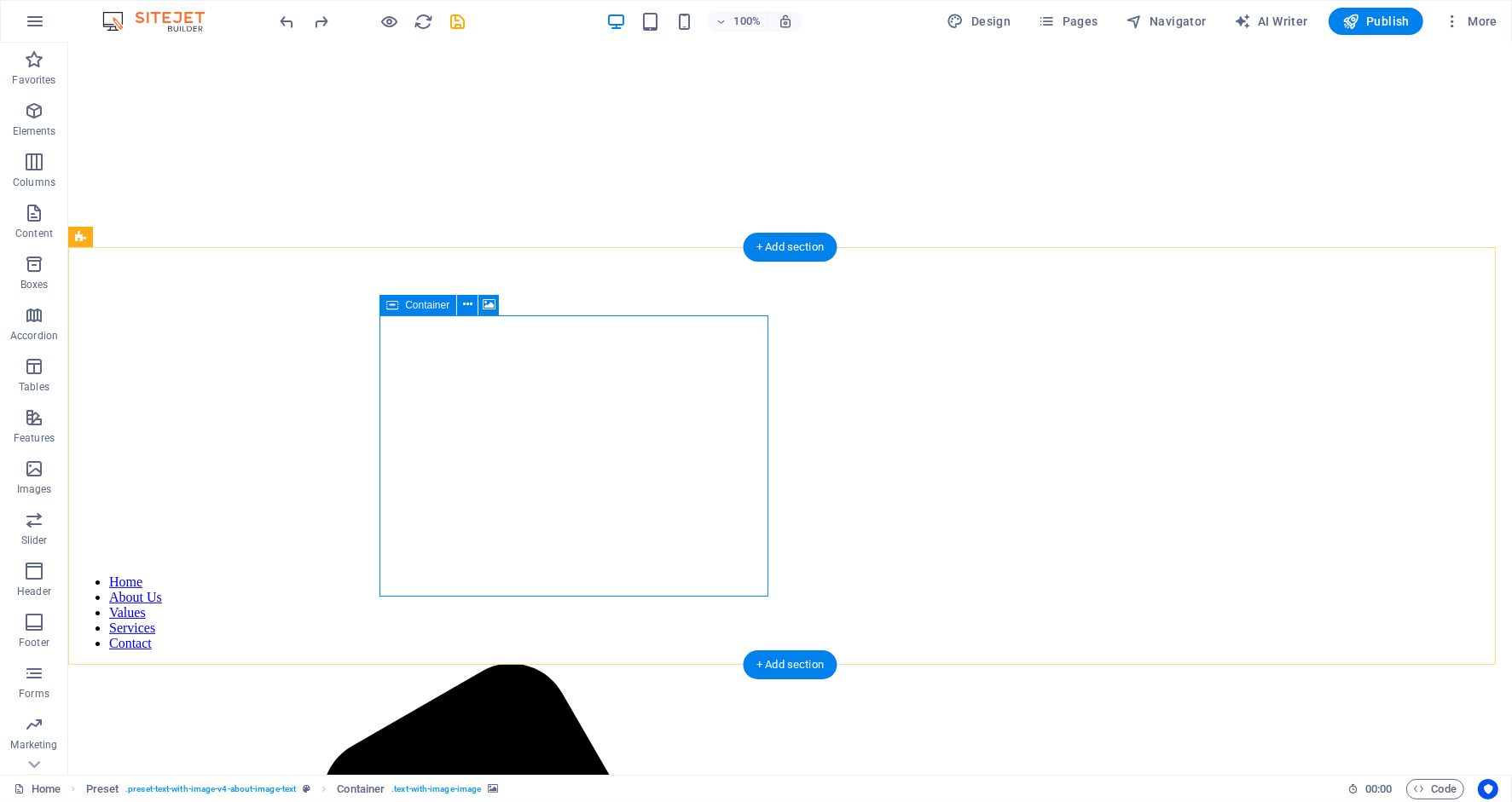 click on "Drop content here or  Add elements  Paste clipboard" at bounding box center (789, 3079) 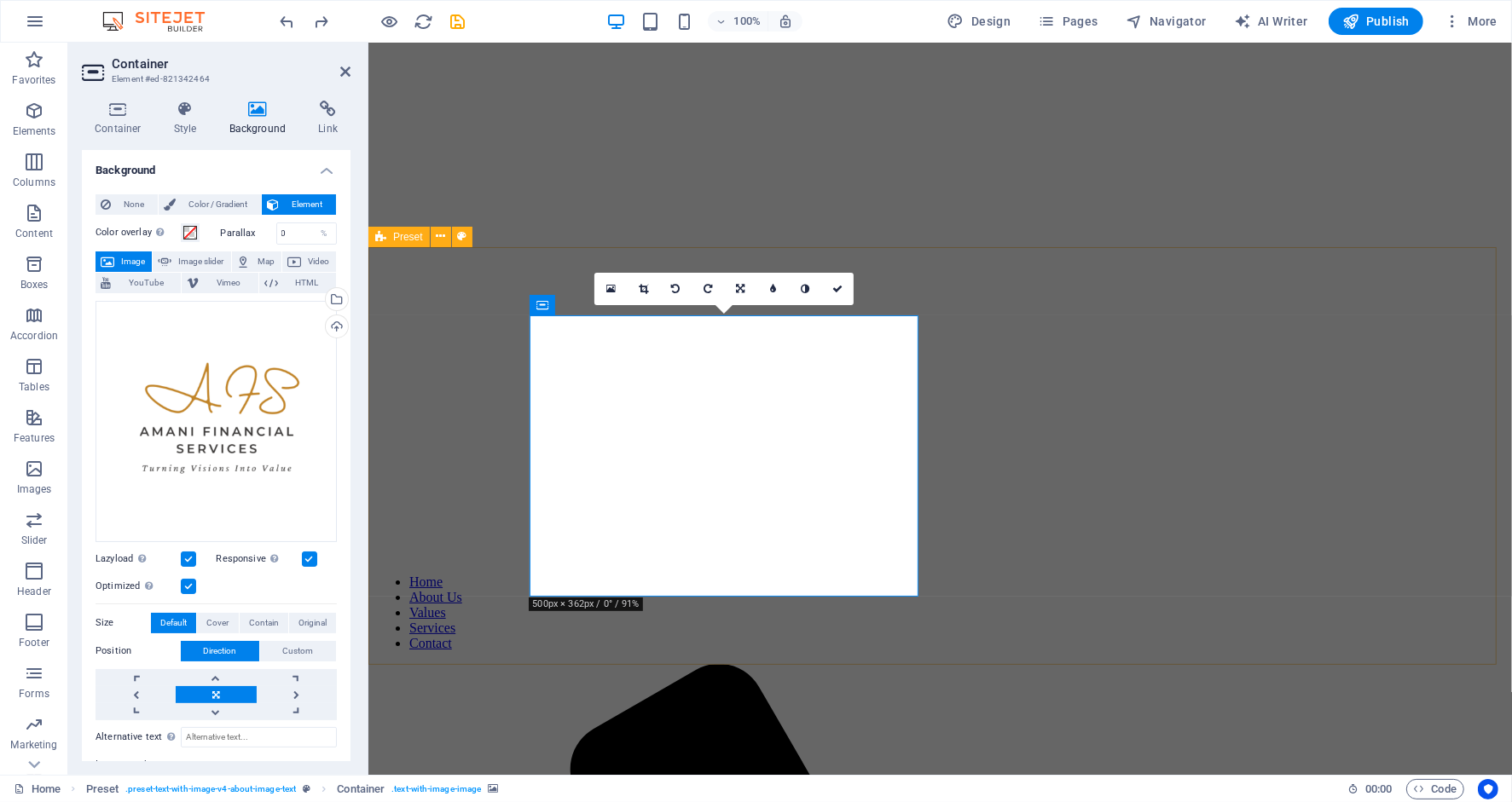click on "Drop content here or  Add elements  Paste clipboard Who We Are At [COMPANY] Financial Services, we specialize in providing personalized financial consulting tailored to meet the needs of individuals and businesses. We understand that financial challenges are unique, and our mission is to empower you with solutions that foster sustainable growth and clarity in your financial journey. Learn More" at bounding box center (939, 2618) 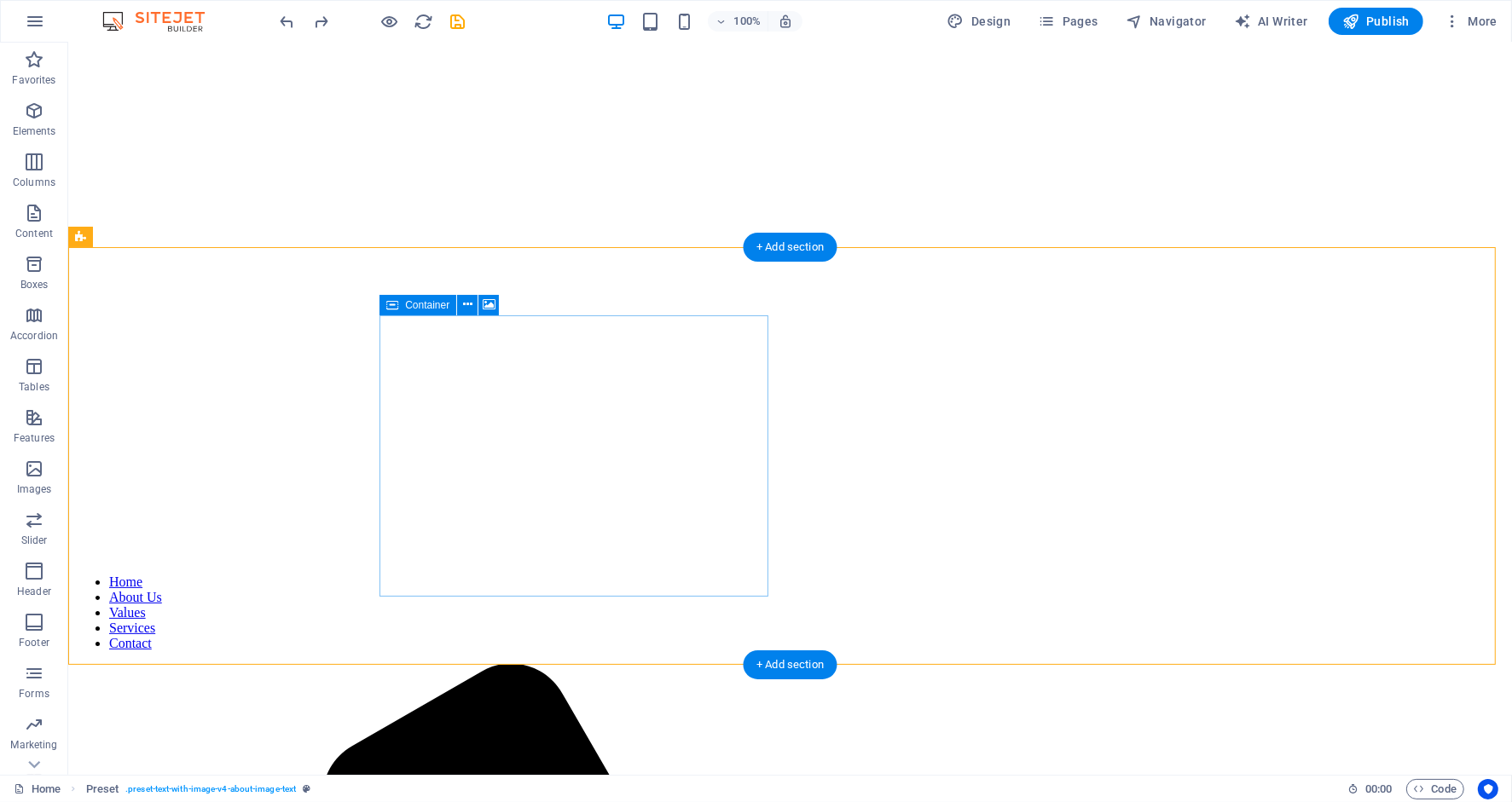 click on "Paste clipboard" at bounding box center (835, 3105) 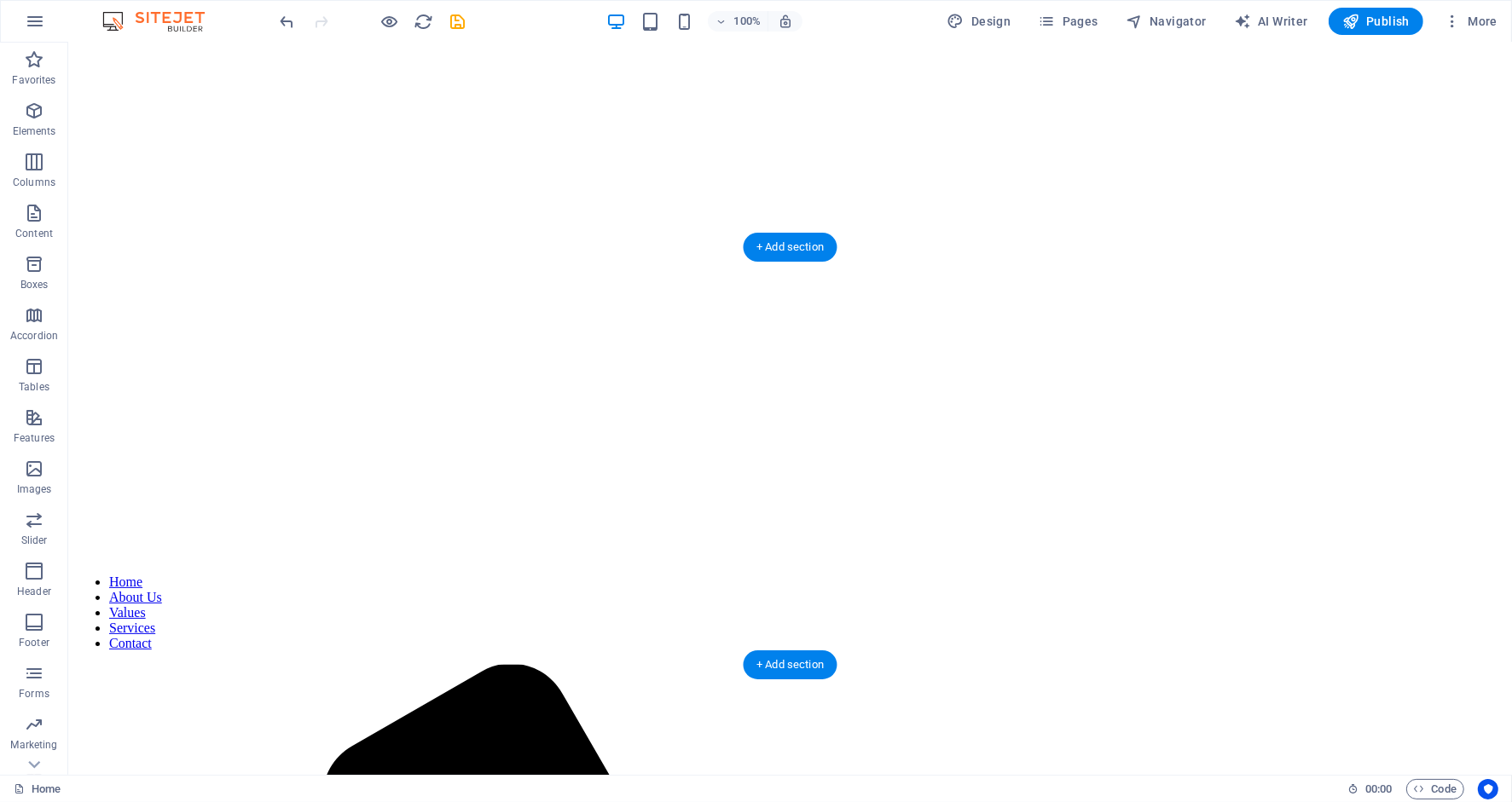 click at bounding box center [789, 2738] 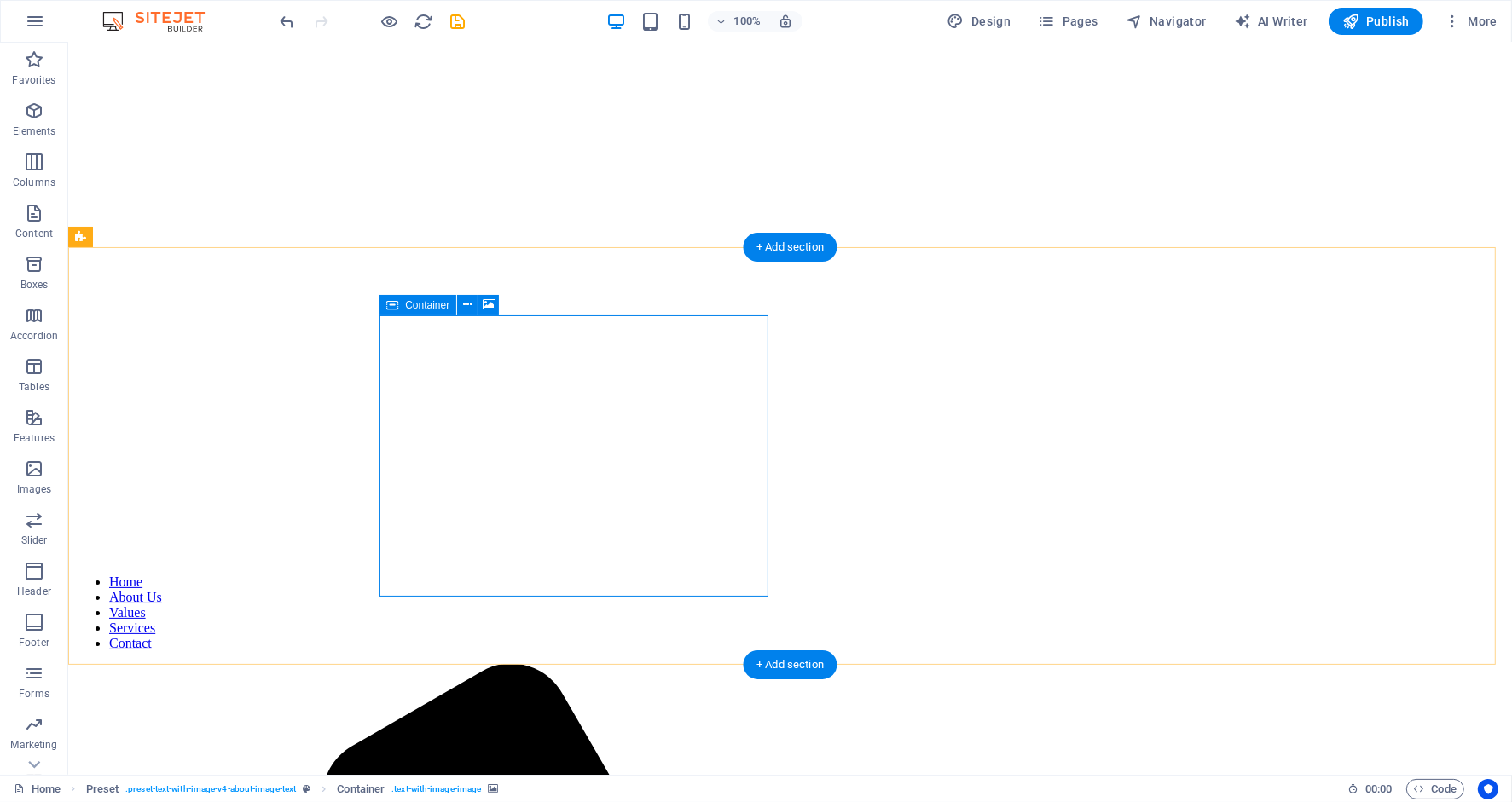 click on "Paste clipboard" at bounding box center (835, 3105) 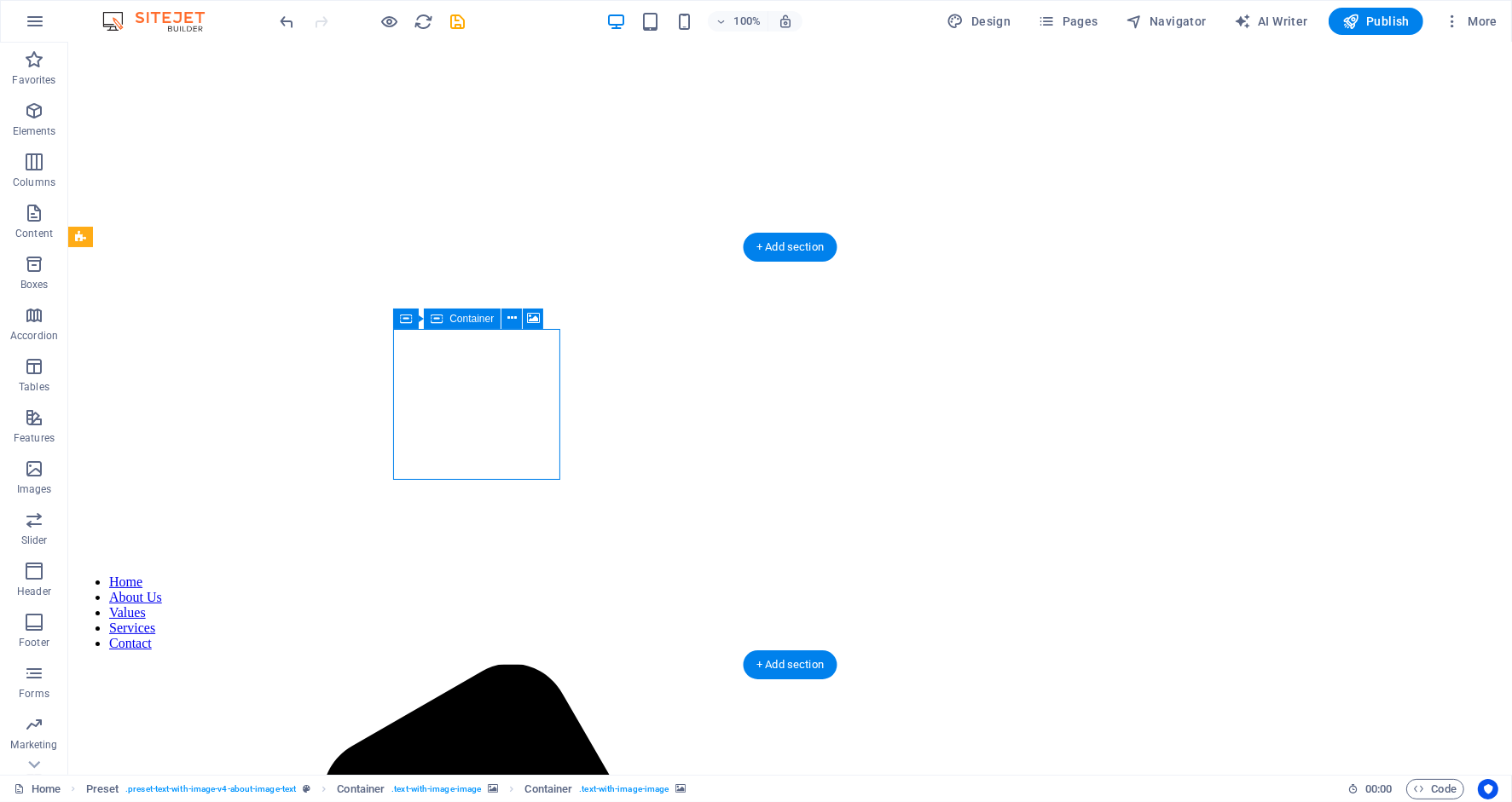 drag, startPoint x: 524, startPoint y: 342, endPoint x: 532, endPoint y: 448, distance: 106.30146 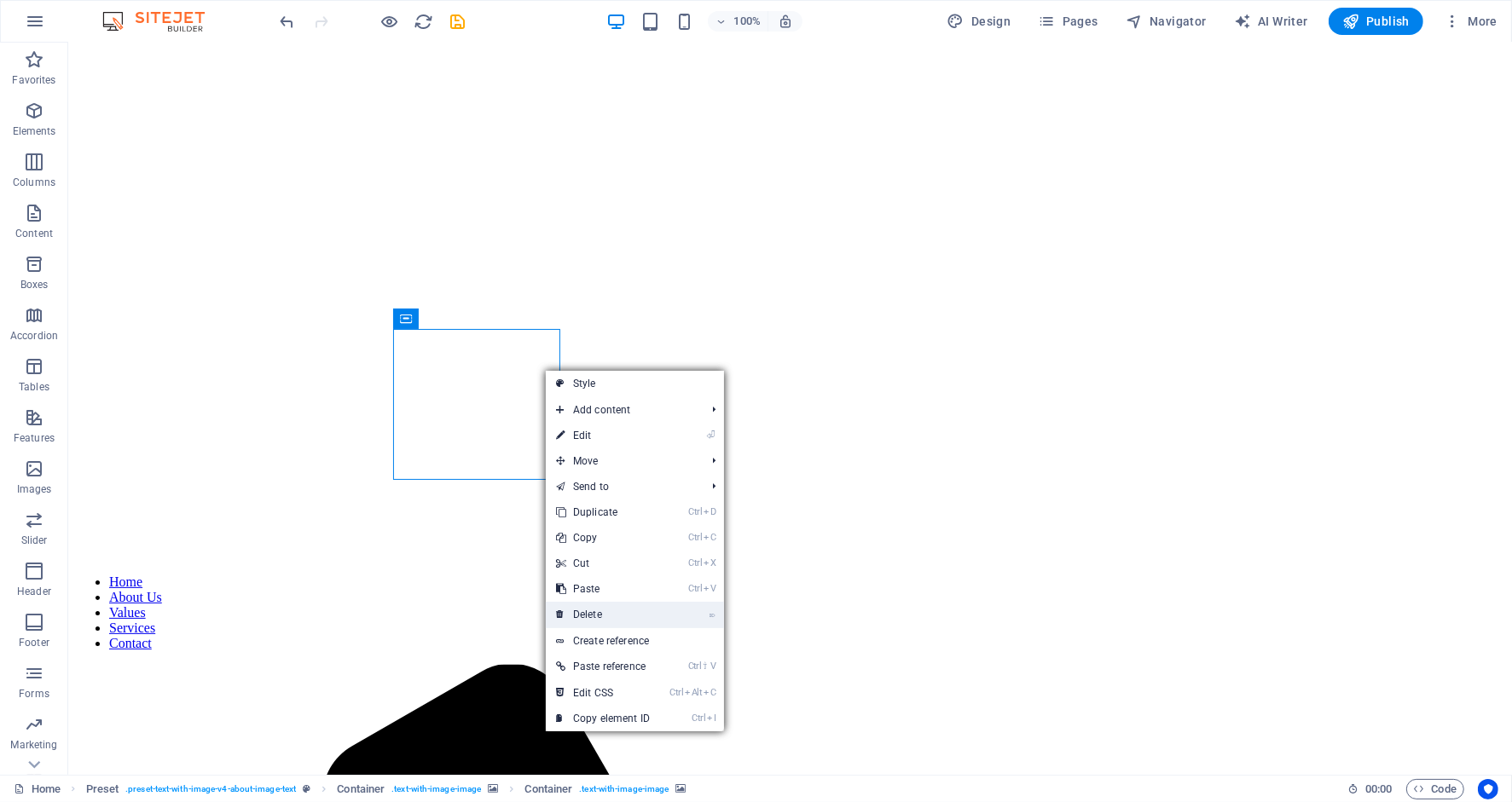 click on "⌦  Delete" at bounding box center (603, 614) 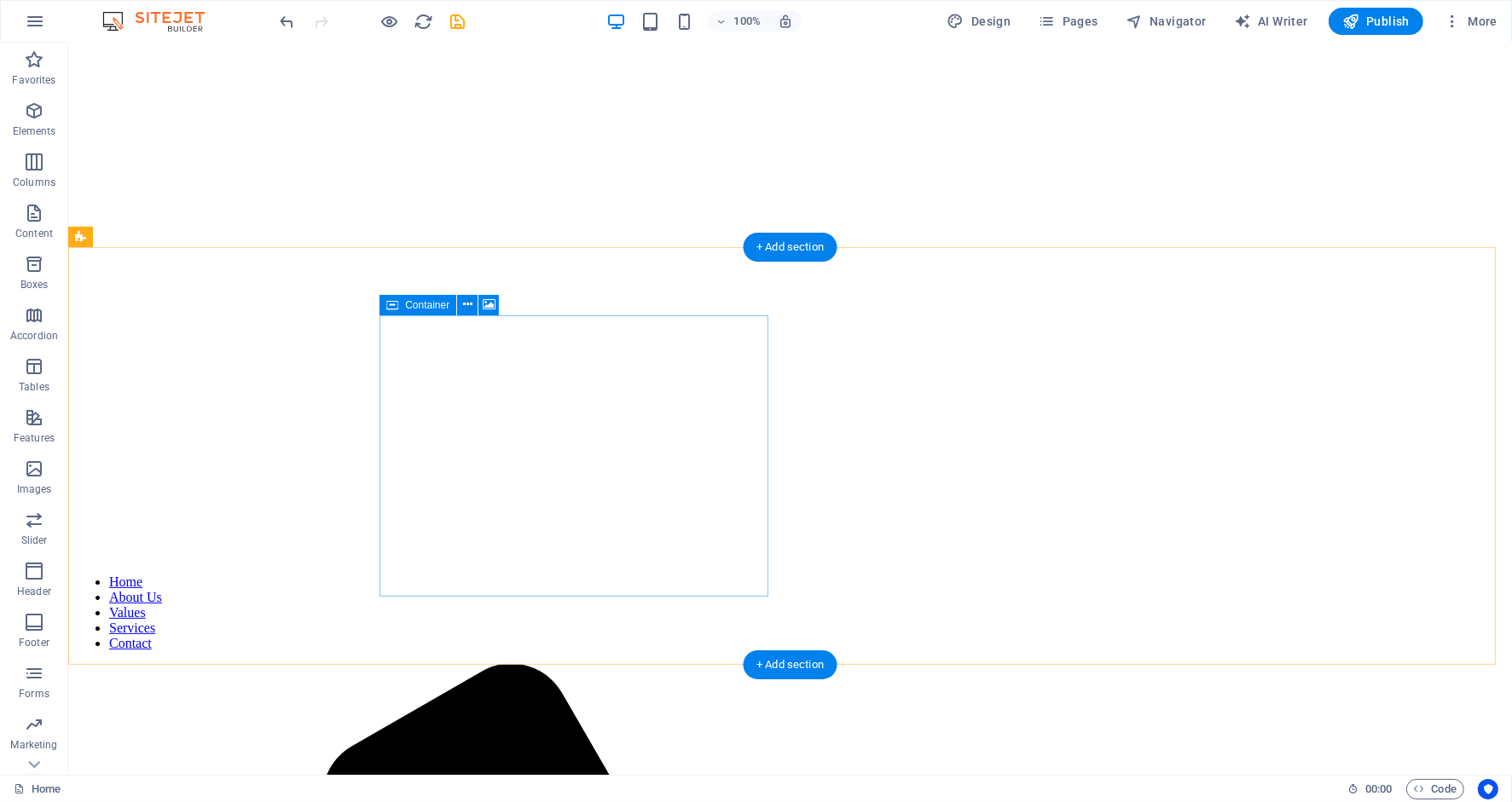click on "Drop content here or  Add elements  Paste clipboard" at bounding box center (789, 3079) 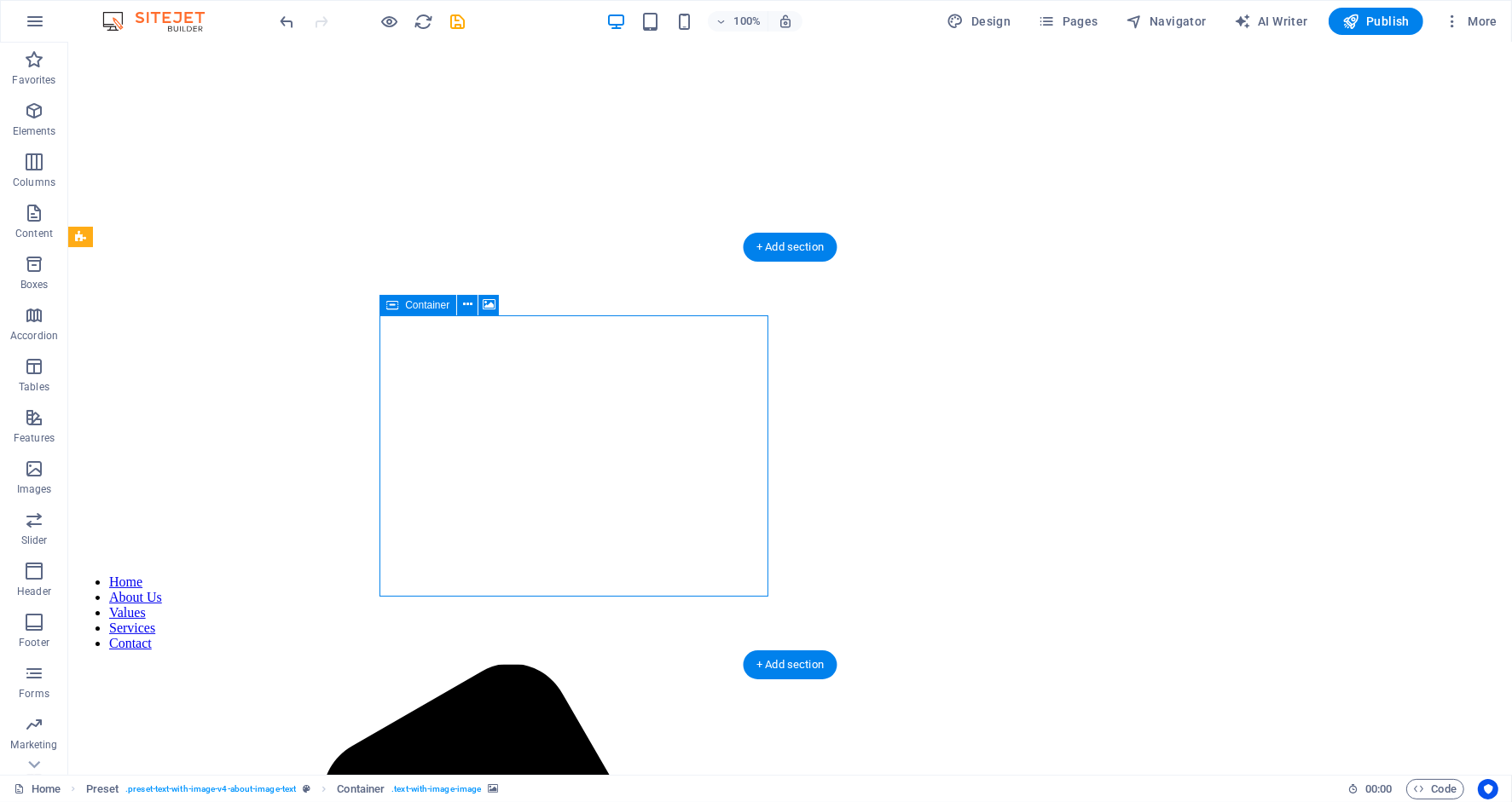 click on "Drop content here or  Add elements  Paste clipboard" at bounding box center [789, 3079] 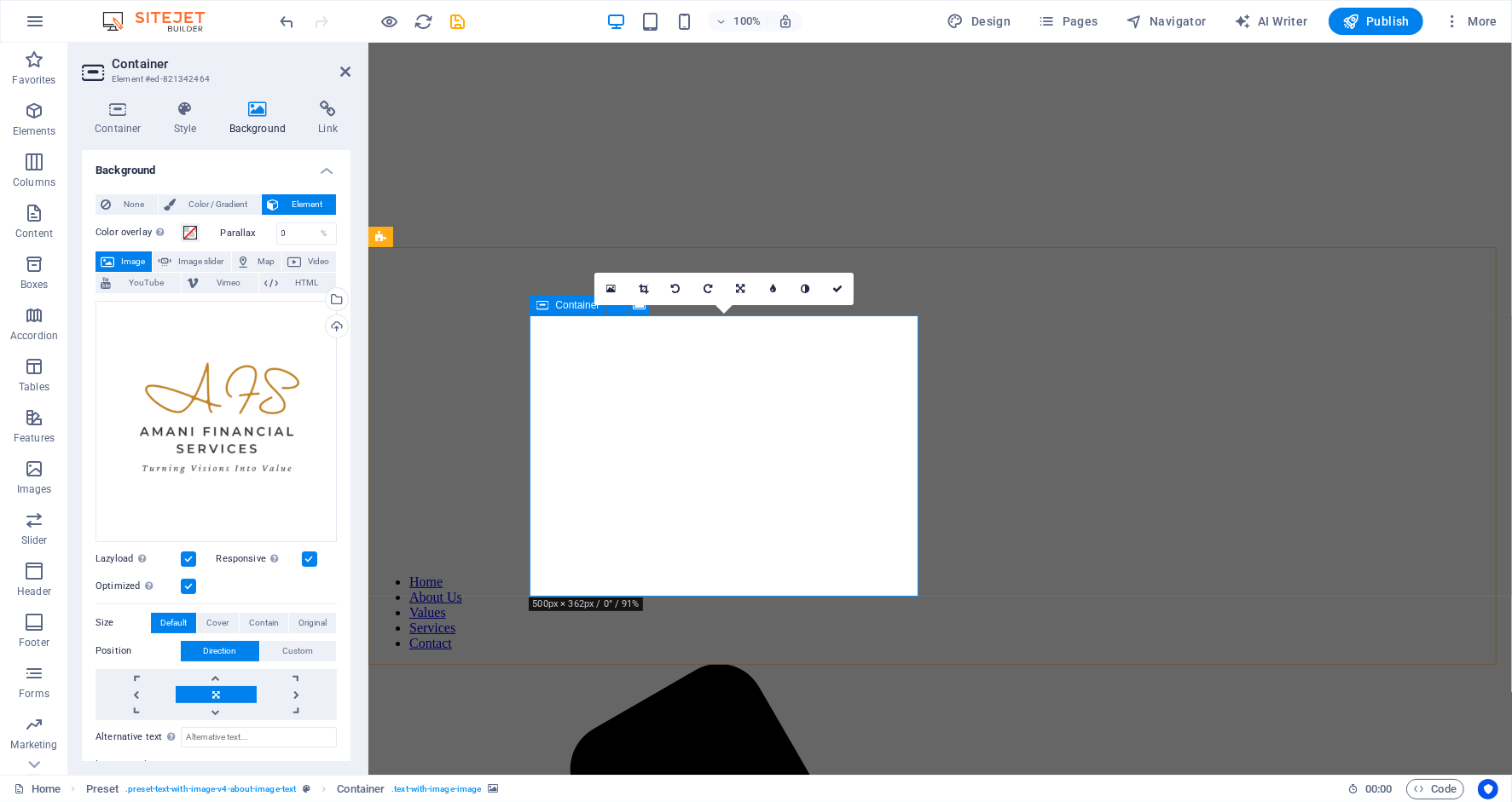 click on "Drop content here or  Add elements  Paste clipboard" at bounding box center (939, 2680) 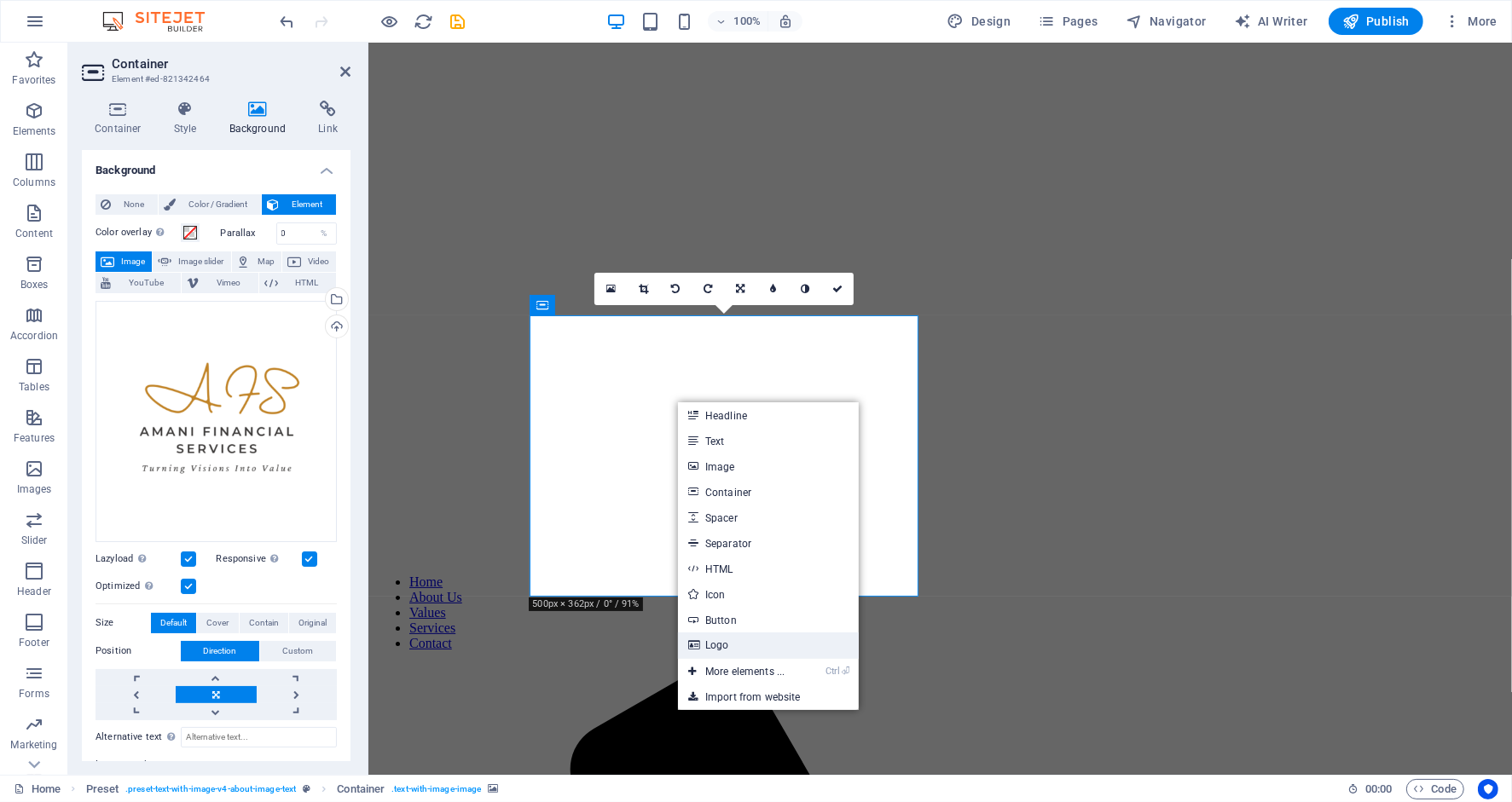 click on "Logo" at bounding box center (768, 645) 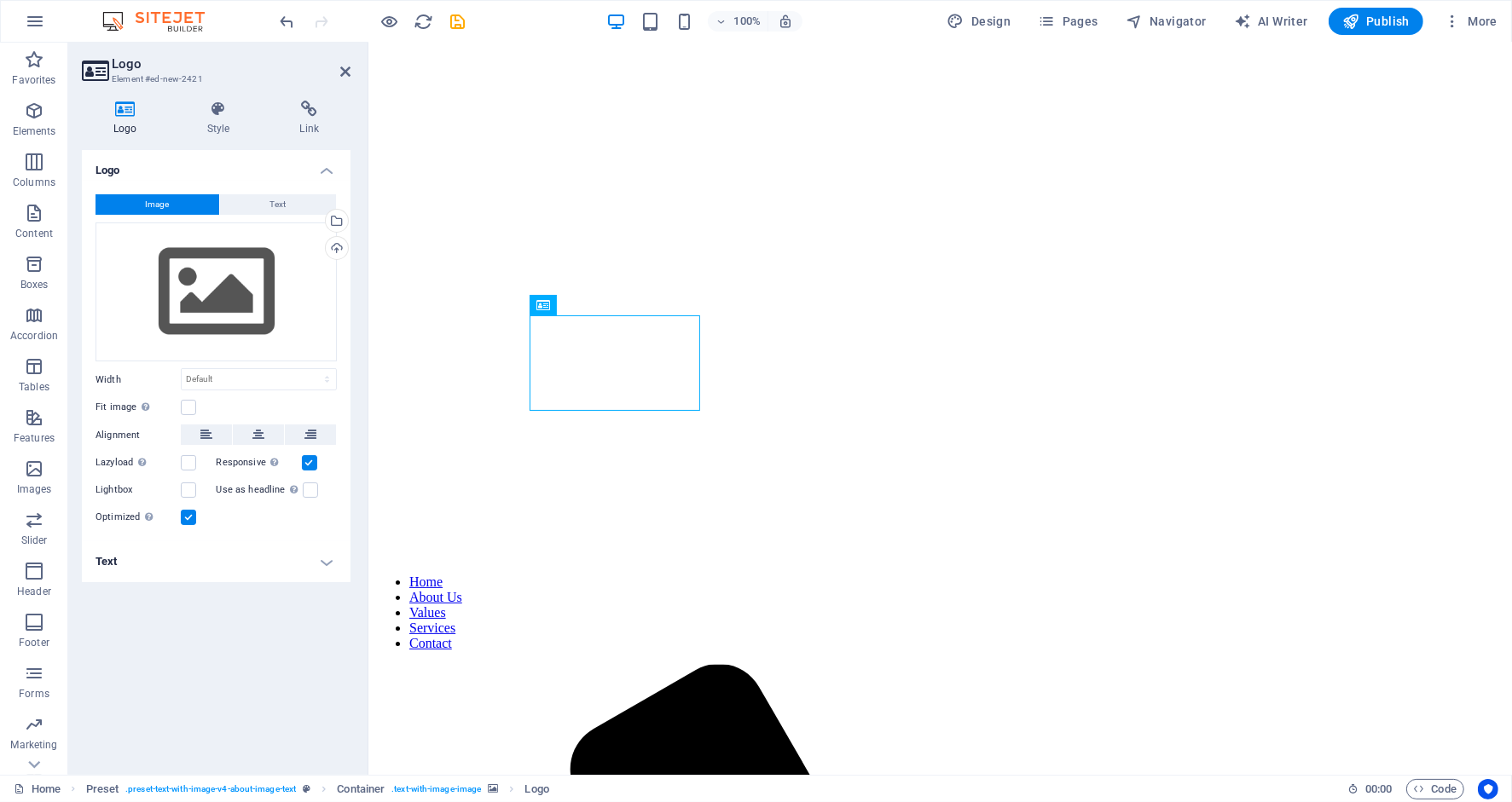 drag, startPoint x: 652, startPoint y: 383, endPoint x: 633, endPoint y: 431, distance: 51.62364 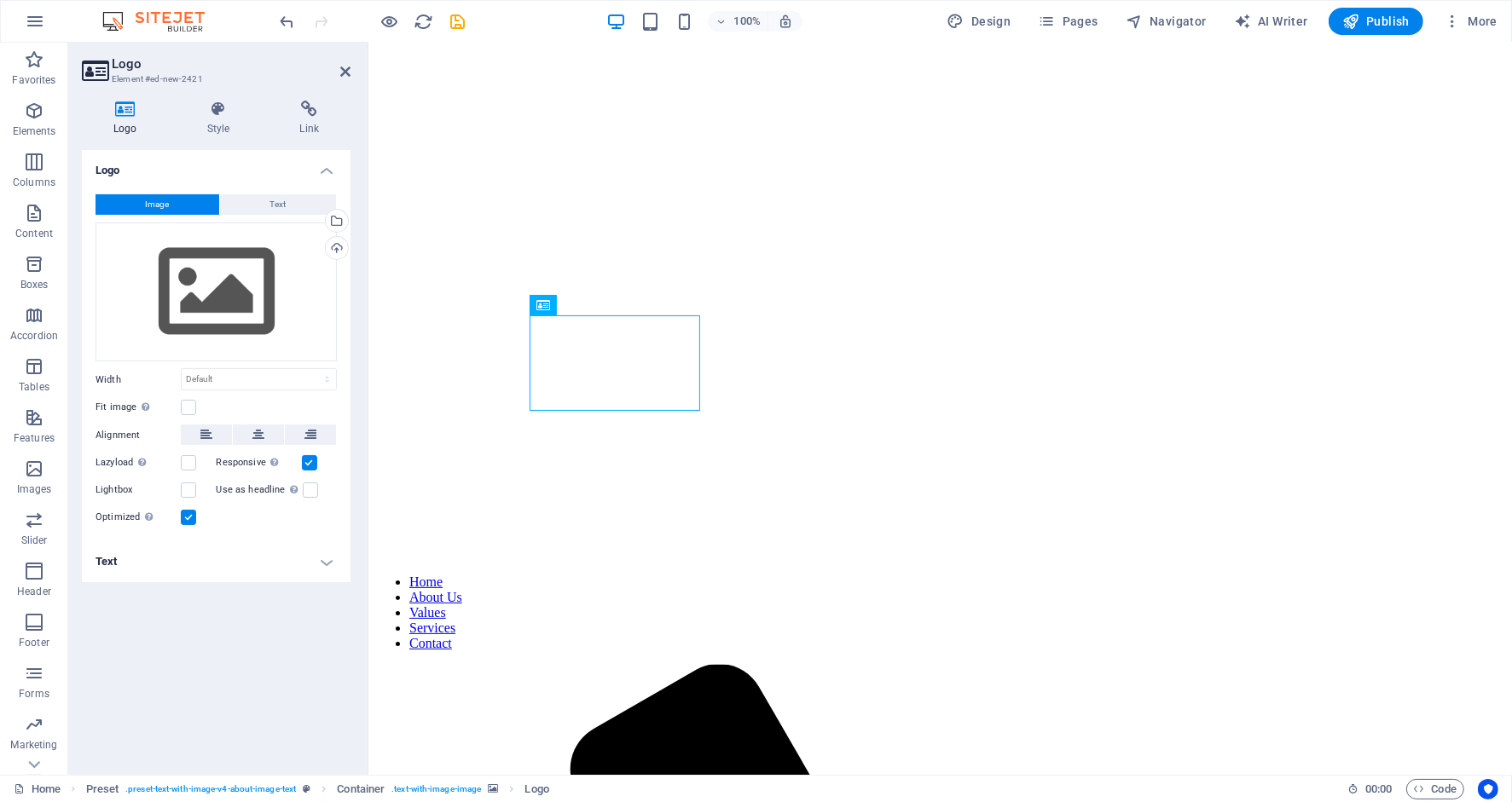 click at bounding box center [939, 2576] 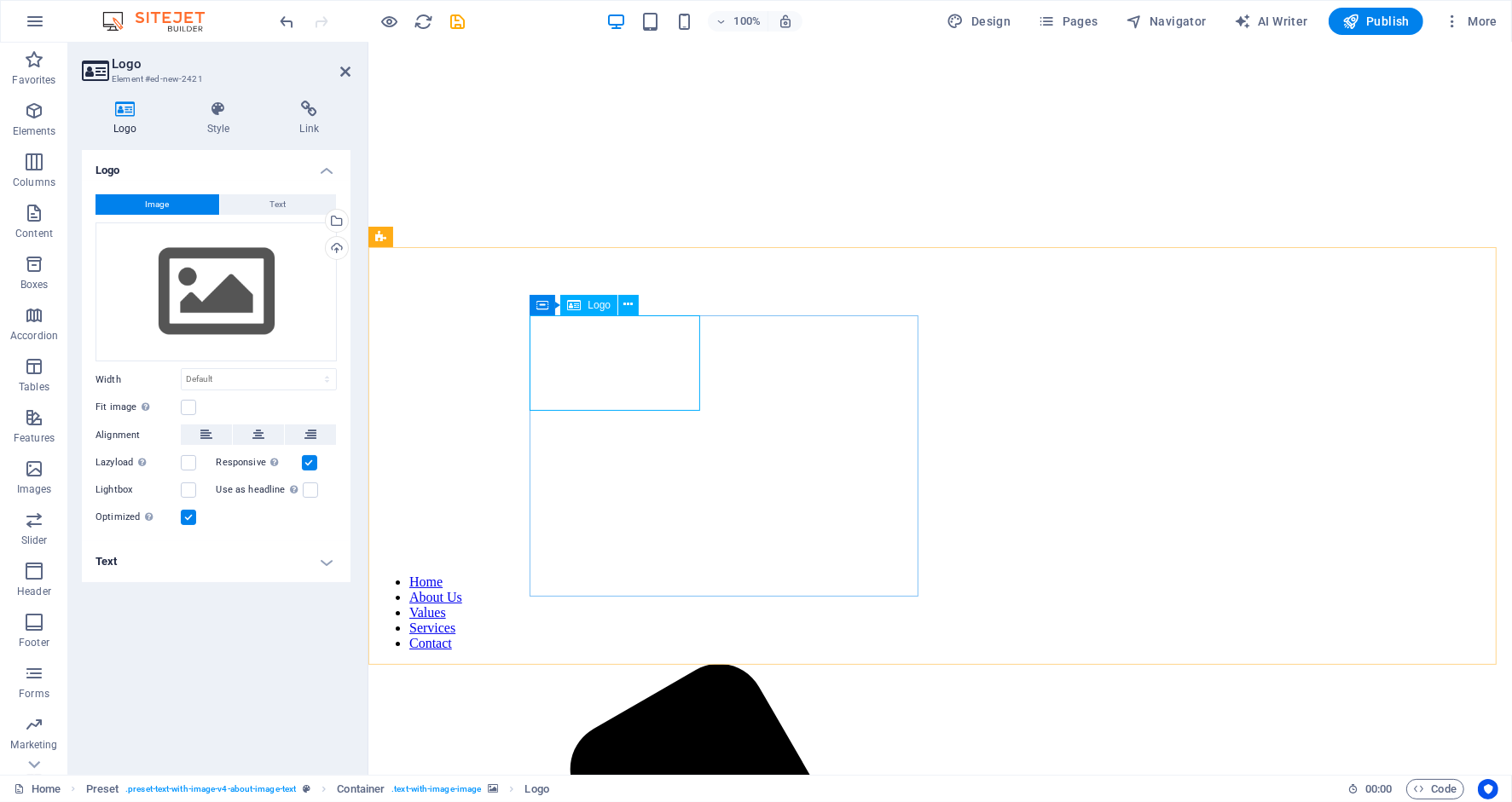 click at bounding box center (939, 2717) 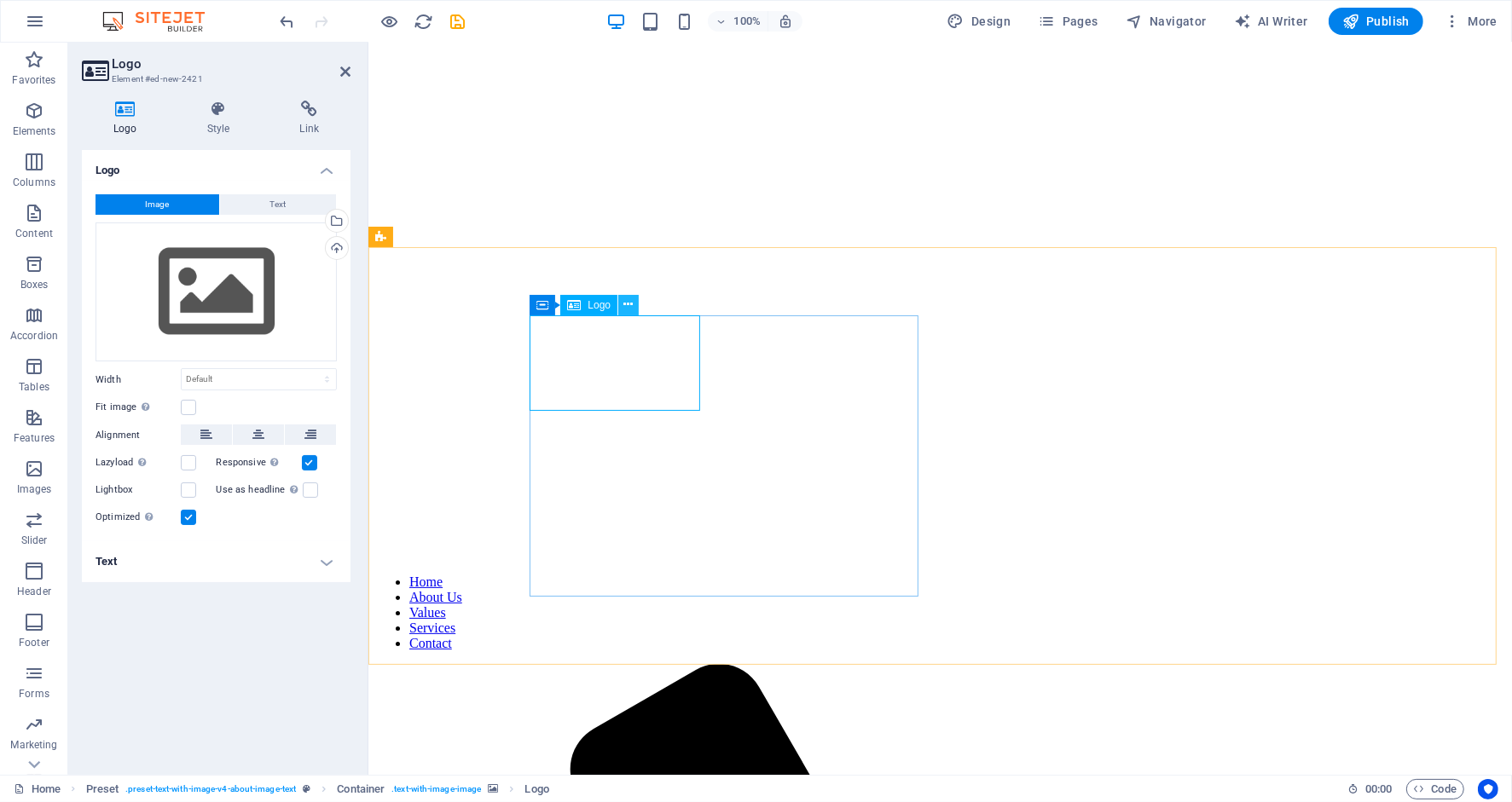 click at bounding box center (629, 304) 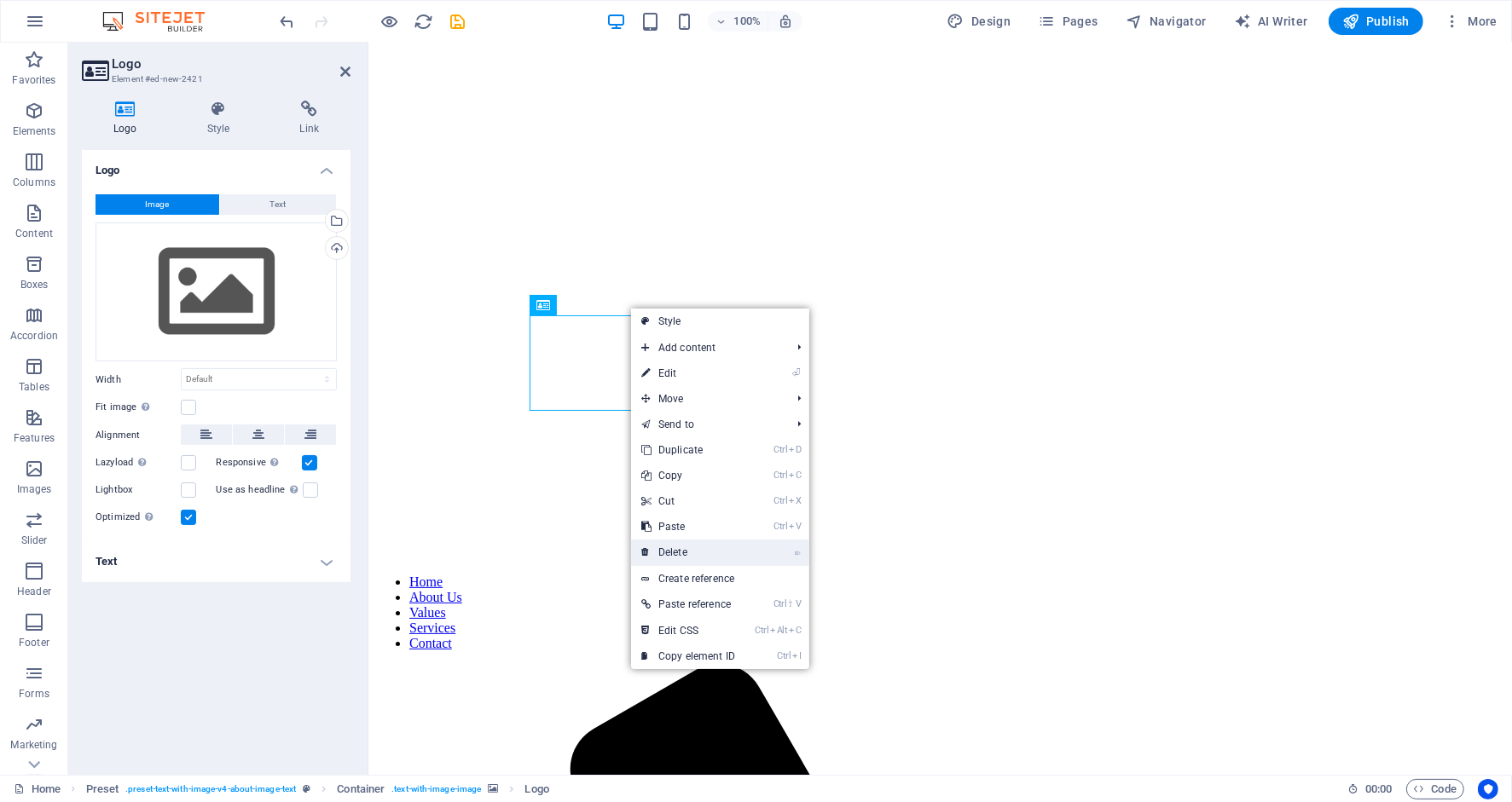 click on "⌦  Delete" at bounding box center [688, 552] 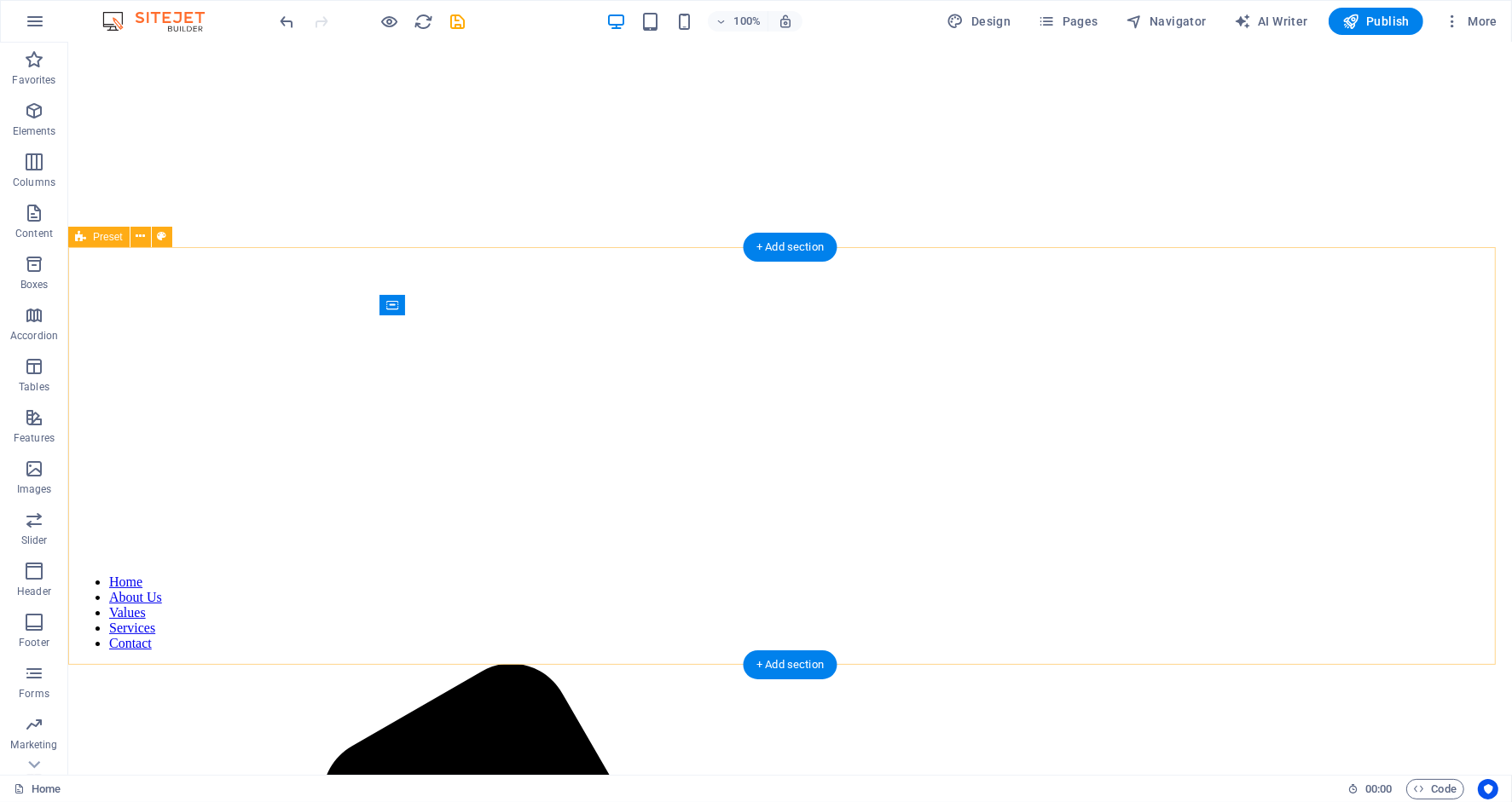 click on "Drop content here or  Add elements  Paste clipboard Who We Are At [COMPANY] Financial Services, we specialize in providing personalized financial consulting tailored to meet the needs of individuals and businesses. We understand that financial challenges are unique, and our mission is to empower you with solutions that foster sustainable growth and clarity in your financial journey. Learn More" at bounding box center (789, 3017) 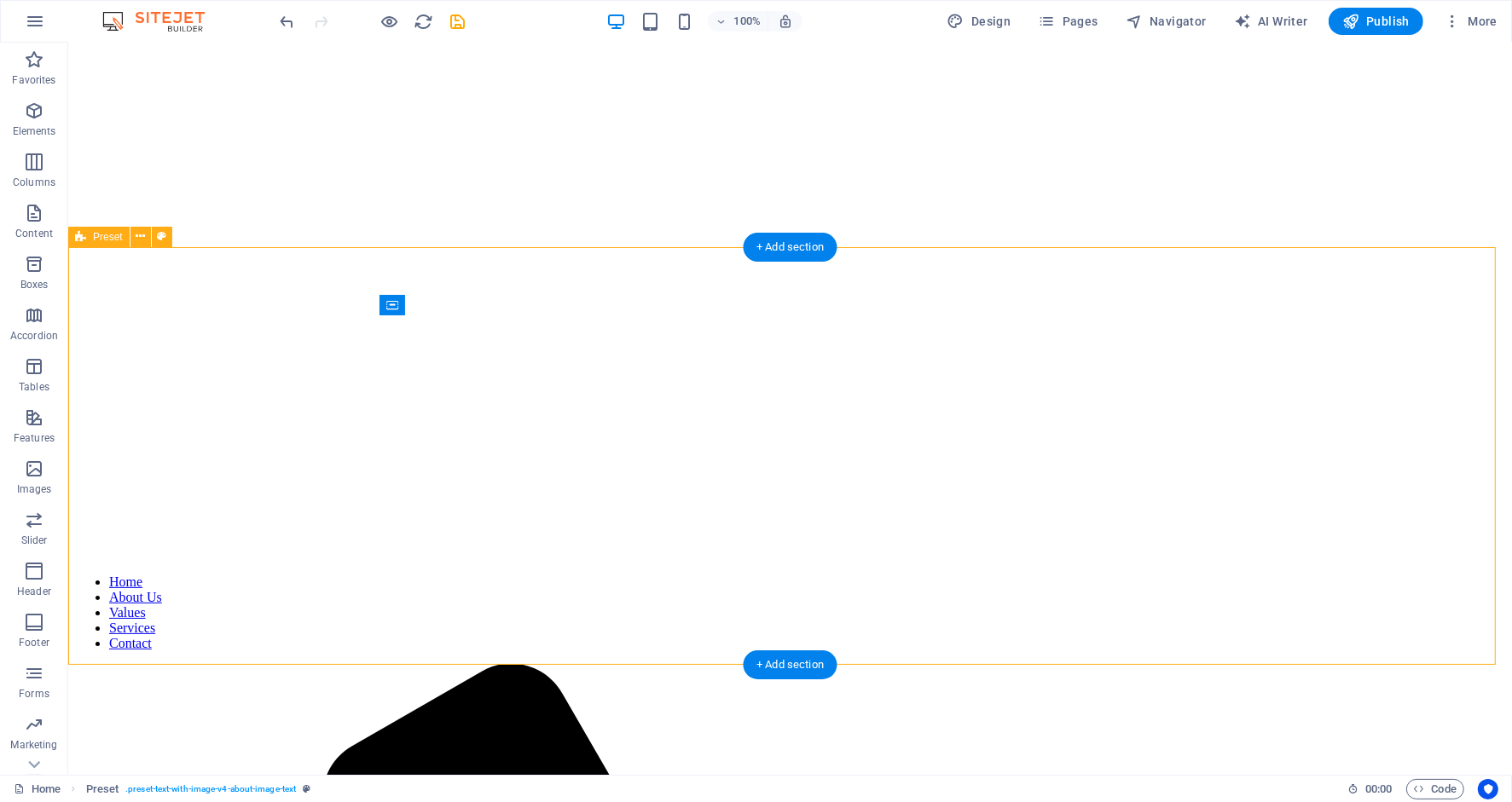 click on "Drop content here or  Add elements  Paste clipboard Who We Are At [COMPANY] Financial Services, we specialize in providing personalized financial consulting tailored to meet the needs of individuals and businesses. We understand that financial challenges are unique, and our mission is to empower you with solutions that foster sustainable growth and clarity in your financial journey. Learn More" at bounding box center [789, 3017] 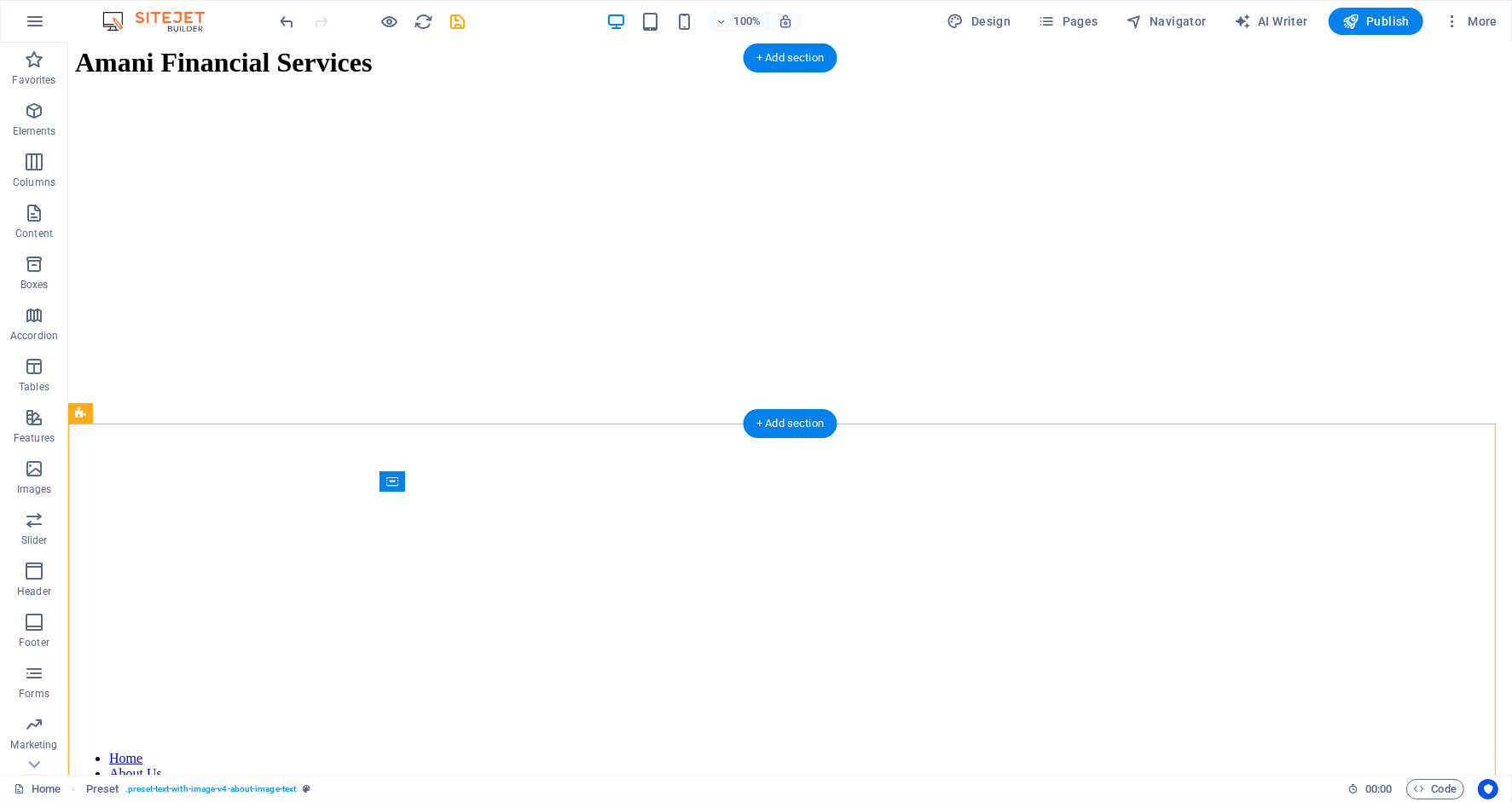 scroll, scrollTop: 0, scrollLeft: 0, axis: both 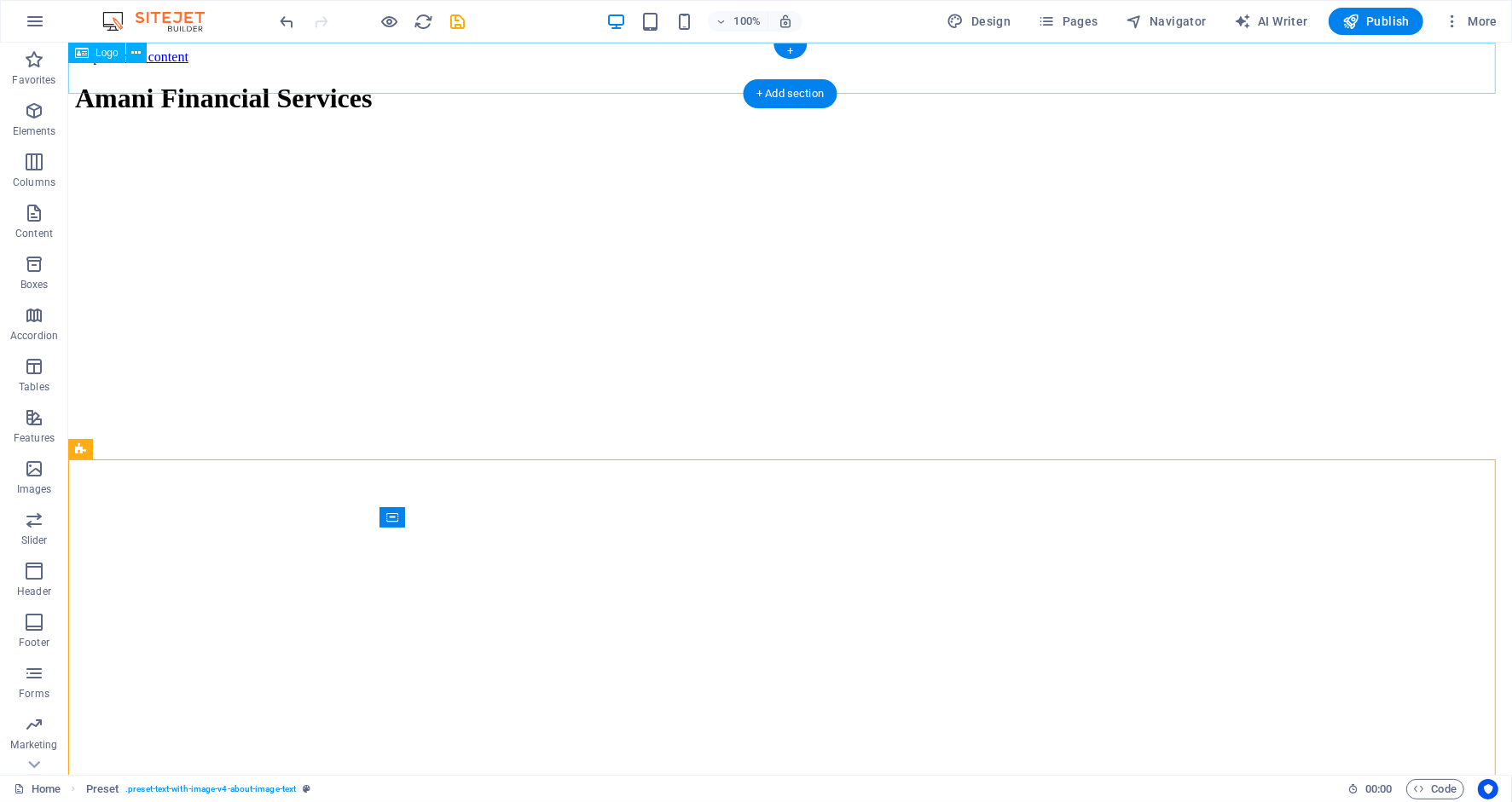 click on "Amani Financial Services" at bounding box center (789, 98) 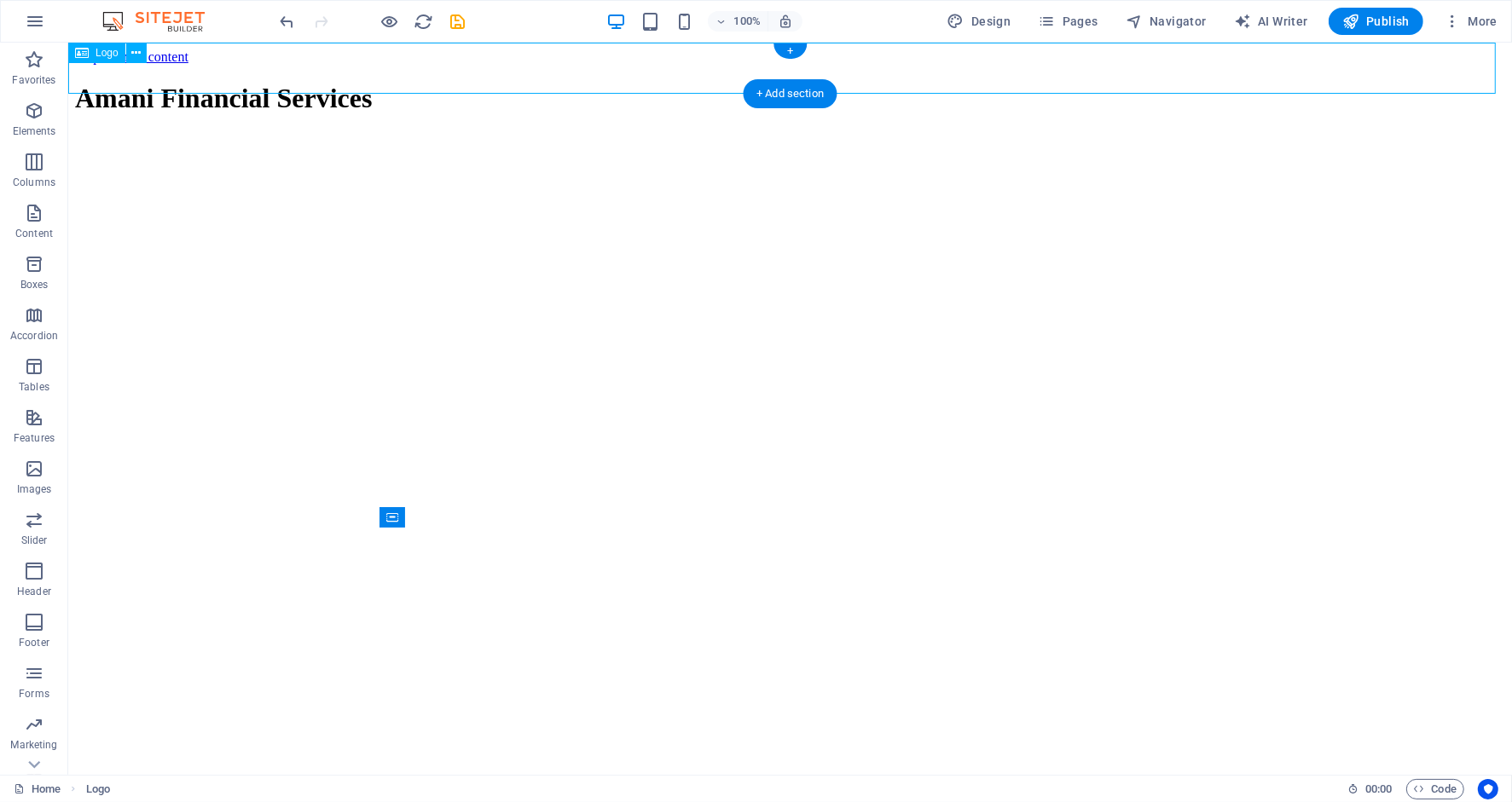click on "Amani Financial Services" at bounding box center [789, 98] 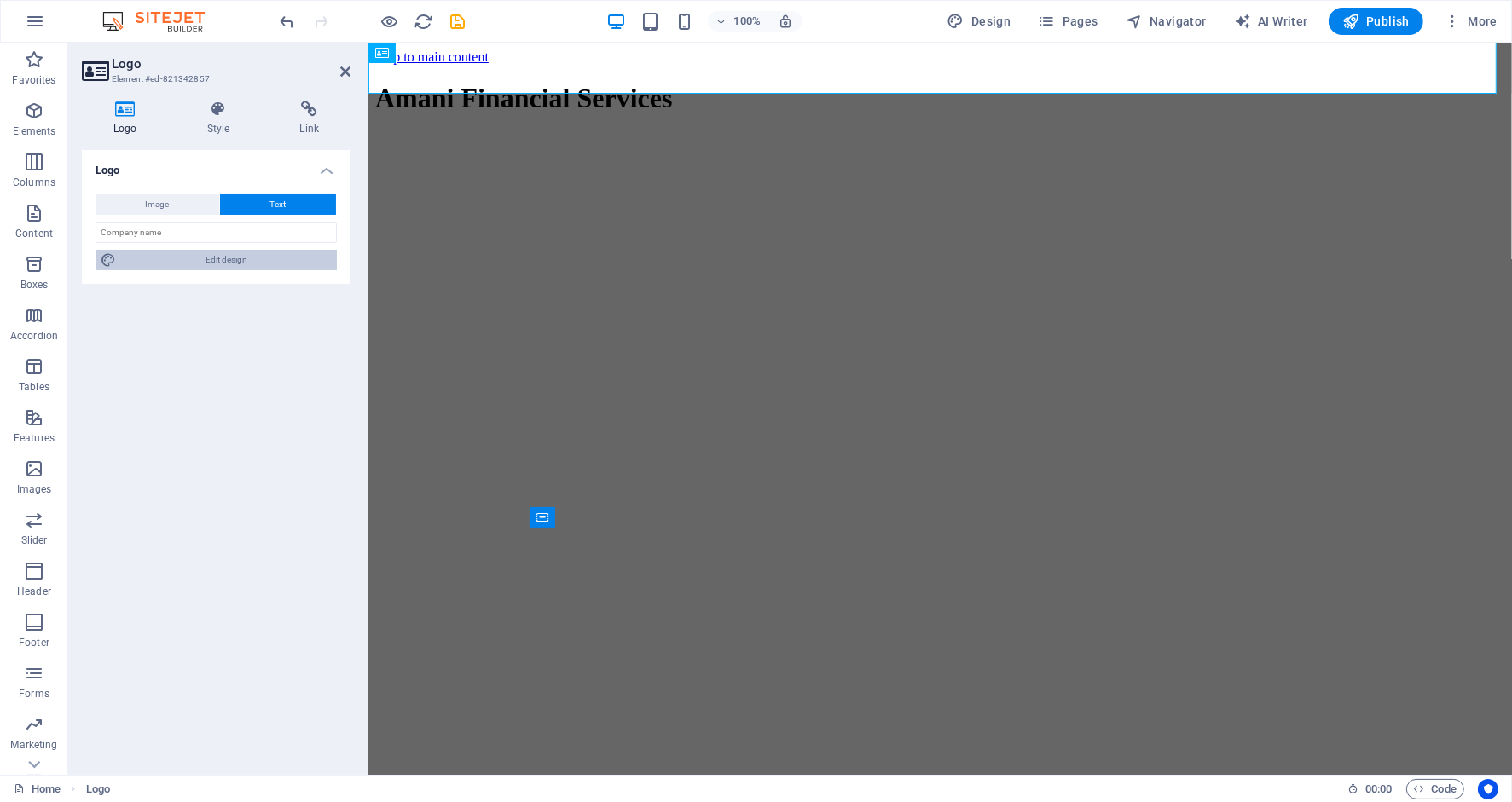 click on "Edit design" at bounding box center [226, 260] 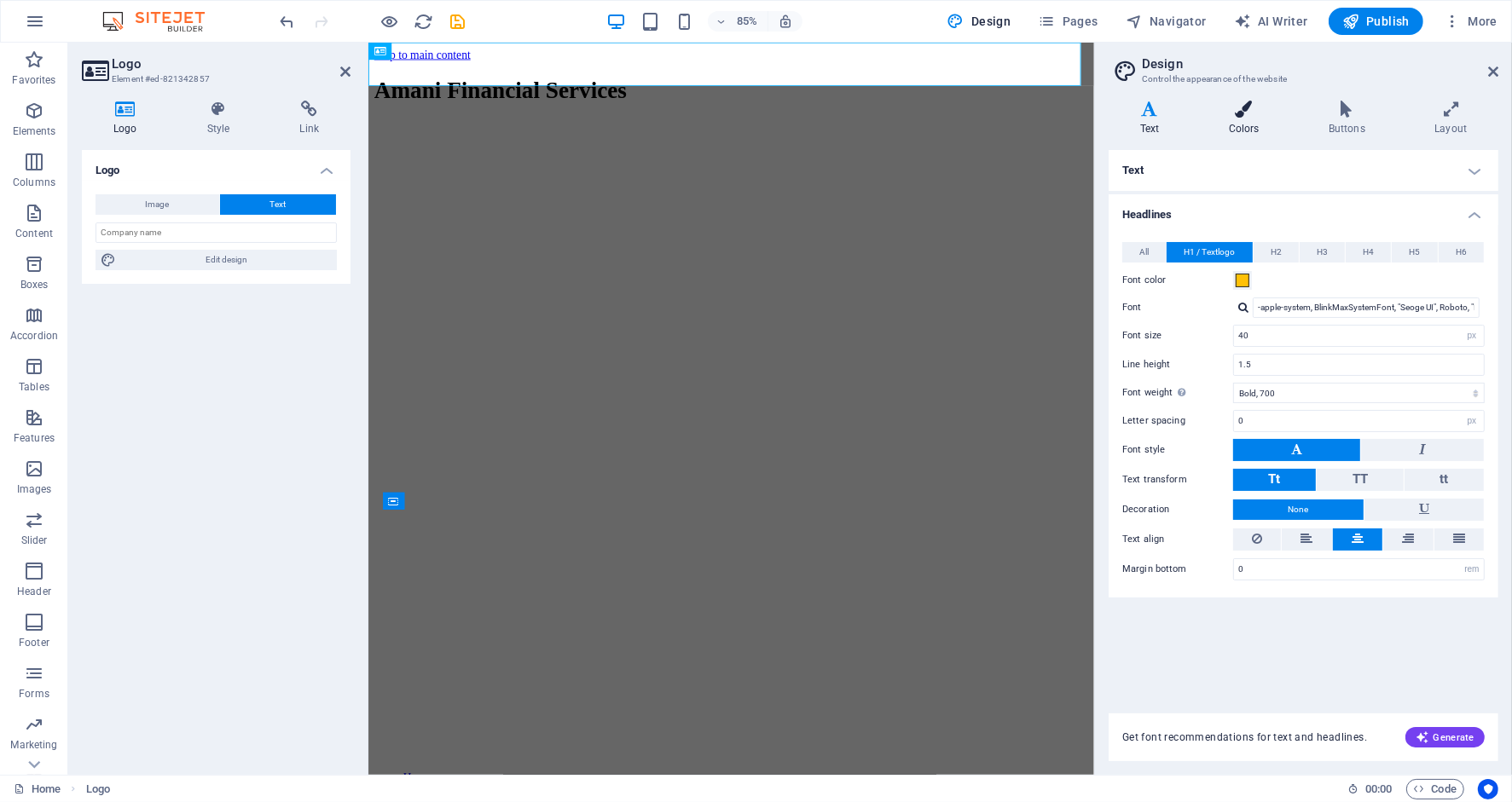 click at bounding box center [1243, 109] 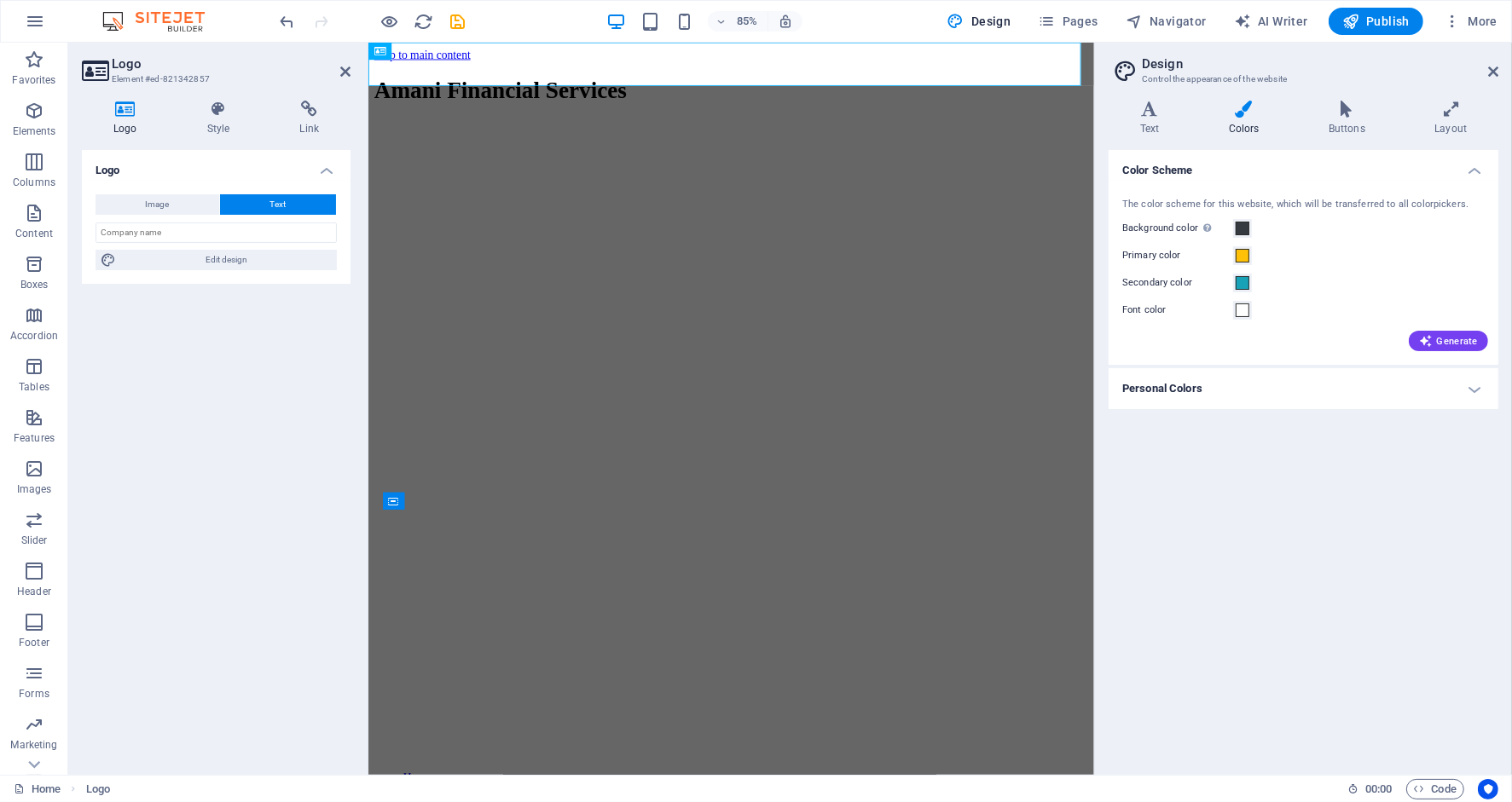 click on "Personal Colors" at bounding box center [1303, 389] 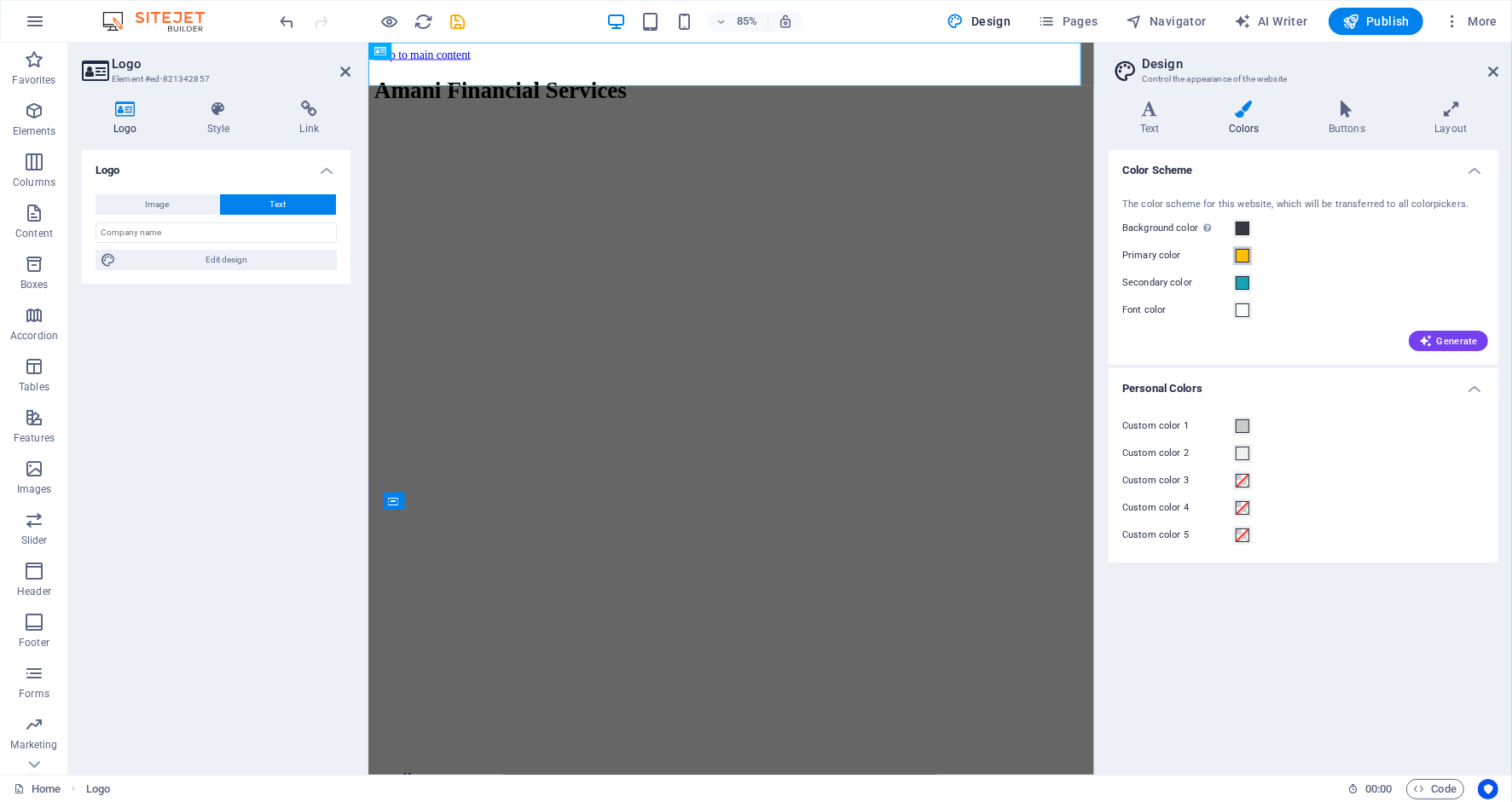 click at bounding box center (1243, 256) 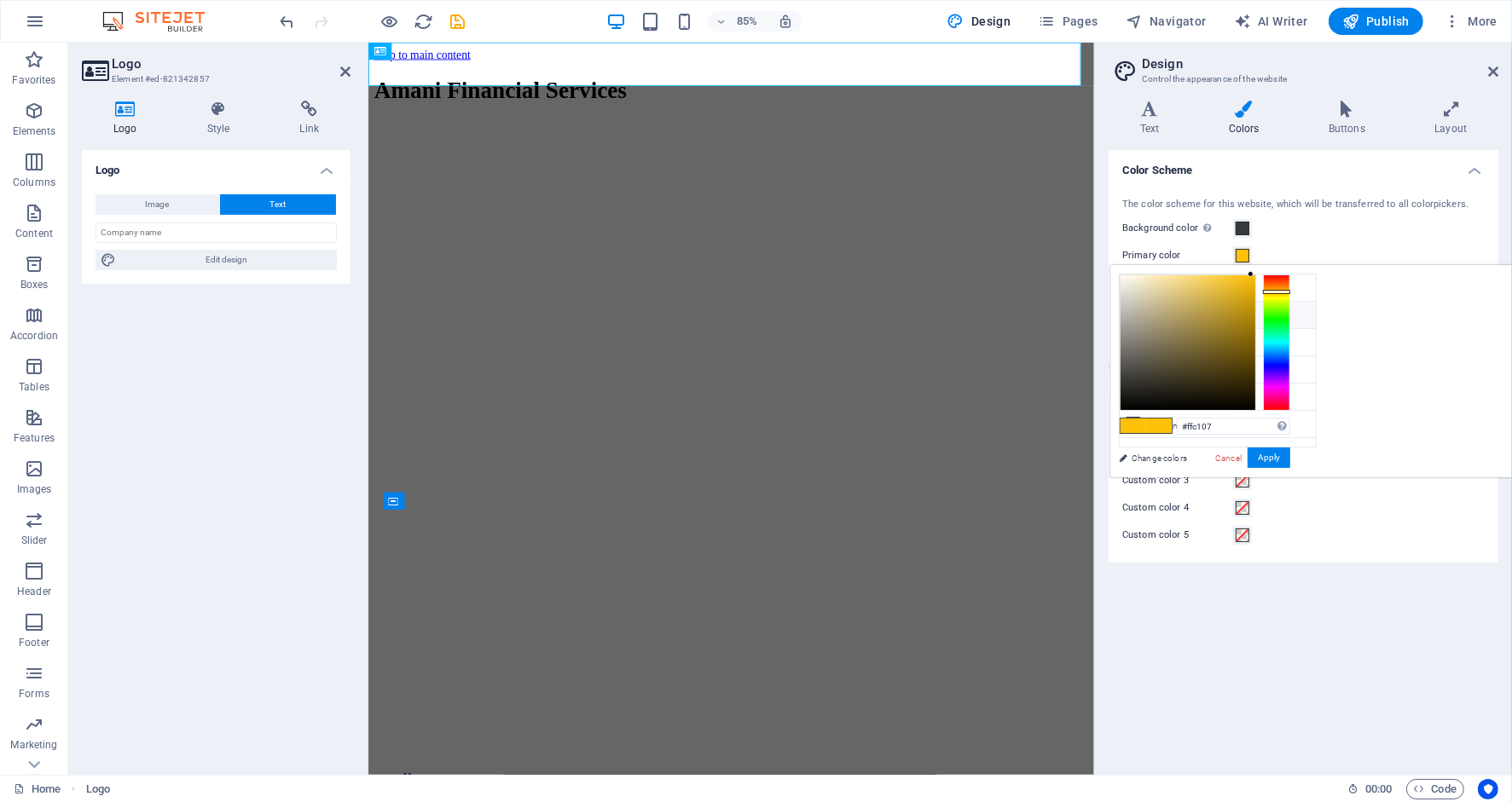 click on "Primary color
#ffc107" at bounding box center [1218, 315] 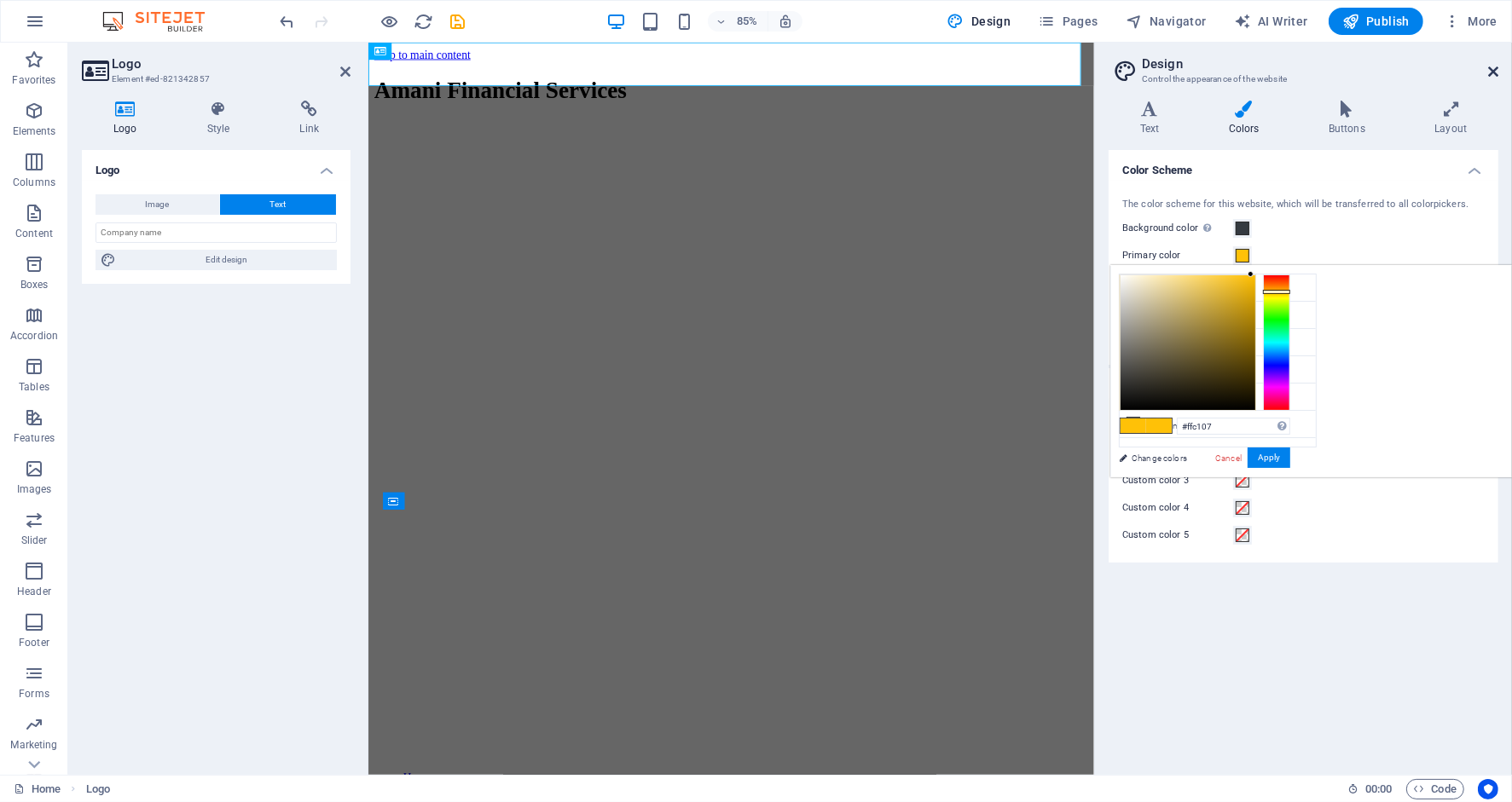 click at bounding box center [1493, 72] 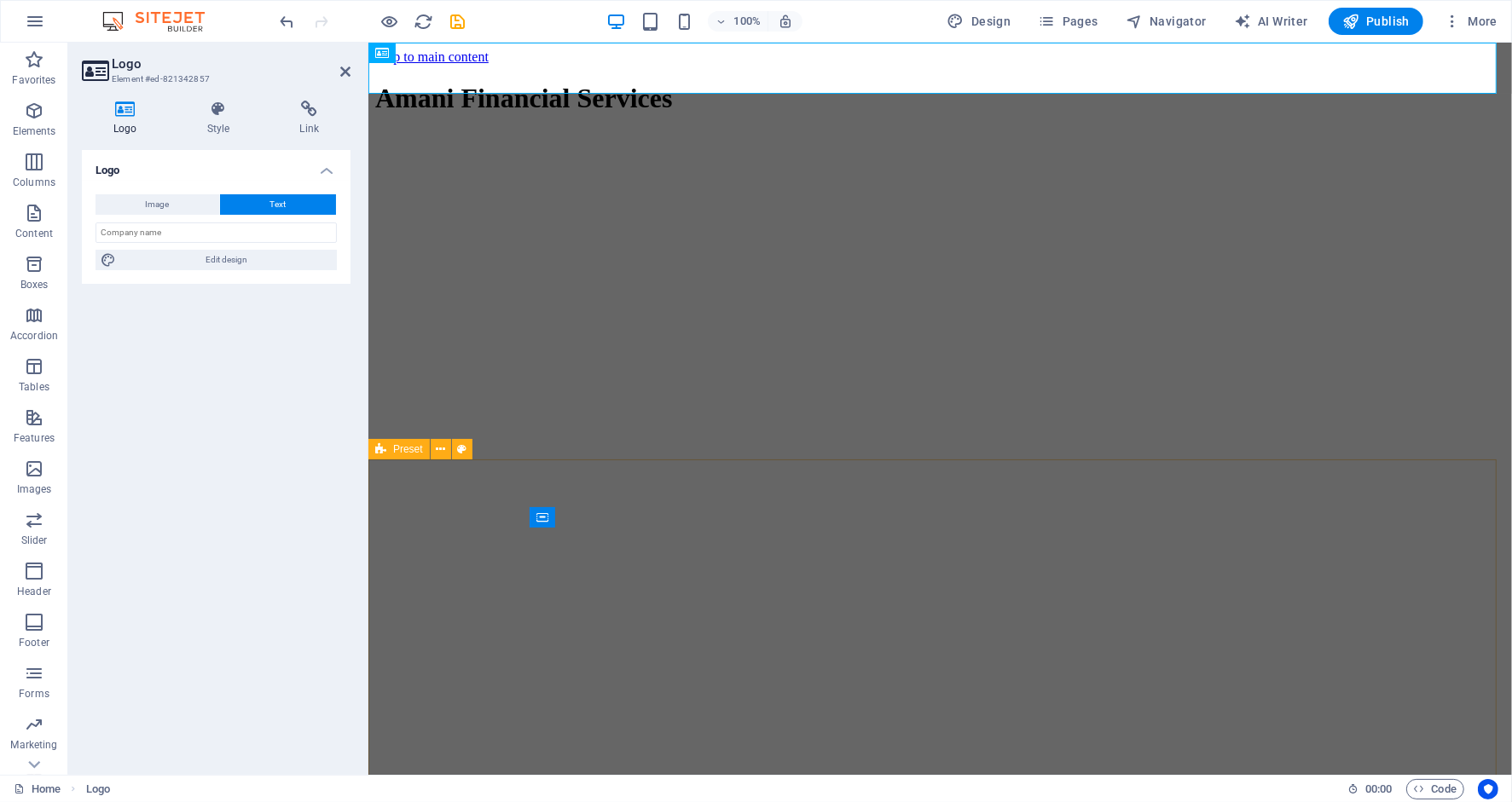 click on "Drop content here or  Add elements  Paste clipboard Who We Are At [COMPANY] Financial Services, we specialize in providing personalized financial consulting tailored to meet the needs of individuals and businesses. We understand that financial challenges are unique, and our mission is to empower you with solutions that foster sustainable growth and clarity in your financial journey. Learn More" at bounding box center (939, 2944) 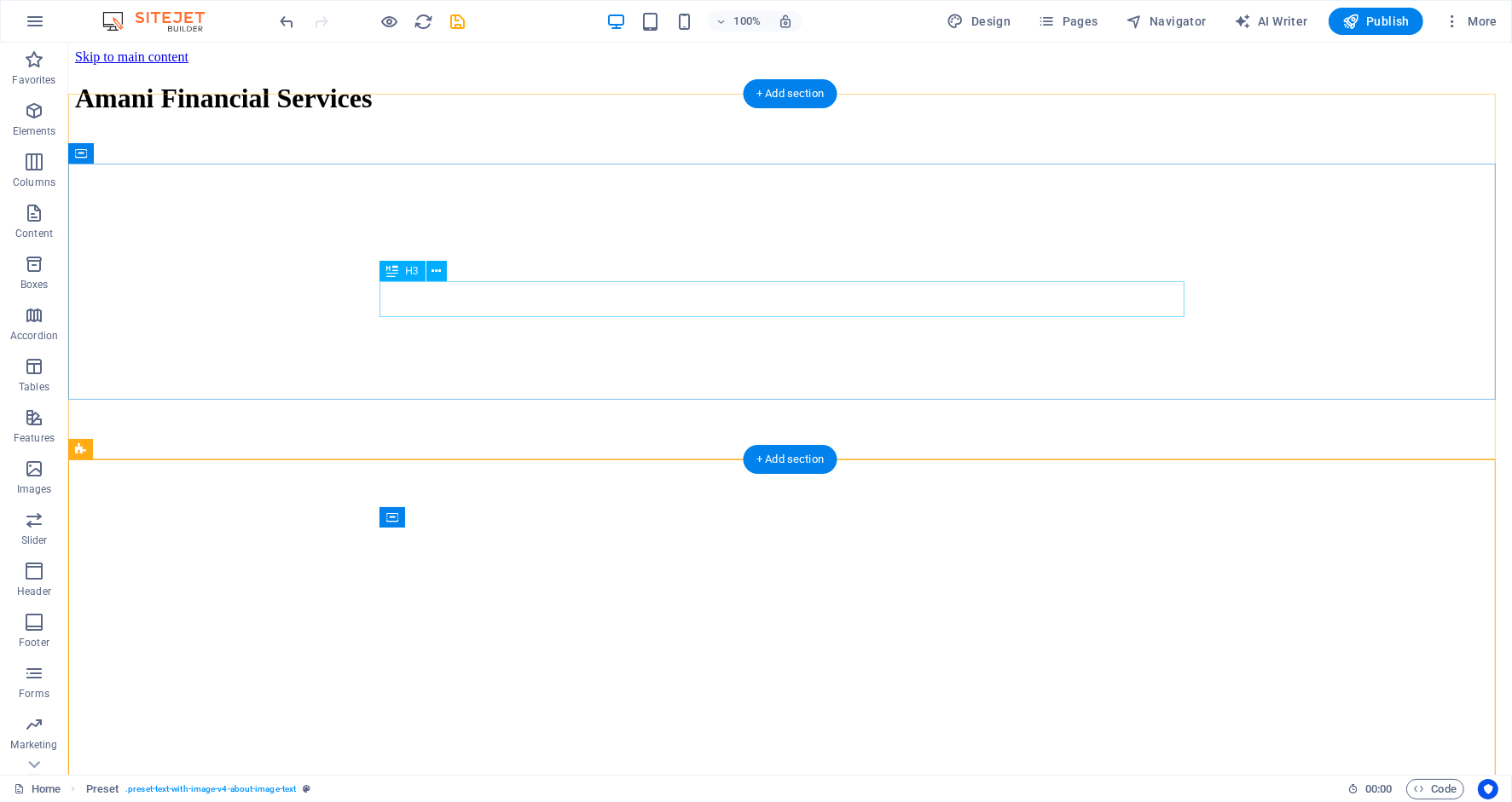 click on "Your partner in financial growth" at bounding box center (789, 2964) 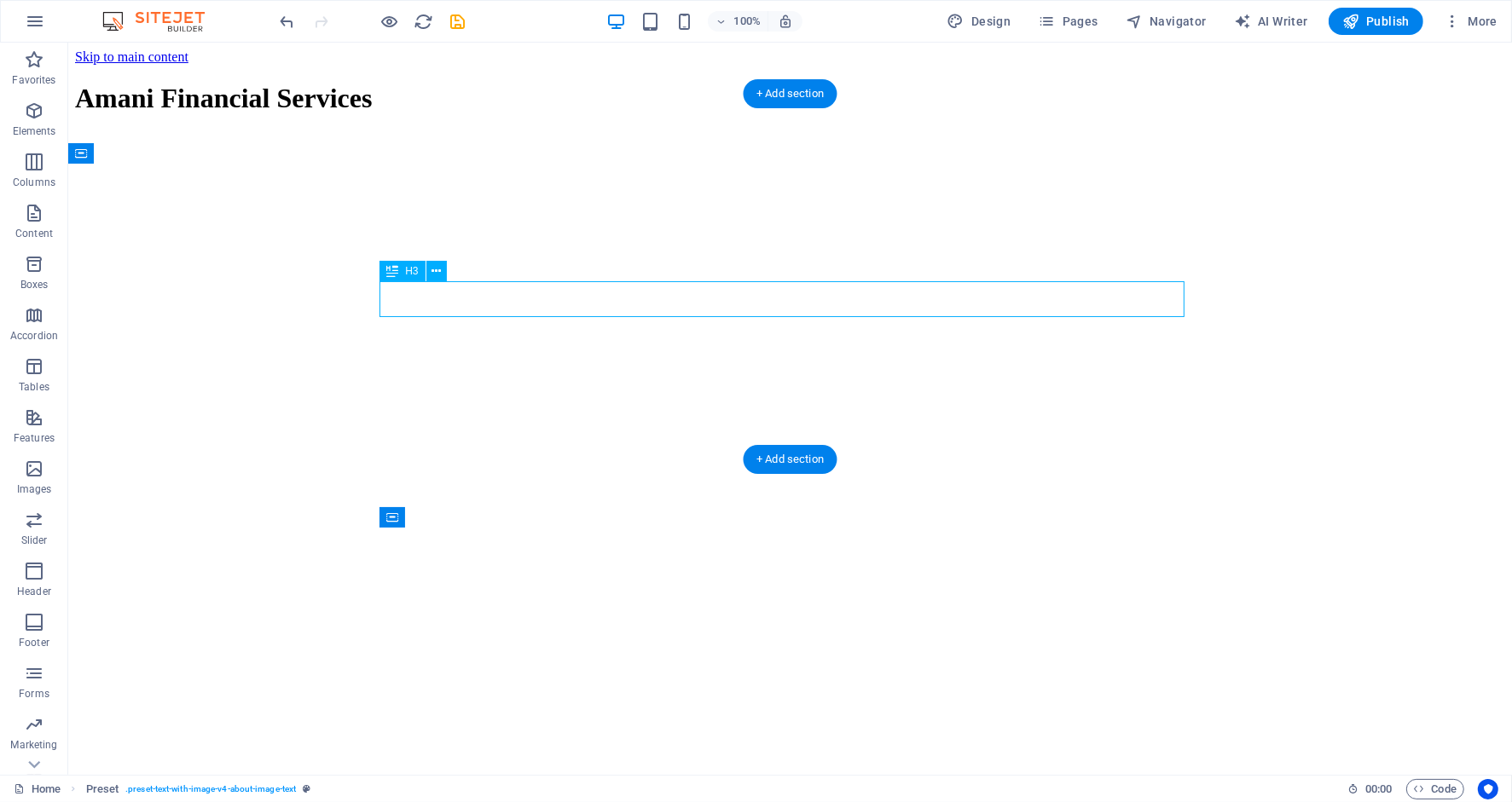 click on "Your partner in financial growth" at bounding box center [789, 2964] 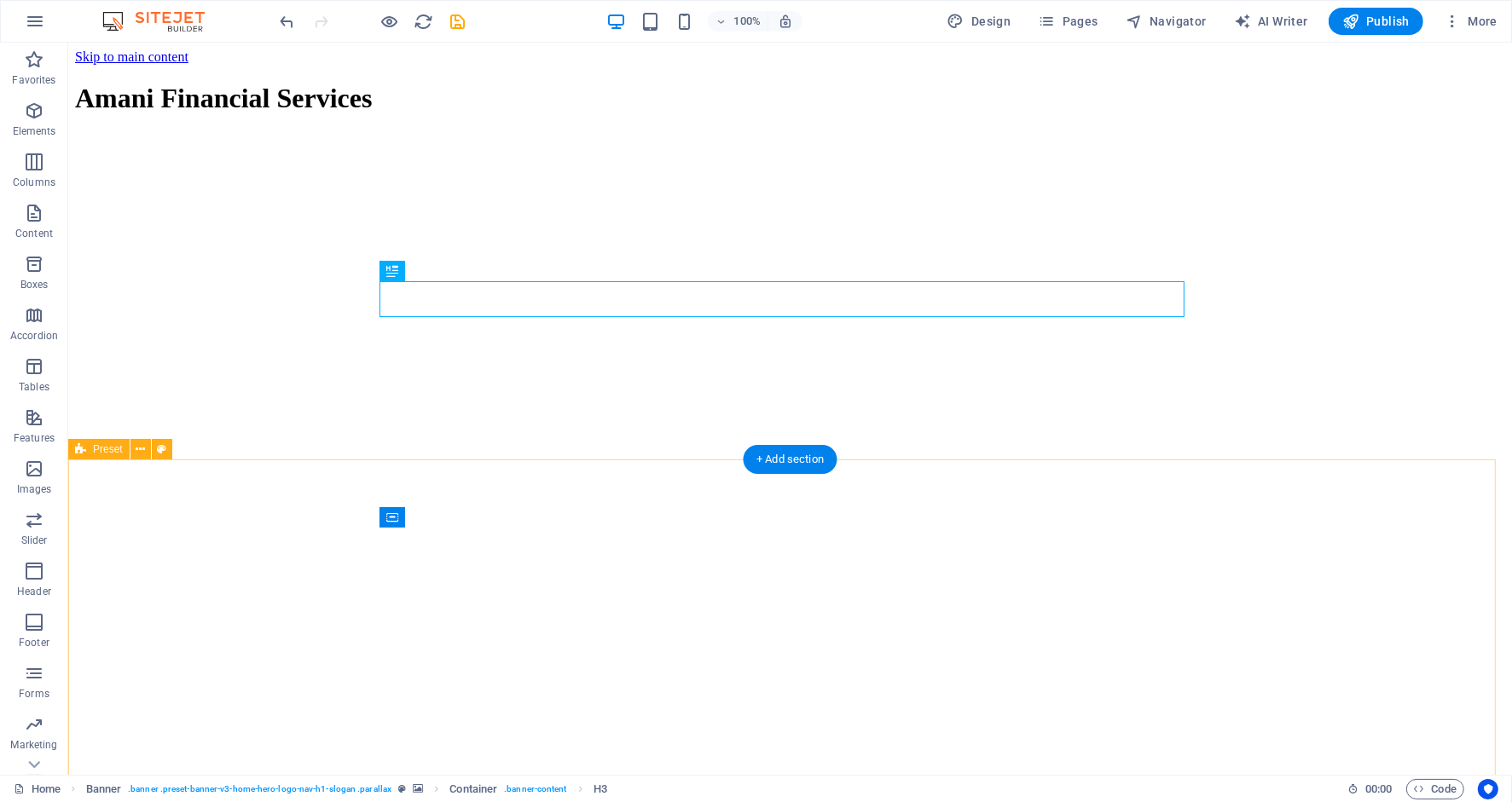 click on "Drop content here or  Add elements  Paste clipboard Who We Are At [COMPANY] Financial Services, we specialize in providing personalized financial consulting tailored to meet the needs of individuals and businesses. We understand that financial challenges are unique, and our mission is to empower you with solutions that foster sustainable growth and clarity in your financial journey. Learn More" at bounding box center (789, 3229) 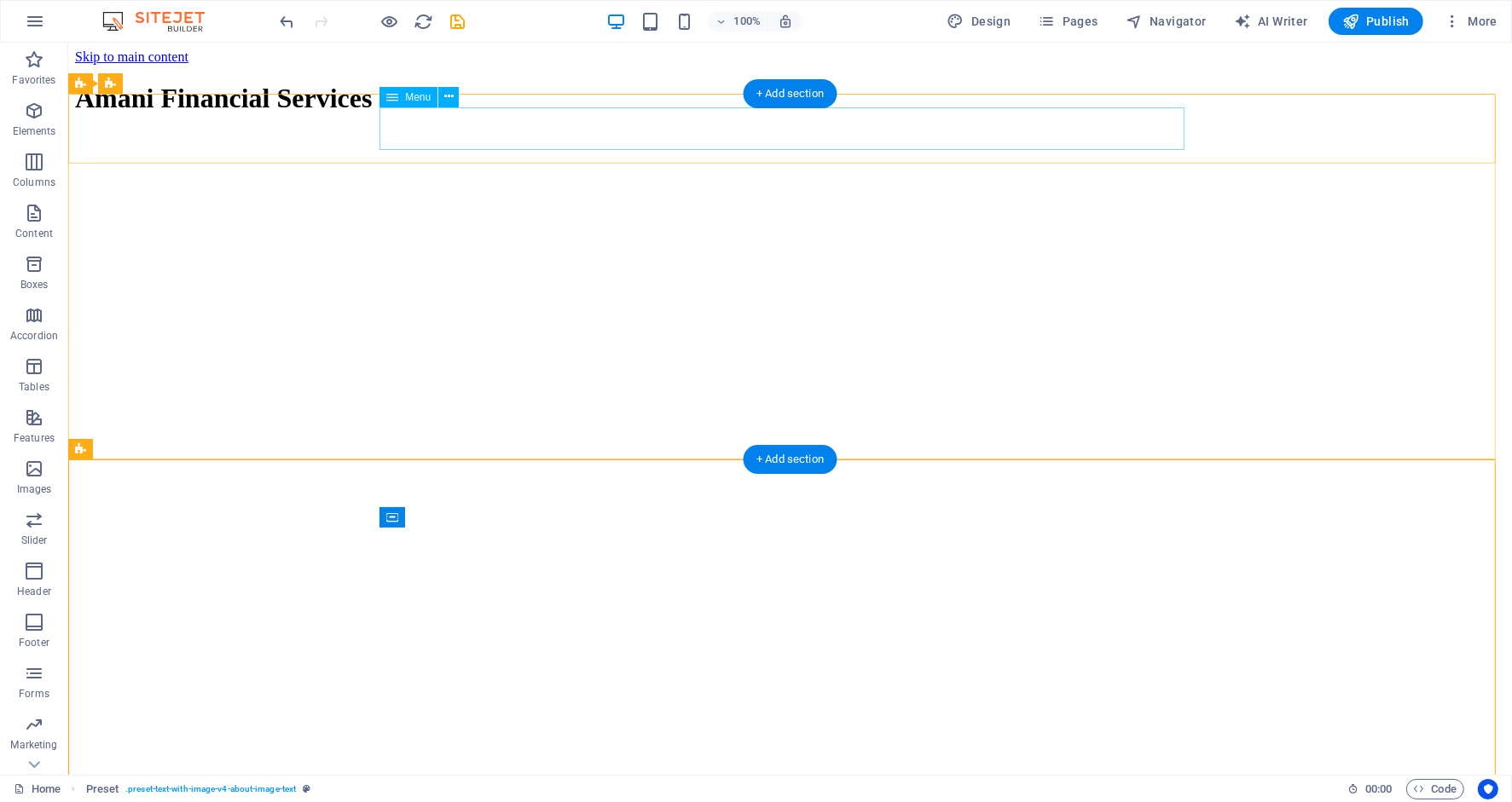 click on "Home About Us Values Services Contact" at bounding box center [789, 825] 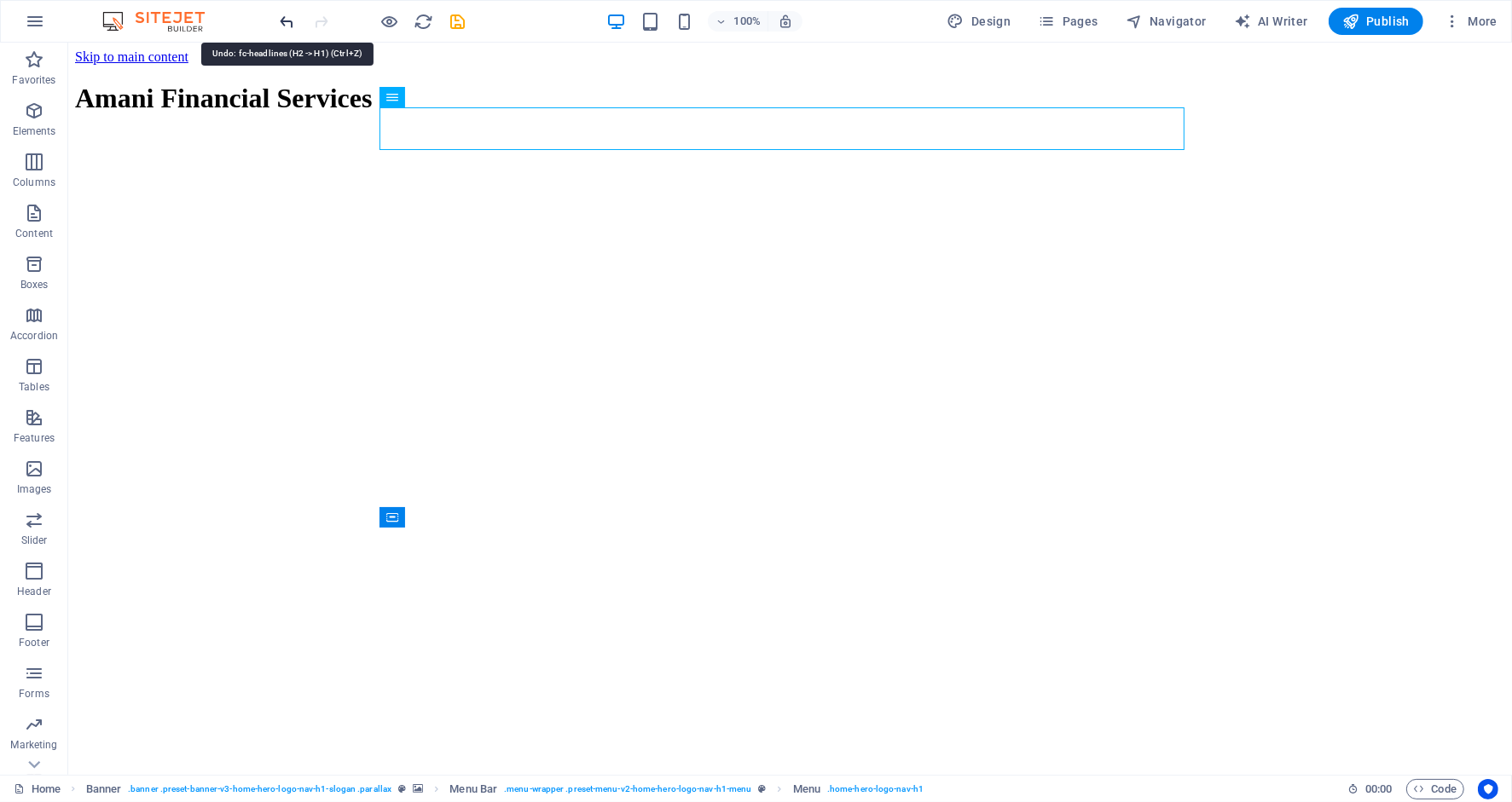 click at bounding box center [287, 21] 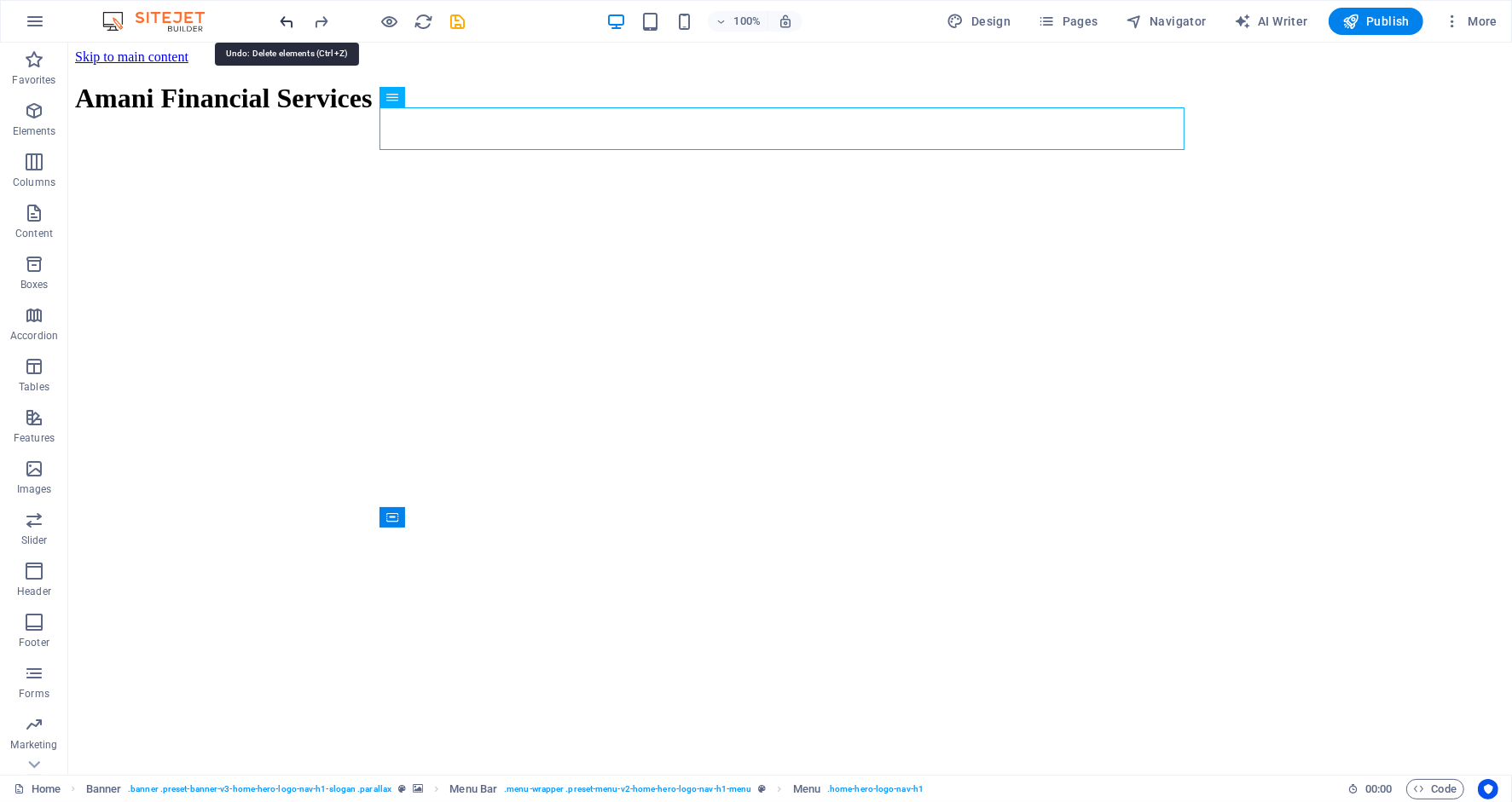 click at bounding box center [287, 21] 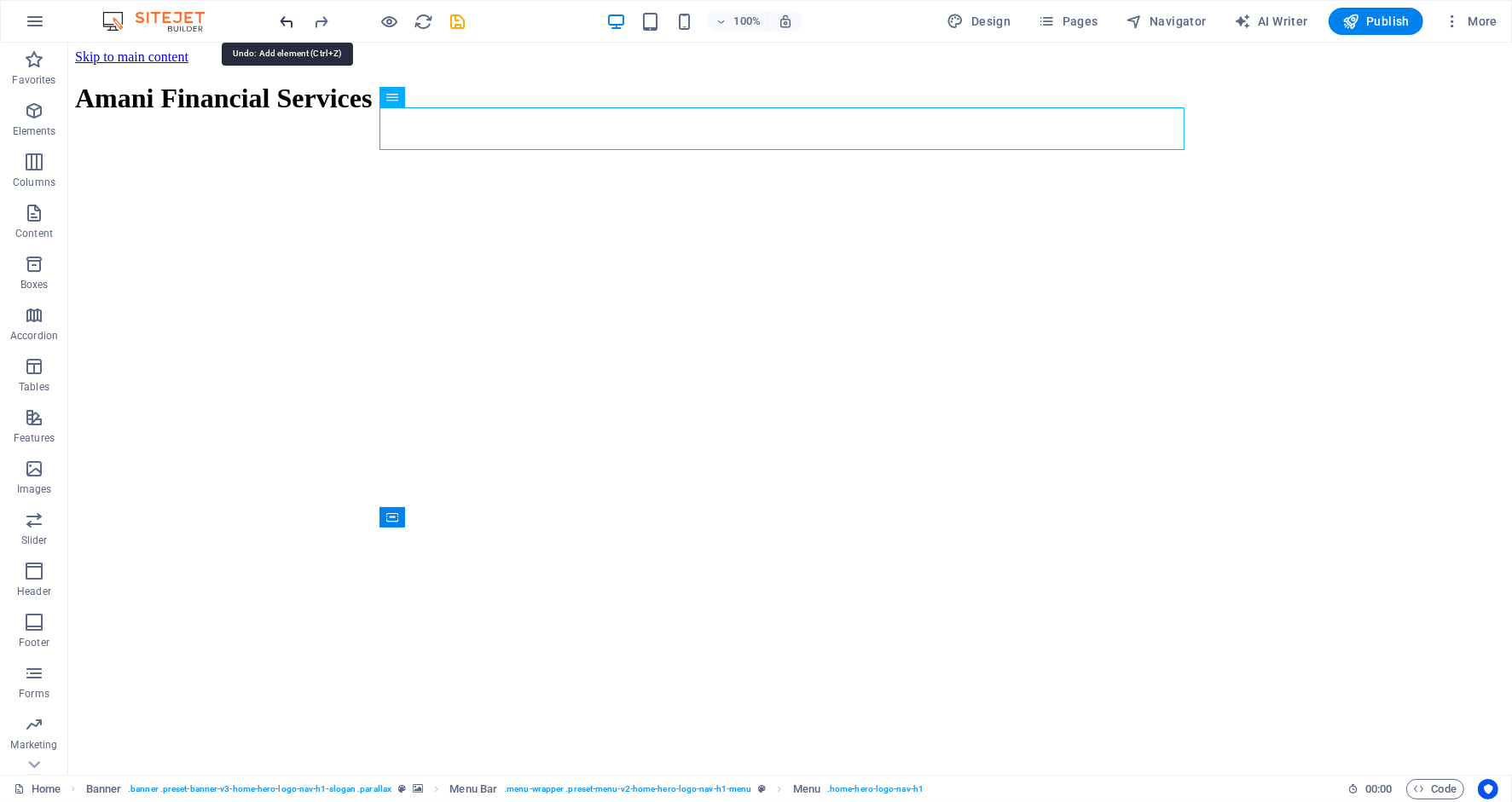 click at bounding box center [287, 21] 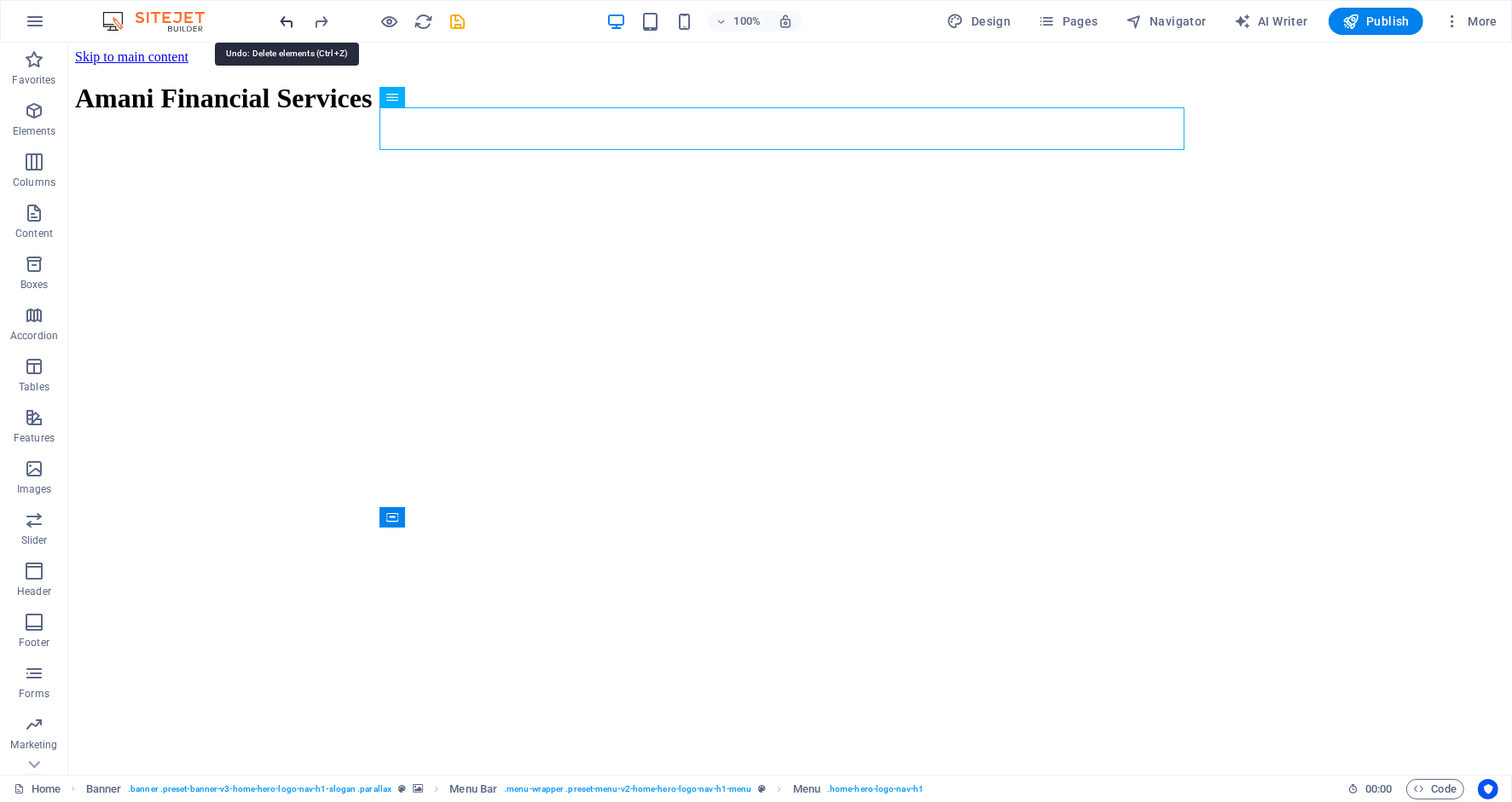 click at bounding box center [287, 21] 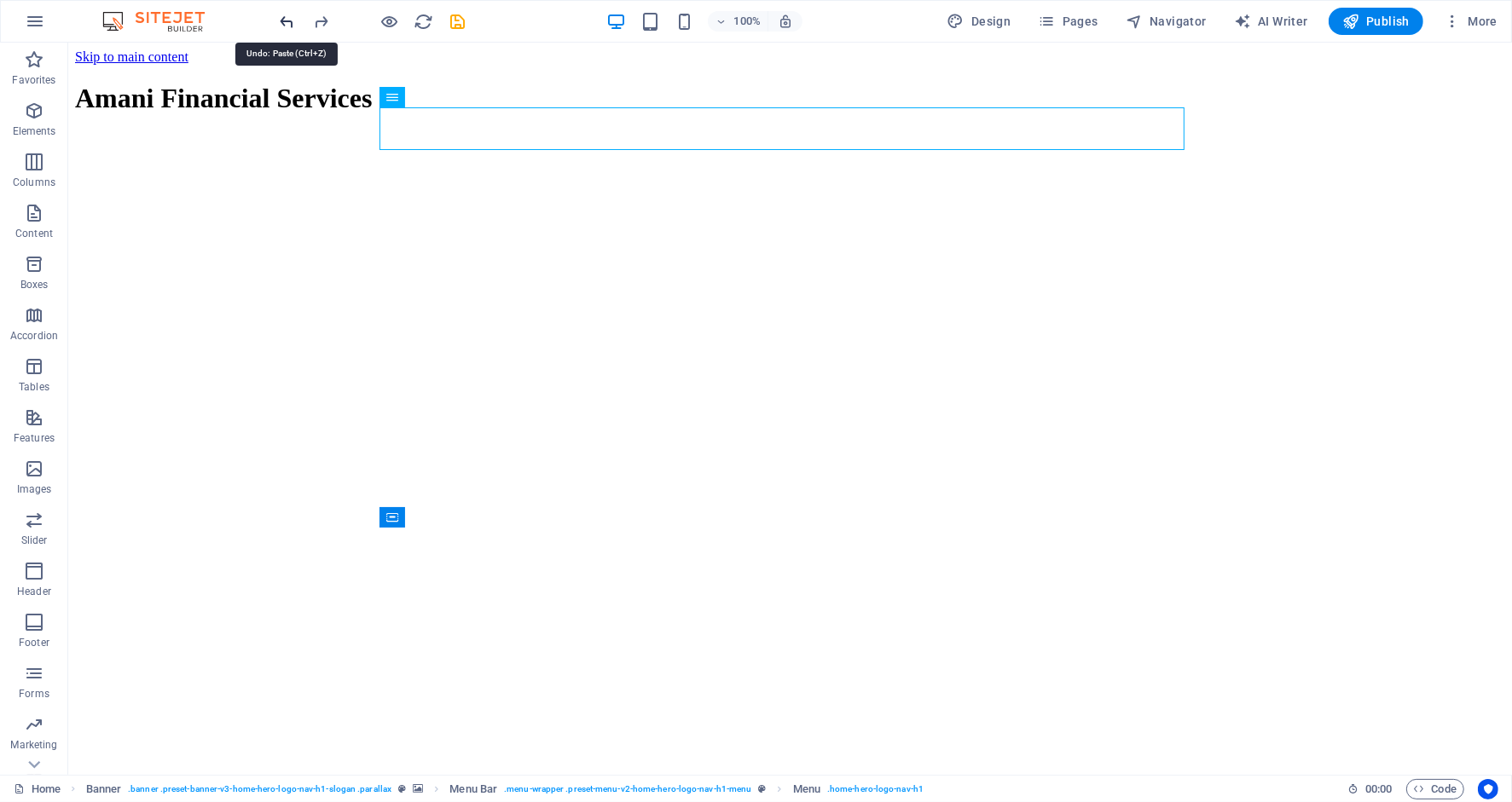click at bounding box center (287, 21) 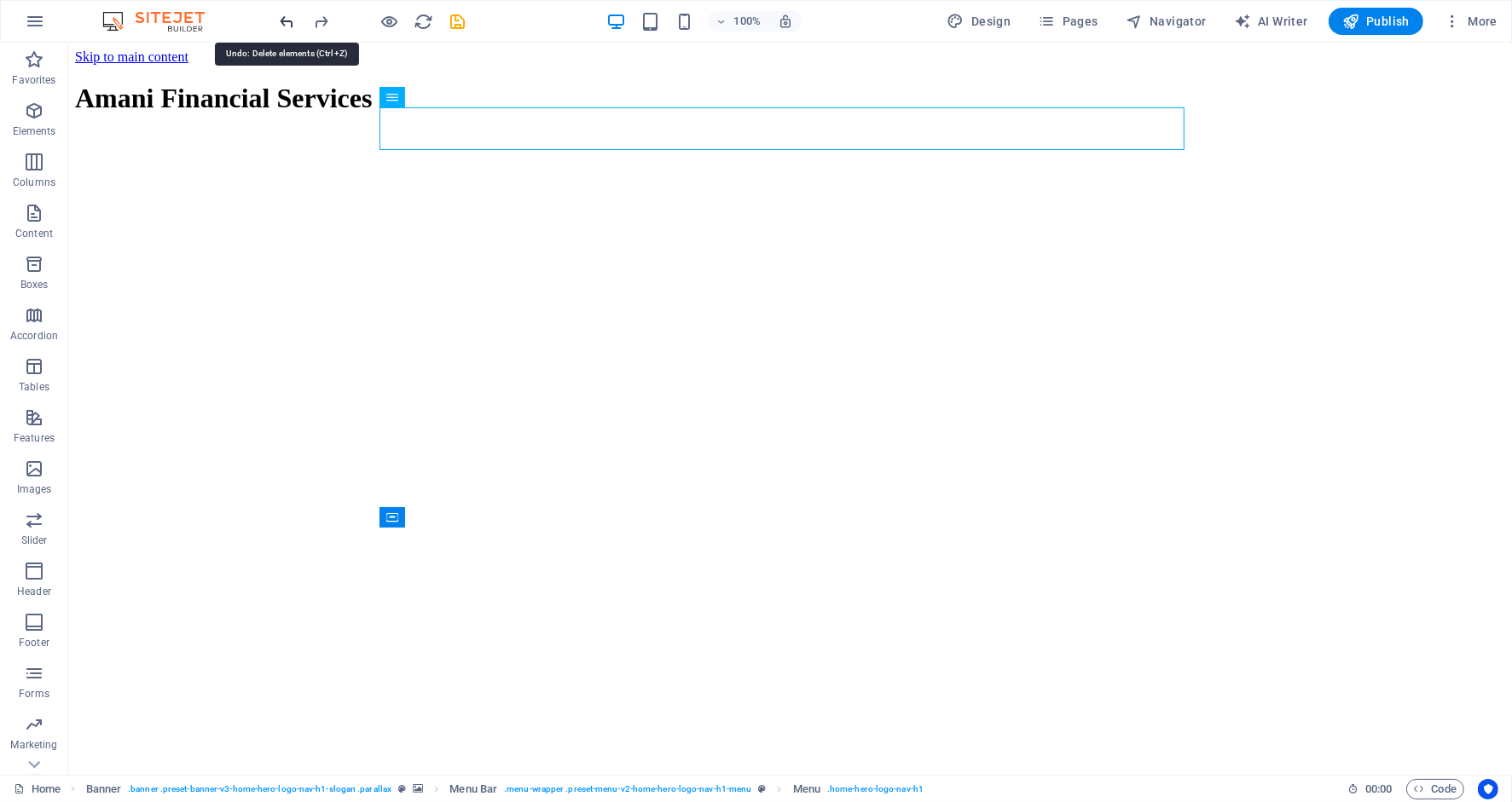 click at bounding box center (287, 21) 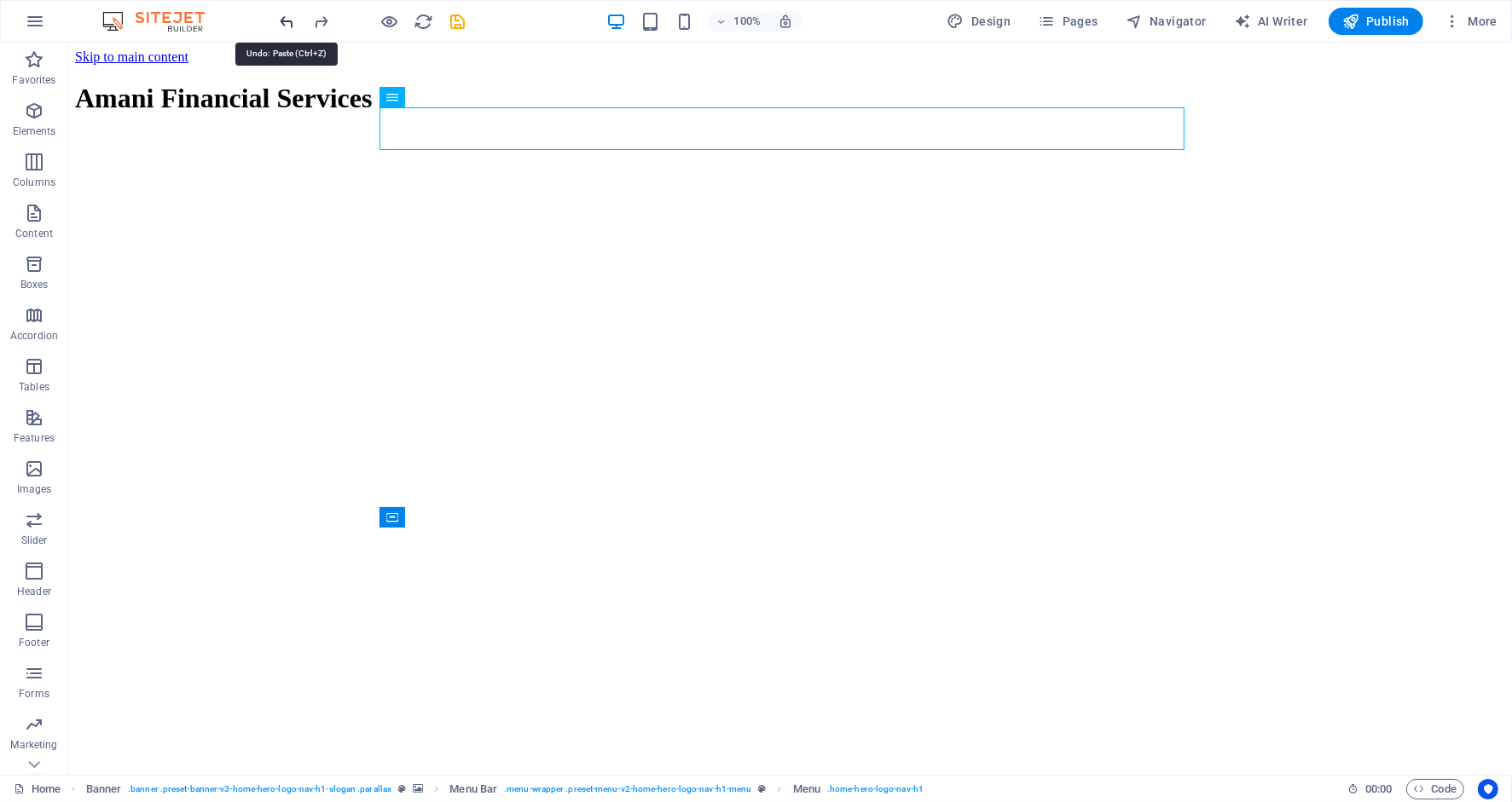 click at bounding box center [287, 21] 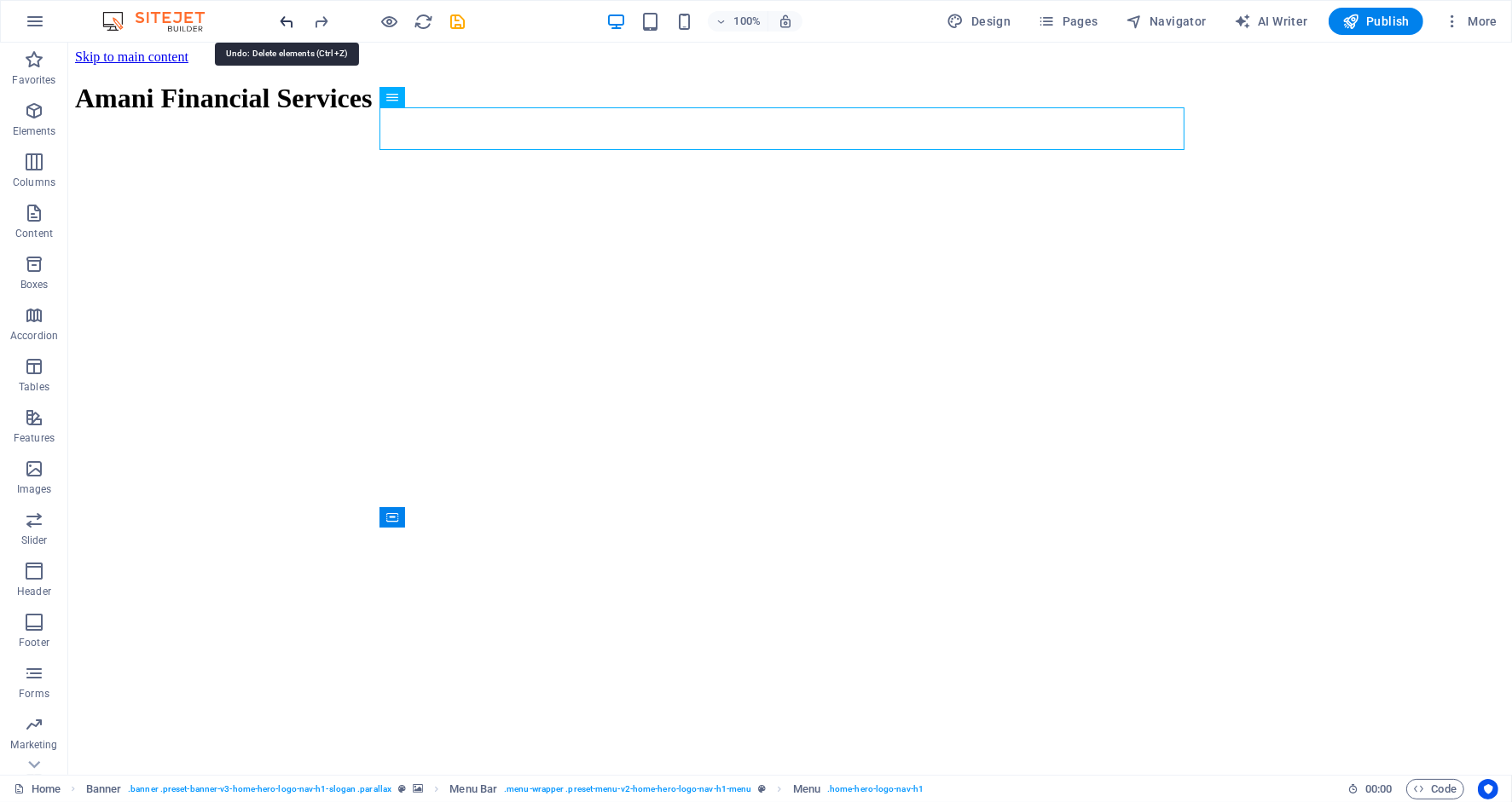 click at bounding box center (287, 21) 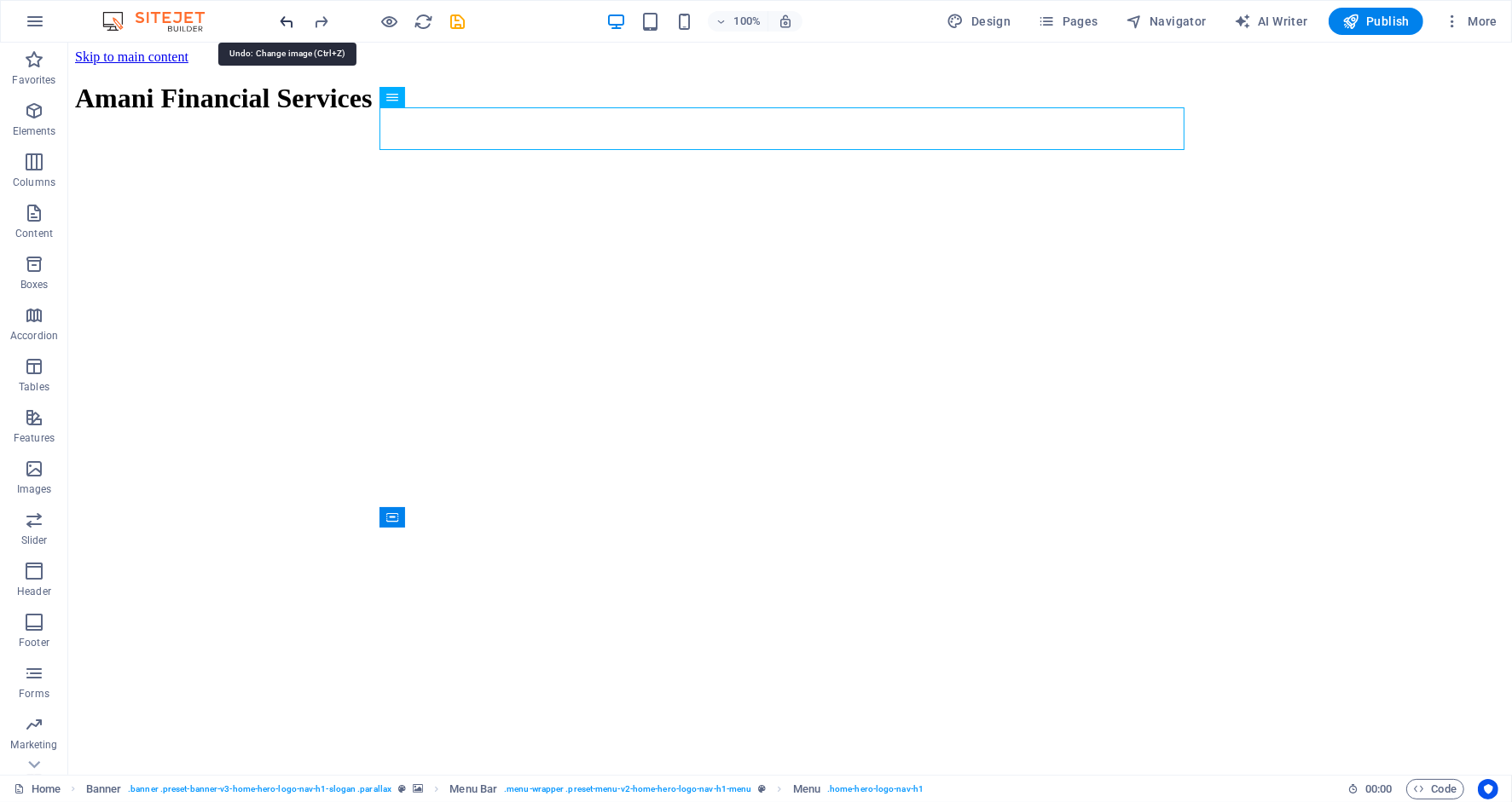 click at bounding box center [287, 21] 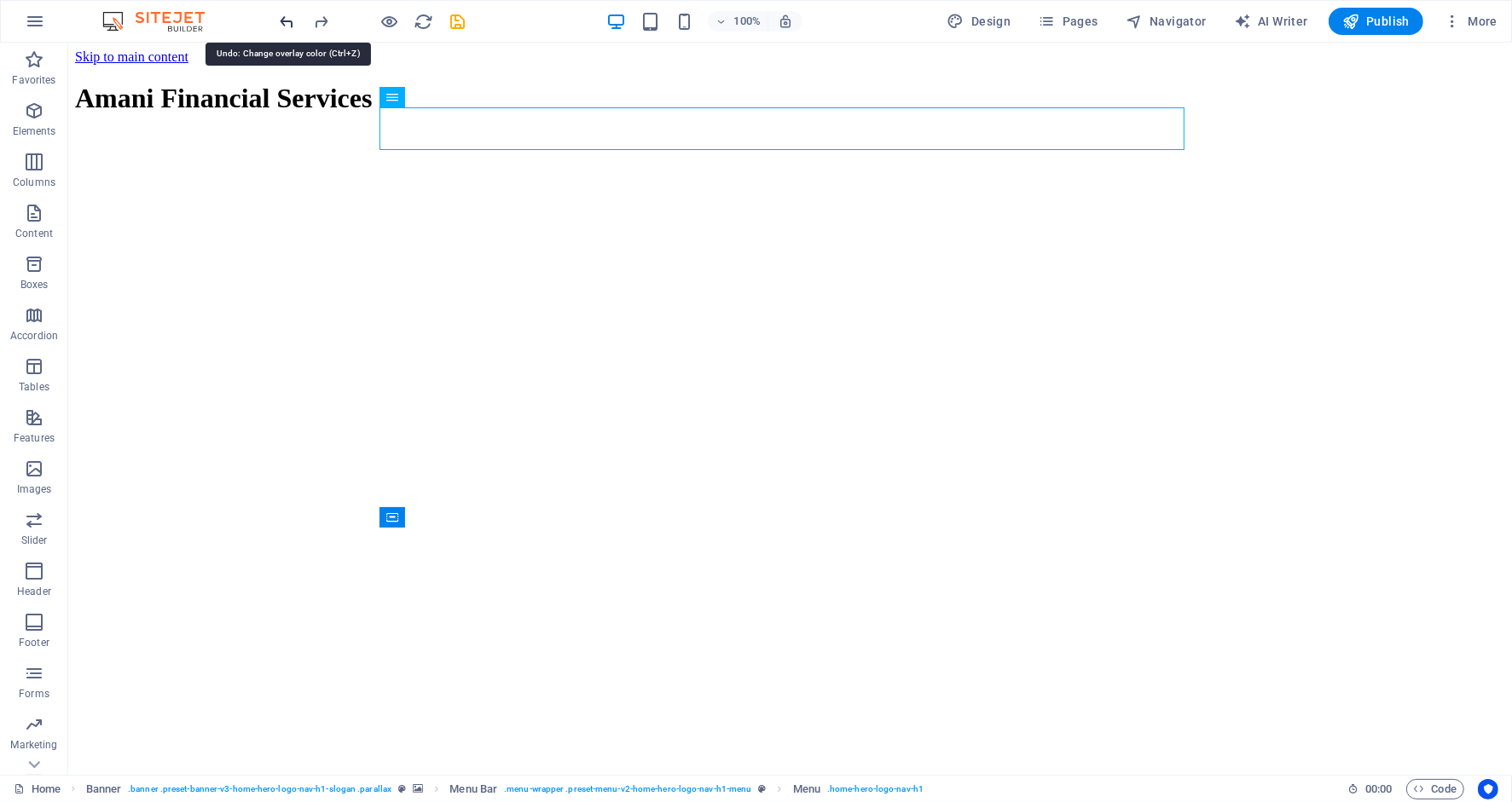 click at bounding box center [287, 21] 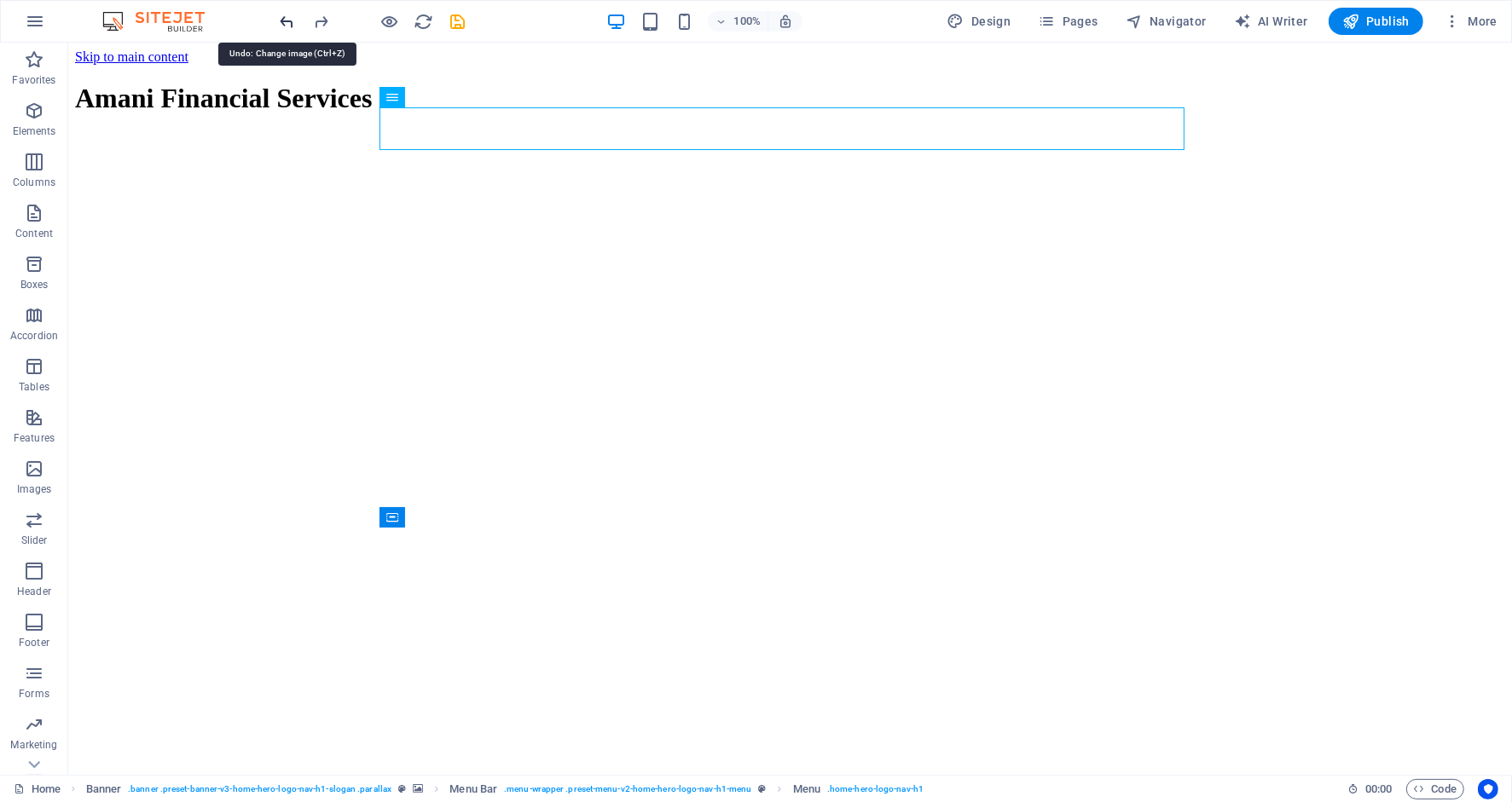 click at bounding box center [287, 21] 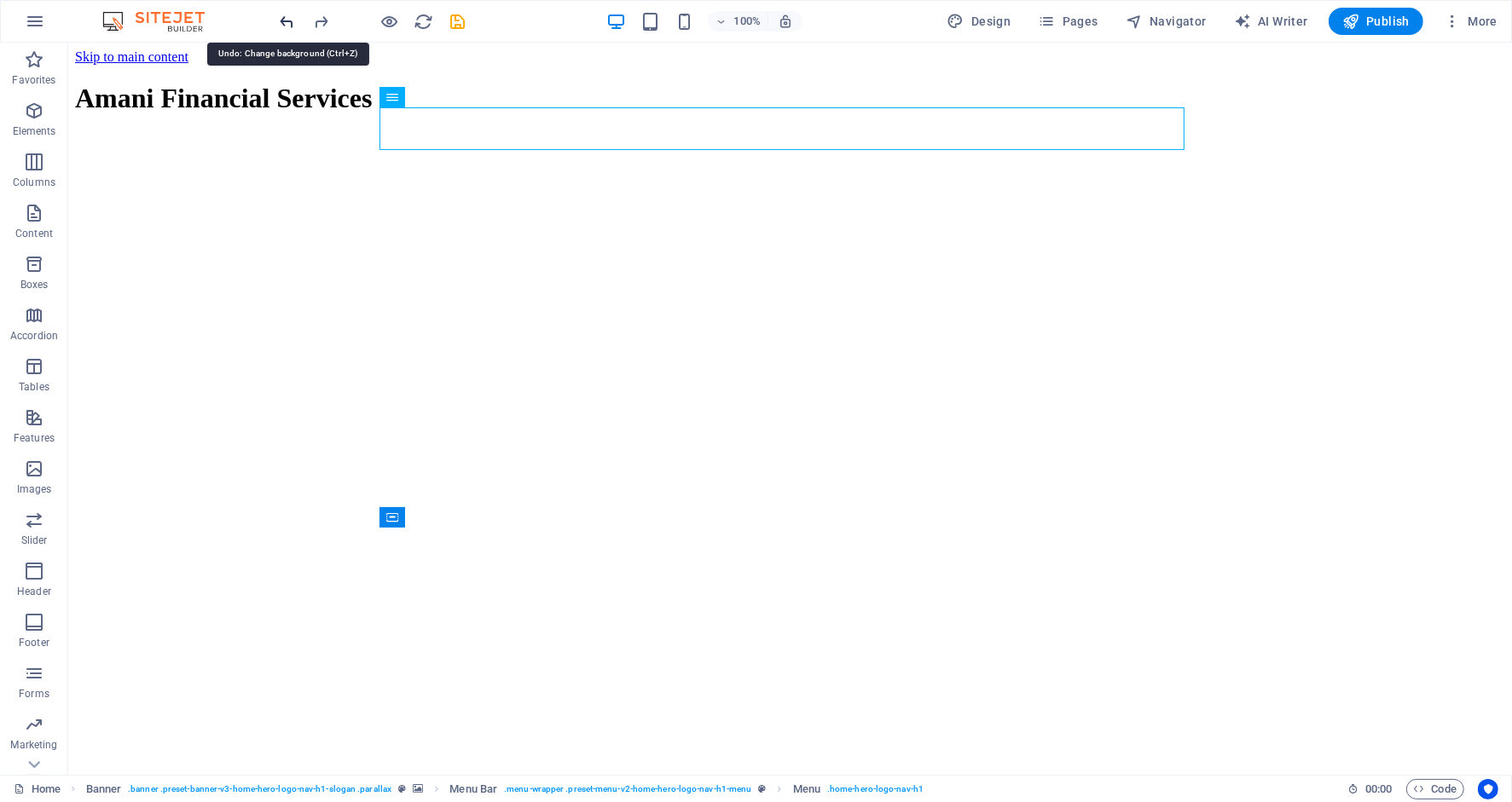 click at bounding box center (287, 21) 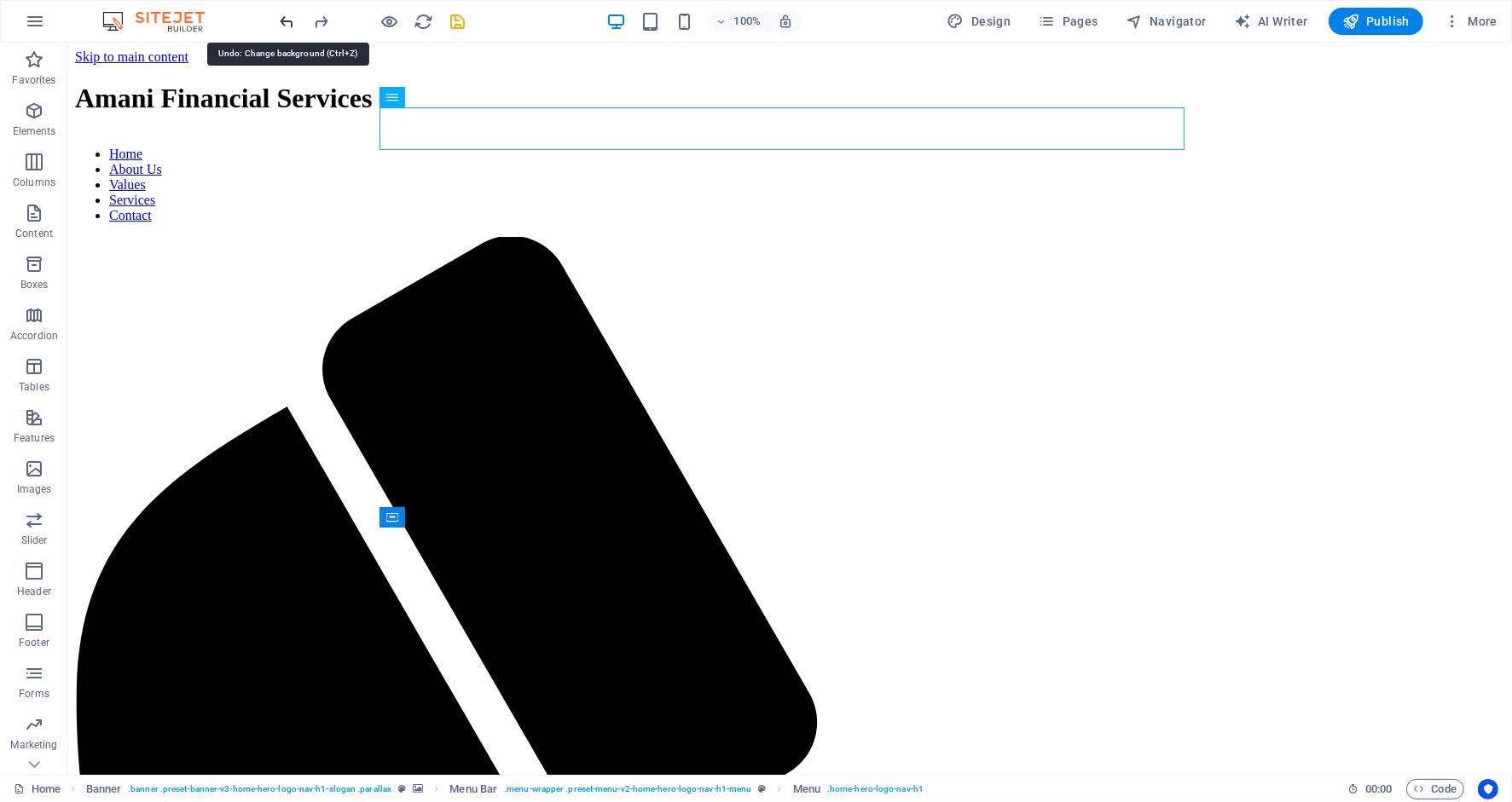 click at bounding box center [287, 21] 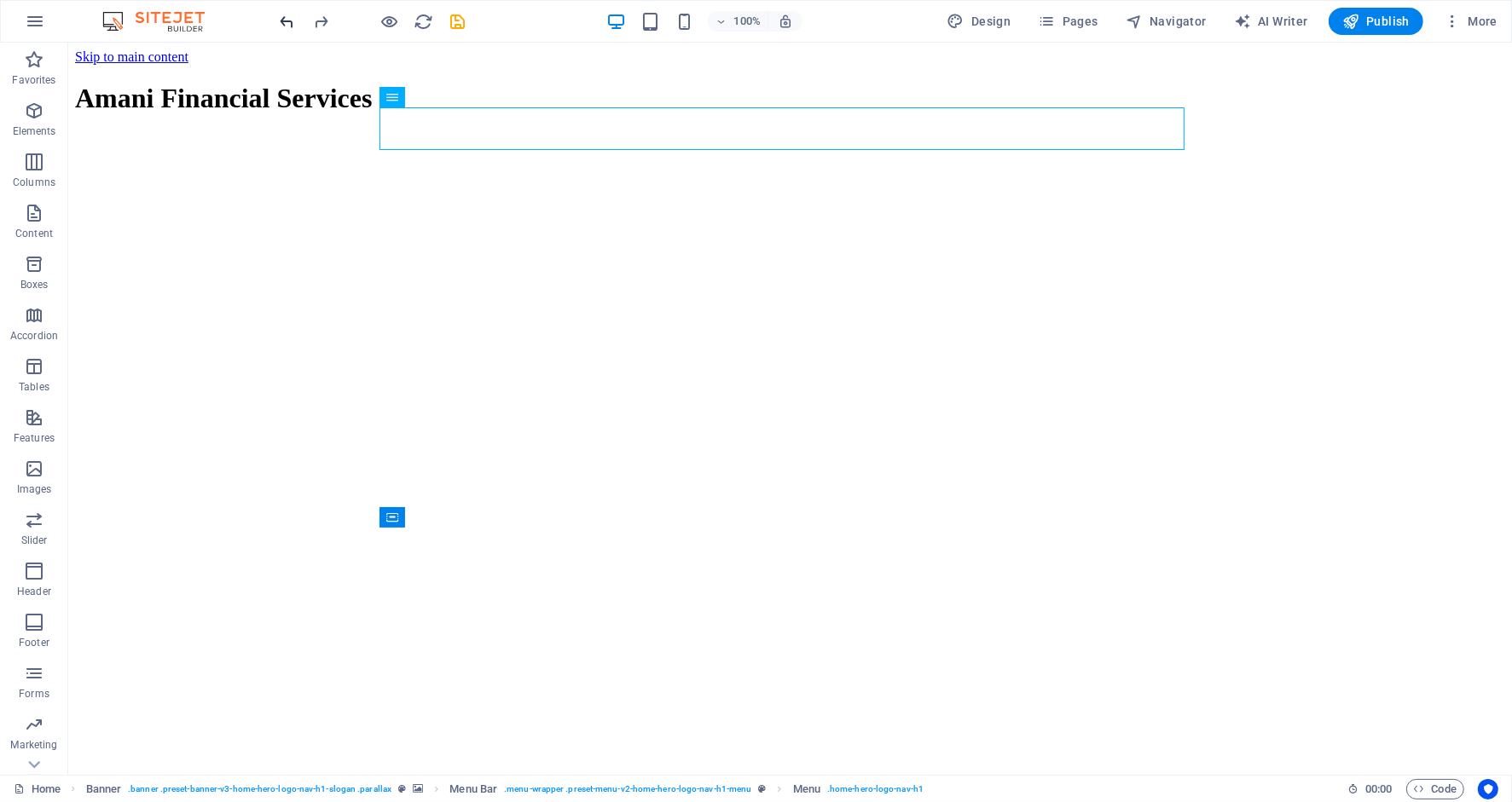 click at bounding box center (287, 21) 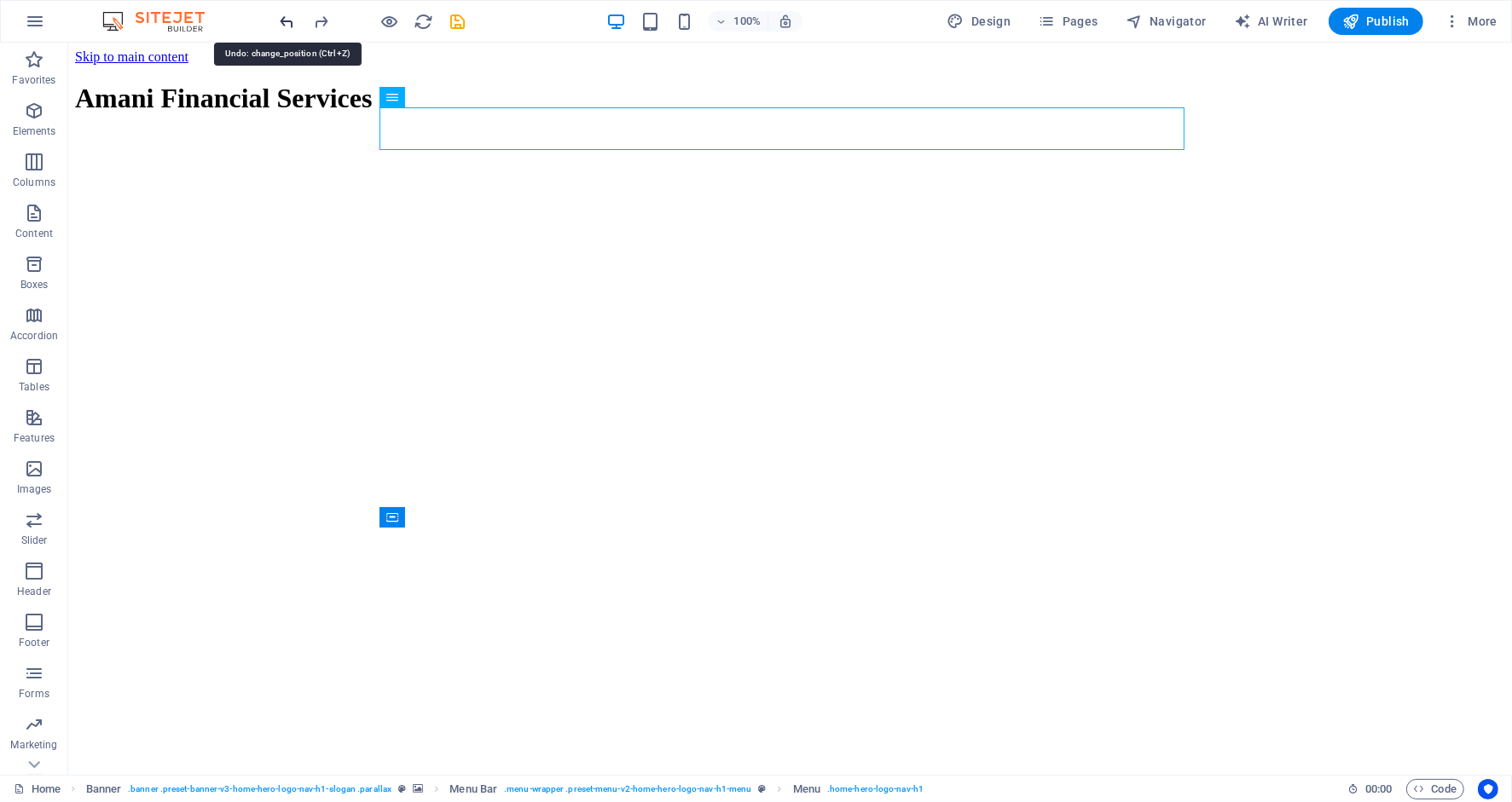 click at bounding box center (287, 21) 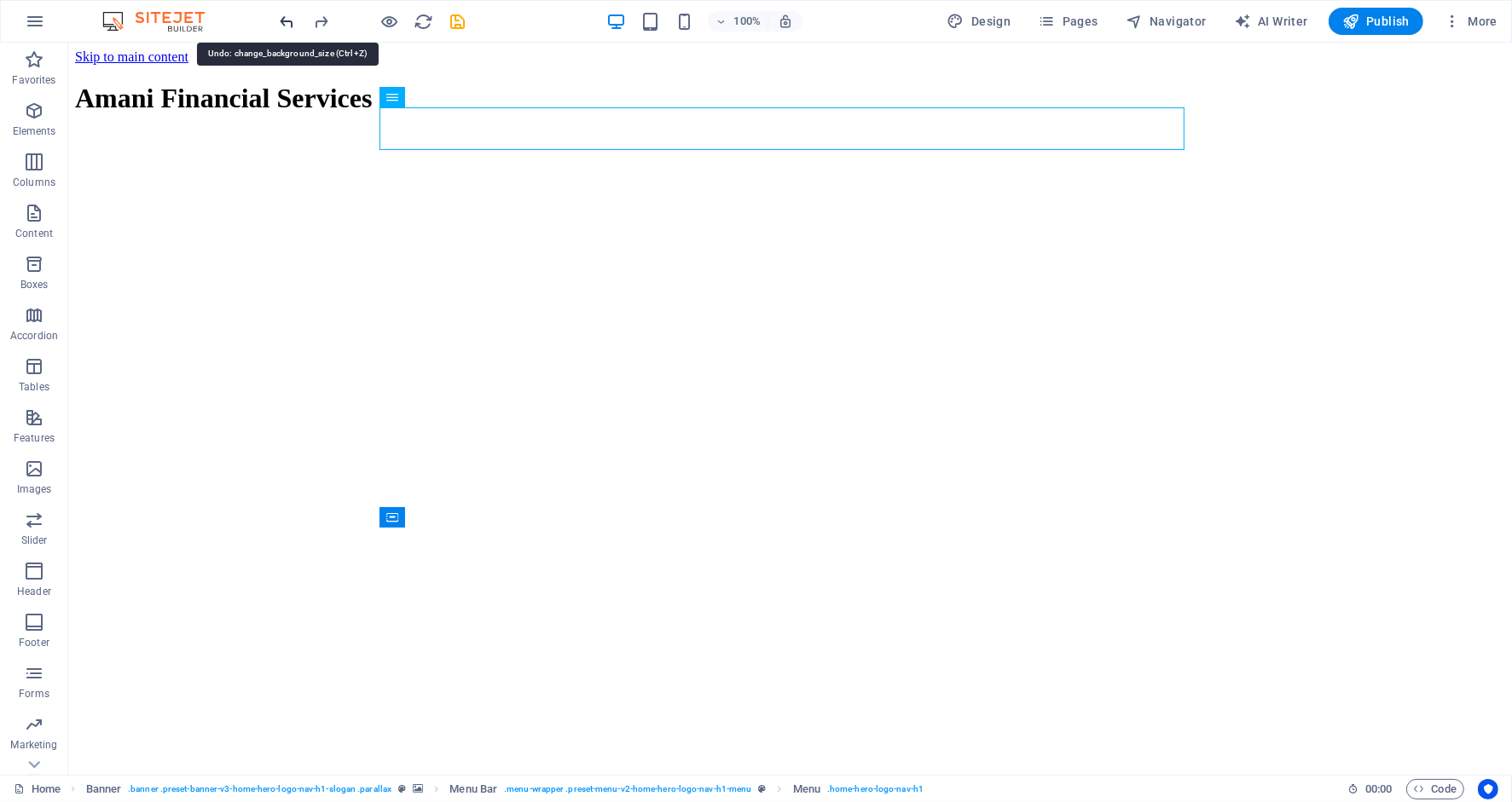 click at bounding box center [287, 21] 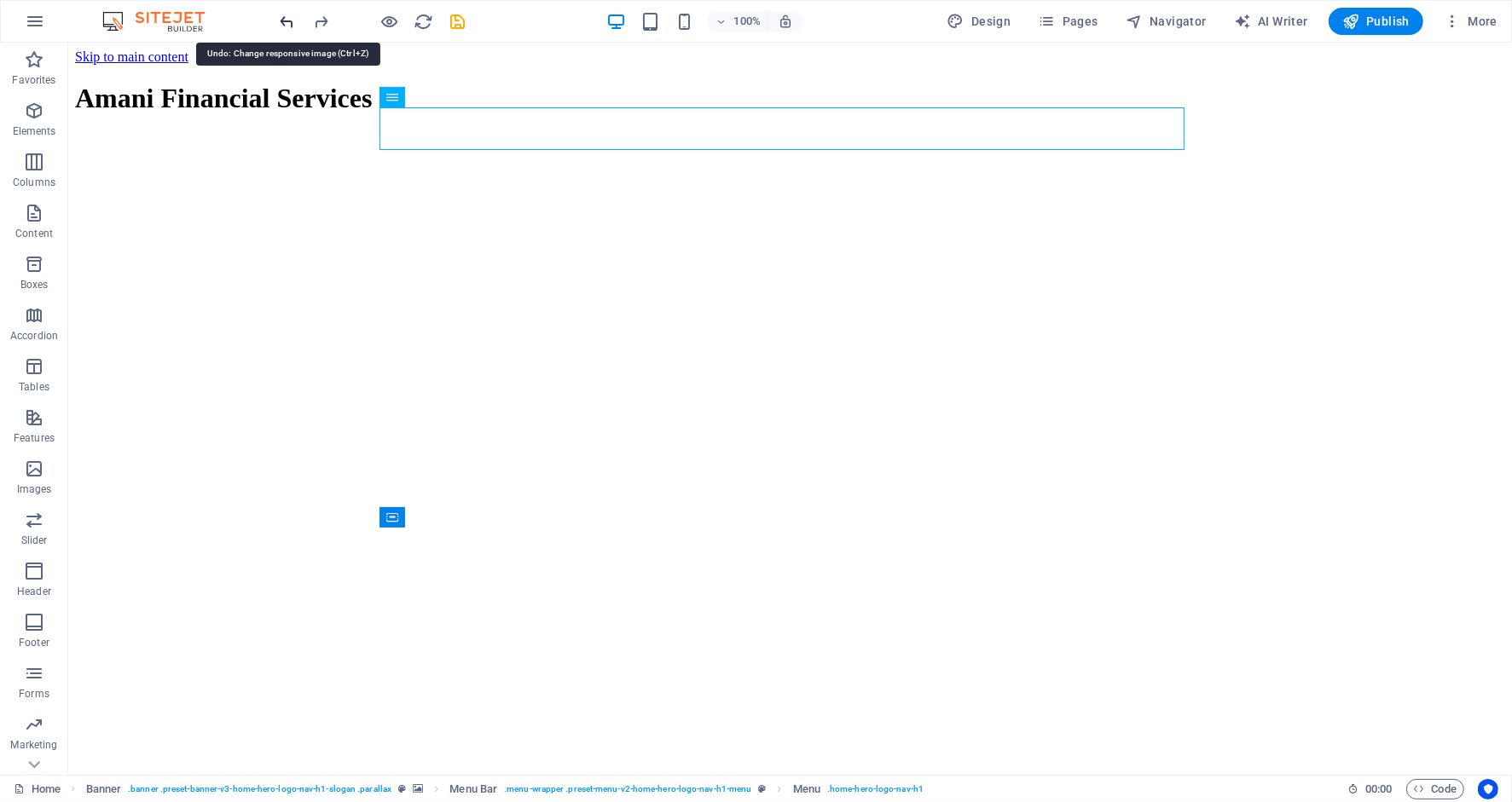click at bounding box center (287, 21) 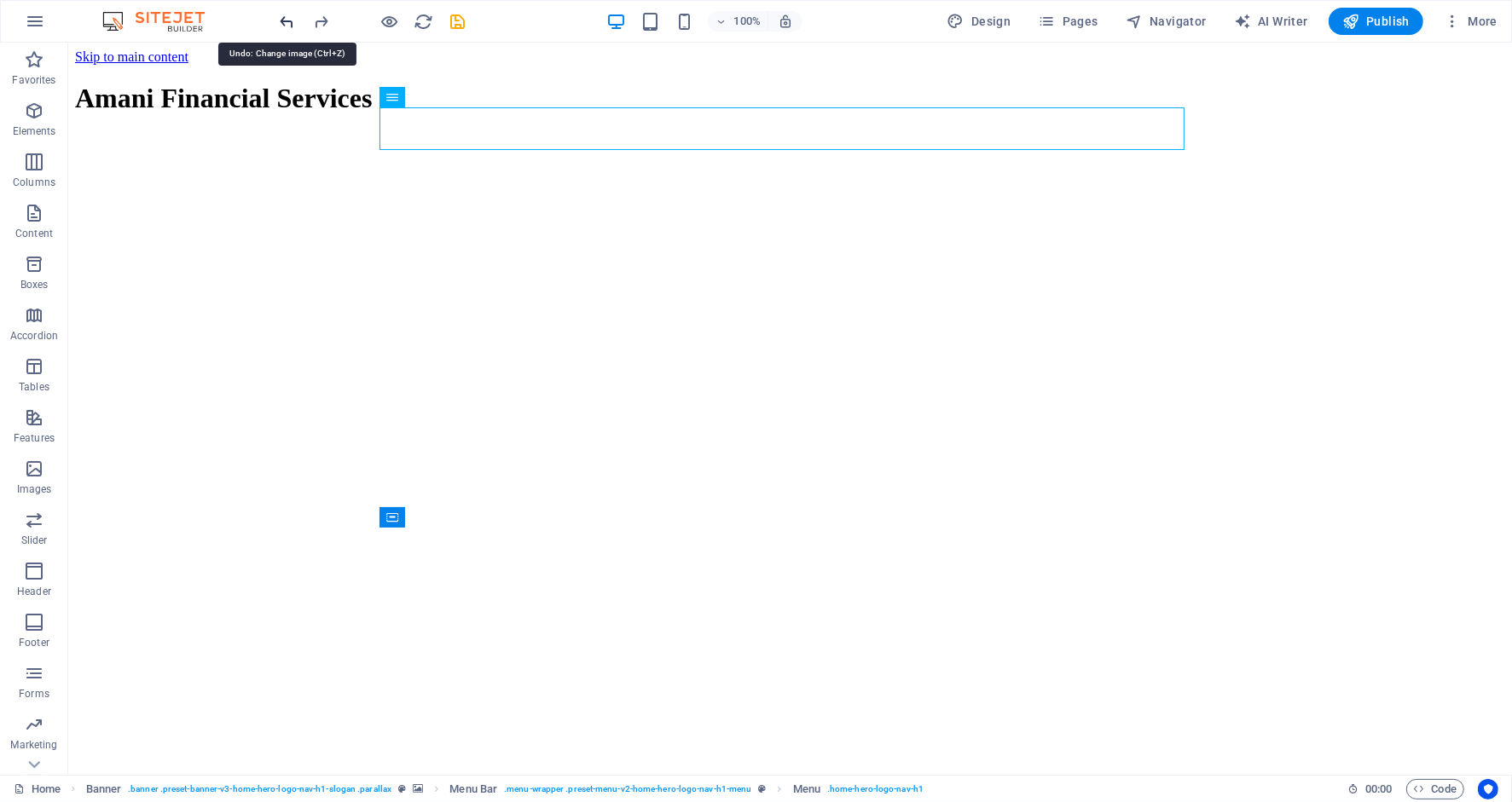 click at bounding box center [287, 21] 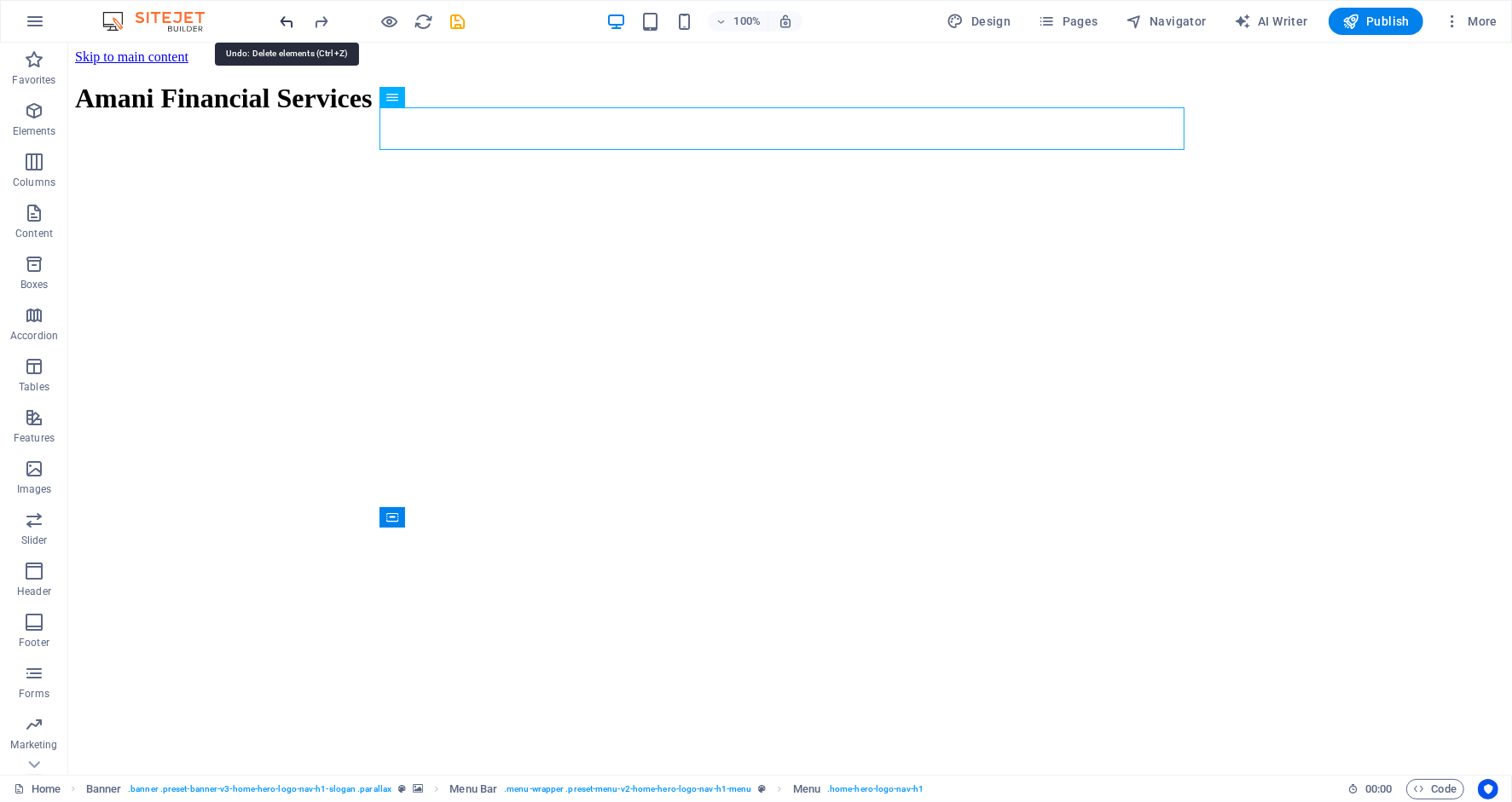 click at bounding box center [287, 21] 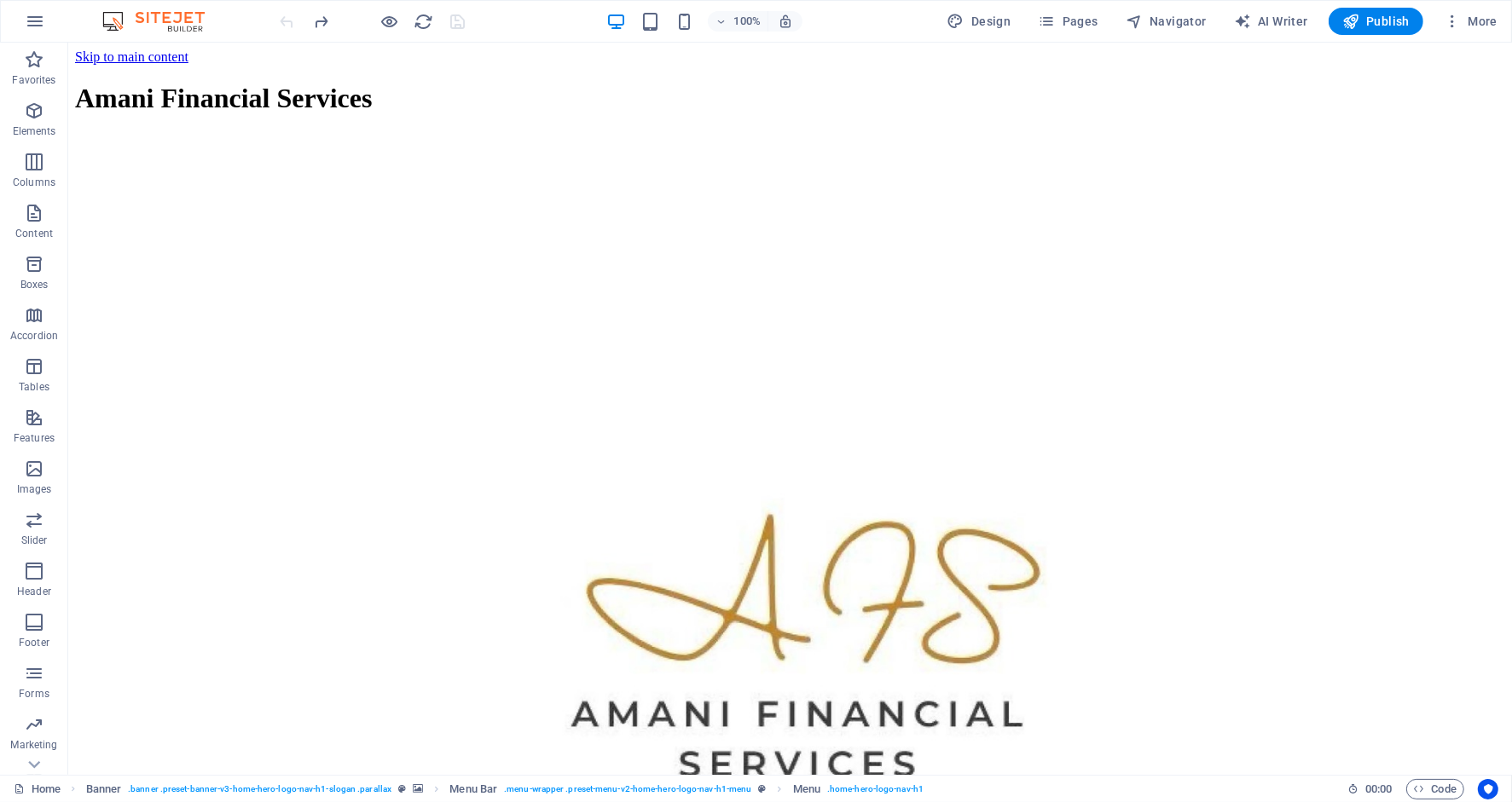click at bounding box center (373, 21) 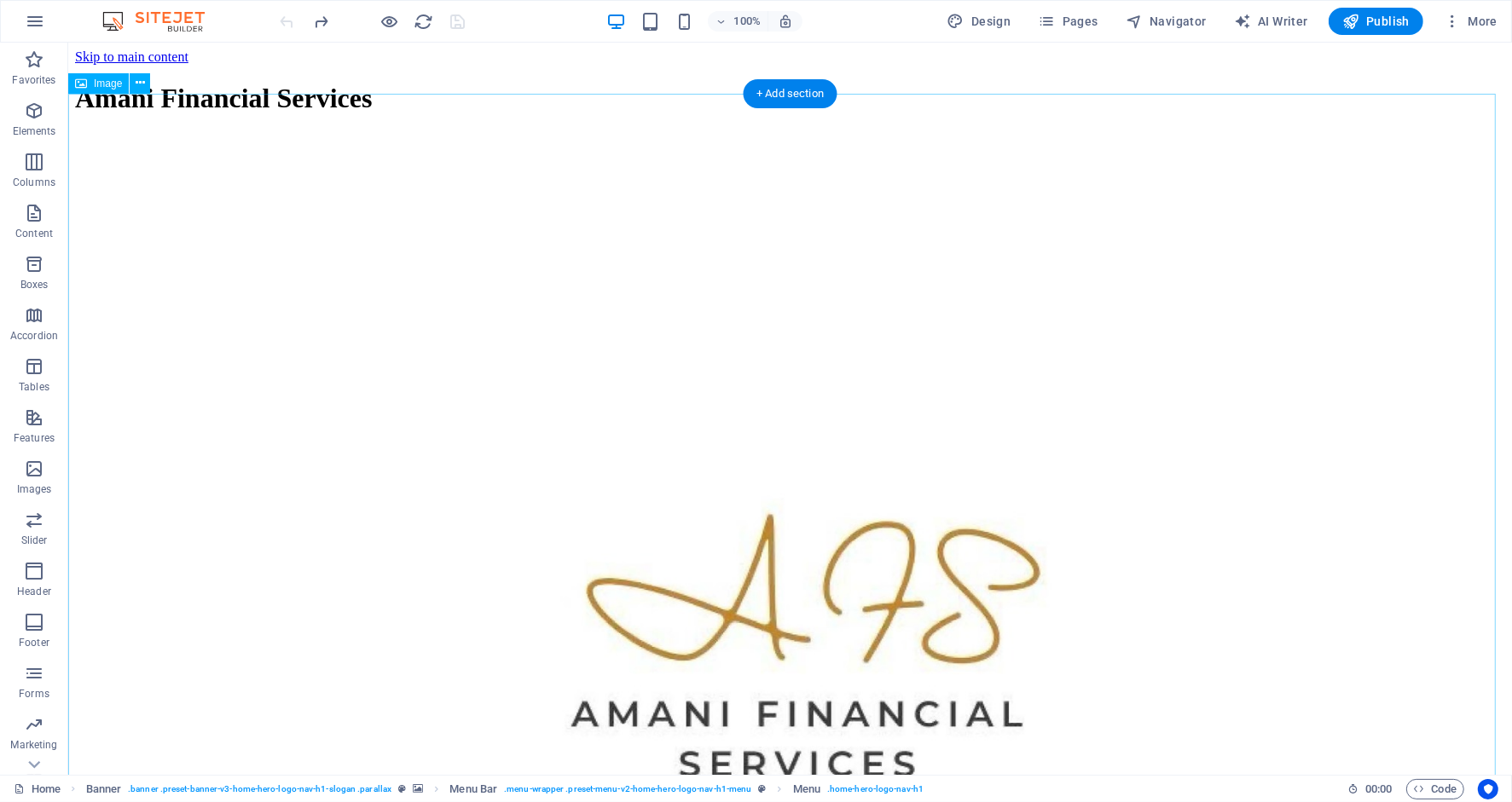 click at bounding box center (789, 686) 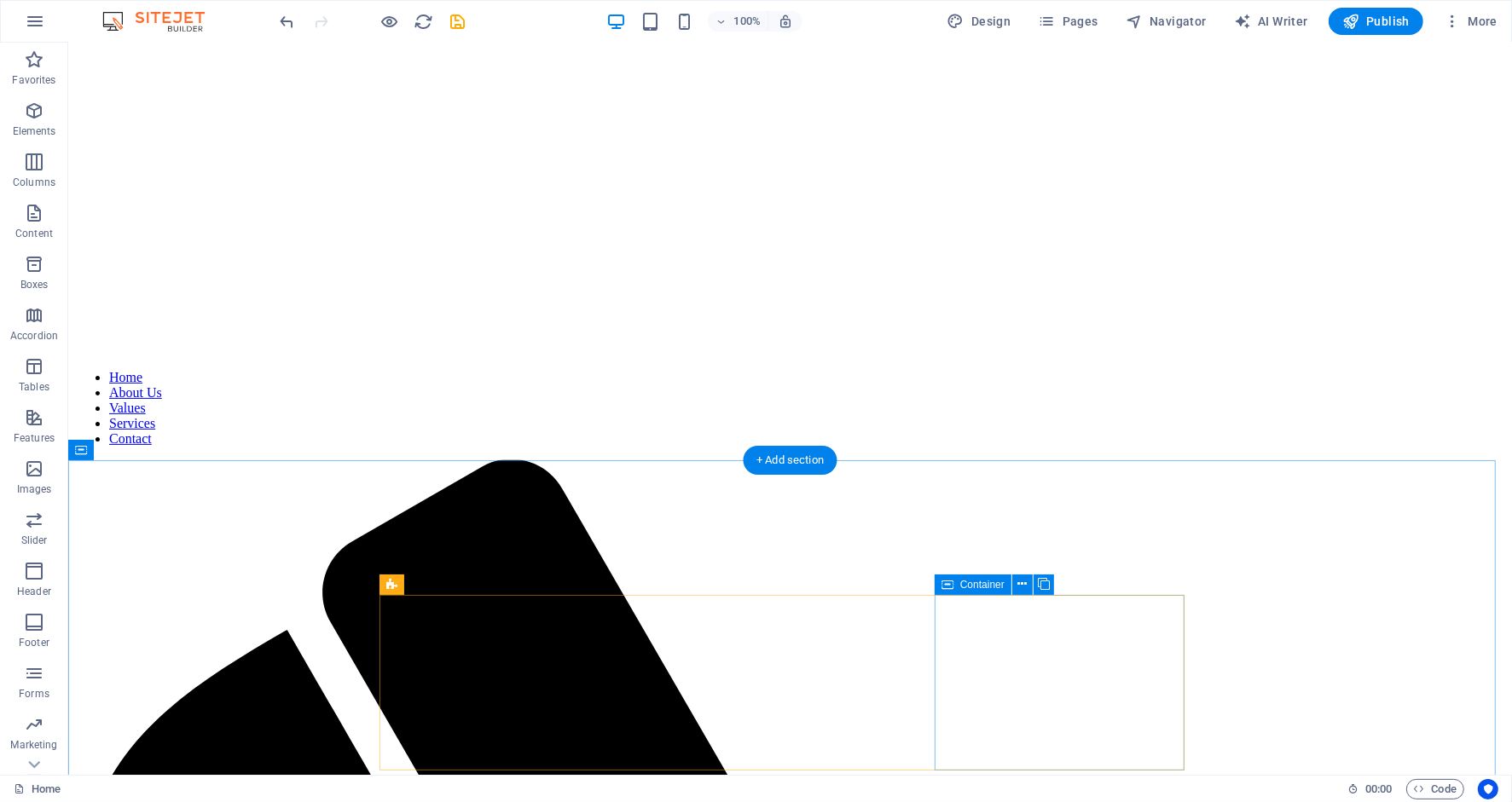 scroll, scrollTop: 0, scrollLeft: 0, axis: both 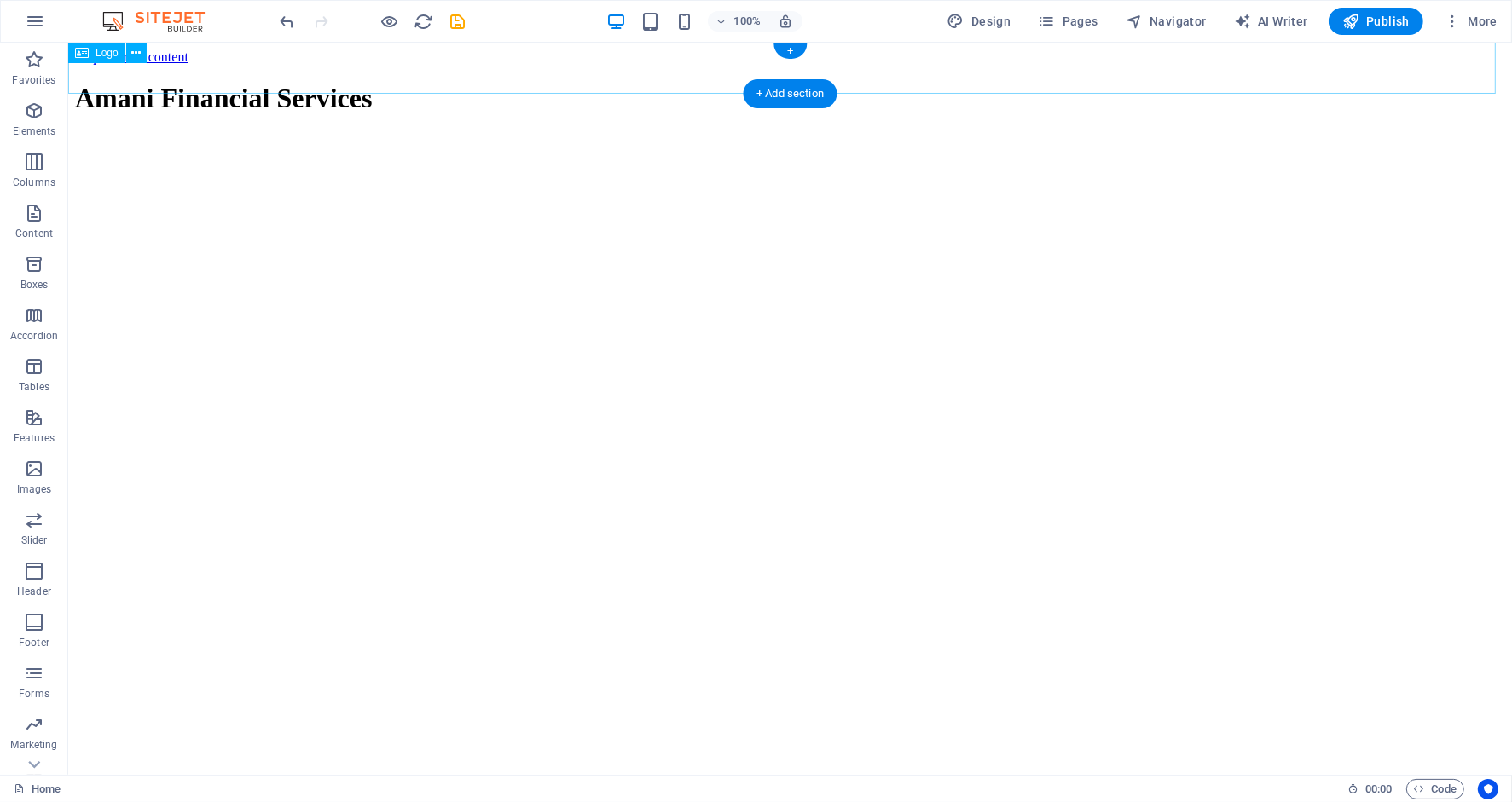 click on "Amani Financial Services" at bounding box center [789, 98] 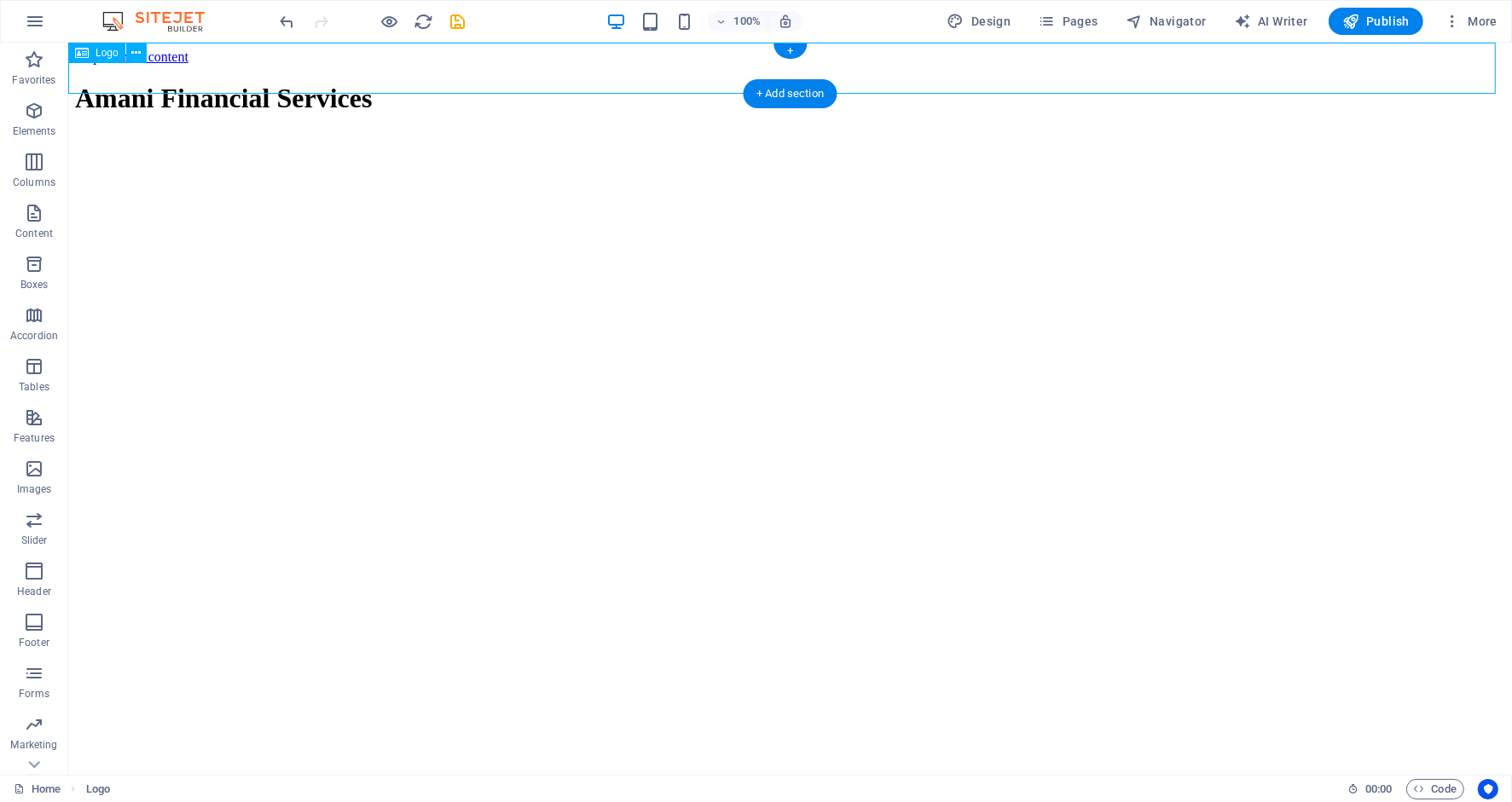 click on "Amani Financial Services" at bounding box center [789, 98] 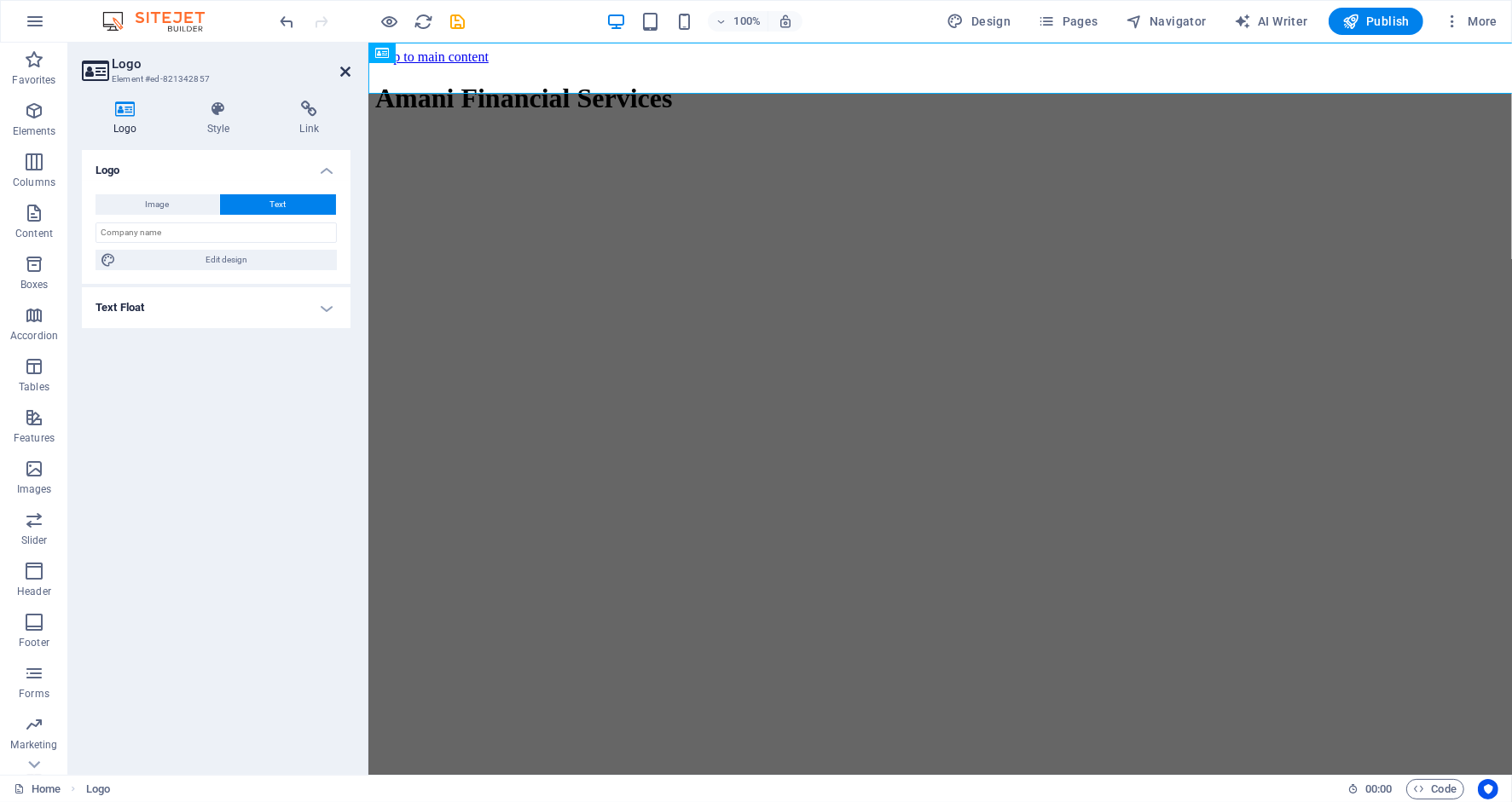 drag, startPoint x: 277, startPoint y: 23, endPoint x: 345, endPoint y: 66, distance: 80.45496 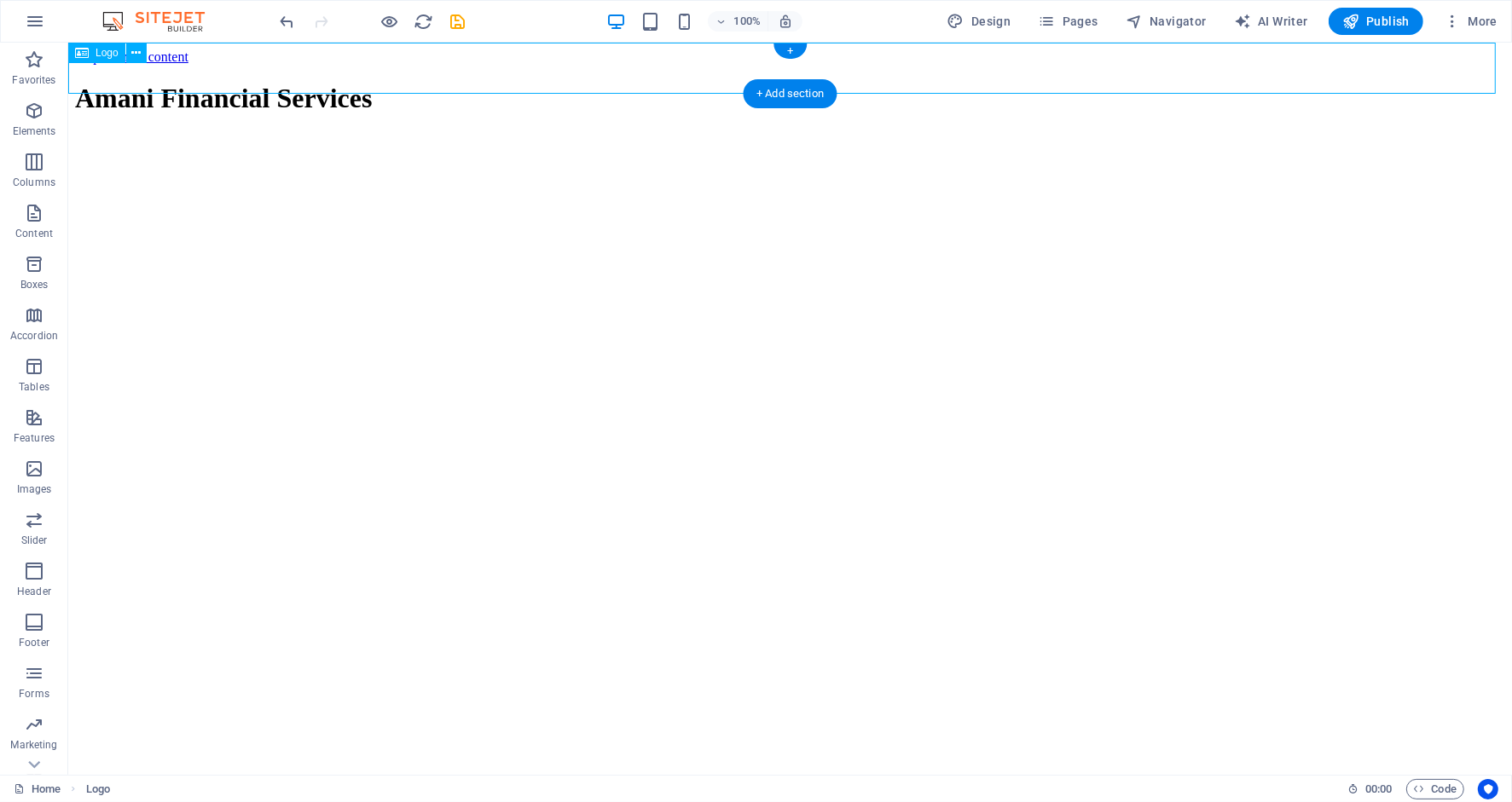 drag, startPoint x: 413, startPoint y: 108, endPoint x: 345, endPoint y: 66, distance: 79.92496 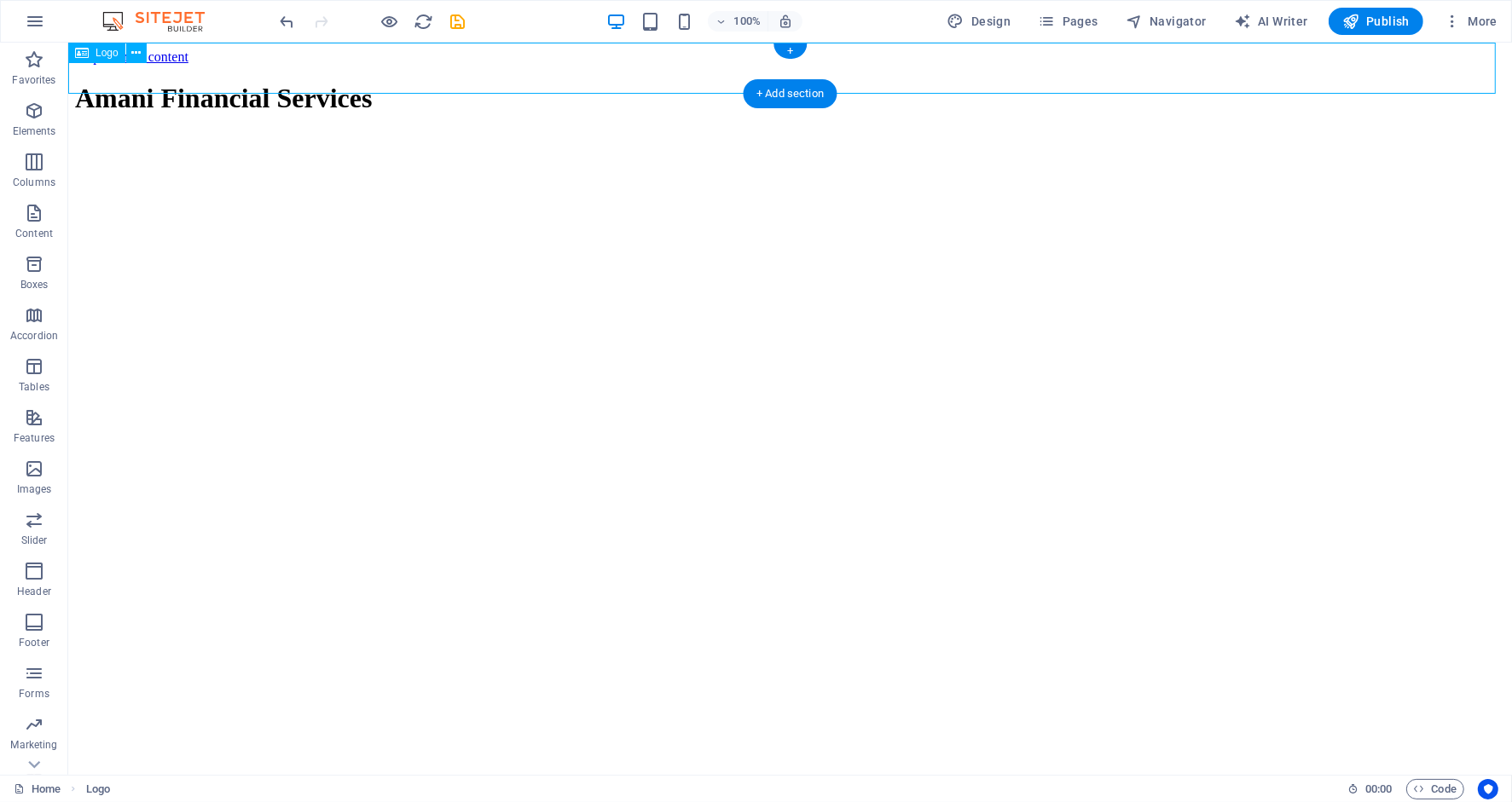 click on "Amani Financial Services" at bounding box center [789, 98] 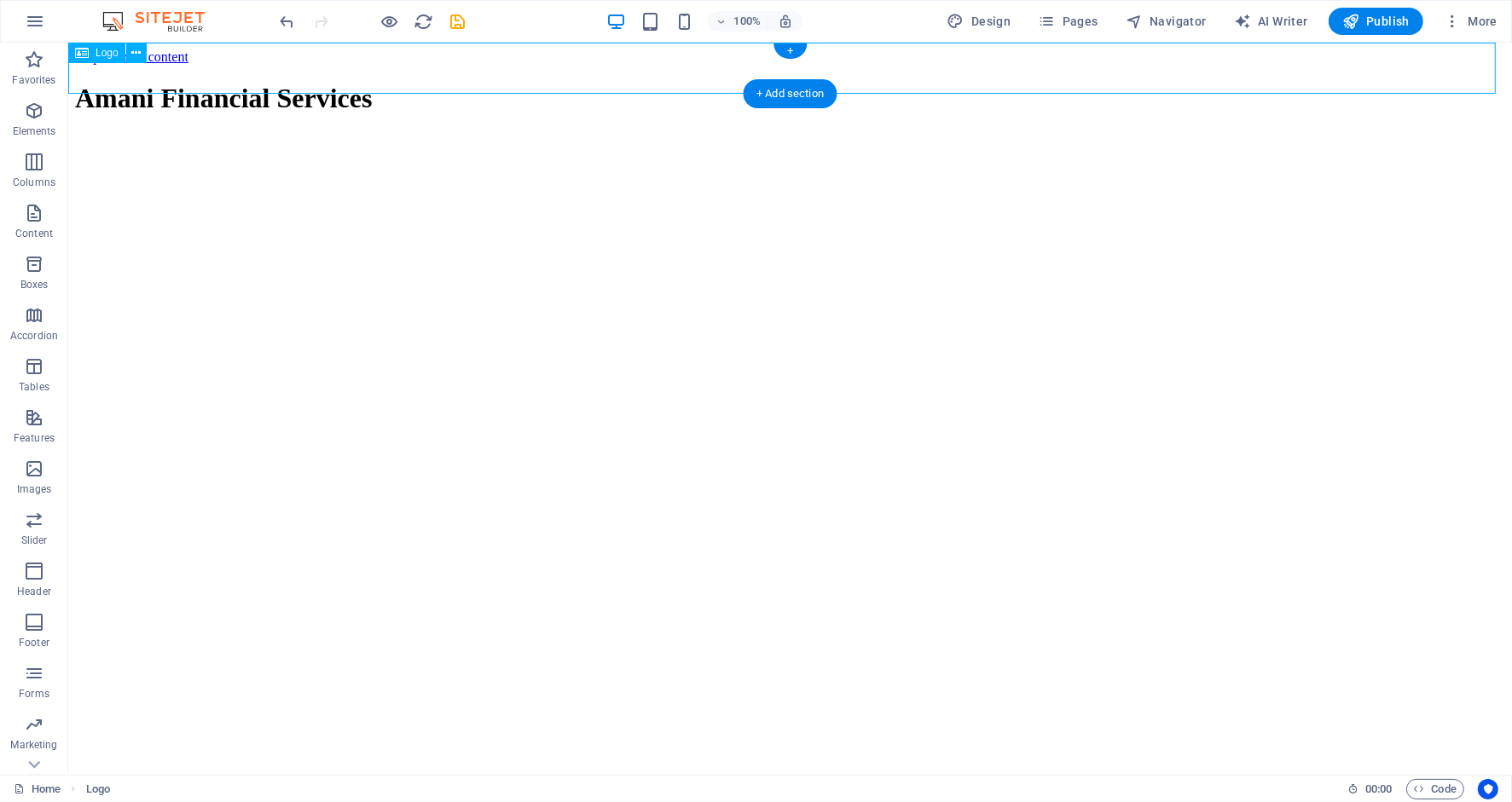 click on "Amani Financial Services" at bounding box center (789, 98) 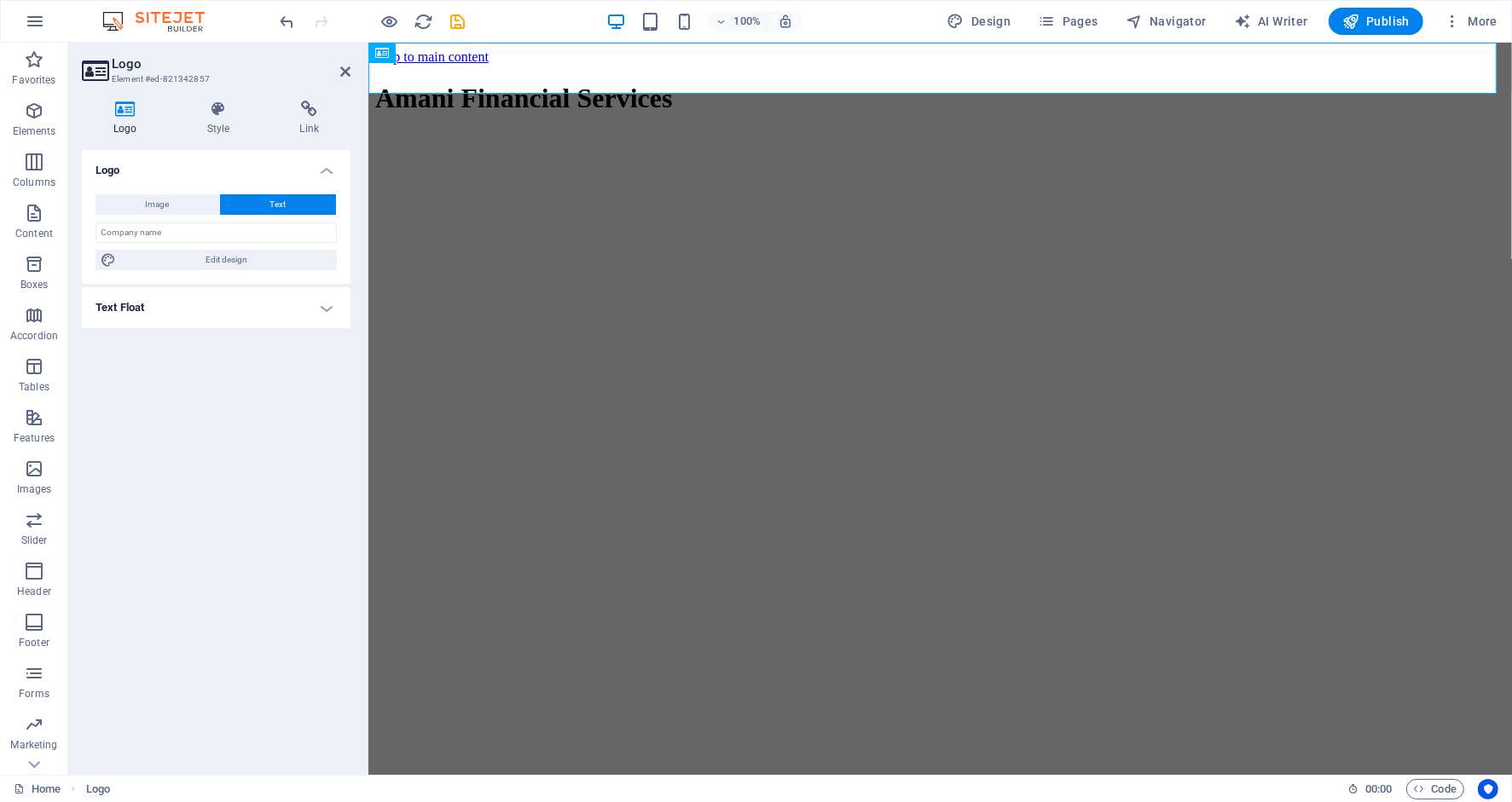 click on "Logo Style Link Logo Image Text Drag files here, click to choose files or select files from Files or our free stock photos & videos Select files from the file manager, stock photos, or upload file(s) Upload Width 200 Default auto px rem % em vh vw Fit image Automatically fit image to a fixed width and height Height Default auto px Alignment Lazyload Loading images after the page loads improves page speed. Responsive Automatically load retina image and smartphone optimized sizes. Lightbox Use as headline The image will be wrapped in an H1 headline tag. Useful for giving alternative text the weight of an H1 headline, e.g. for the logo. Leave unchecked if uncertain. Optimized Images are compressed to improve page speed. Position Direction Custom X offset 50 px rem % vh vw Y offset 50 px rem % vh vw Edit design Text Float No float Image left Image right Determine how text should behave around the image. Text Alternative text Image caption Paragraph Format Normal Heading 1 Heading 2 Heading 3 Heading 4 Heading 5 8" at bounding box center (216, 430) 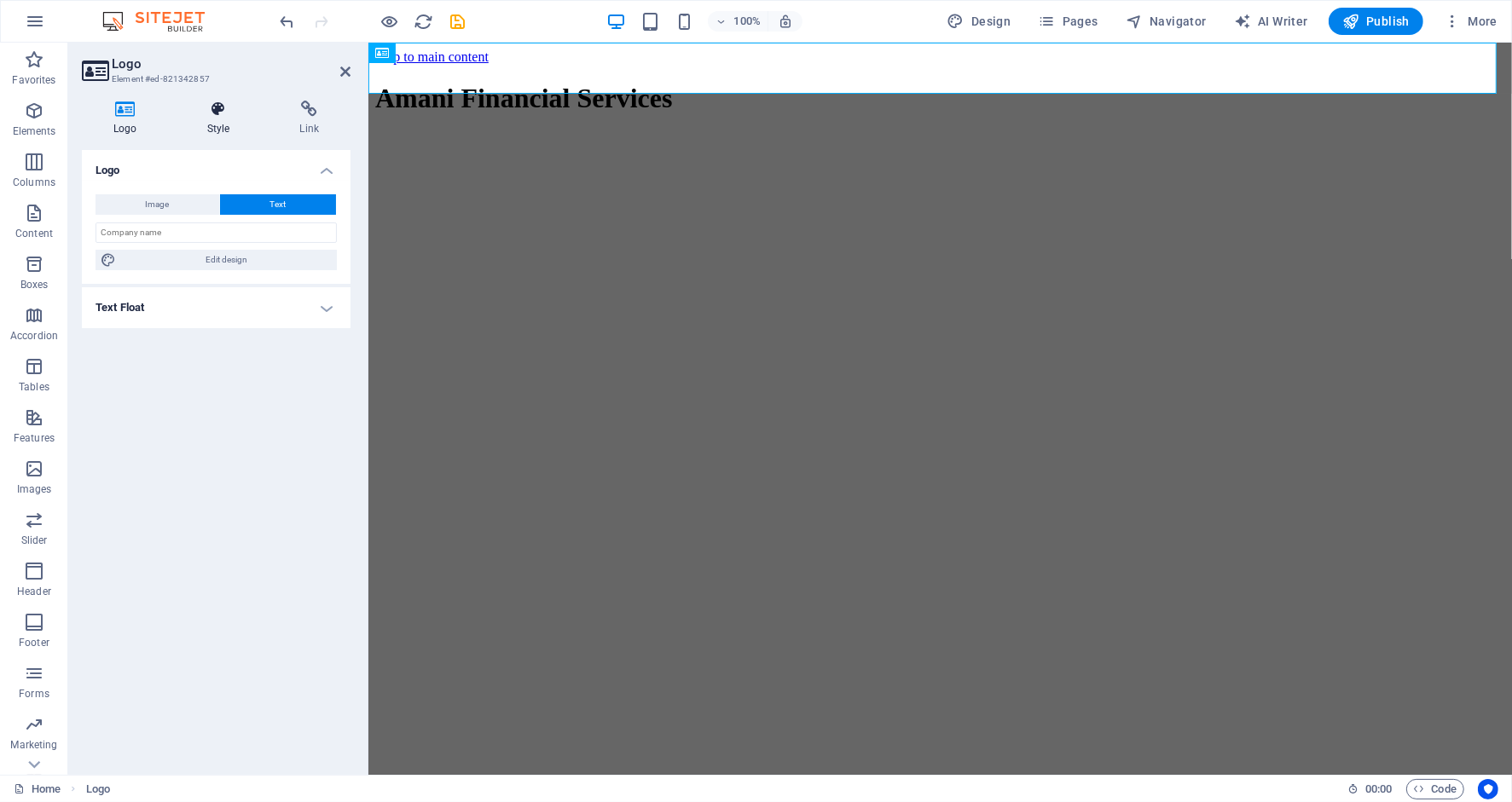 click at bounding box center (218, 109) 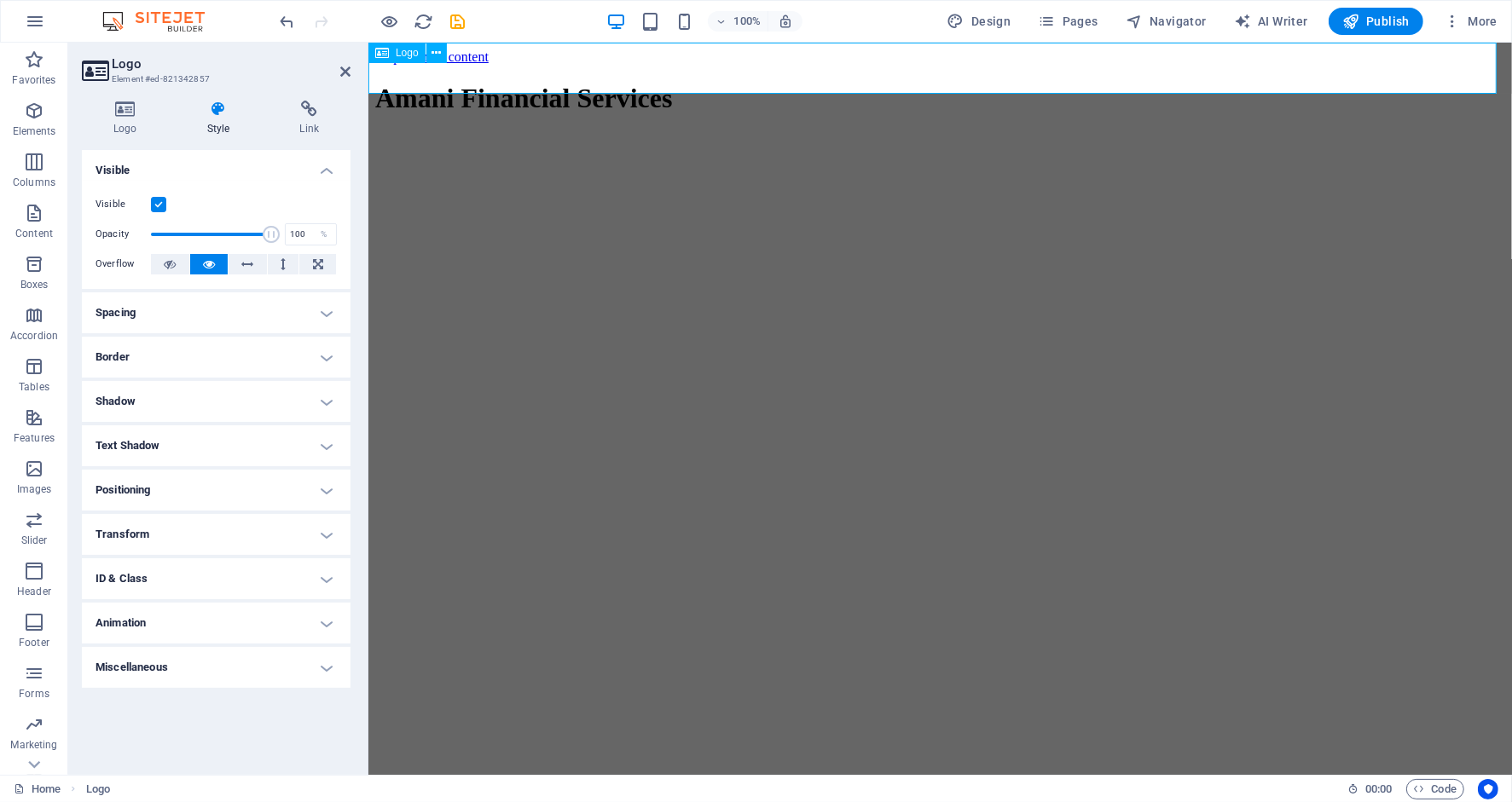 click on "100% Design Pages Navigator AI Writer Publish More" at bounding box center [890, 21] 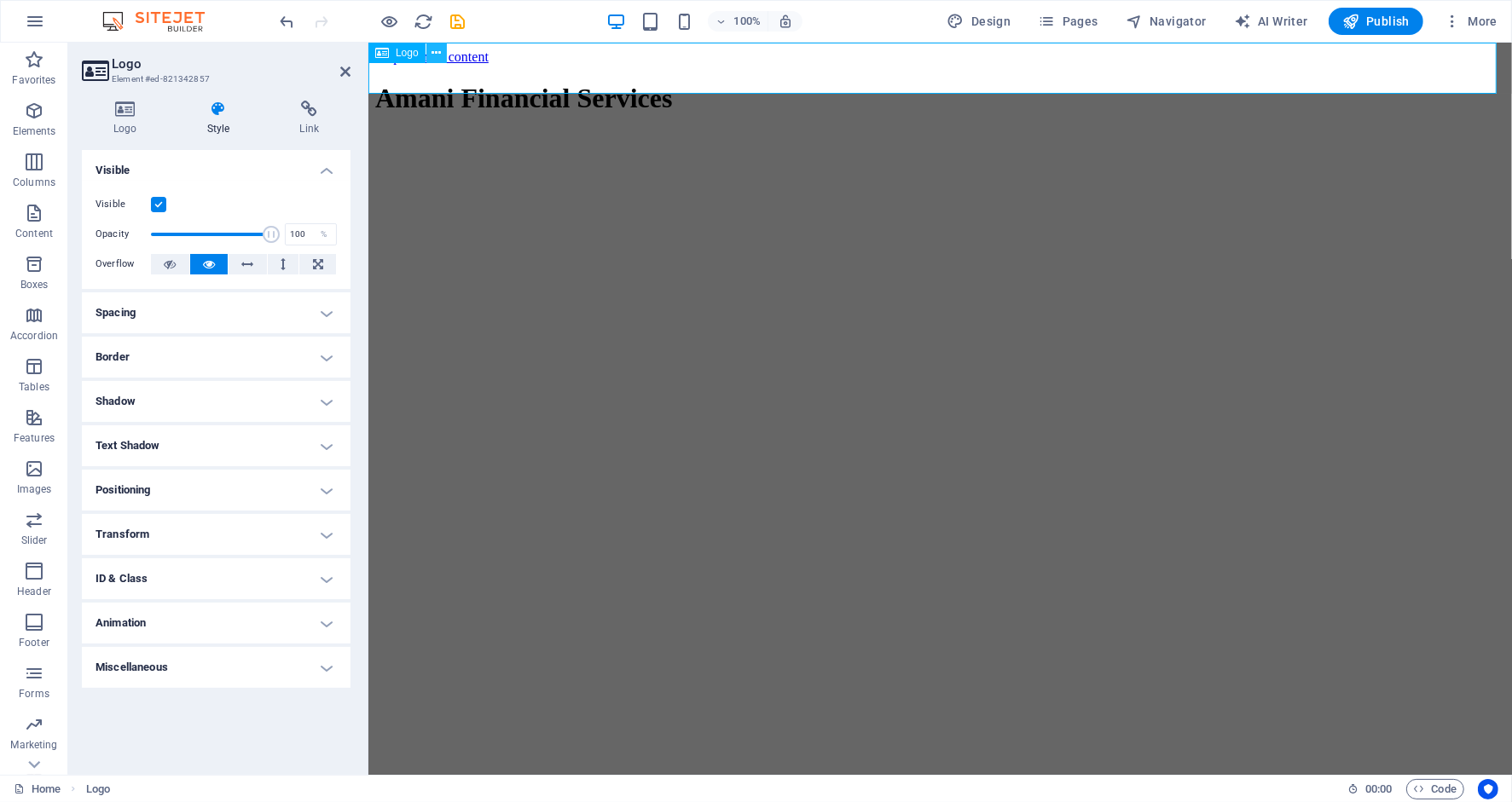 click at bounding box center [436, 53] 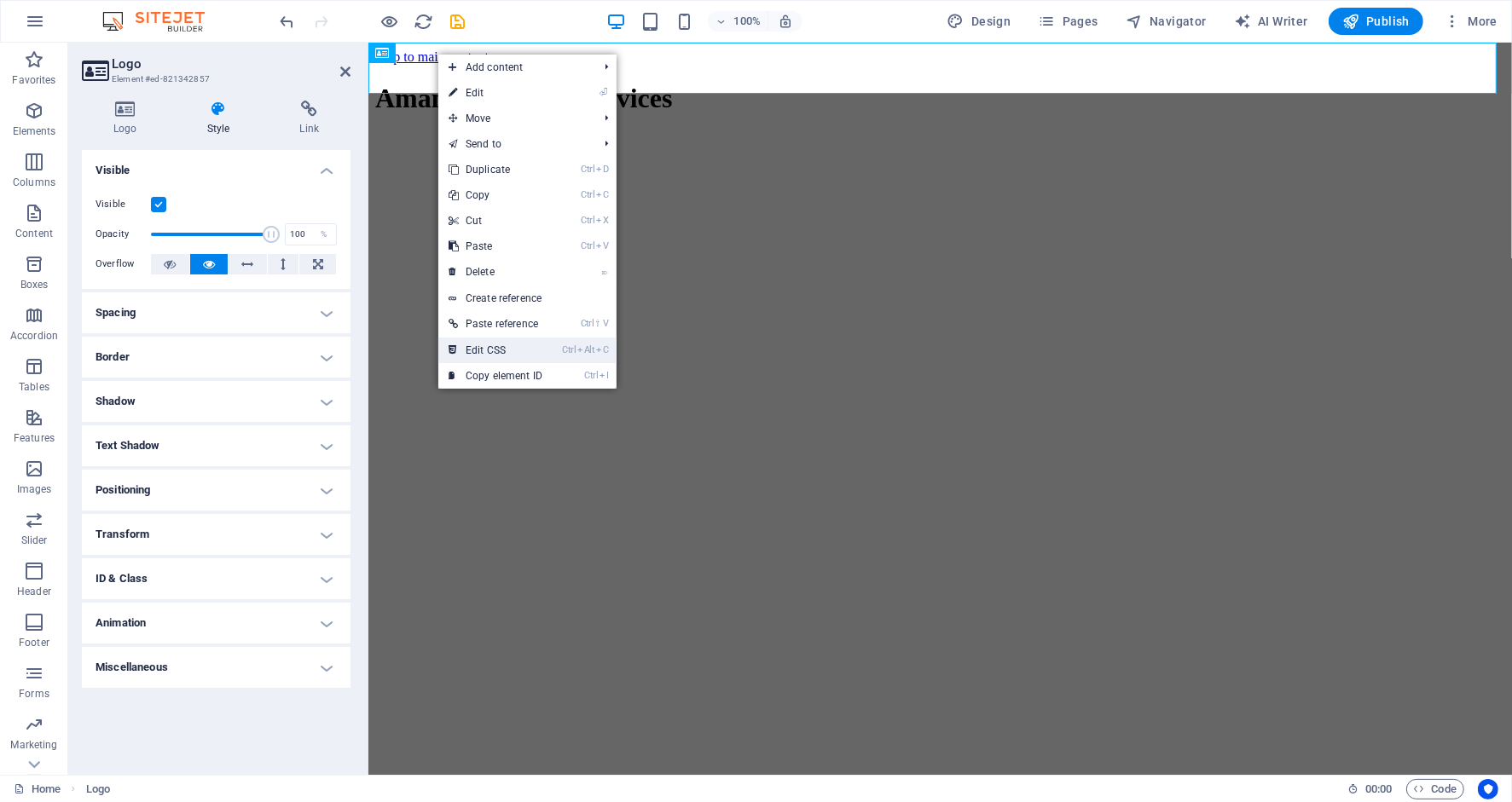 click on "Ctrl Alt C  Edit CSS" at bounding box center [495, 350] 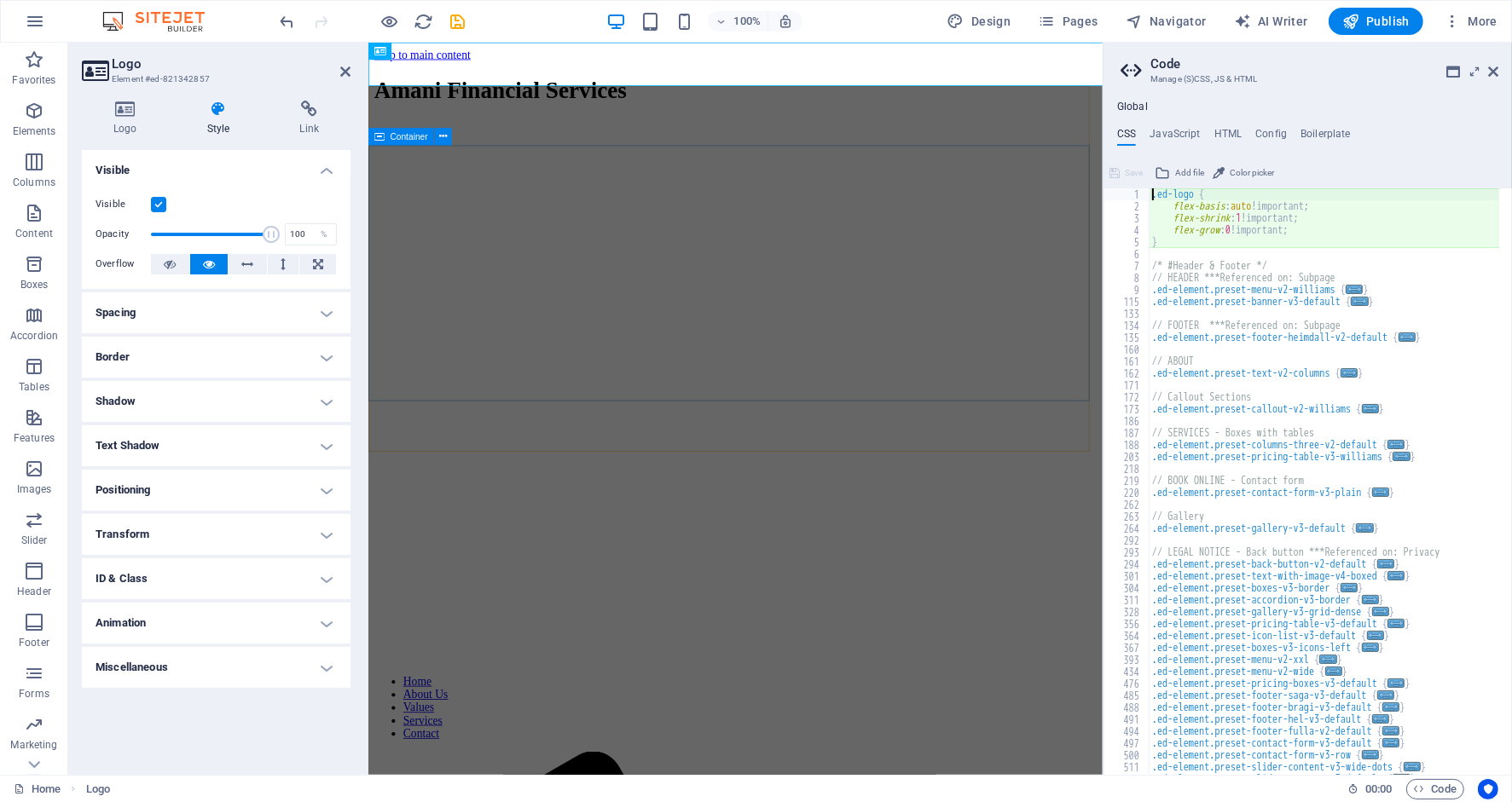 type on "flex-basis: auto!important;" 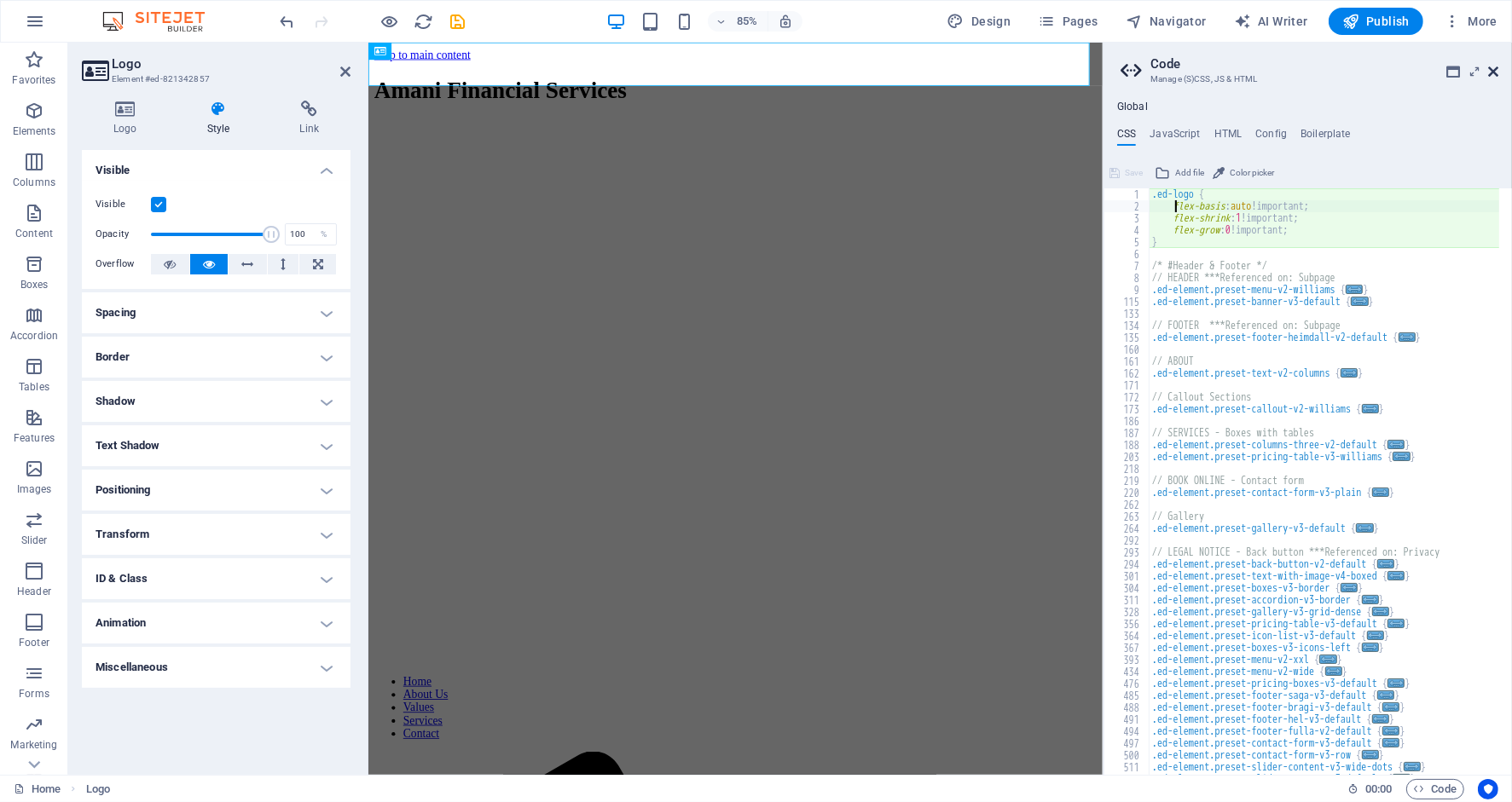 click at bounding box center (1493, 72) 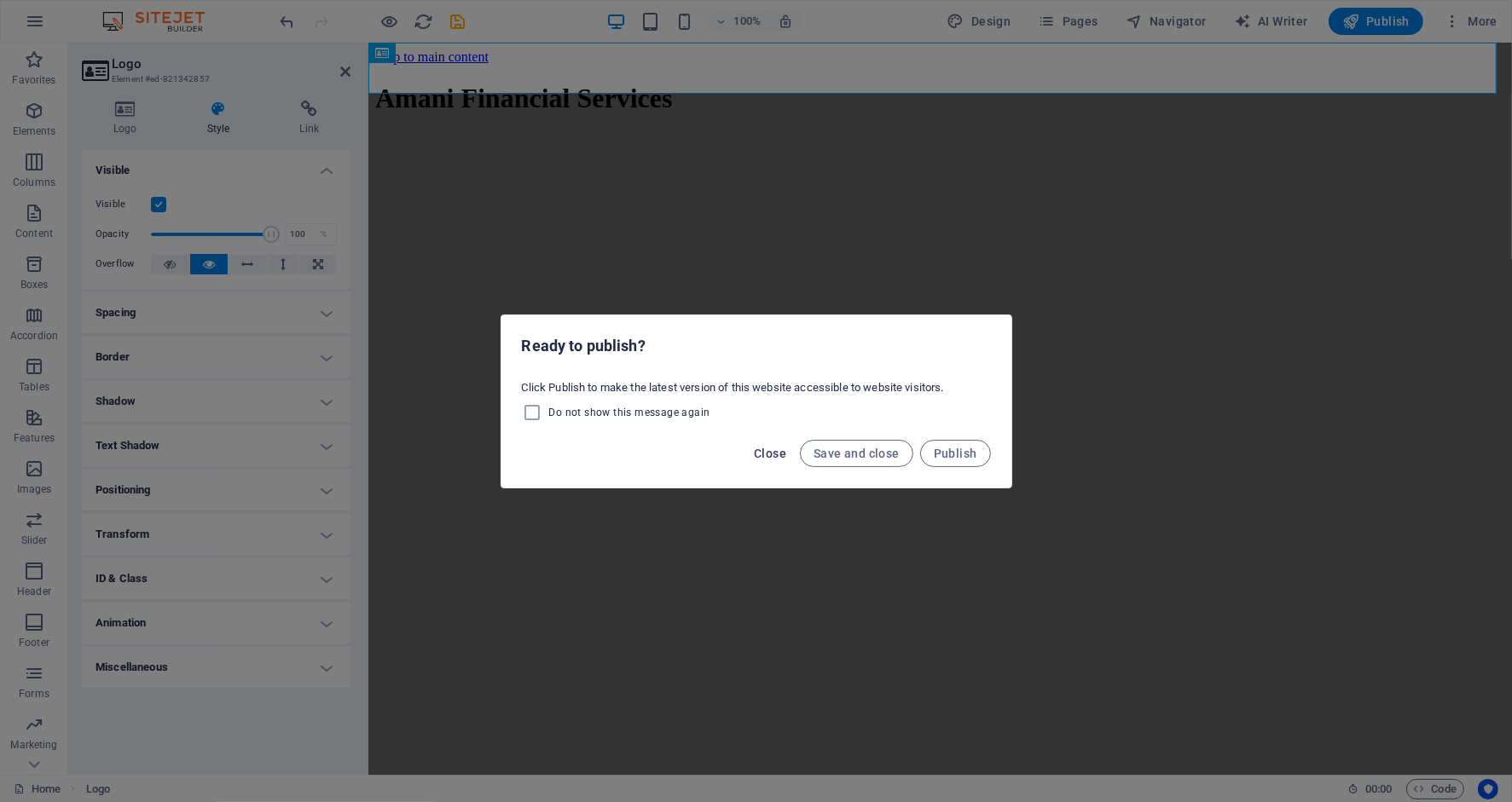 click on "Close" at bounding box center [770, 453] 